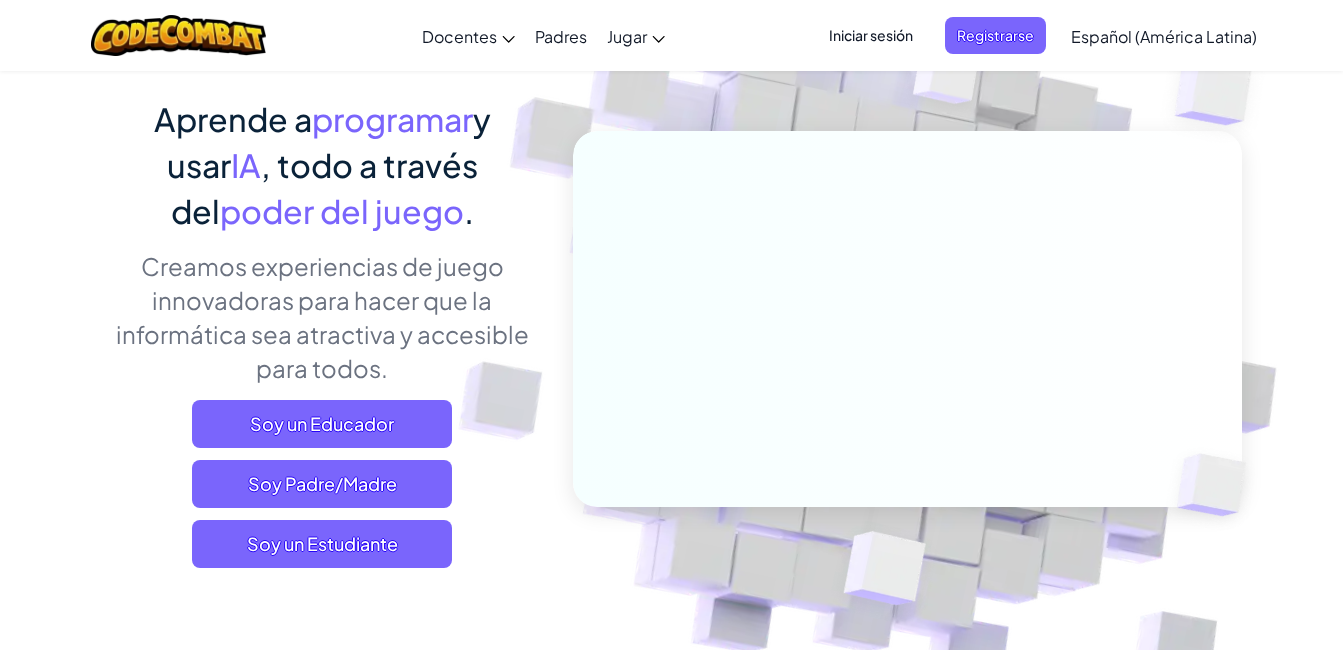 scroll, scrollTop: 300, scrollLeft: 0, axis: vertical 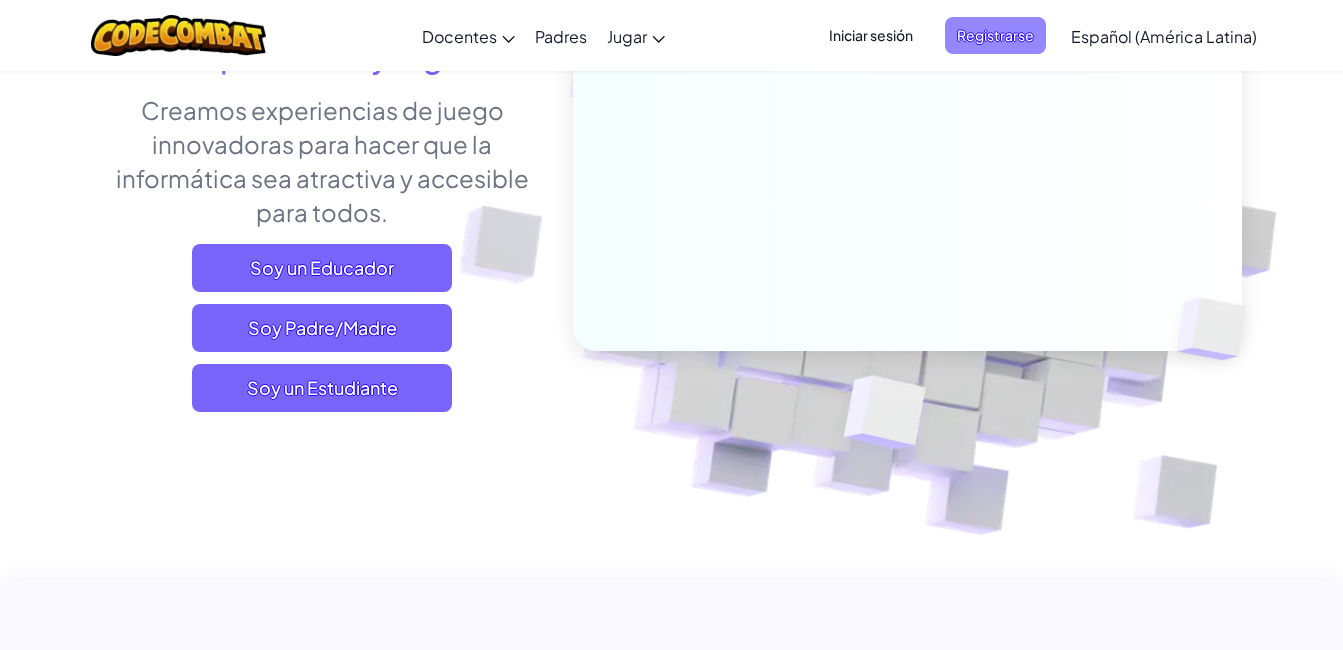click on "Registrarse" at bounding box center [995, 35] 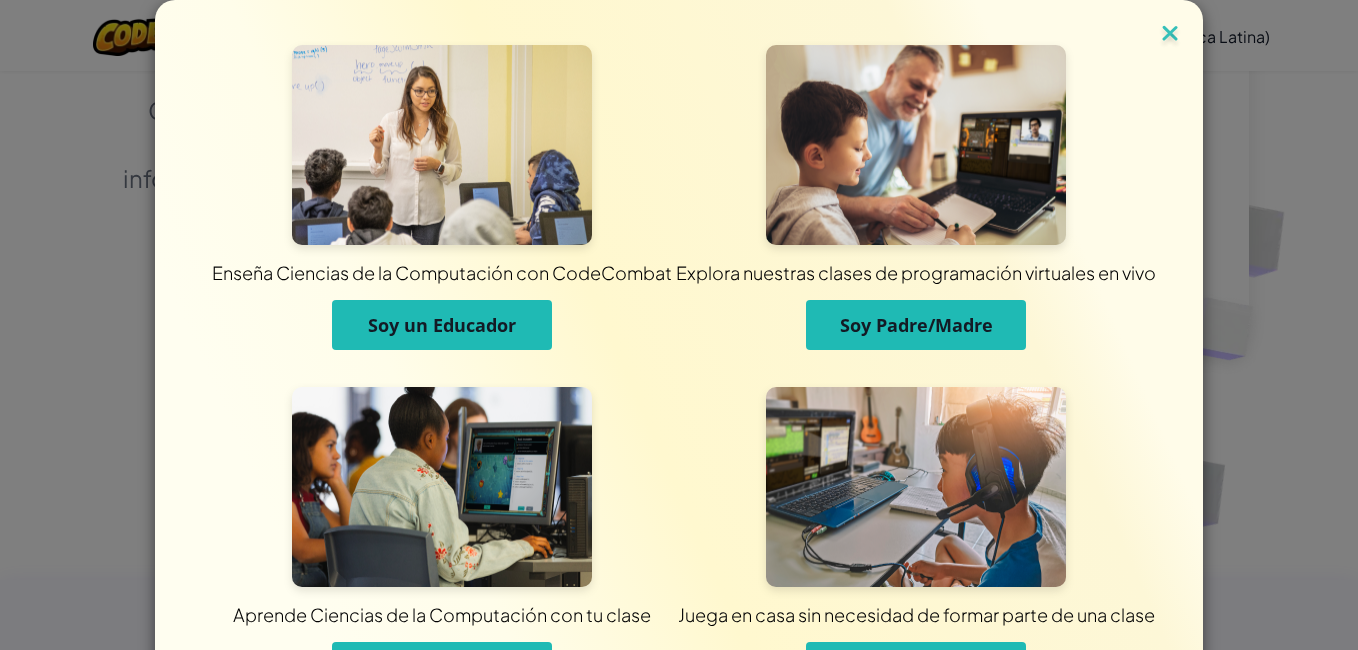 click at bounding box center (1170, 35) 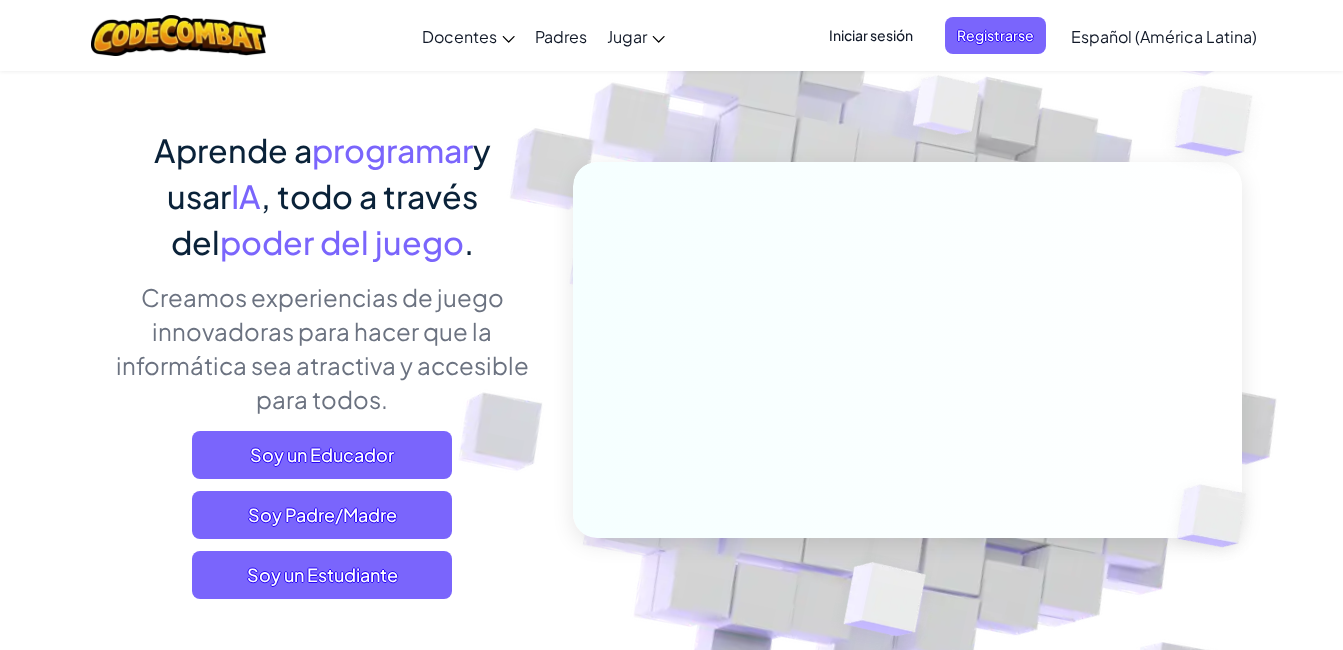 scroll, scrollTop: 100, scrollLeft: 0, axis: vertical 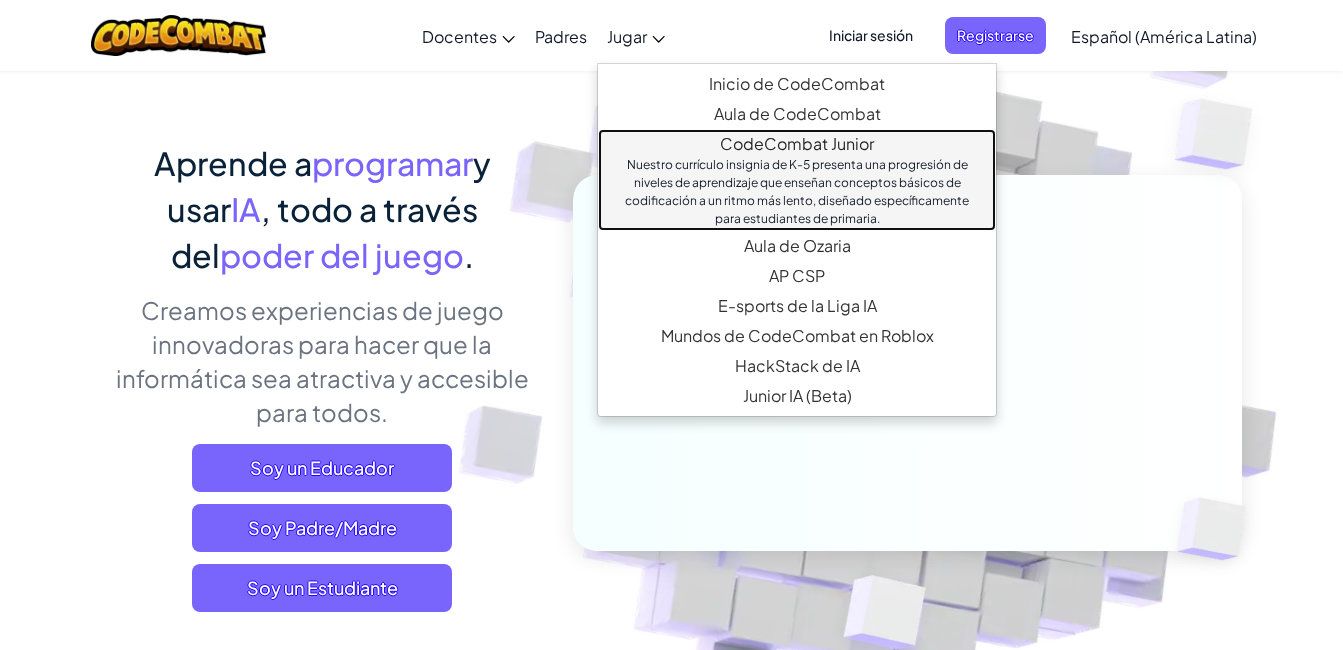 click on "CodeCombat Junior Nuestro currículo insignia de K-5 presenta una progresión de niveles de aprendizaje que enseñan conceptos básicos de codificación a un ritmo más lento, diseñado específicamente para estudiantes de primaria." at bounding box center (797, 180) 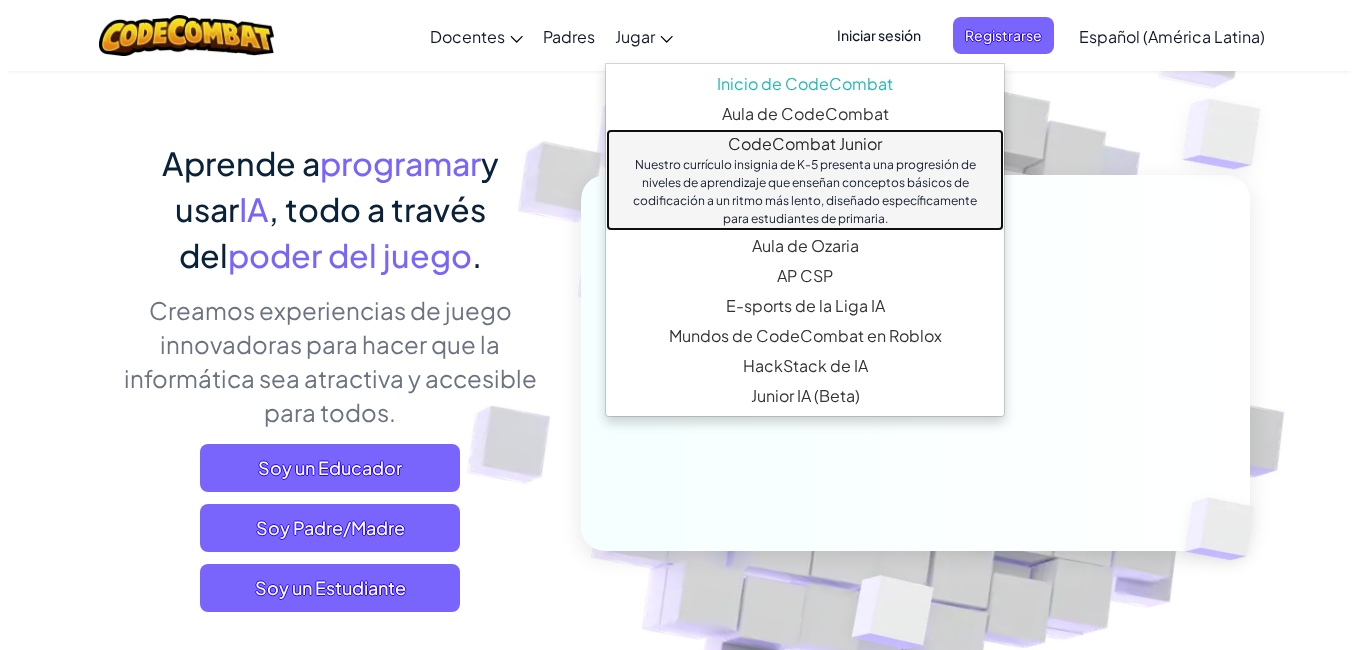 scroll, scrollTop: 0, scrollLeft: 0, axis: both 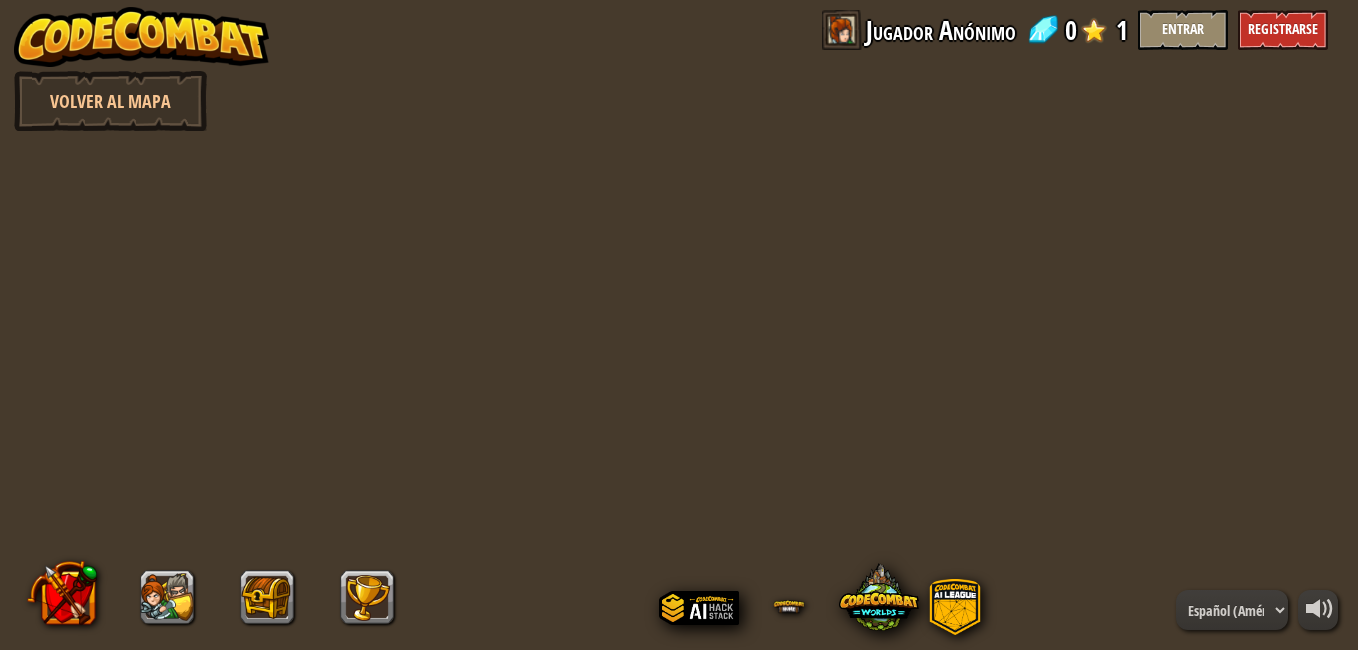 select on "es-419" 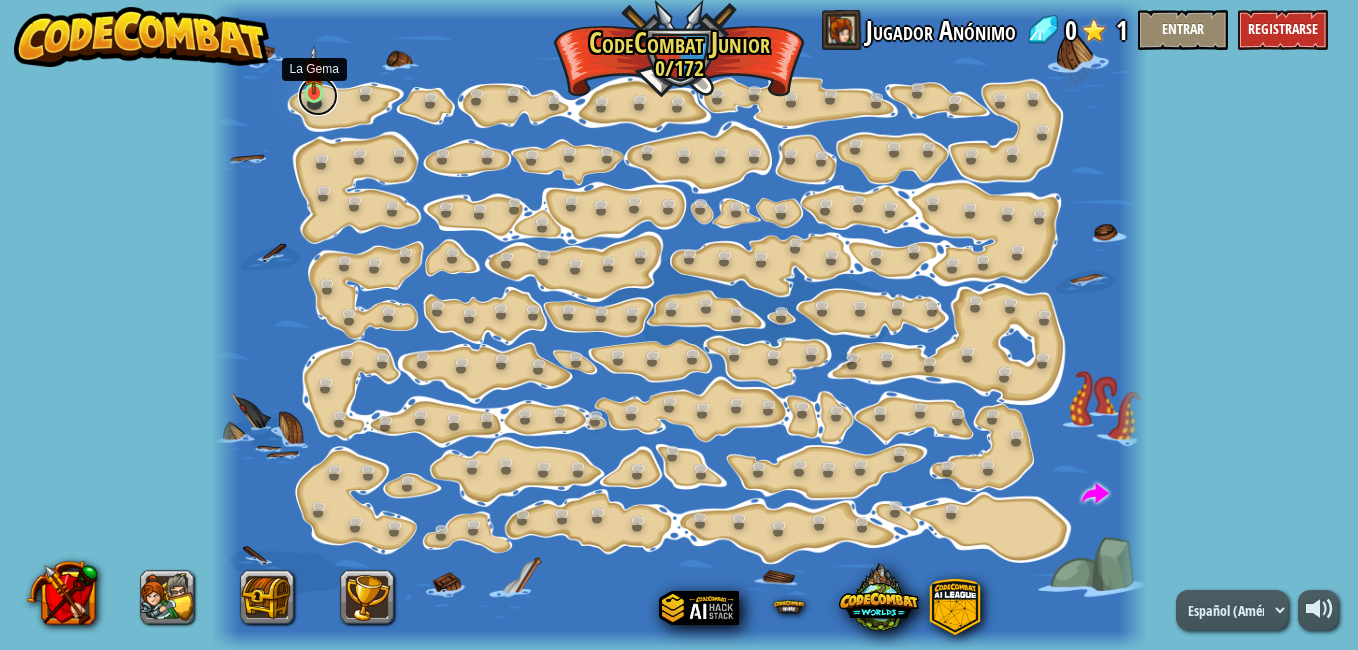 click at bounding box center [318, 96] 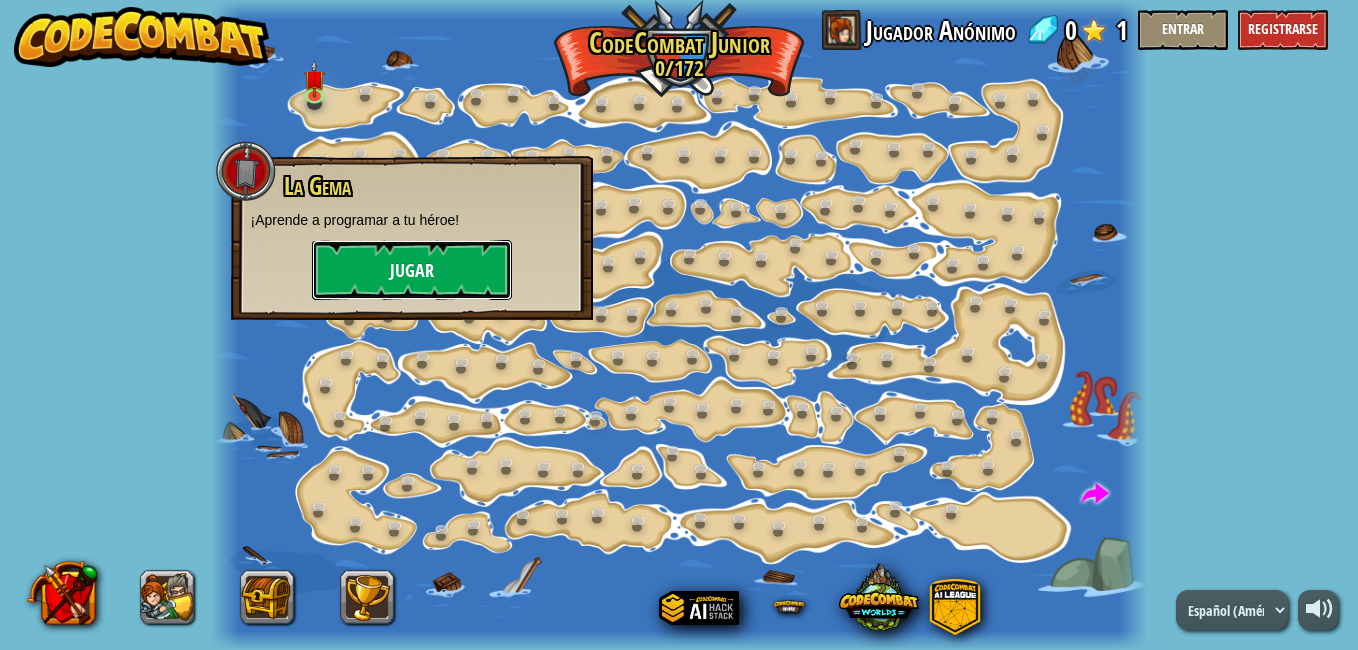 click on "Jugar" at bounding box center [412, 270] 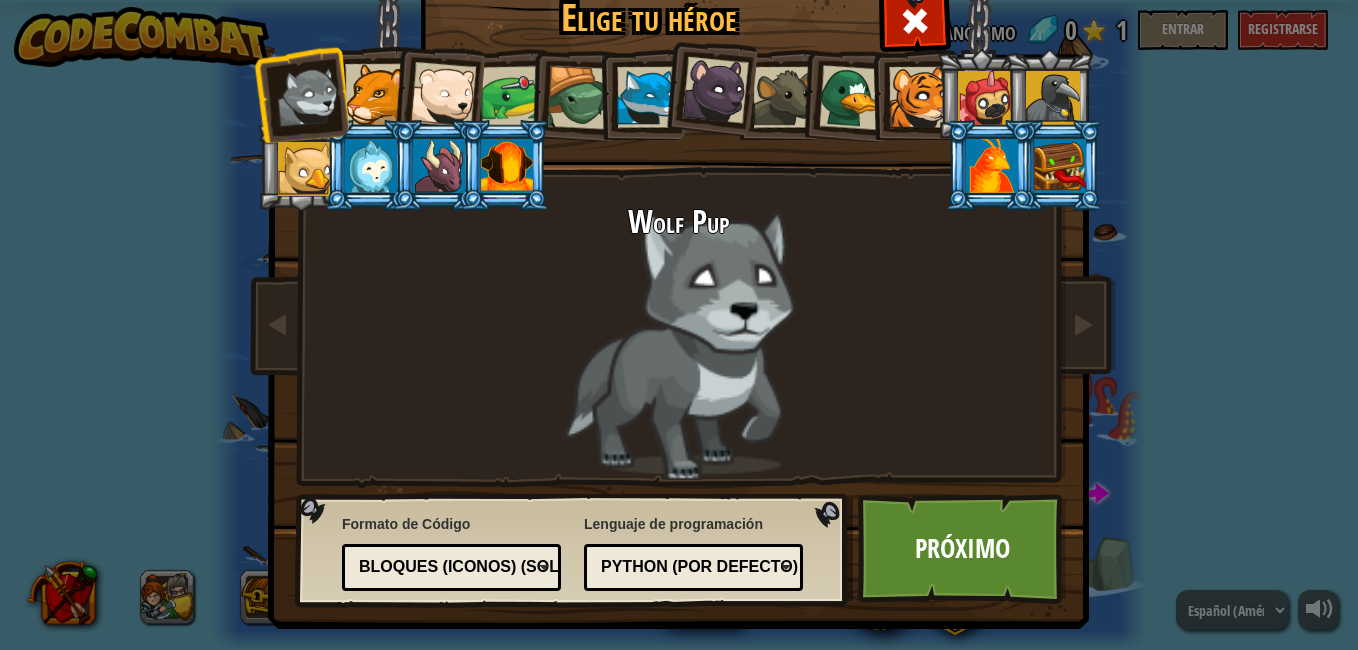 click at bounding box center (507, 166) 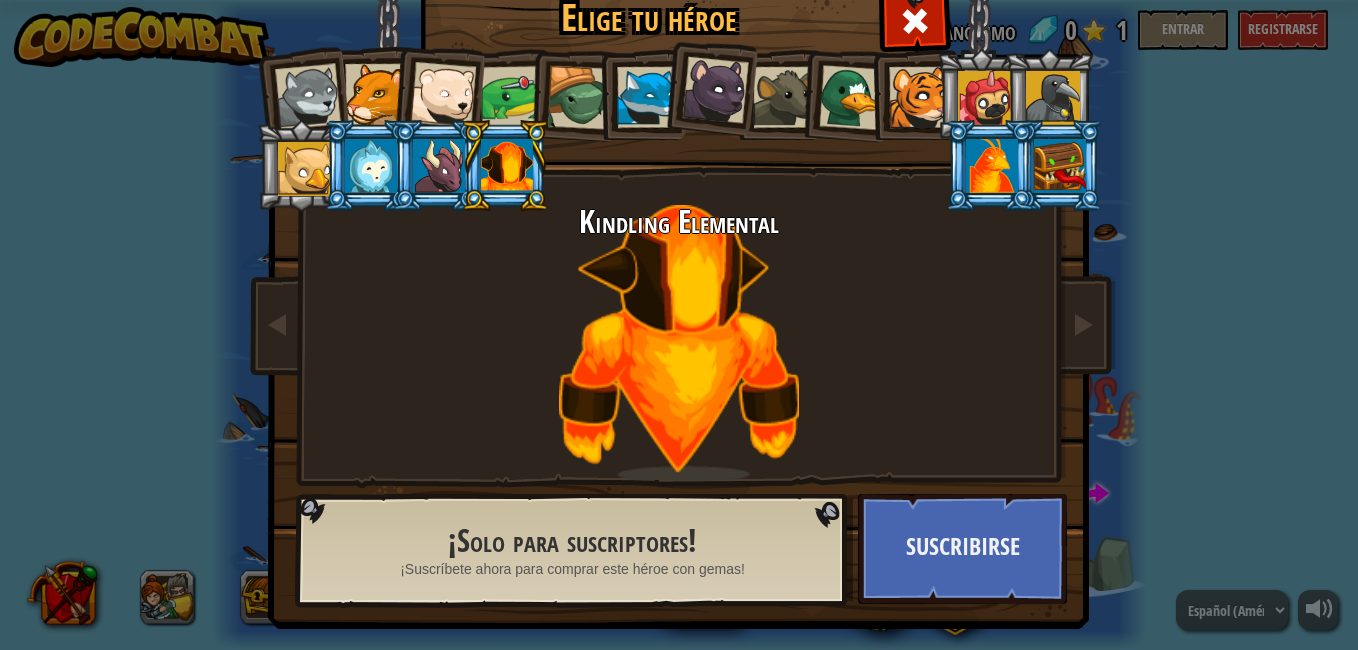 click at bounding box center (439, 166) 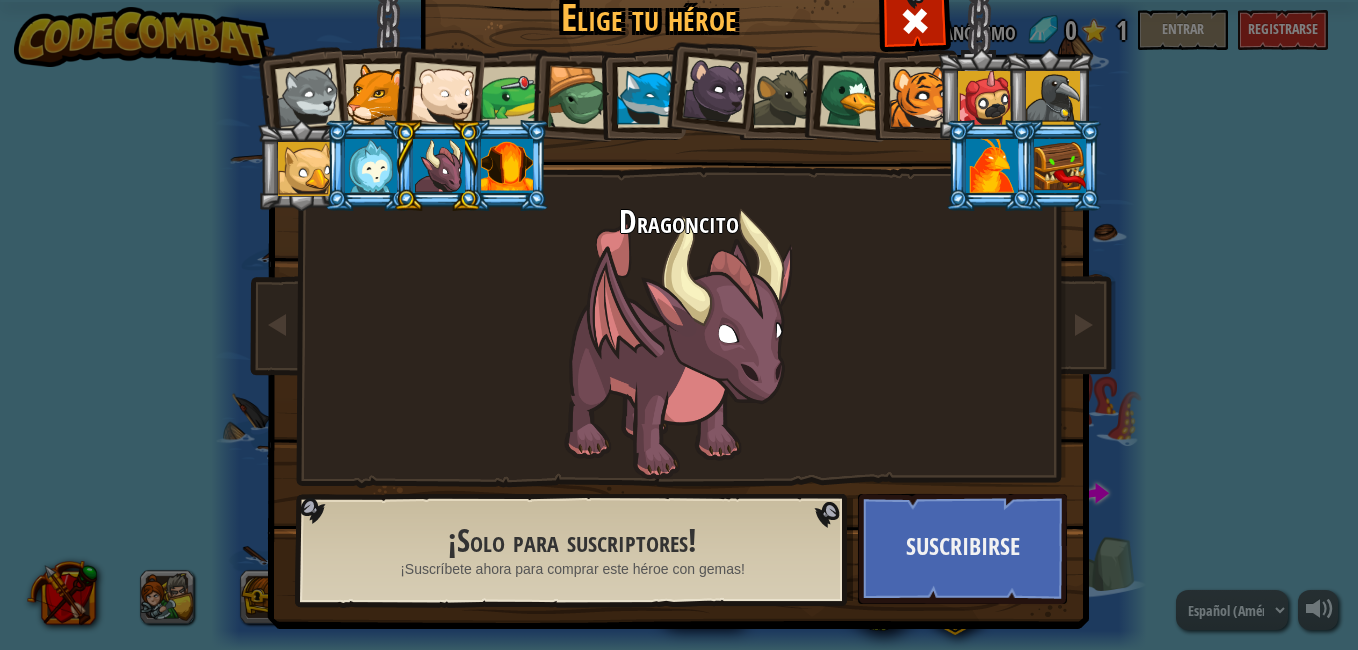 click at bounding box center (919, 97) 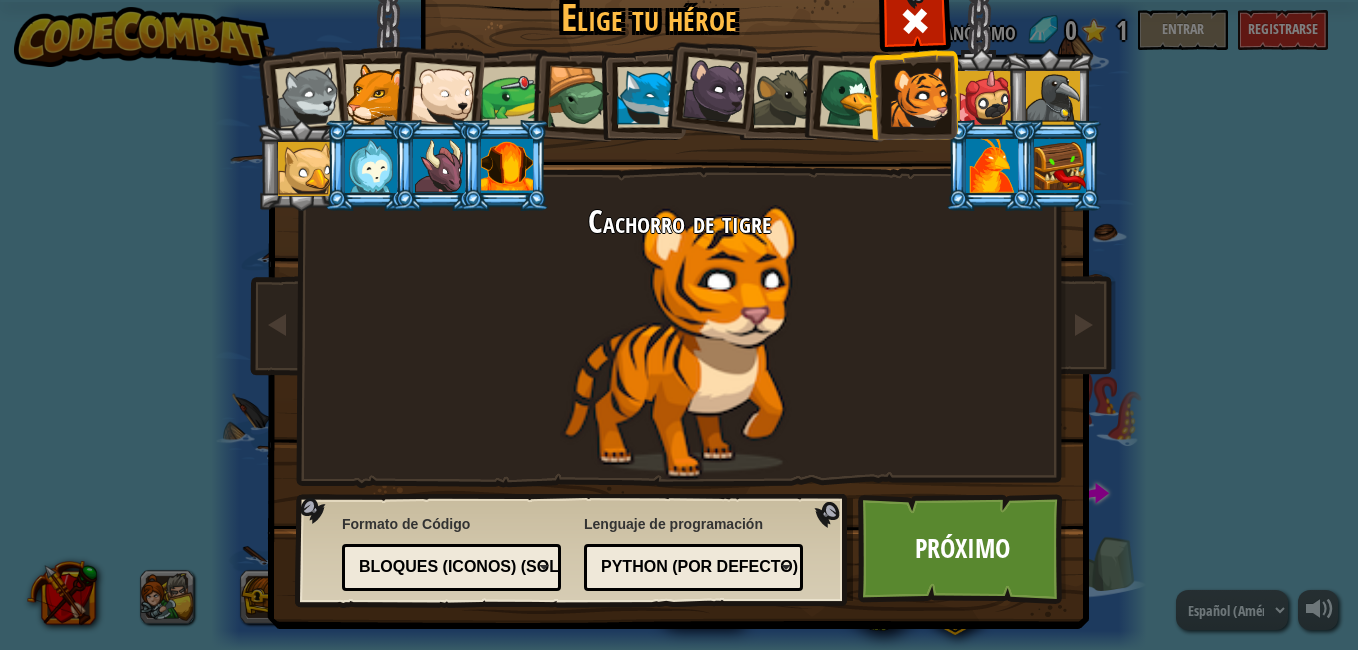 click at bounding box center [439, 166] 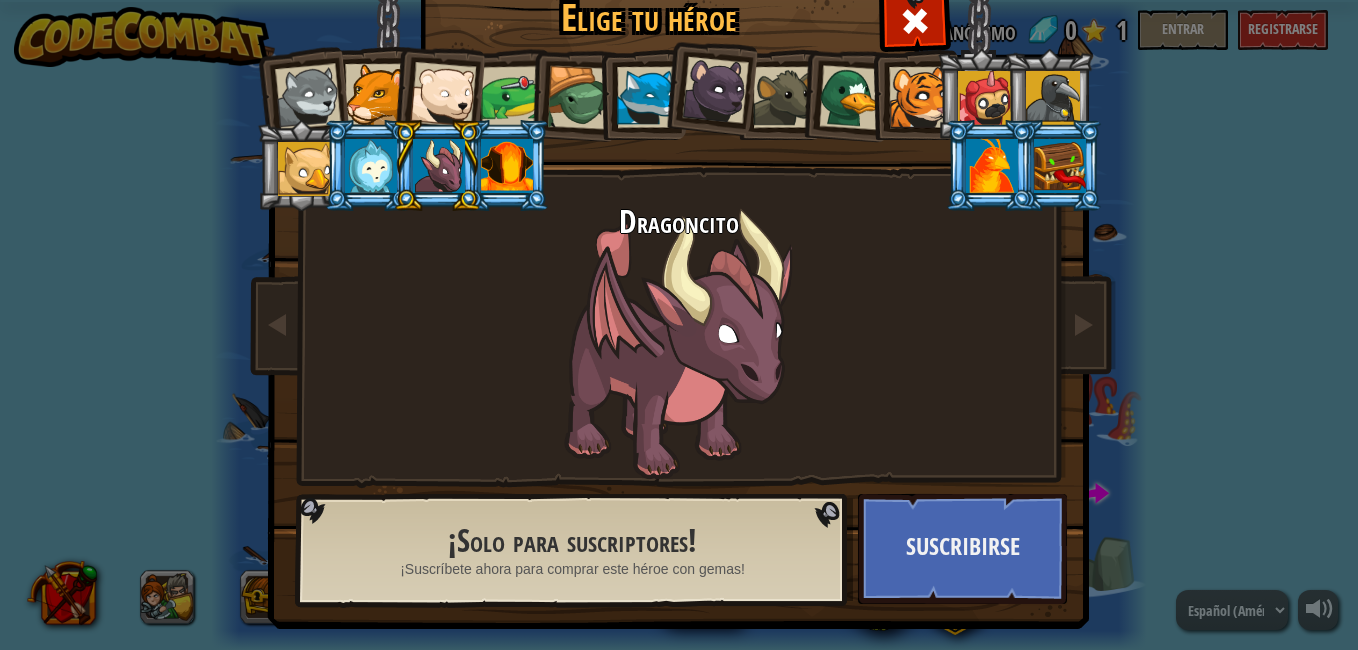 click at bounding box center (371, 166) 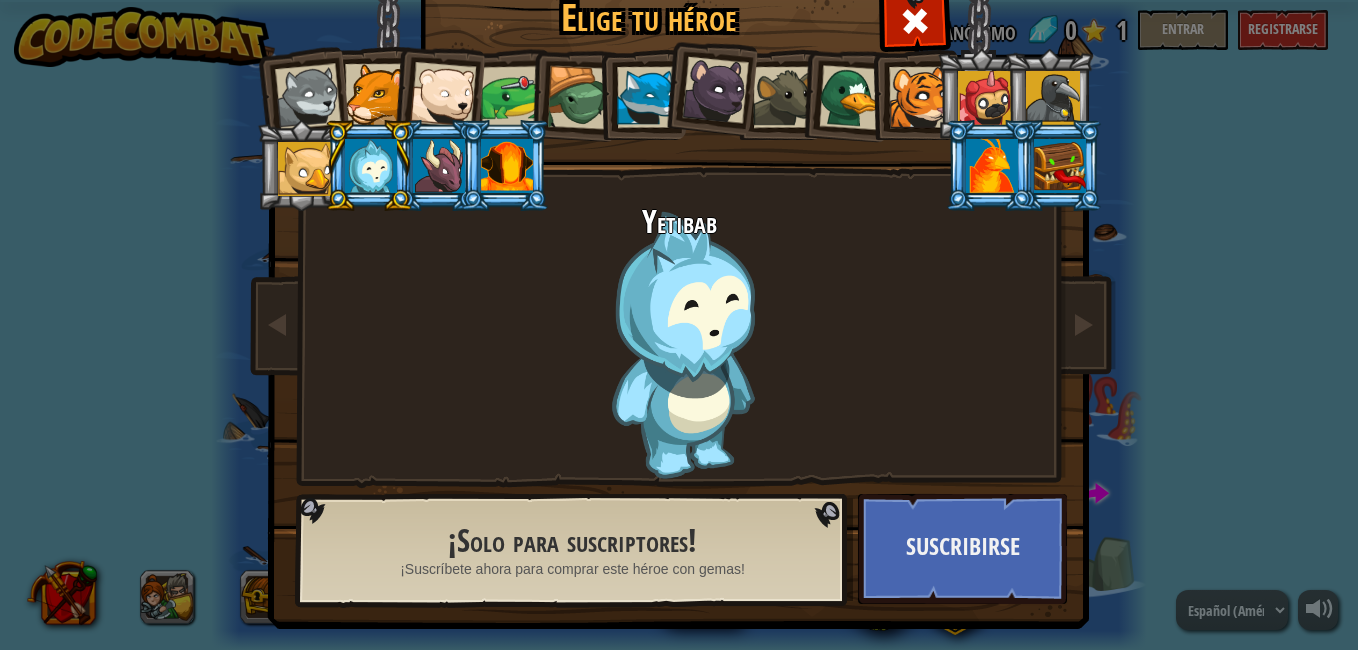 drag, startPoint x: 286, startPoint y: 177, endPoint x: 276, endPoint y: 182, distance: 11.18034 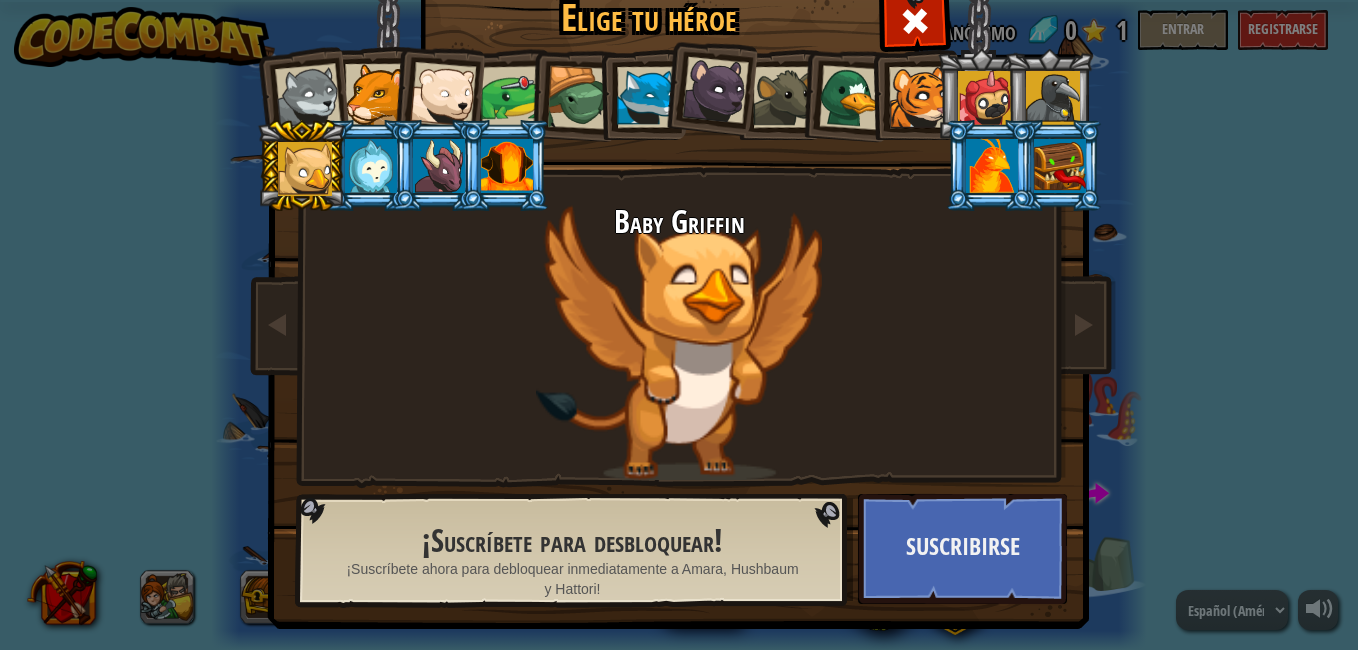 click at bounding box center [439, 166] 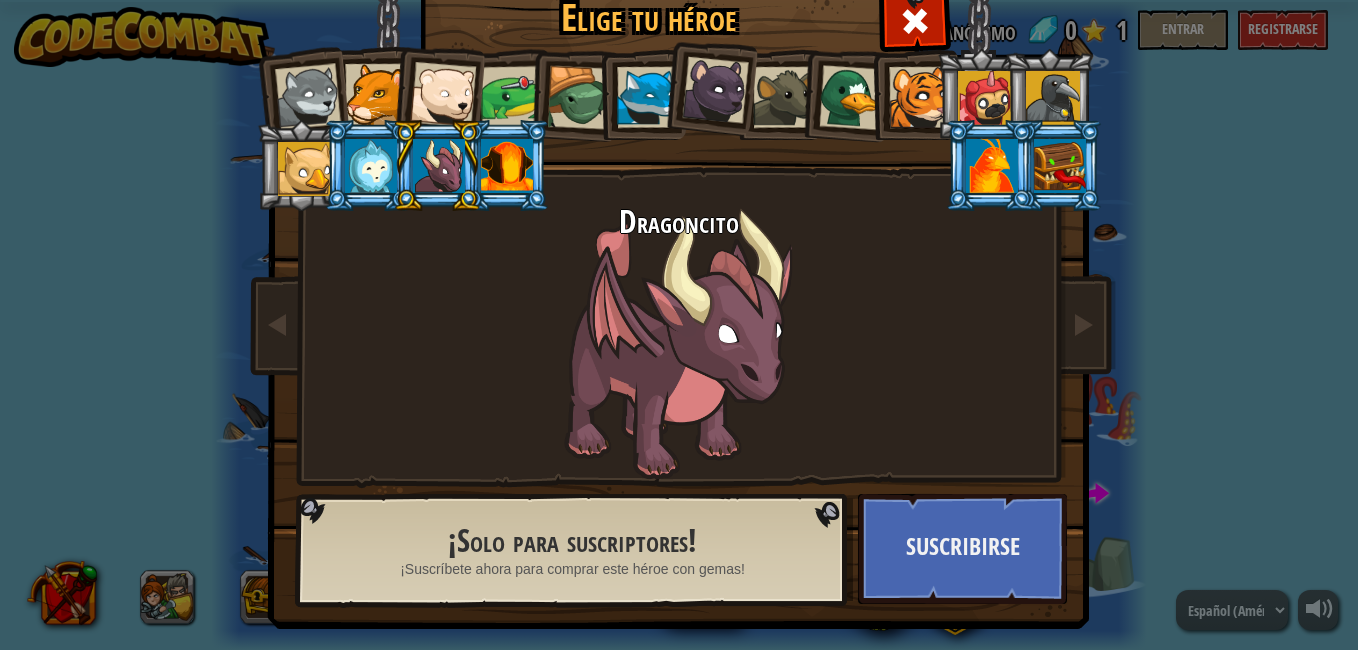 click at bounding box center [308, 97] 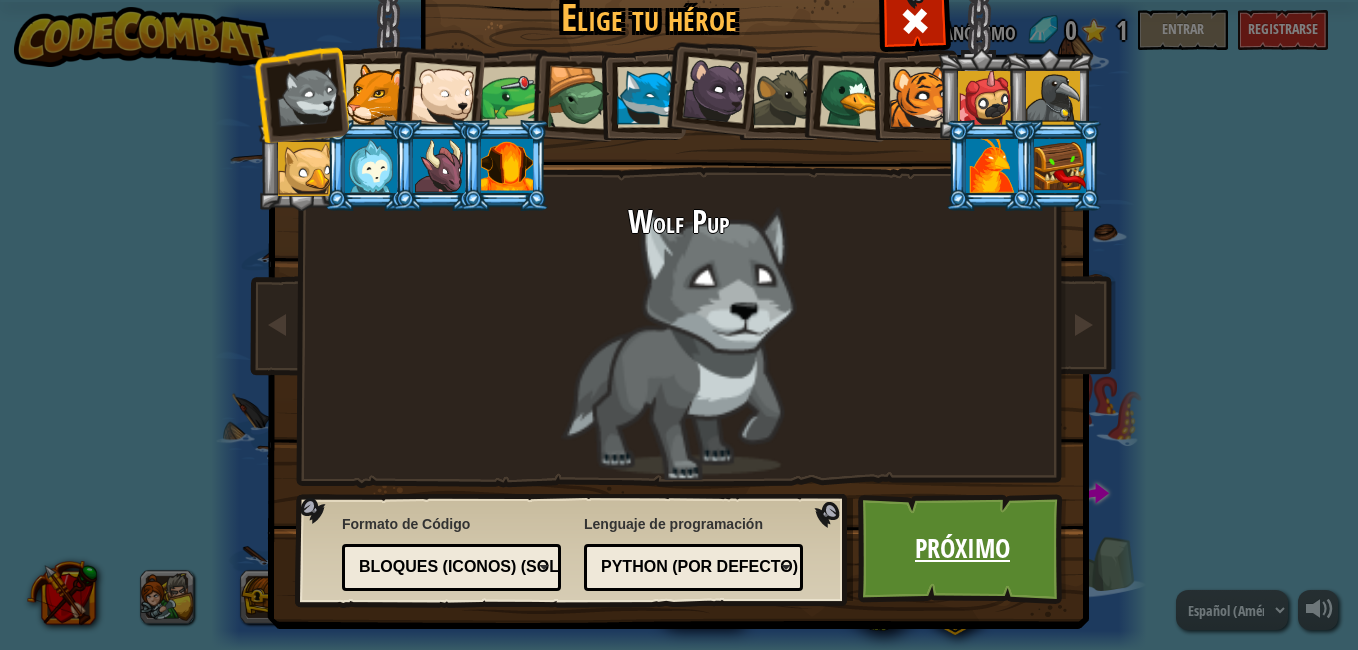 click on "Próximo" at bounding box center (962, 549) 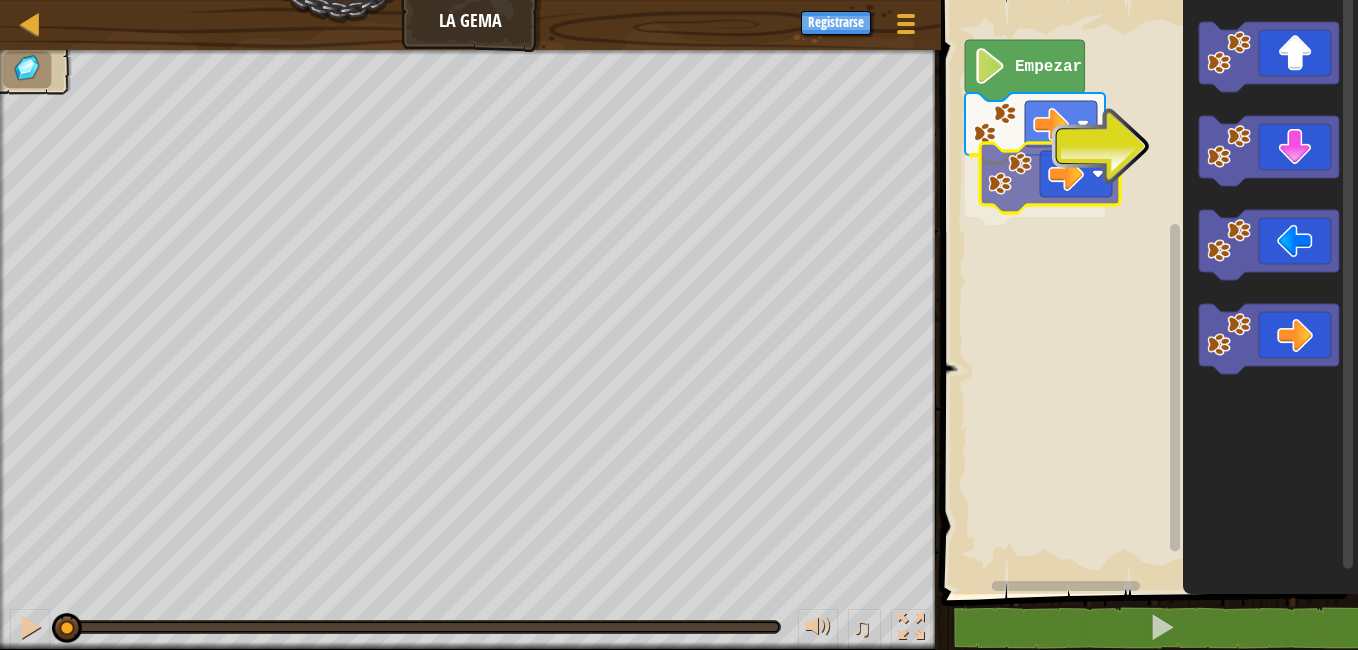 click on "Empezar" at bounding box center [1146, 292] 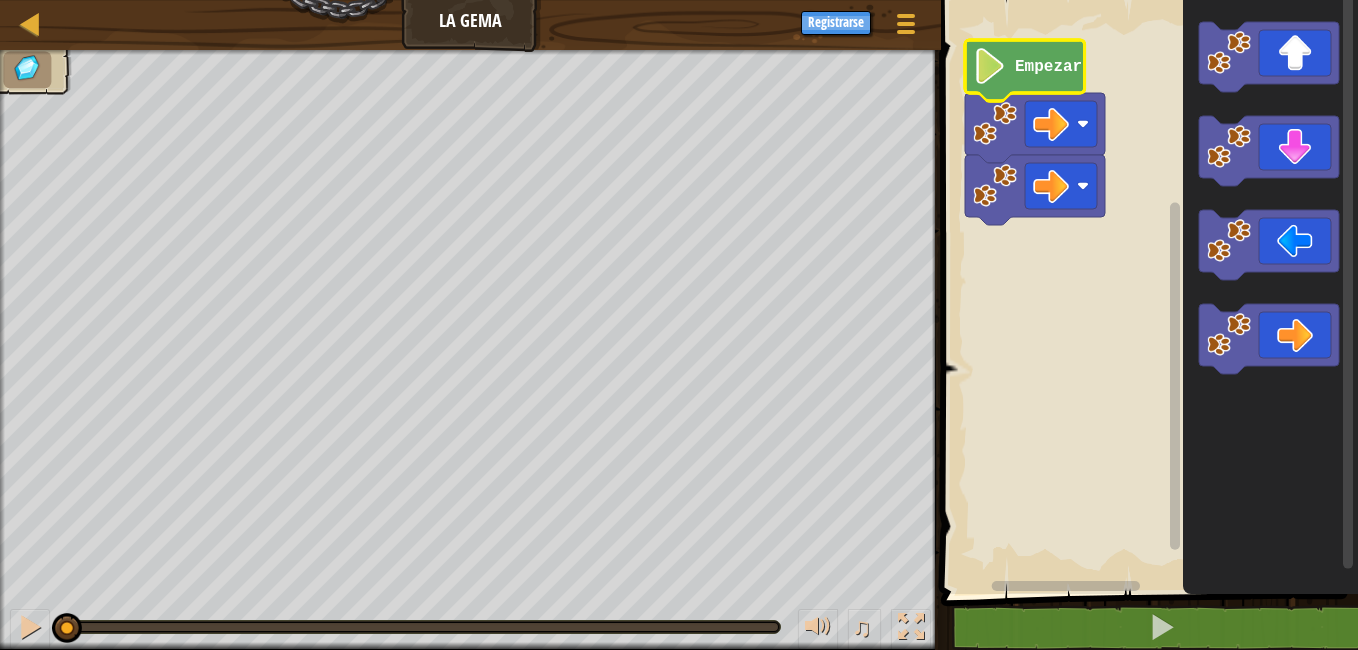 click on "Empezar" 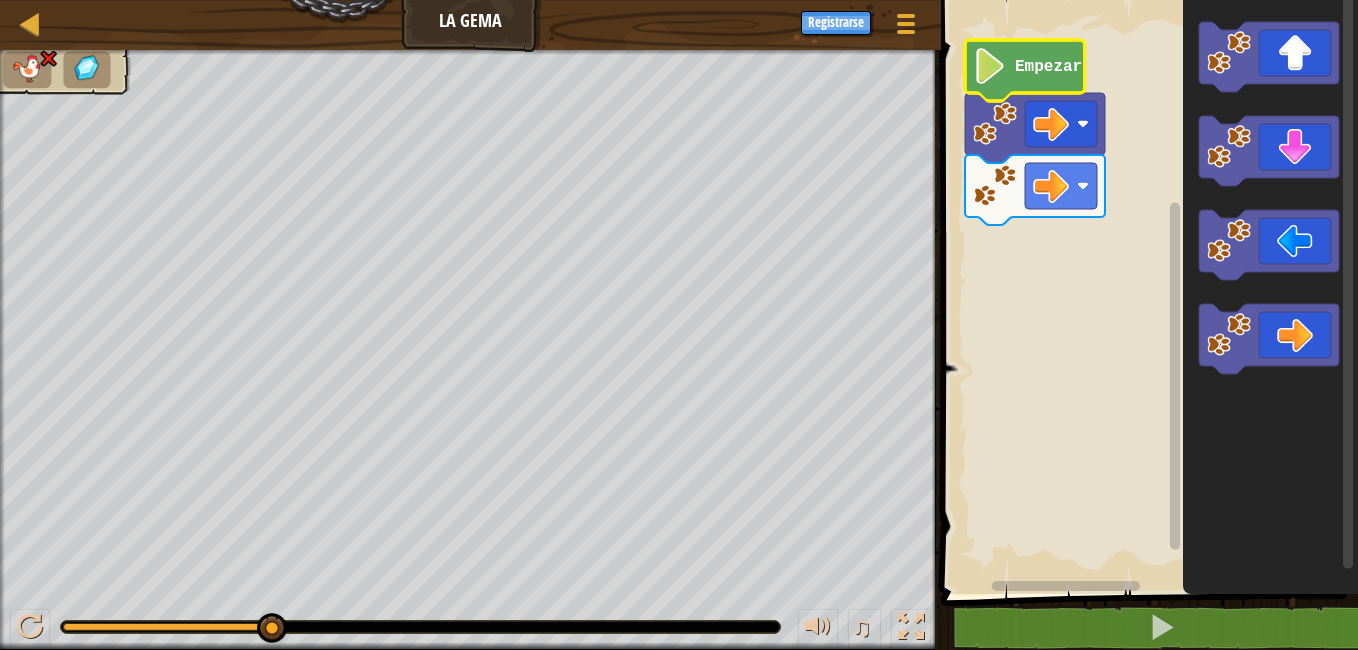 click on "Empezar" 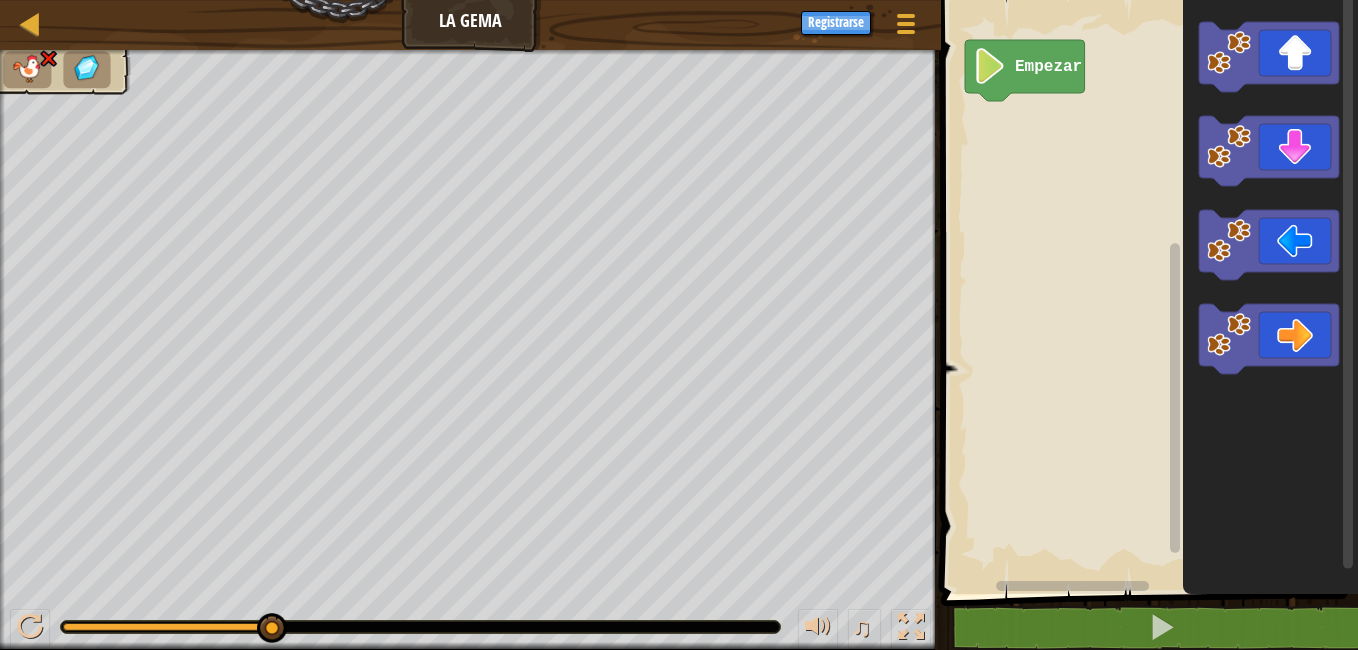 click at bounding box center [48, 58] 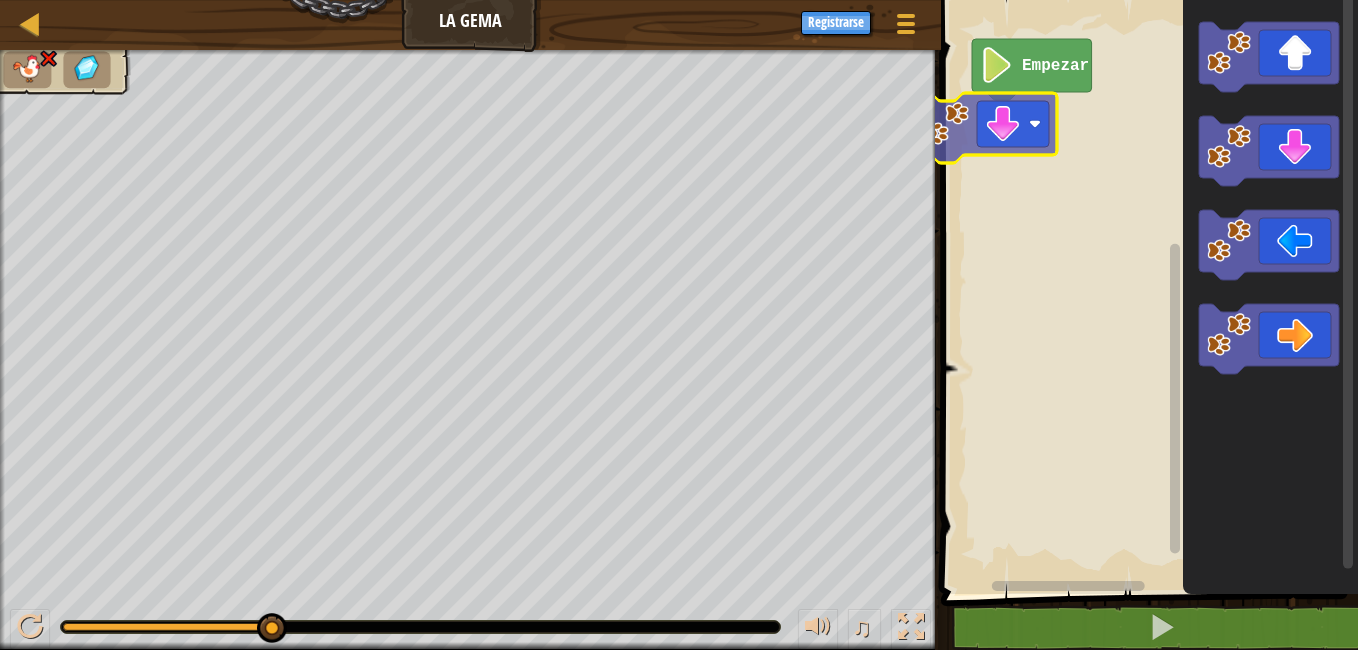 click on "Empezar" at bounding box center (1146, 292) 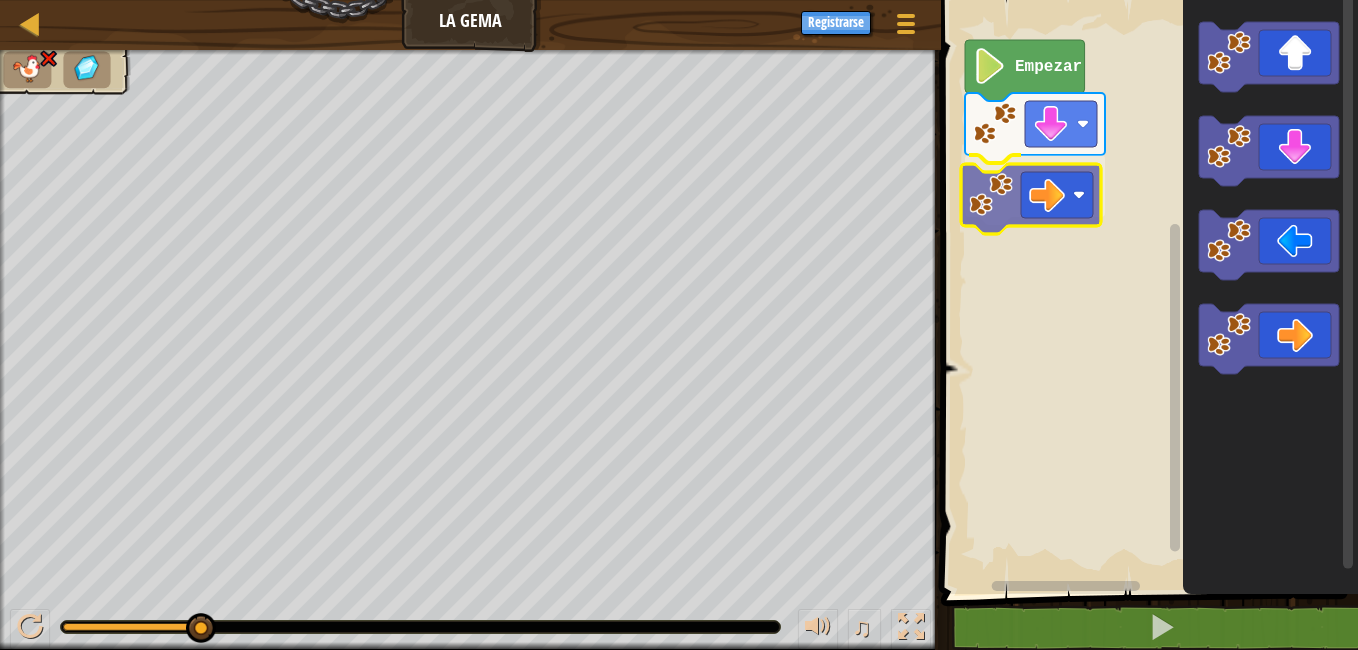 click on "Empezar" at bounding box center (1146, 292) 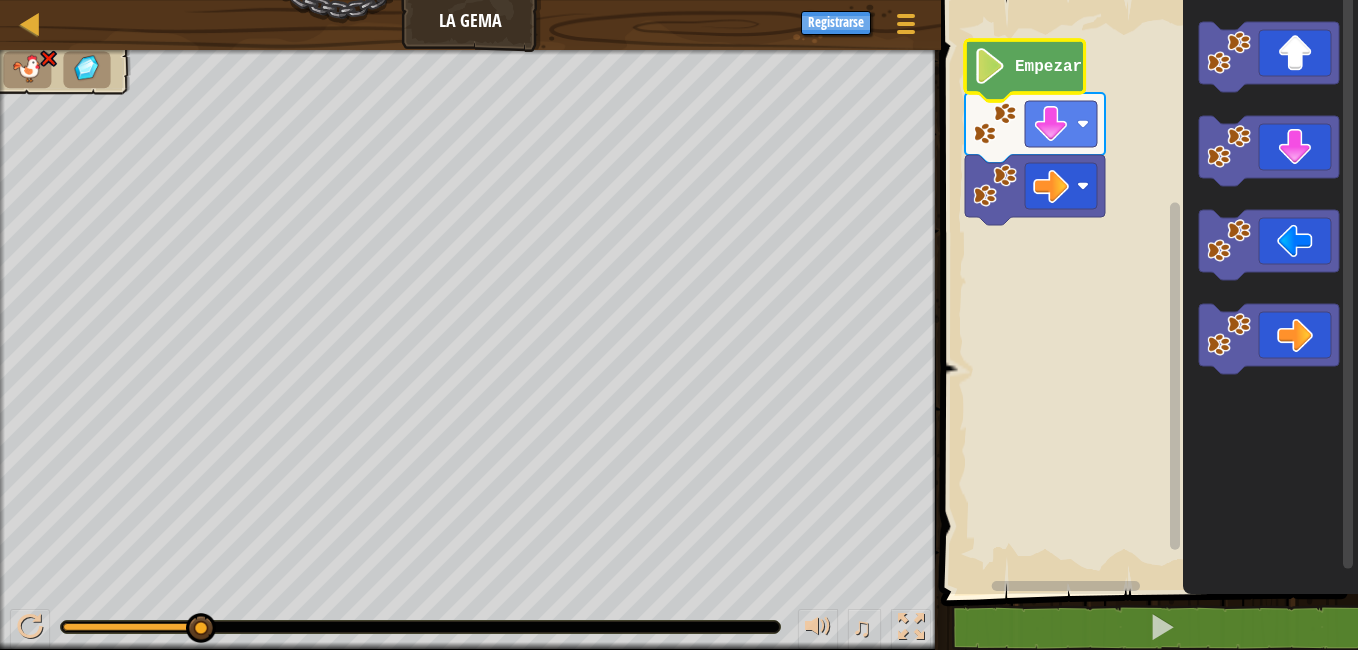 click 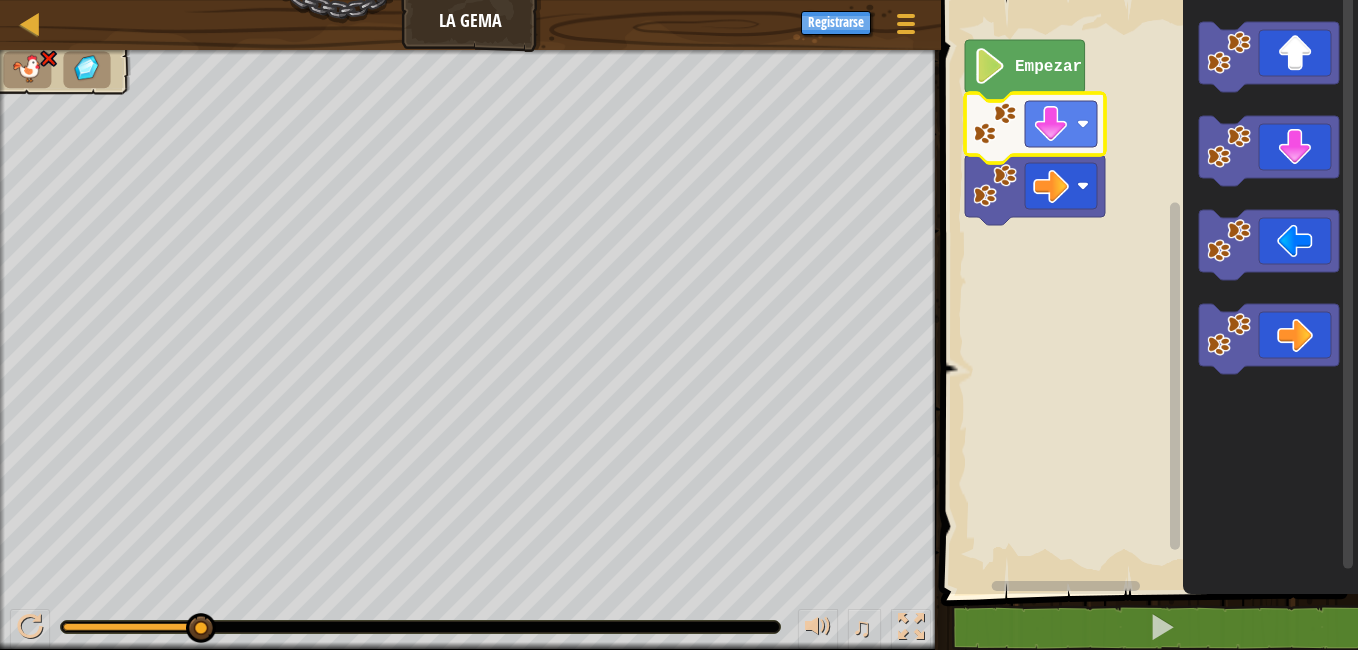 click 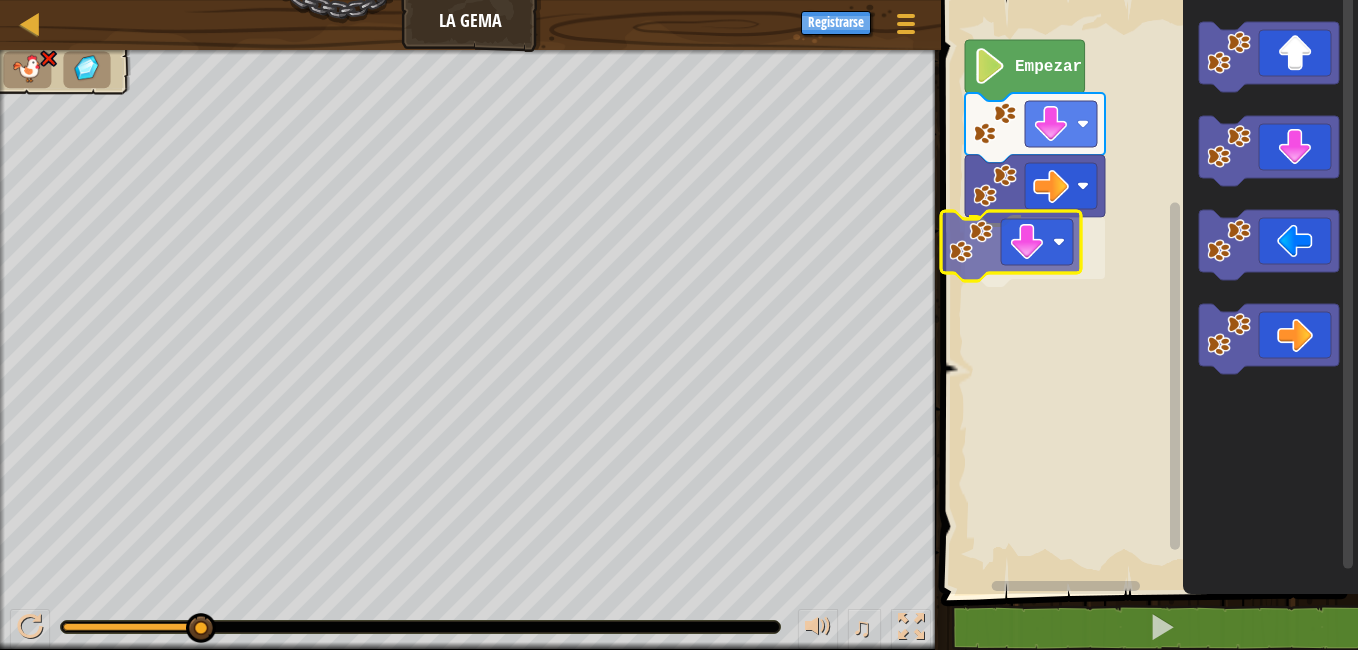 click on "Empezar" at bounding box center (1146, 292) 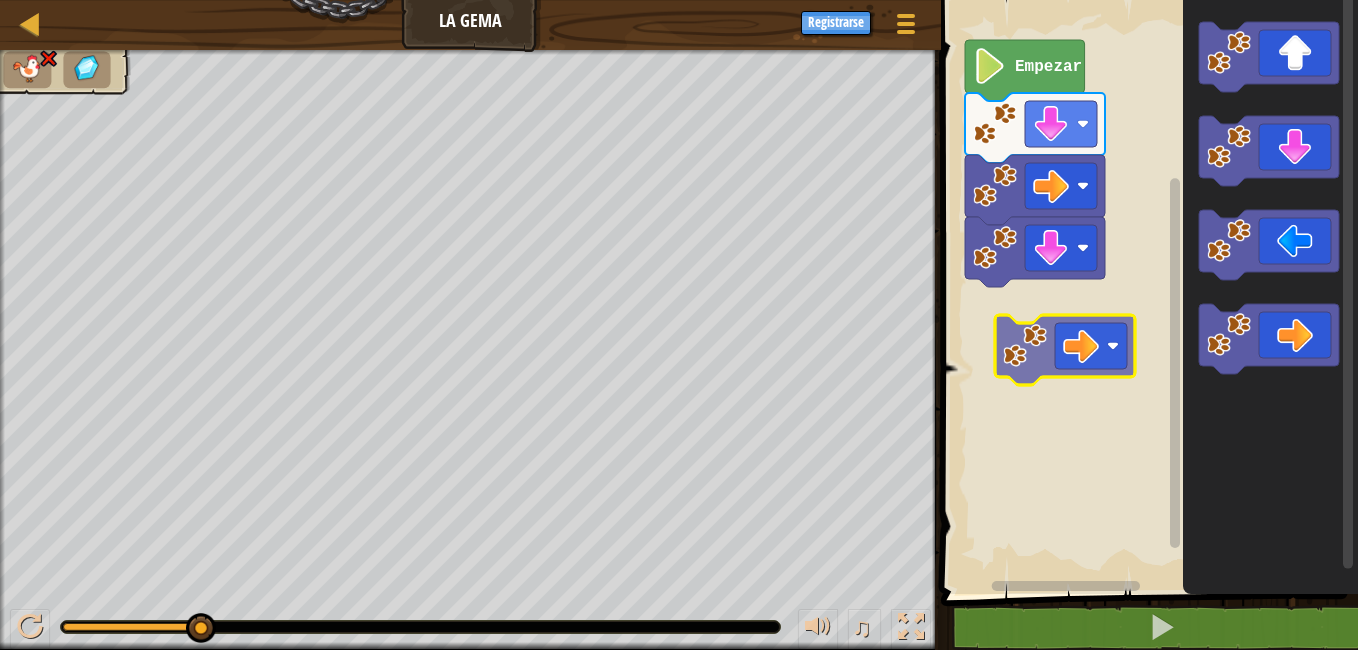 click on "Empezar" at bounding box center [1146, 292] 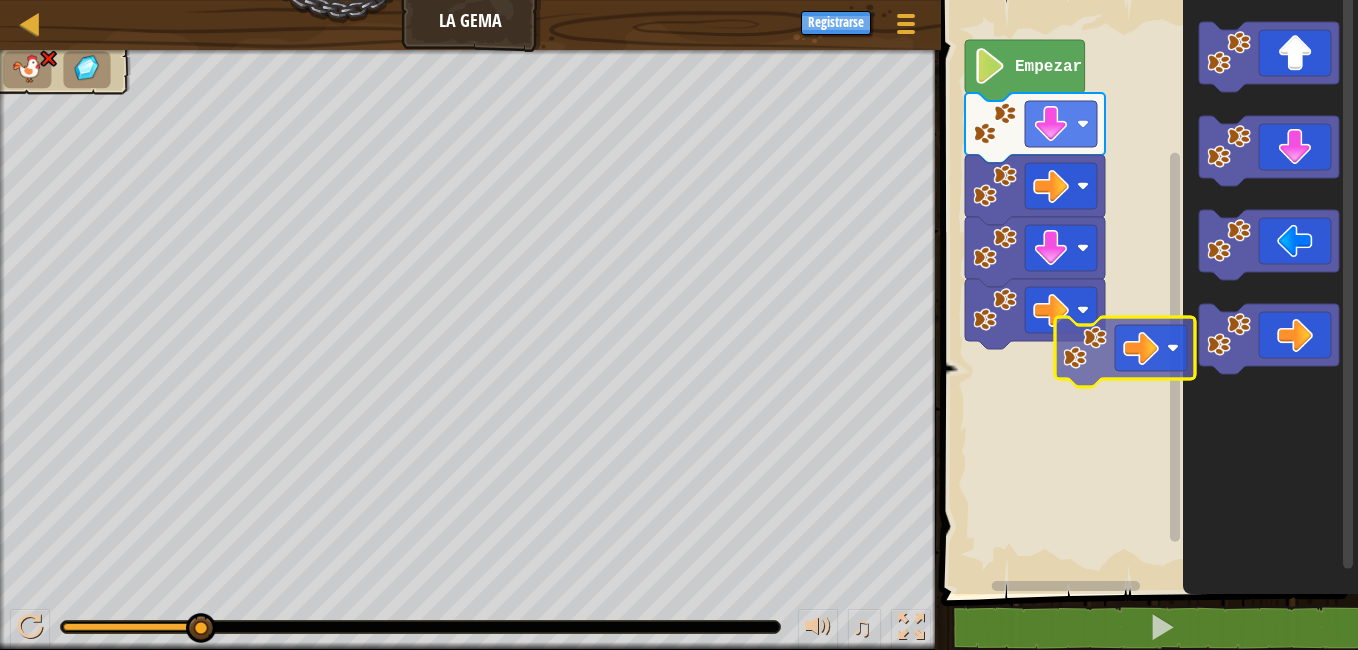click on "Empezar" at bounding box center [1146, 292] 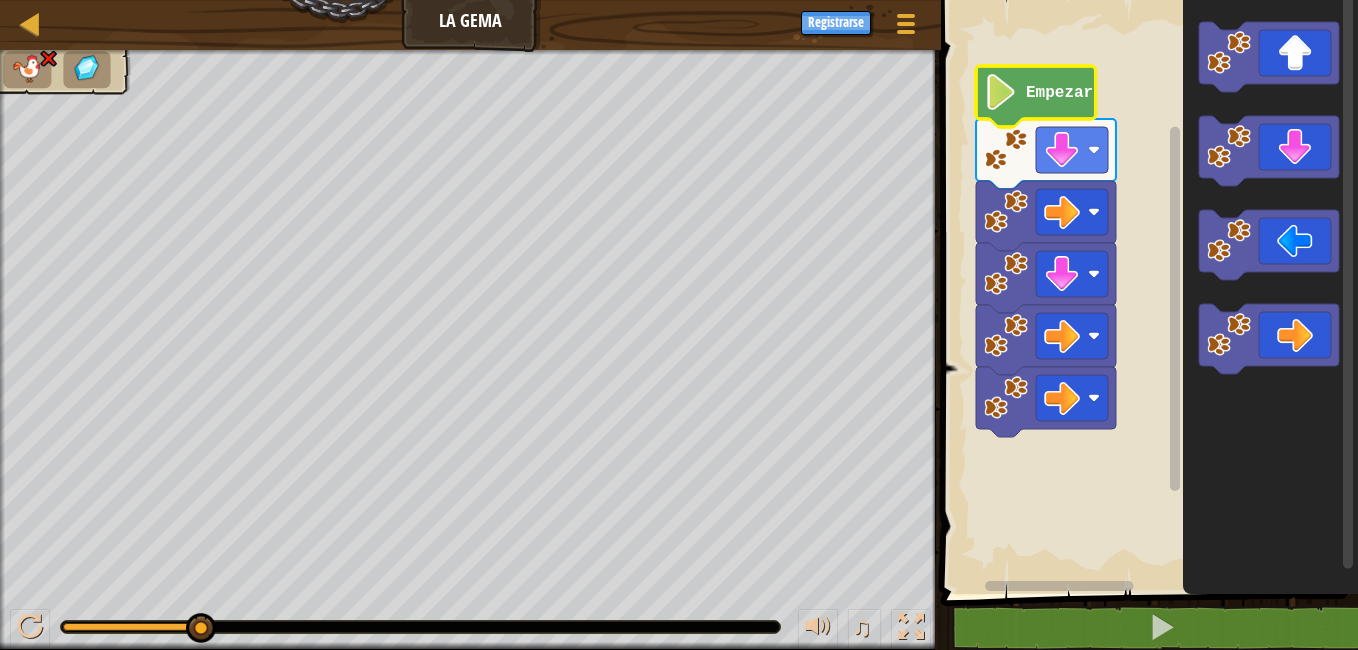 click 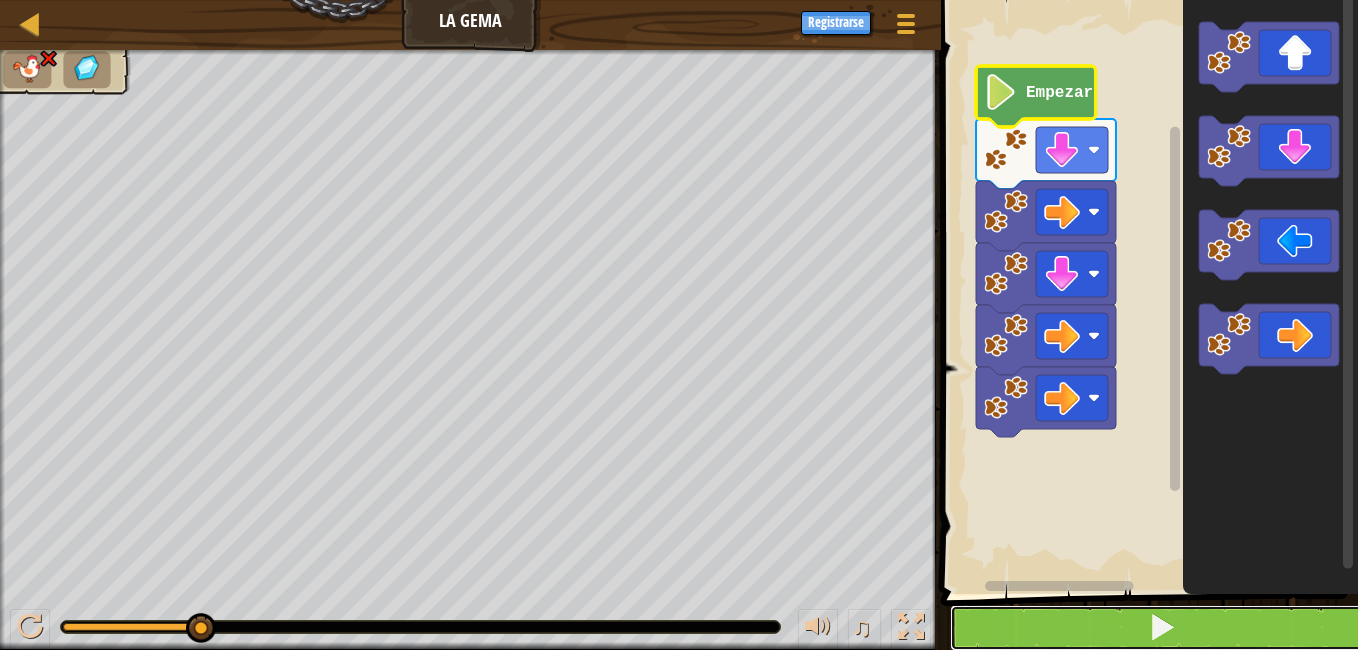 click at bounding box center [1162, 627] 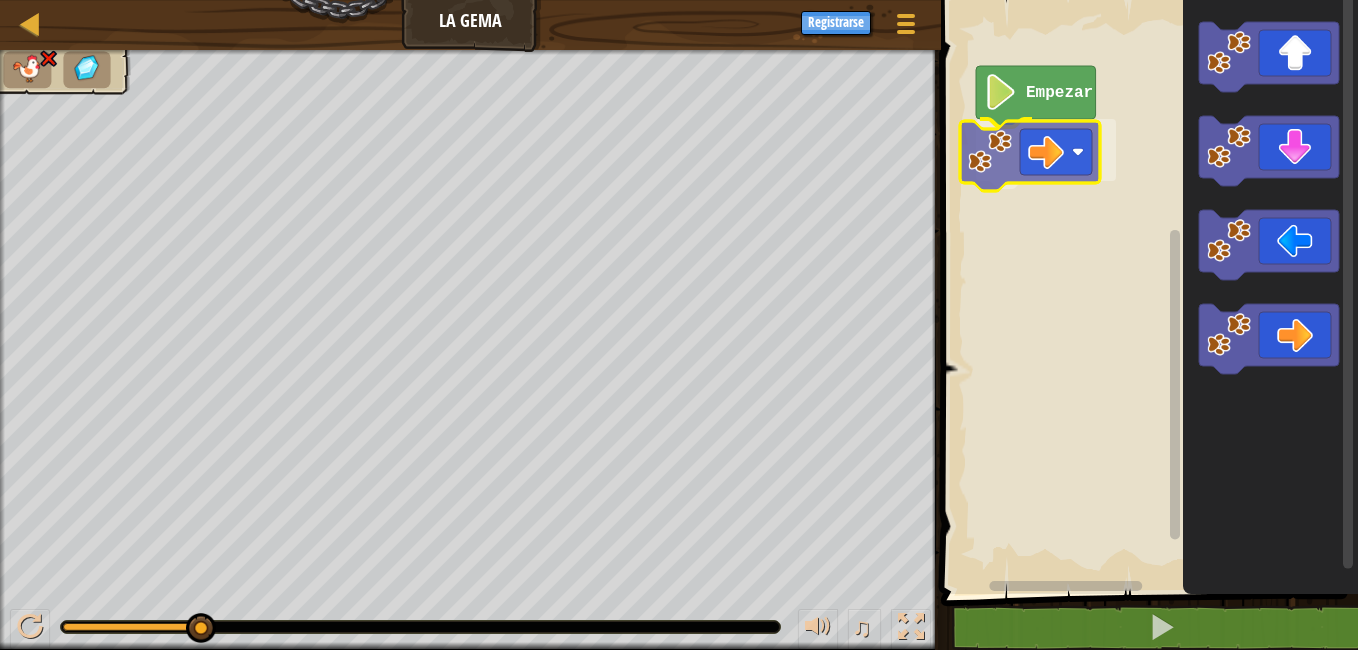 click on "Empezar" at bounding box center [1146, 292] 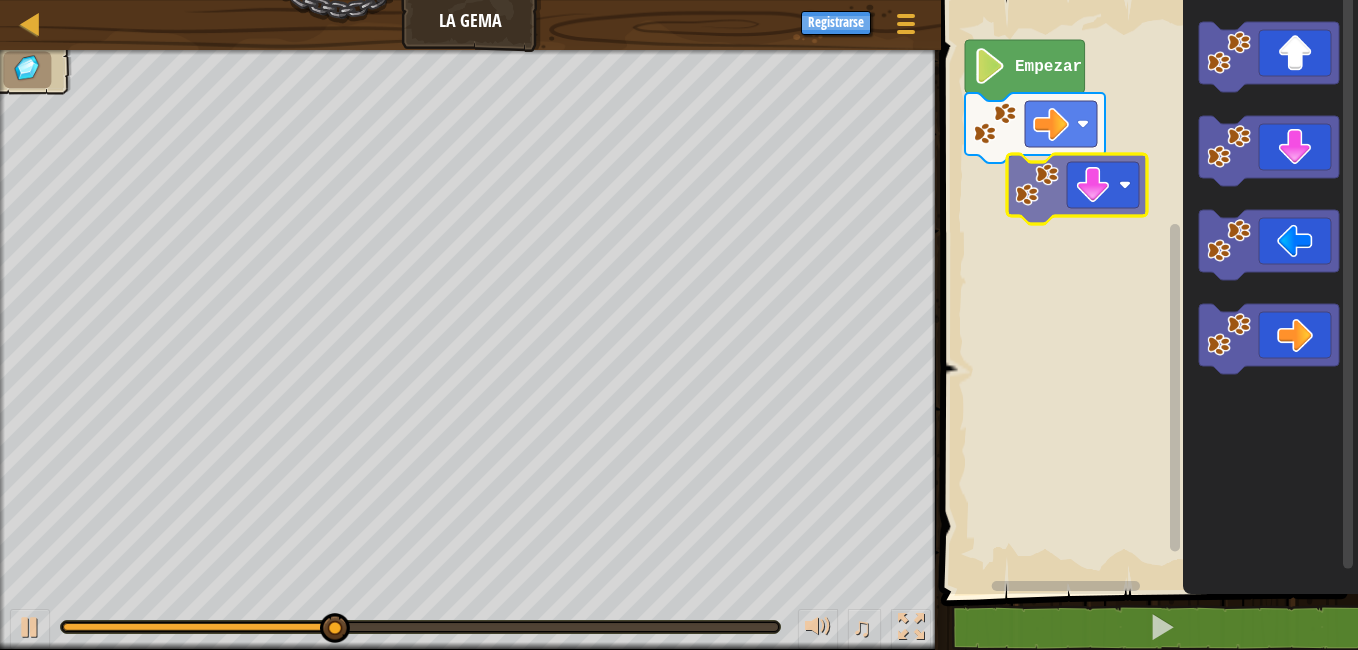 click on "Empezar" at bounding box center [1146, 292] 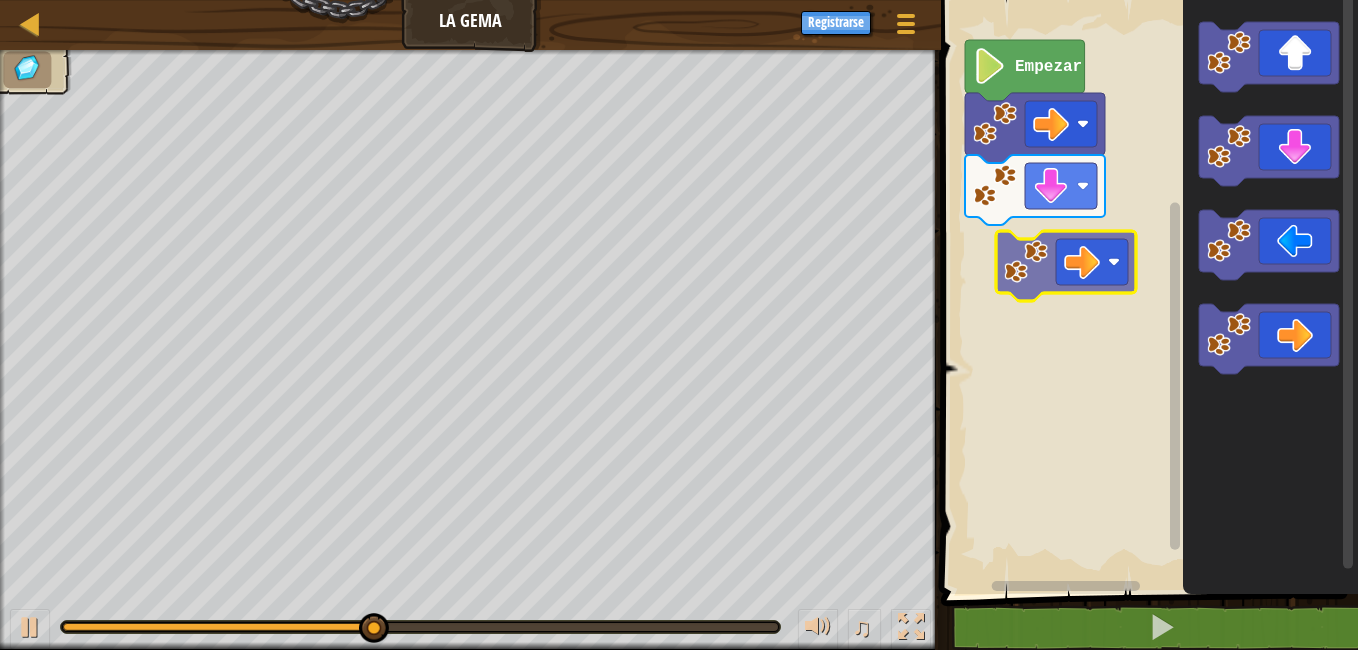 click on "Empezar" at bounding box center [1146, 292] 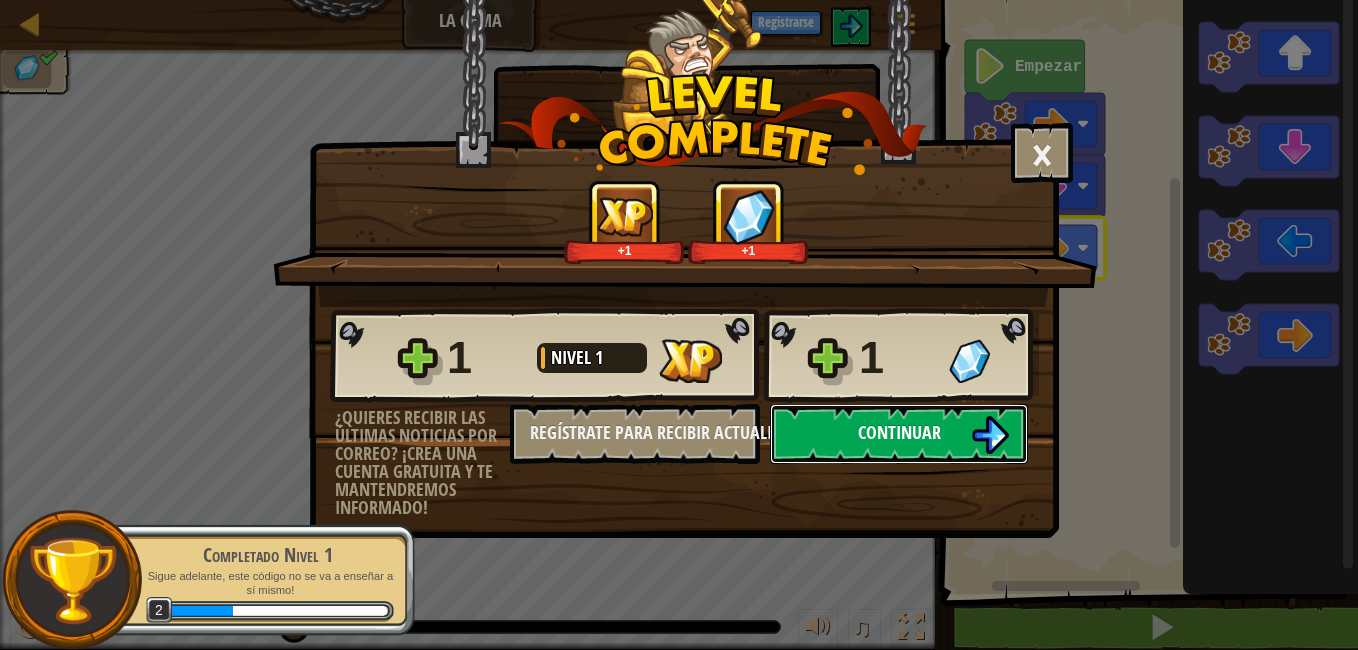 click on "Continuar" at bounding box center [899, 434] 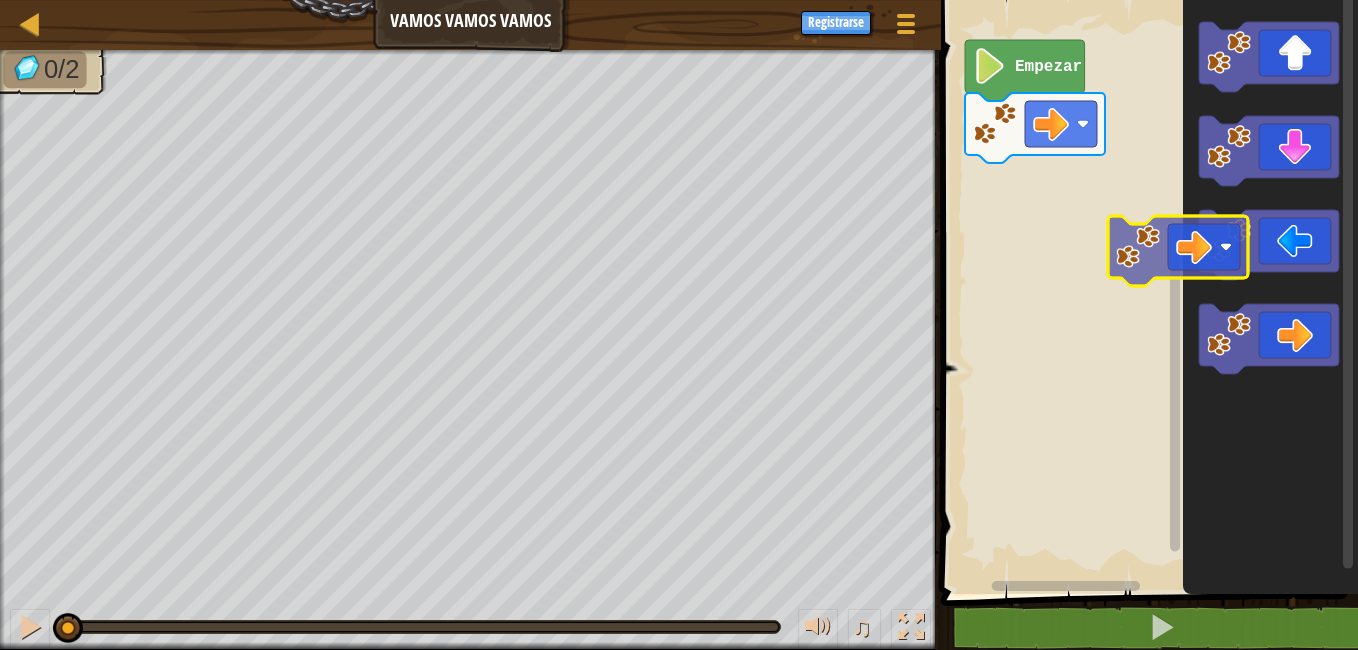 click 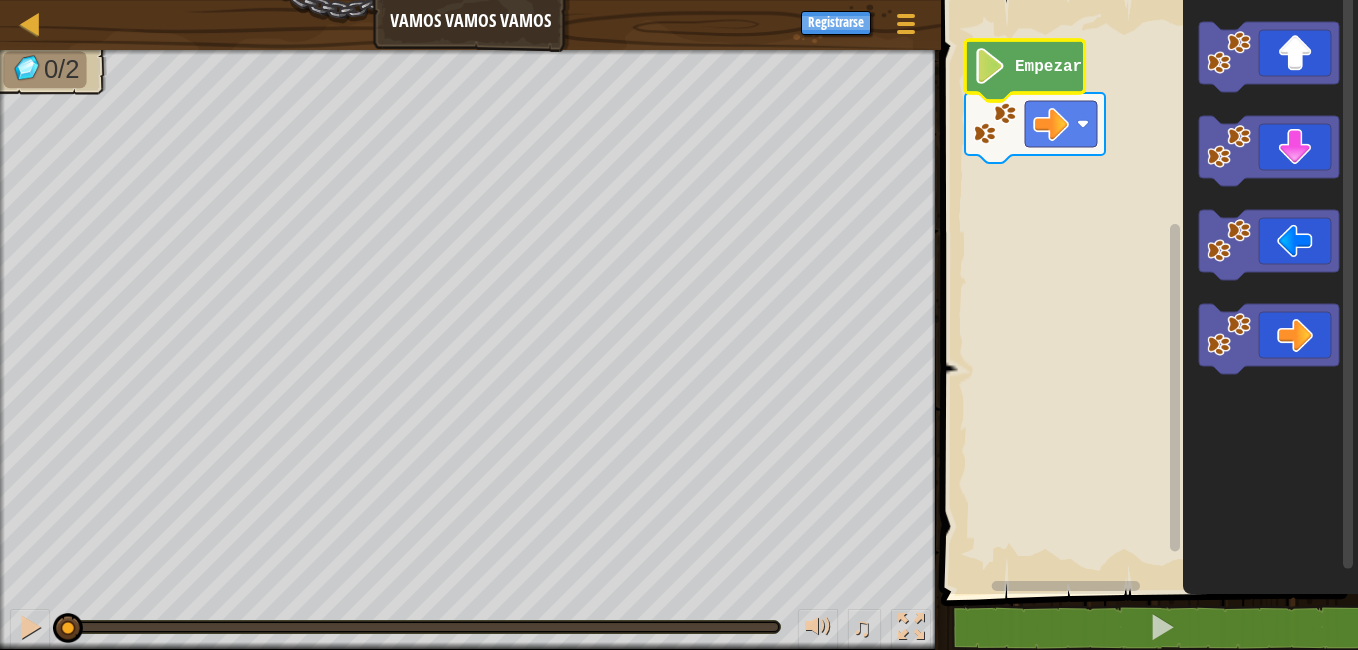 click 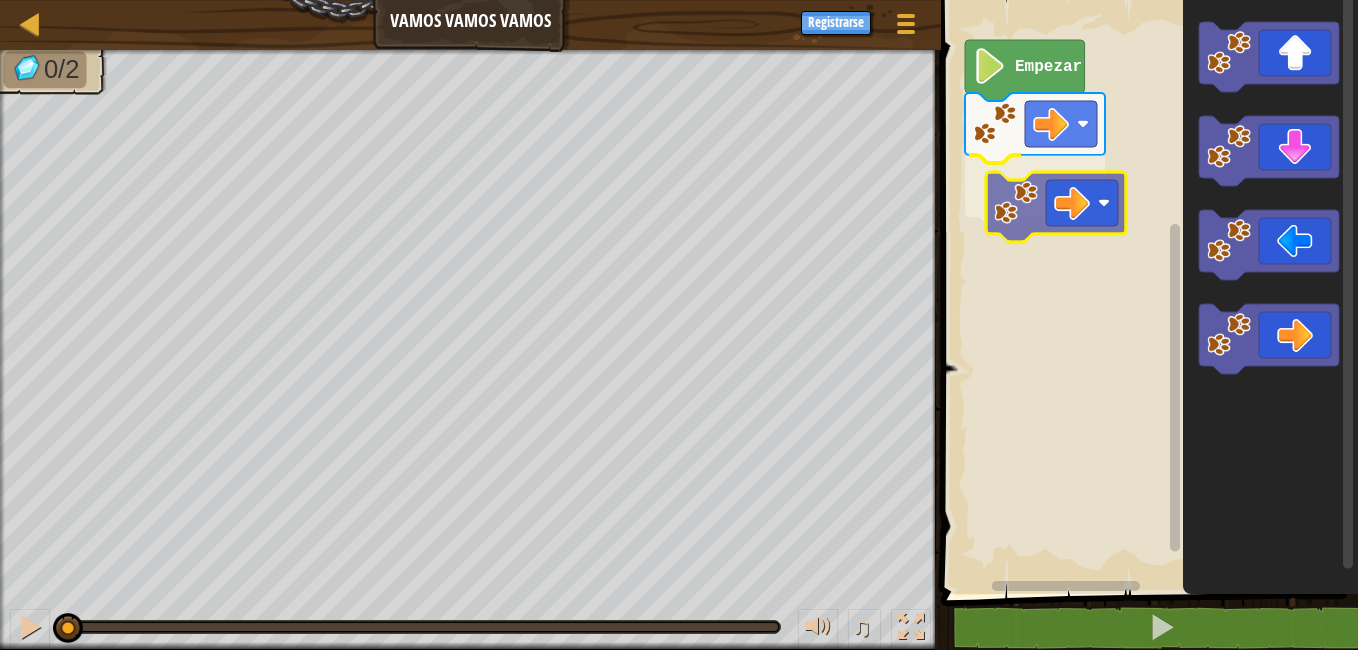 click on "Empezar" at bounding box center (1146, 292) 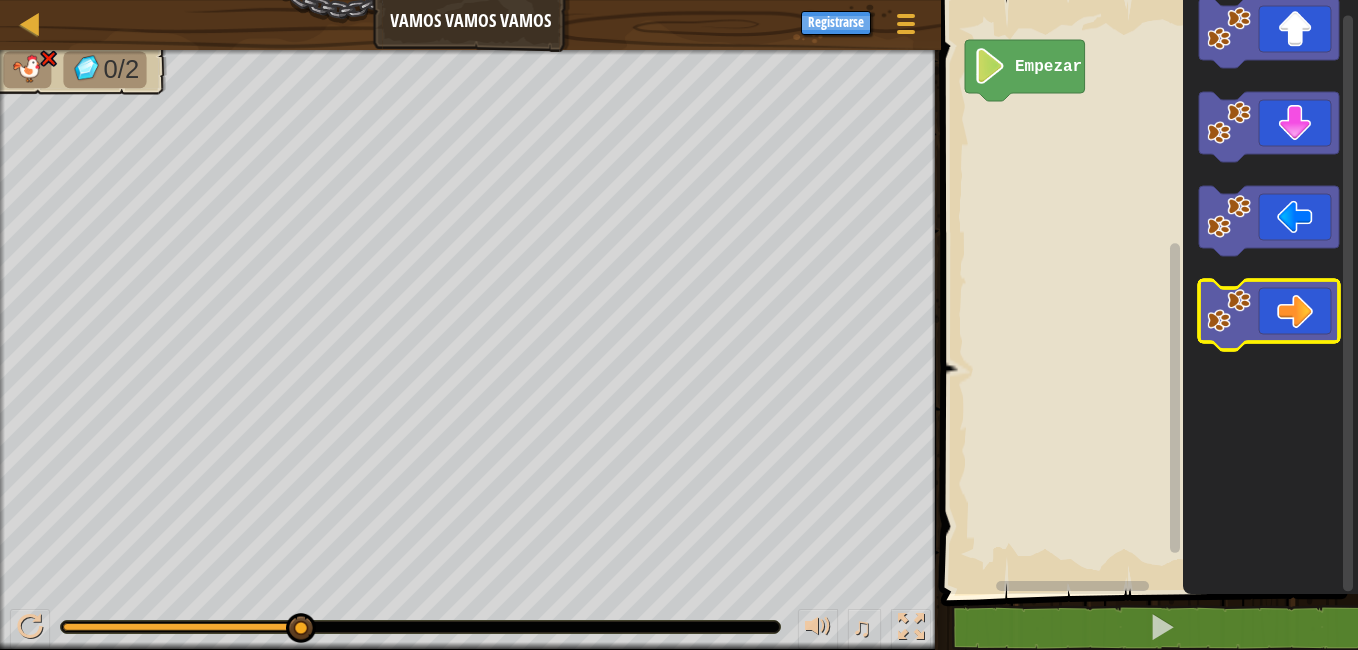 click 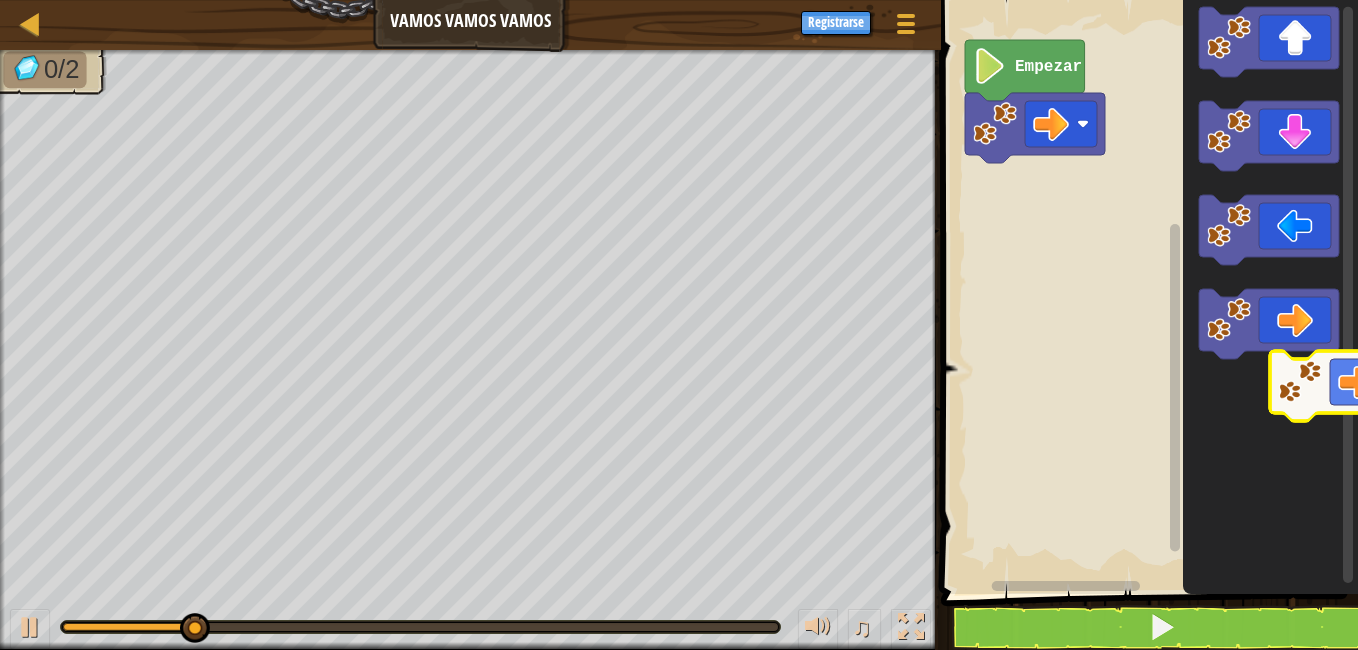 click 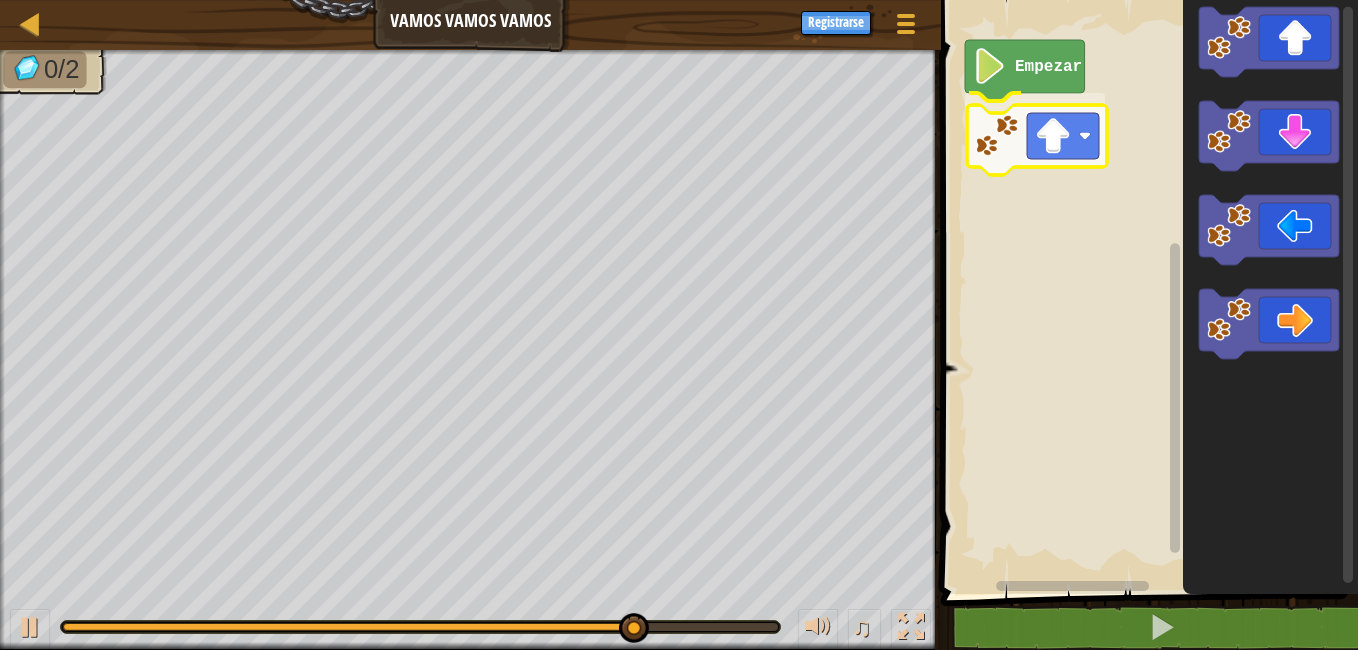 click on "Empezar" at bounding box center [1146, 292] 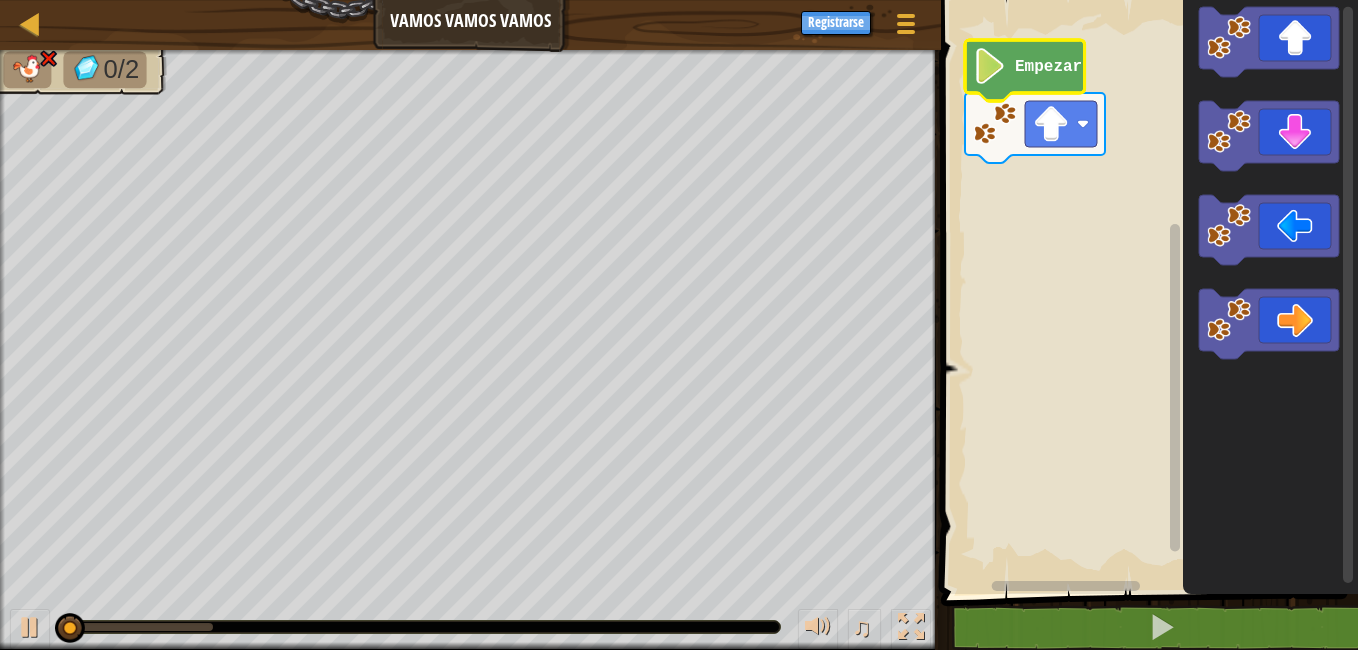 click 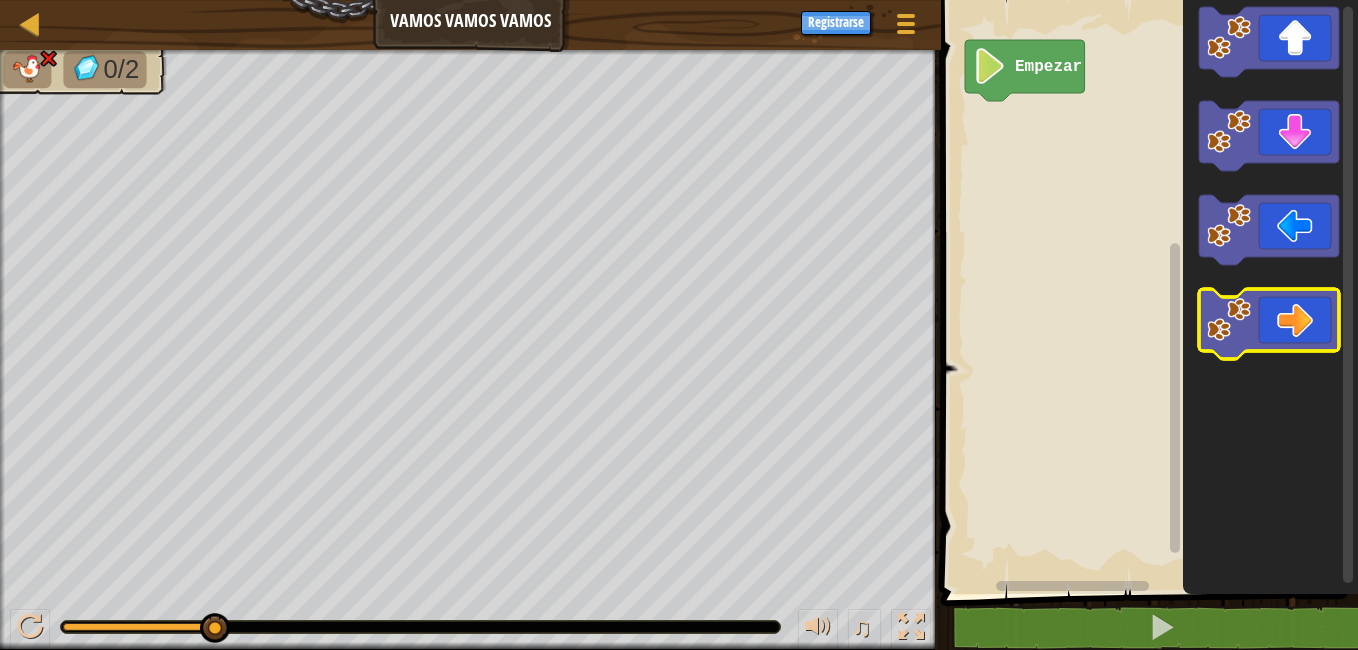 click 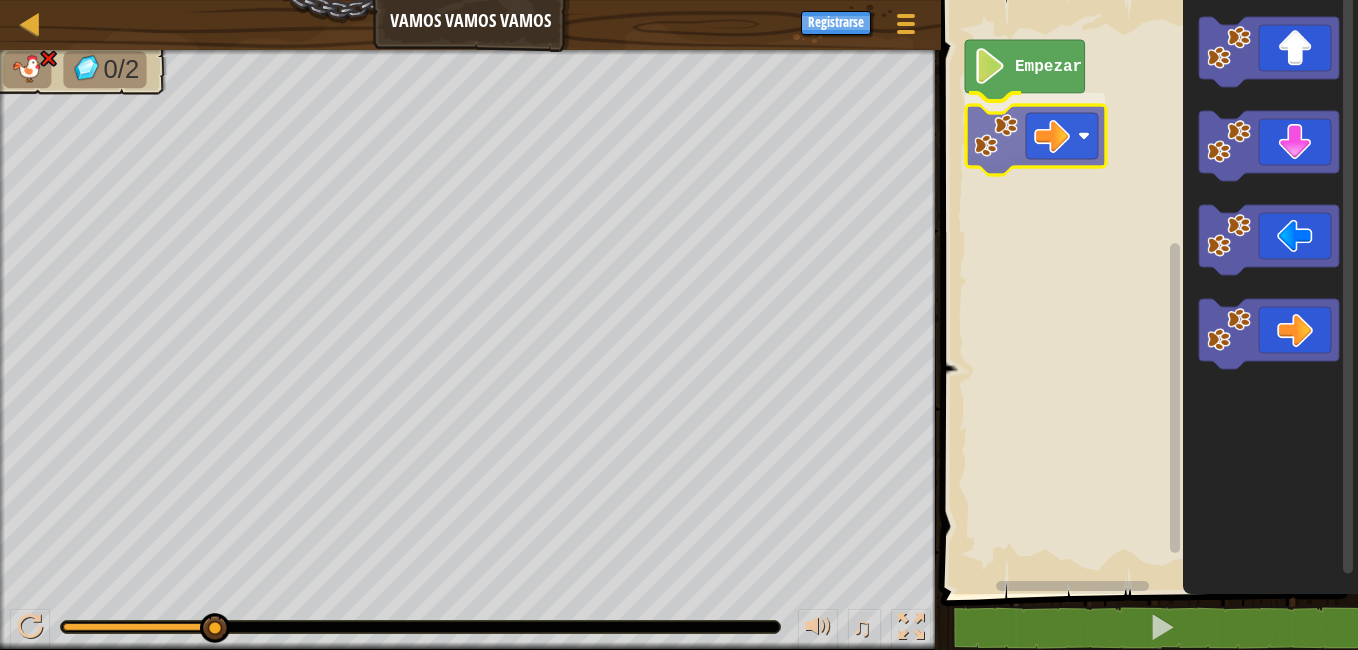 click on "Empezar" at bounding box center [1146, 292] 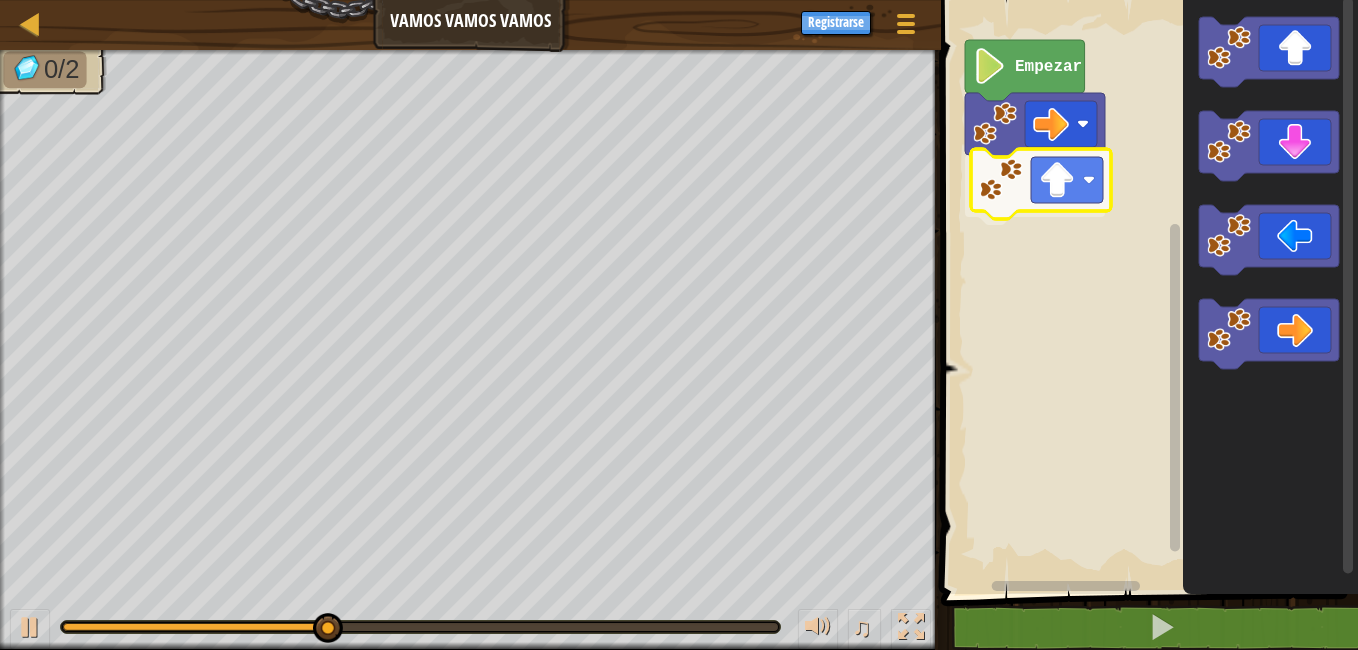 click on "Empezar" at bounding box center (1146, 292) 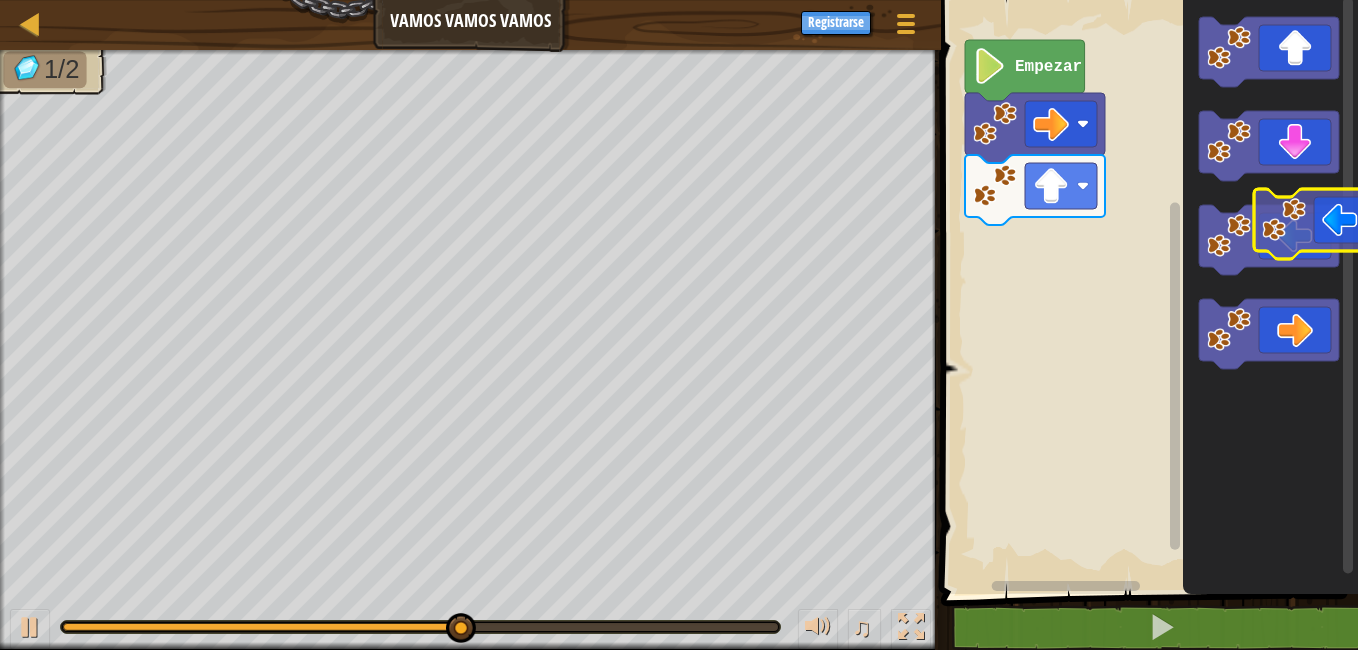 click 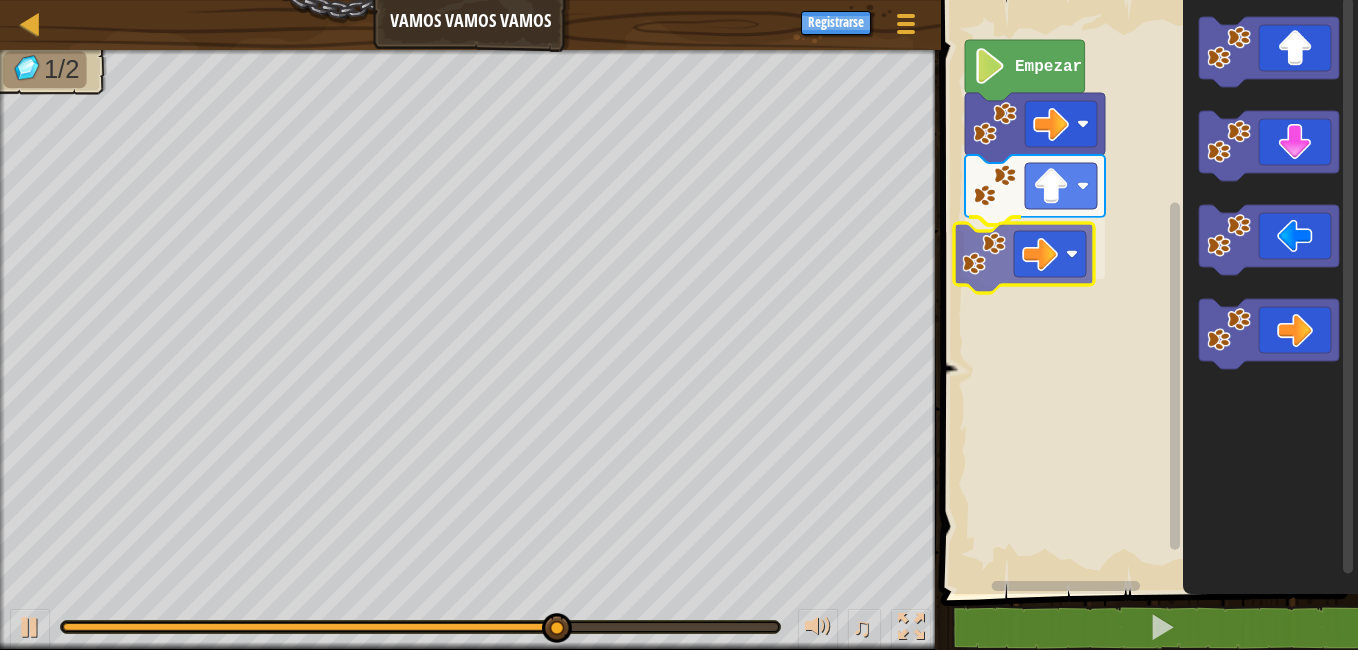 click on "Empezar" at bounding box center (1146, 292) 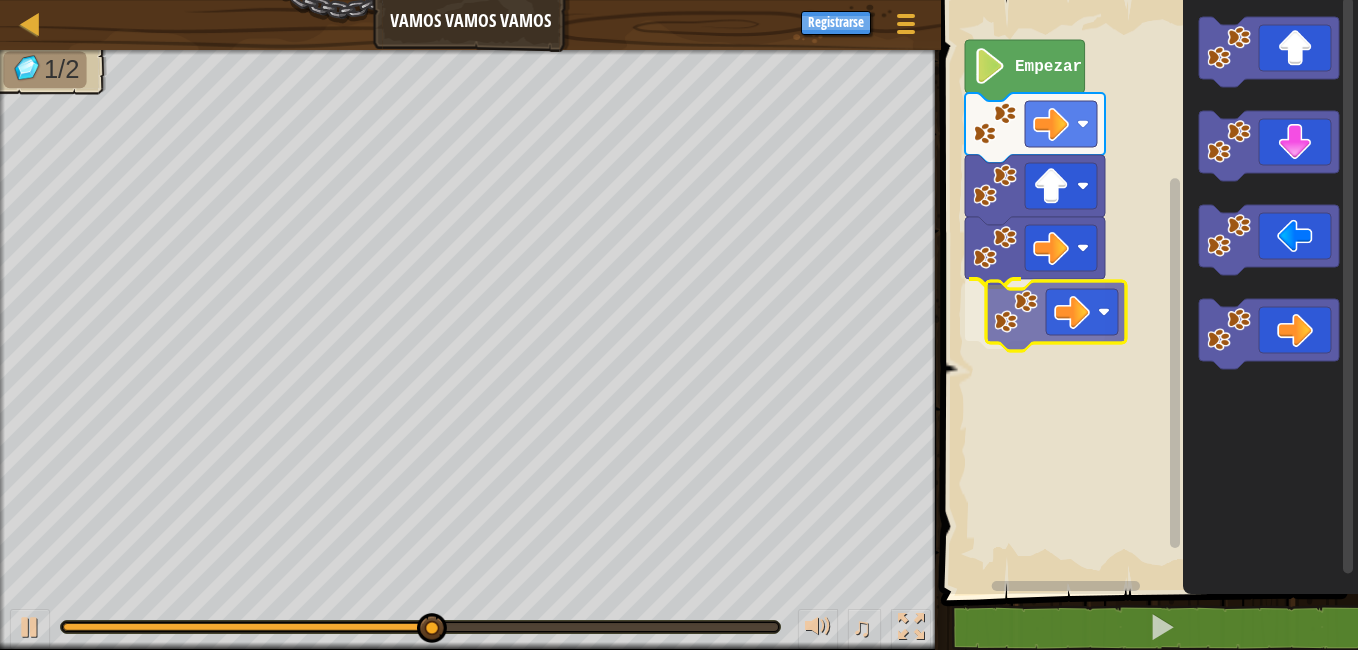 click on "Empezar" at bounding box center [1146, 292] 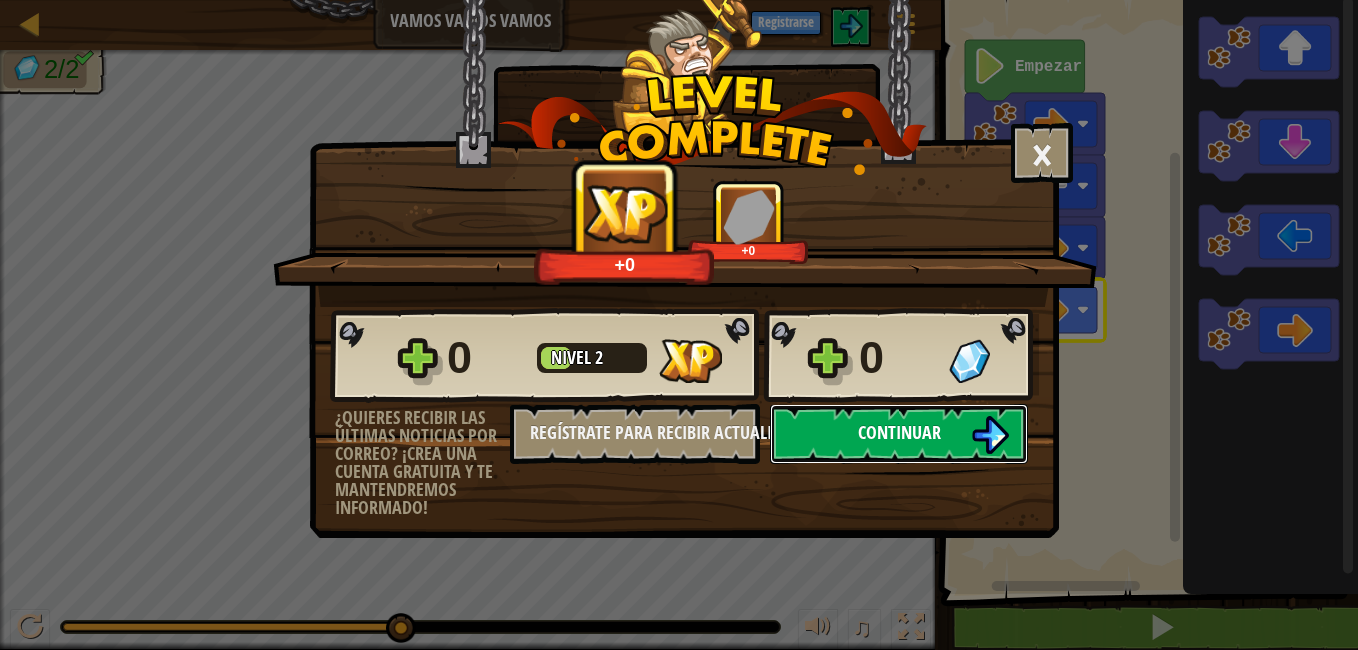 click on "Continuar" at bounding box center [899, 434] 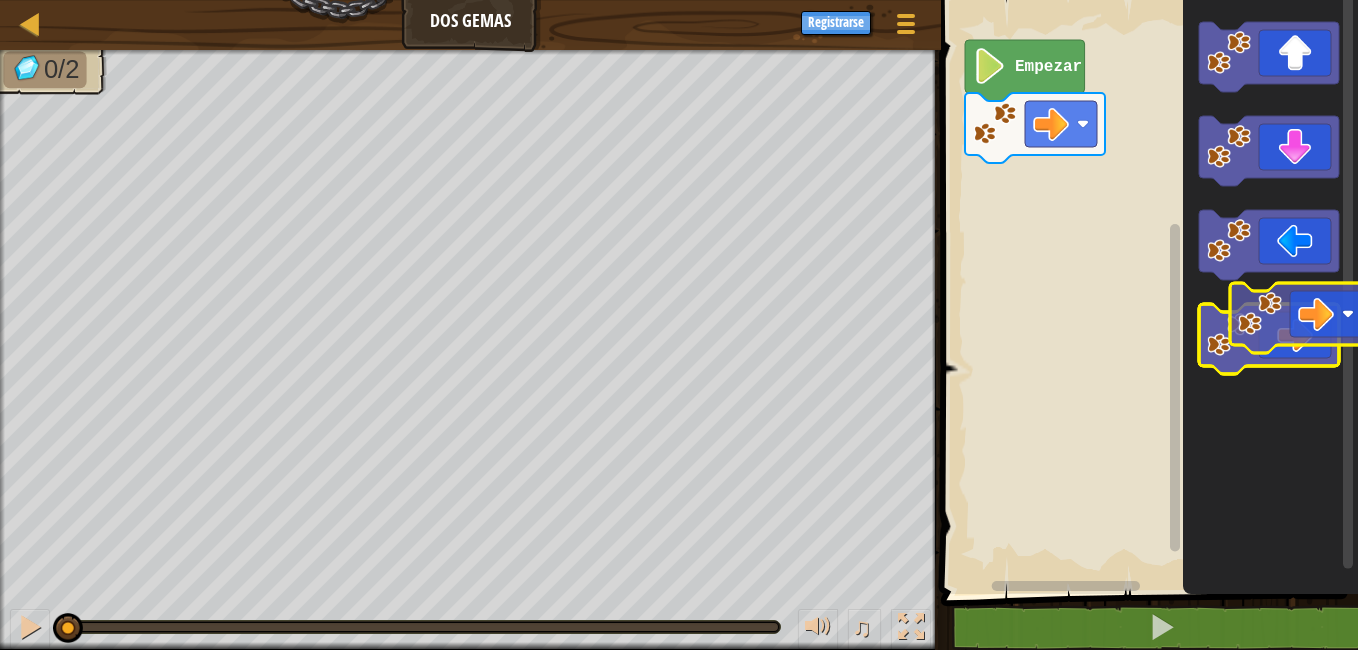 click 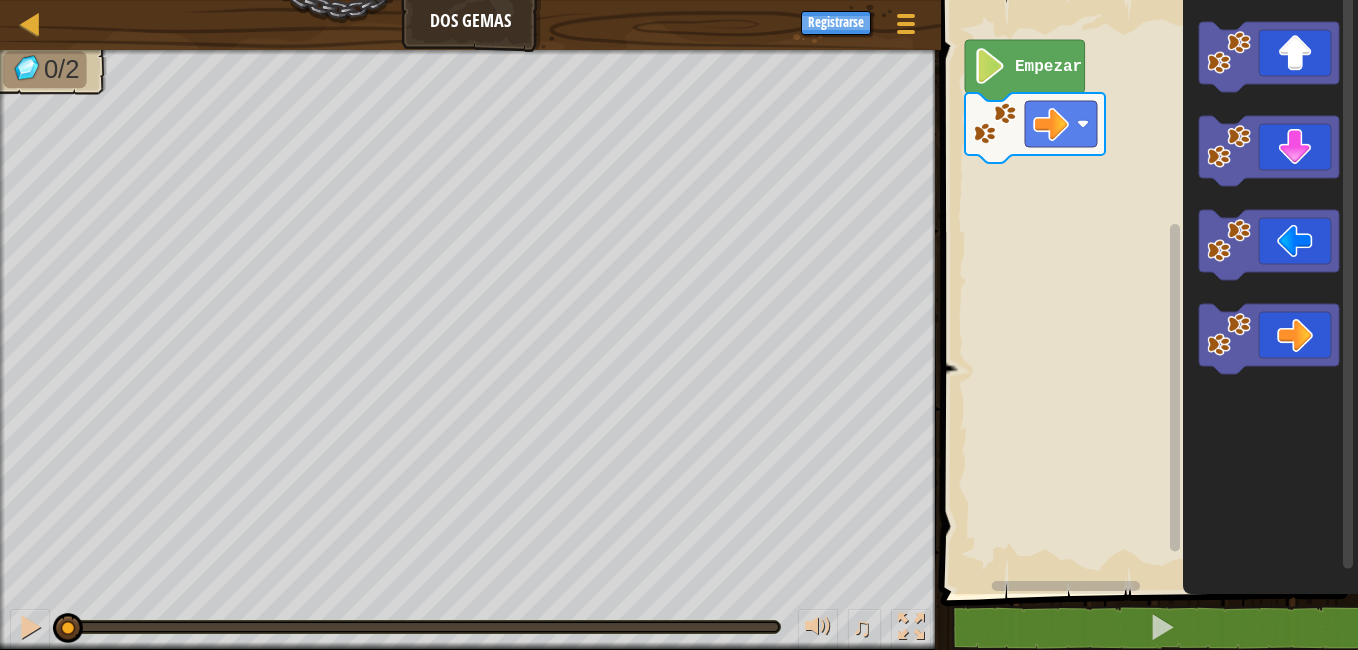 click 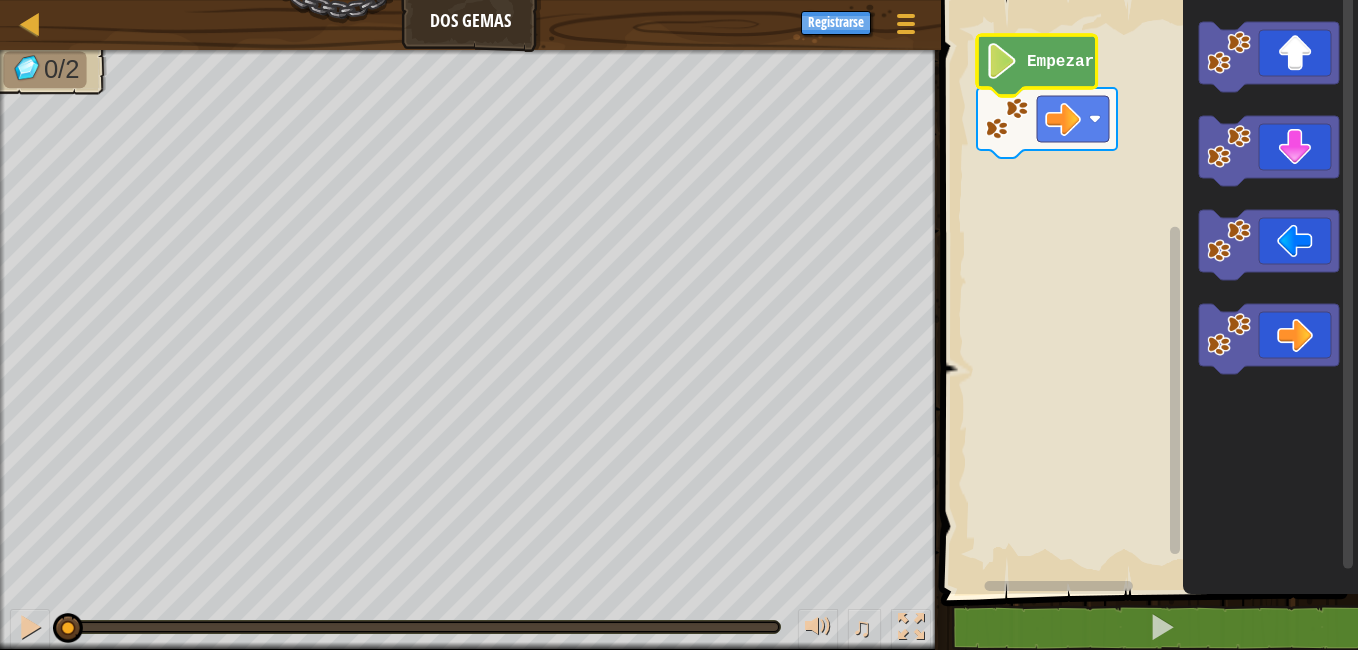 click 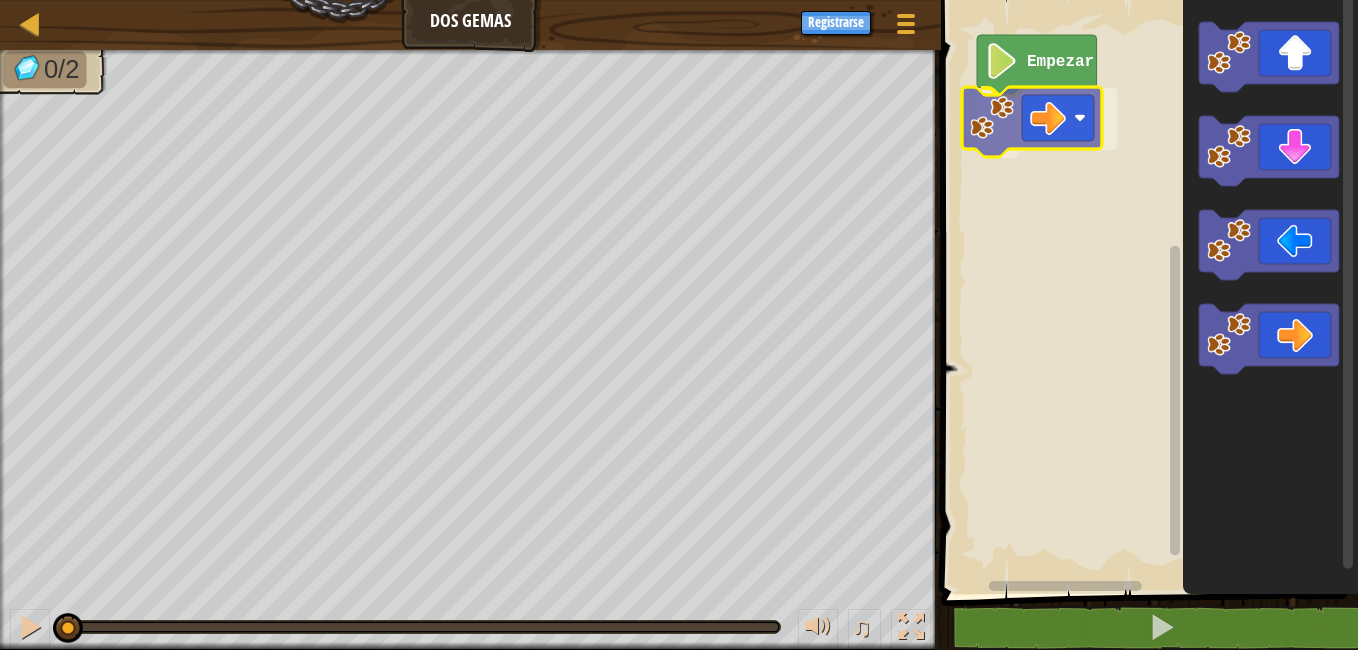 click on "Empezar" at bounding box center (1146, 292) 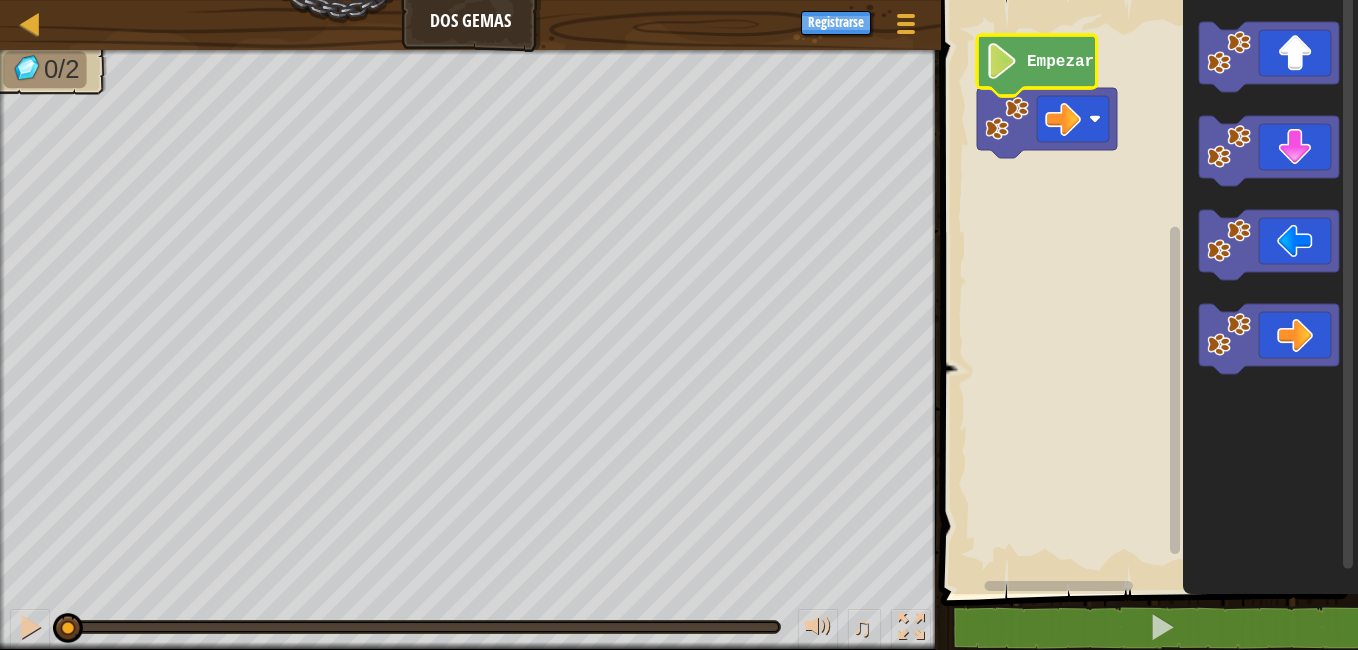 click on "Empezar" 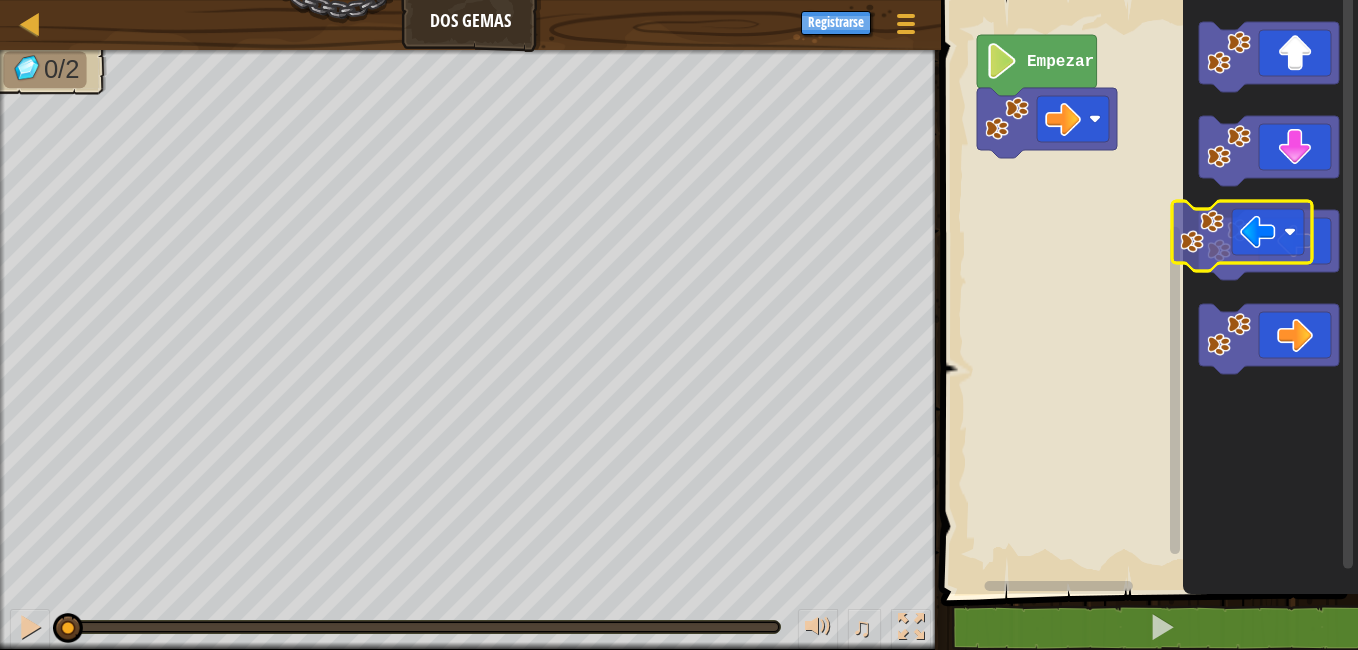 click on "Empezar" at bounding box center (1146, 292) 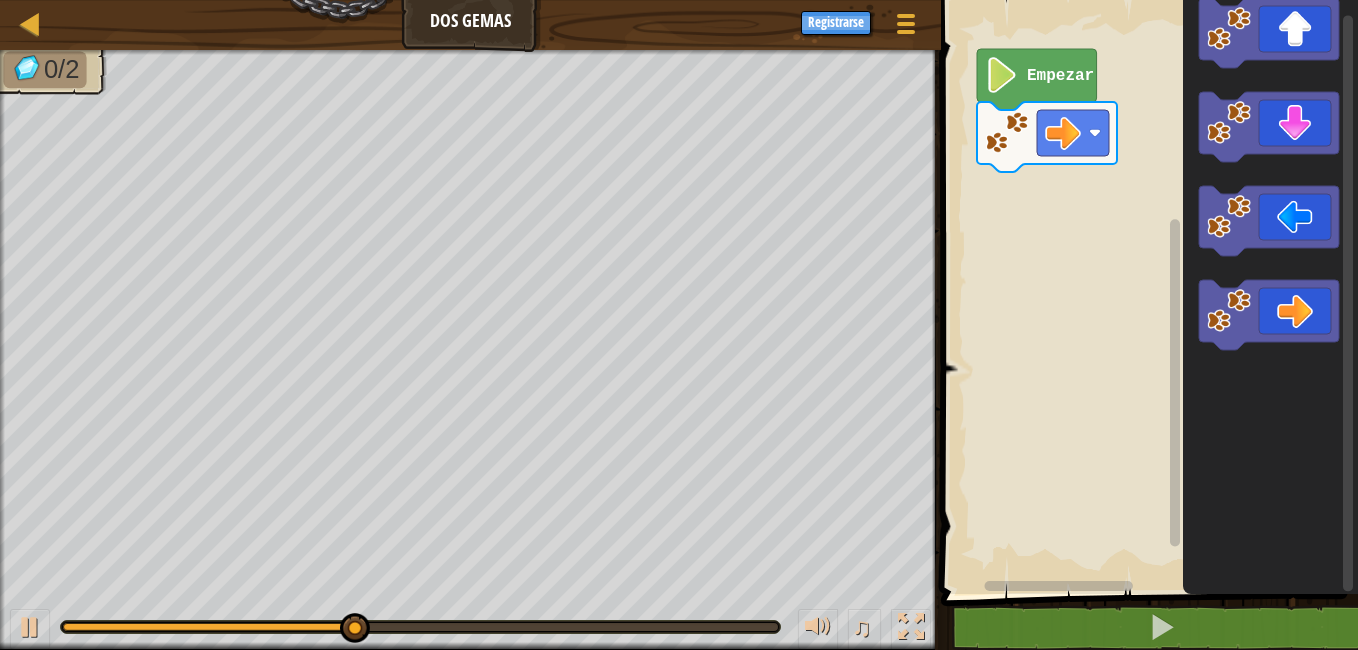 click on "Empezar" at bounding box center (1146, 292) 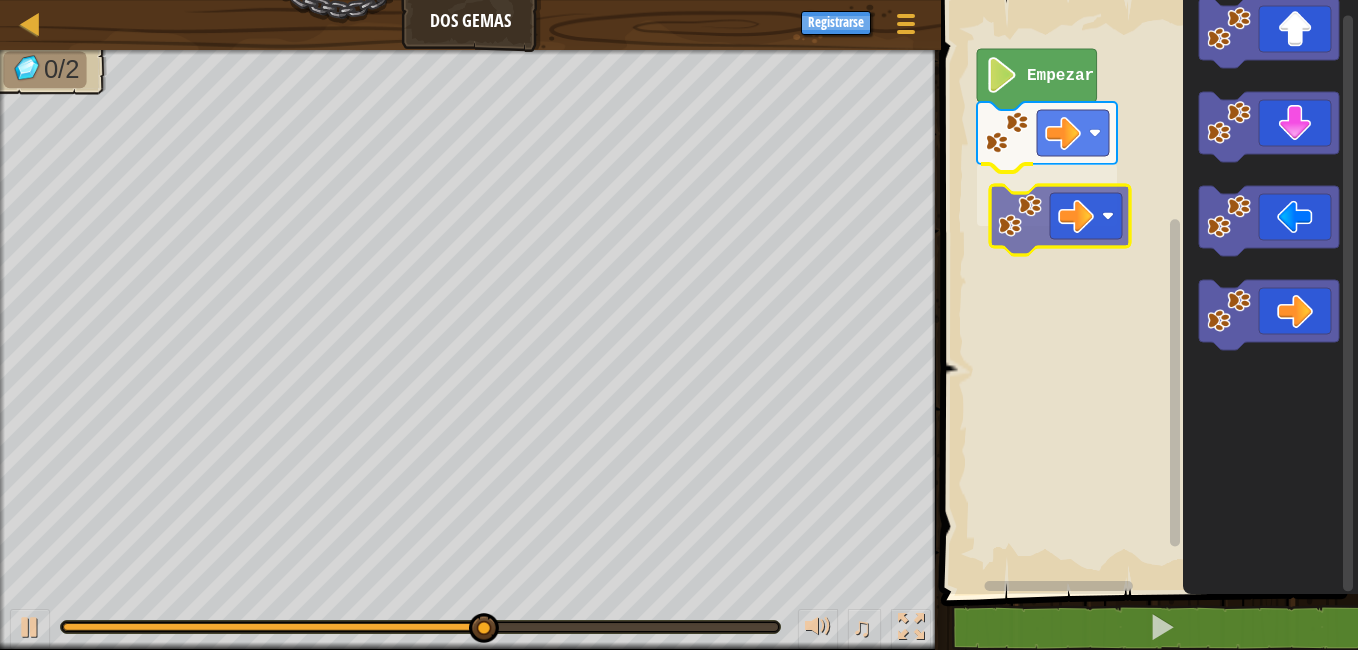 click on "Empezar" at bounding box center (1146, 292) 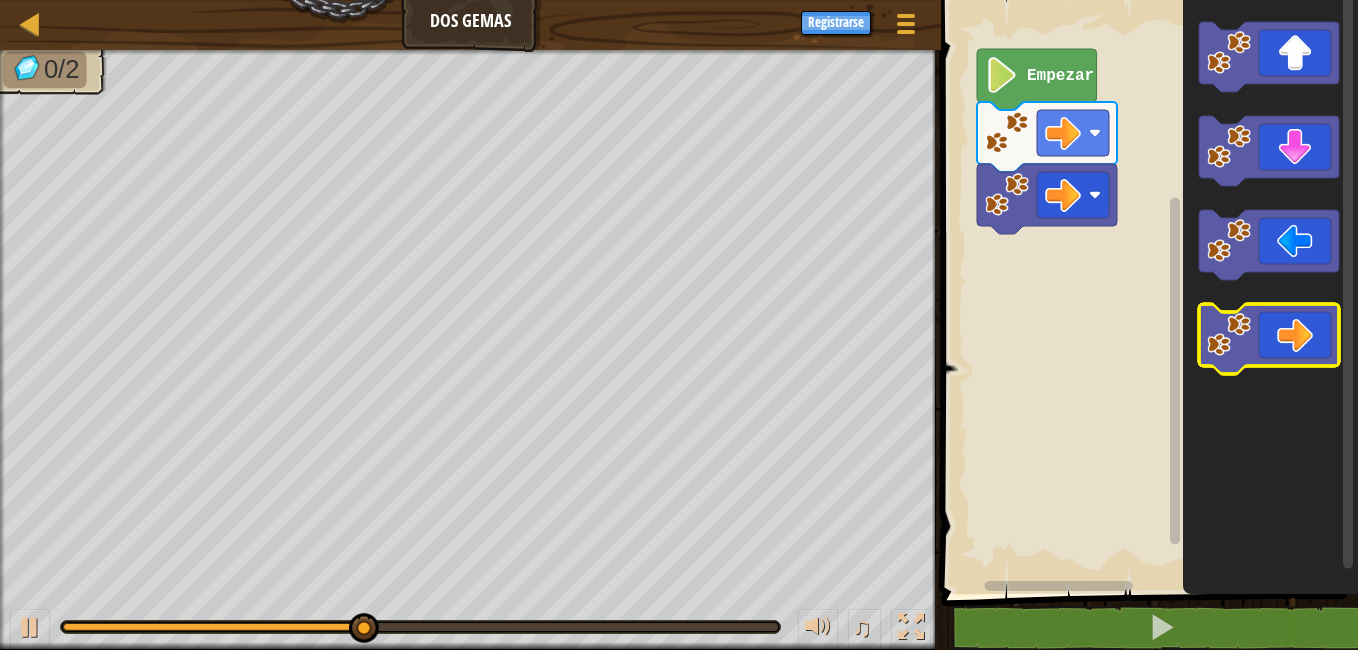 click 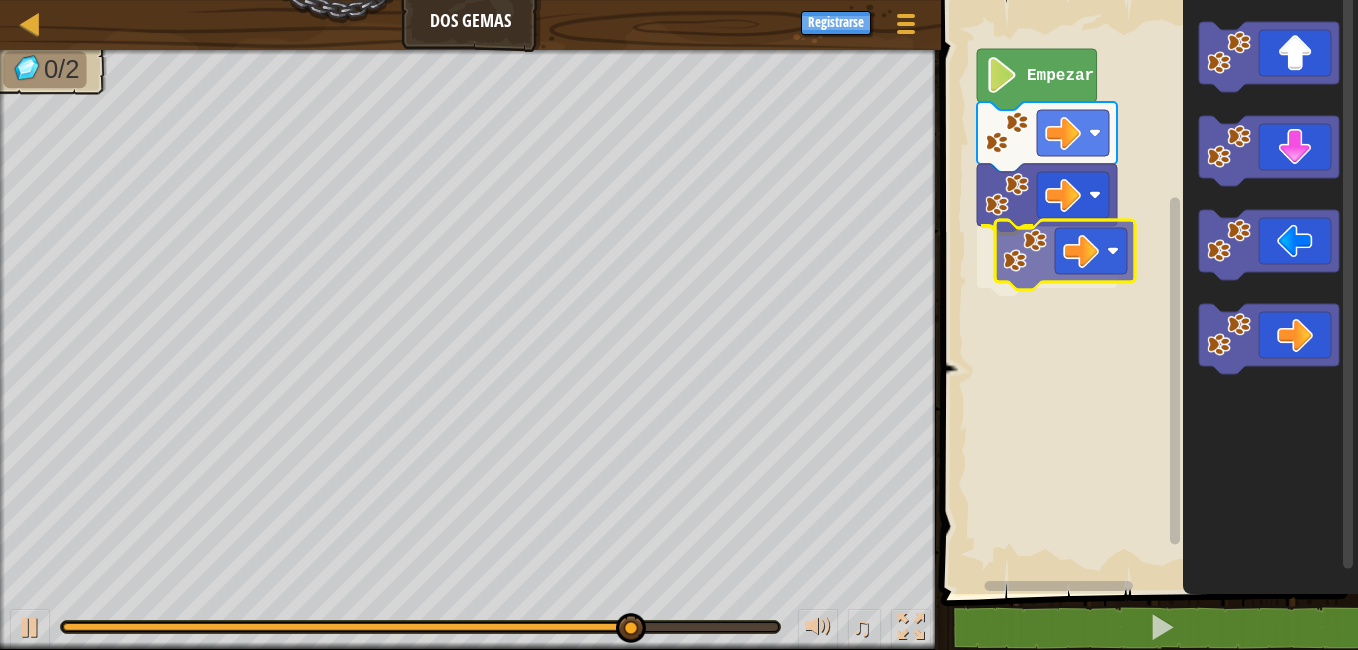 click on "Empezar" at bounding box center (1146, 292) 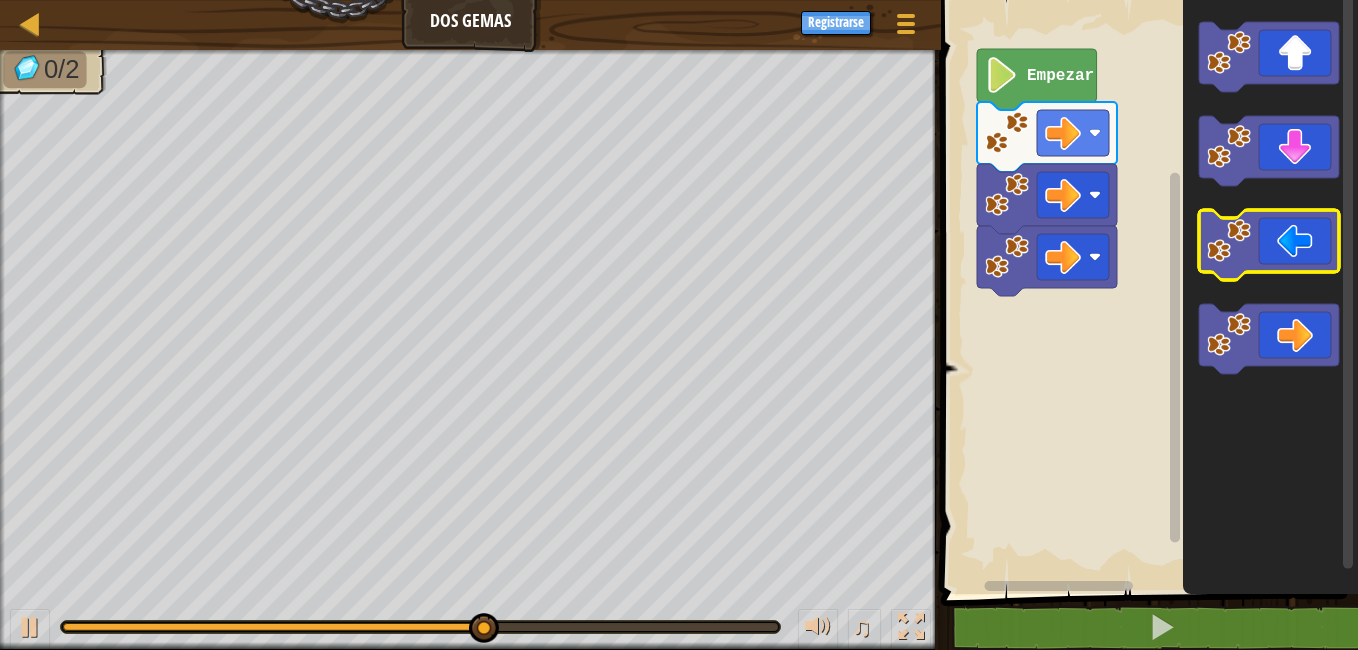 click 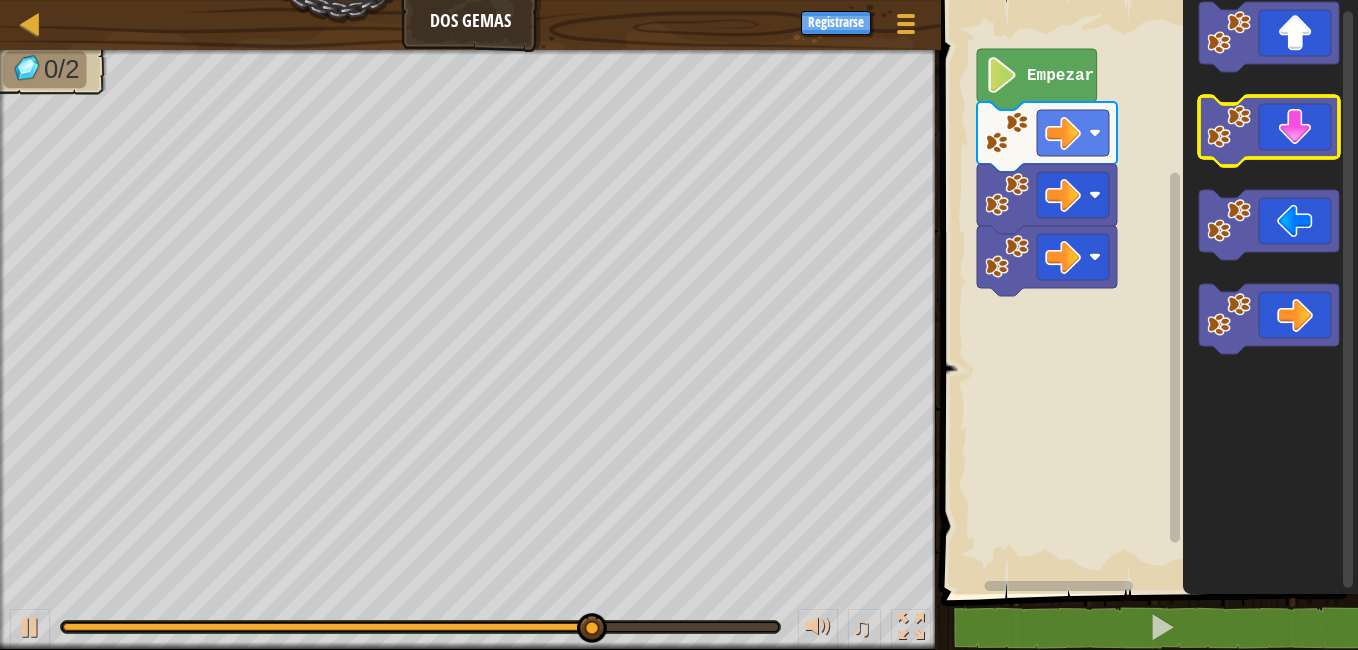 click 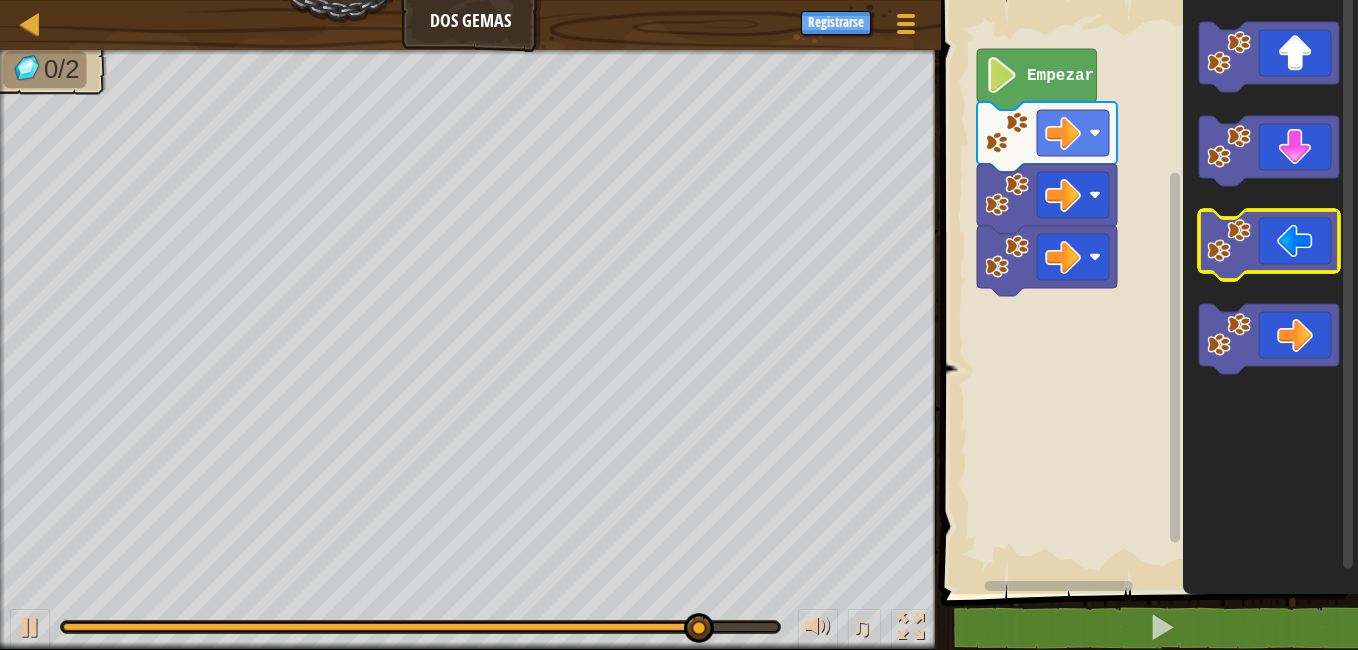 click 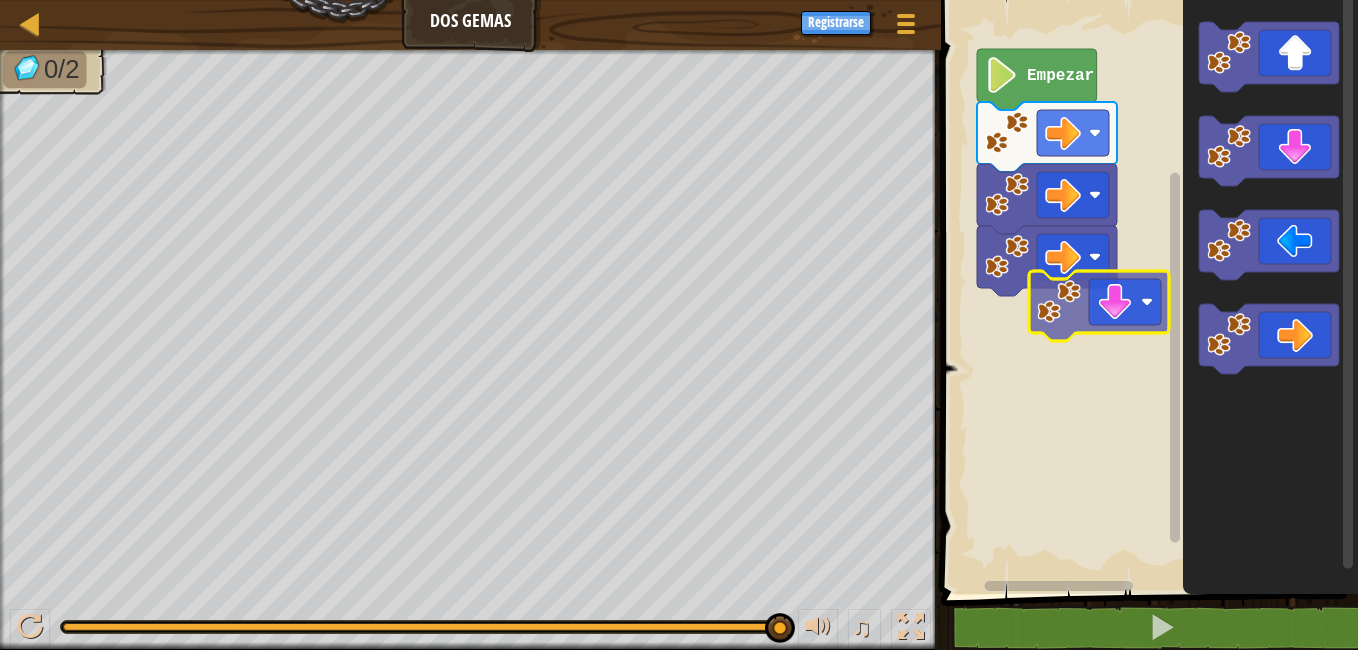 click on "Empezar" at bounding box center [1146, 292] 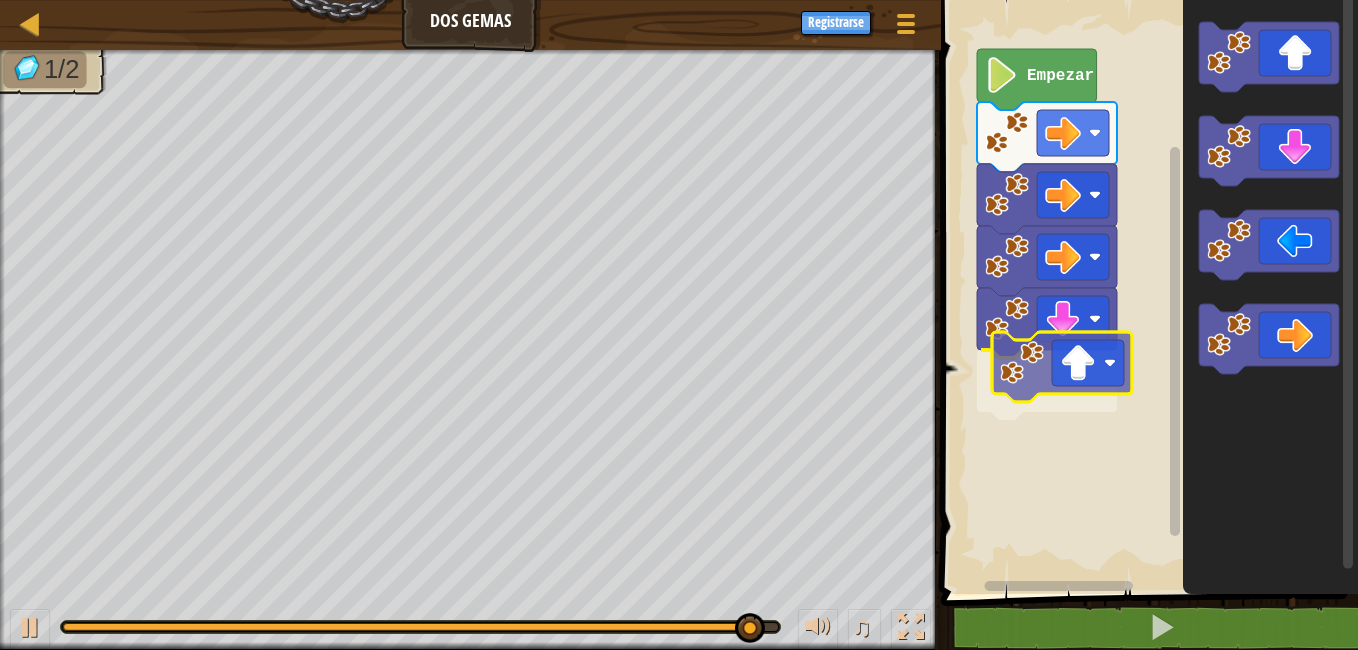 click on "Empezar" at bounding box center (1146, 292) 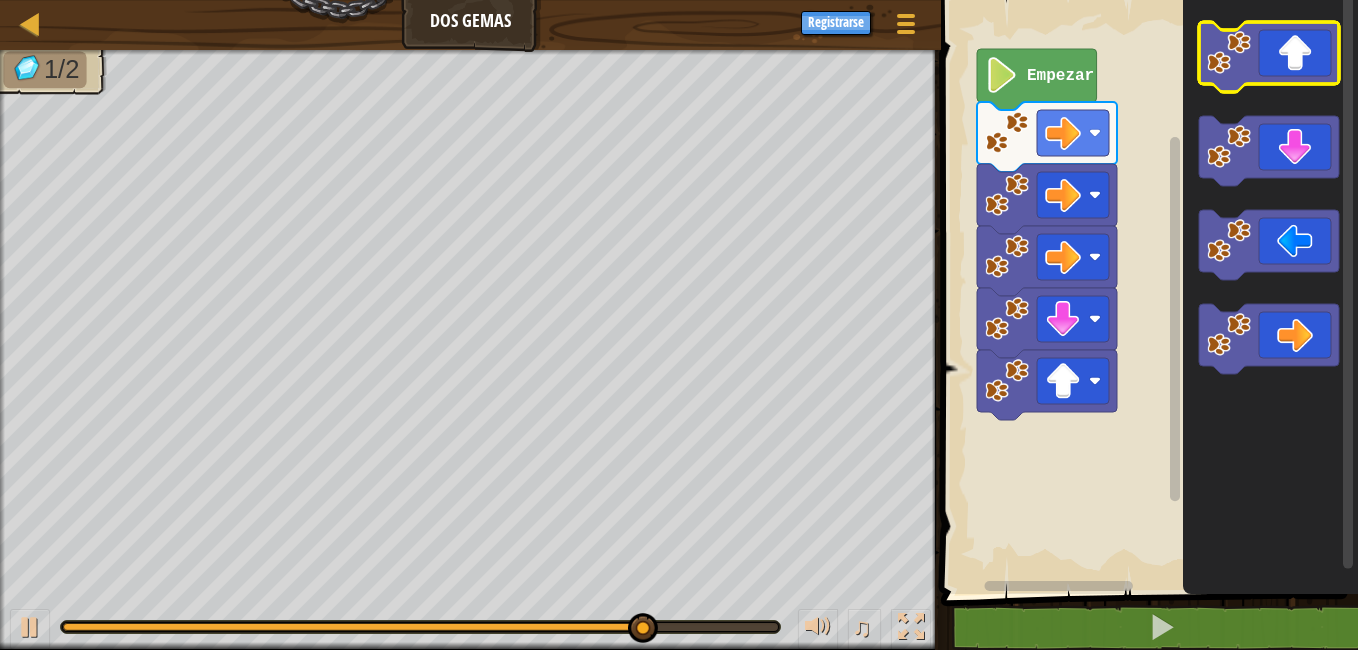 click 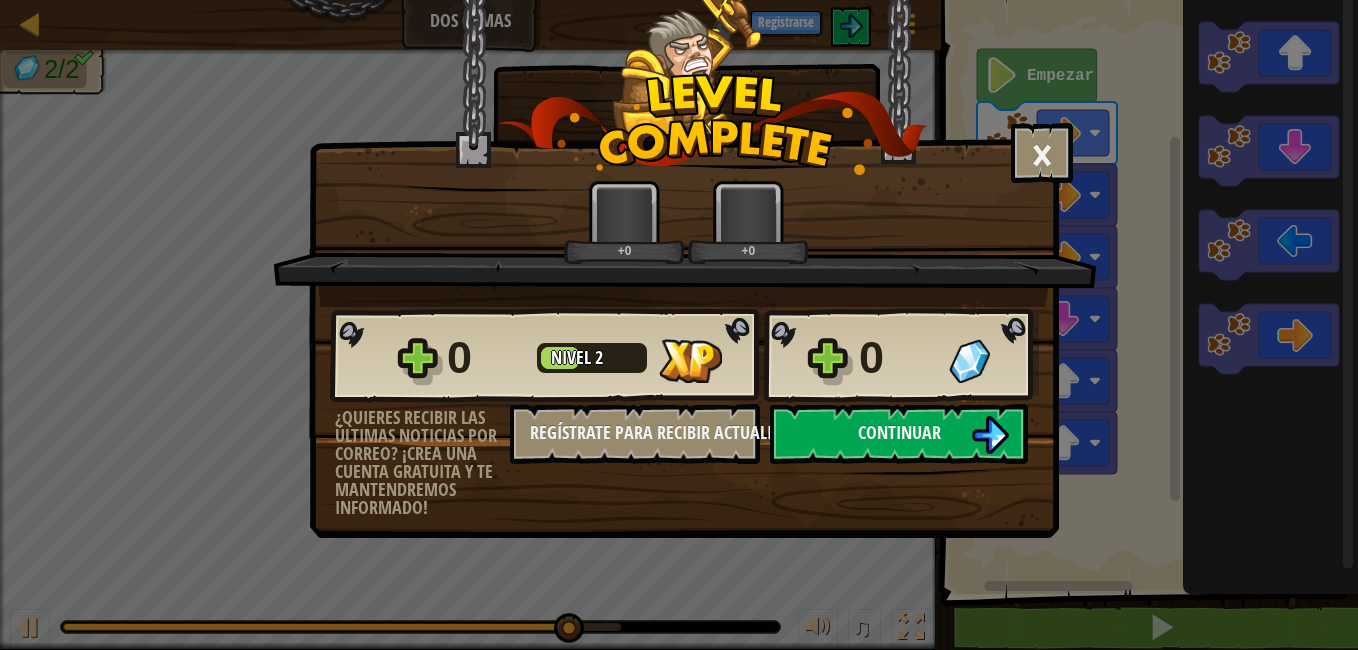 click on "Mapa Dos gemas Menú del Juego Registrarse 1     הההההההההההההההההההההההההההההההההההההההההההההההההההההההההההההההההההההההההההההההההההההההההההההההההההההההההההההההההההההההההההההההההההההההההההההההההההההההההההההההההההההההההההההההההההההההההההההההההההההההההההההההההההההההההההההההההההההההההההההההההההההההההההההההה XXXXXXXXXXXXXXXXXXXXXXXXXXXXXXXXXXXXXXXXXXXXXXXXXXXXXXXXXXXXXXXXXXXXXXXXXXXXXXXXXXXXXXXXXXXXXXXXXXXXXXXXXXXXXXXXXXXXXXXXXXXXXXXXXXXXXXXXXXXXXXXXXXXXXXXXXXXXXXXXXXXXXXXXXXXXXXXXXXXXXXXXXXXXXXXXXXXXXXXXXXXXXXXXXXXXXXXXXXXXXXXXXXXXXXXXXXXXXXXXXXXXXXXXXXXXXXXX Solución × Bloques 1 2 go ( 'right' )     Empezar Código Guardado Lenguajes de programación : Python Statement   /  Call   /  go('up') go('down') go('left') go('right') × Revisa tu código 2/2 ♫" at bounding box center (679, 1) 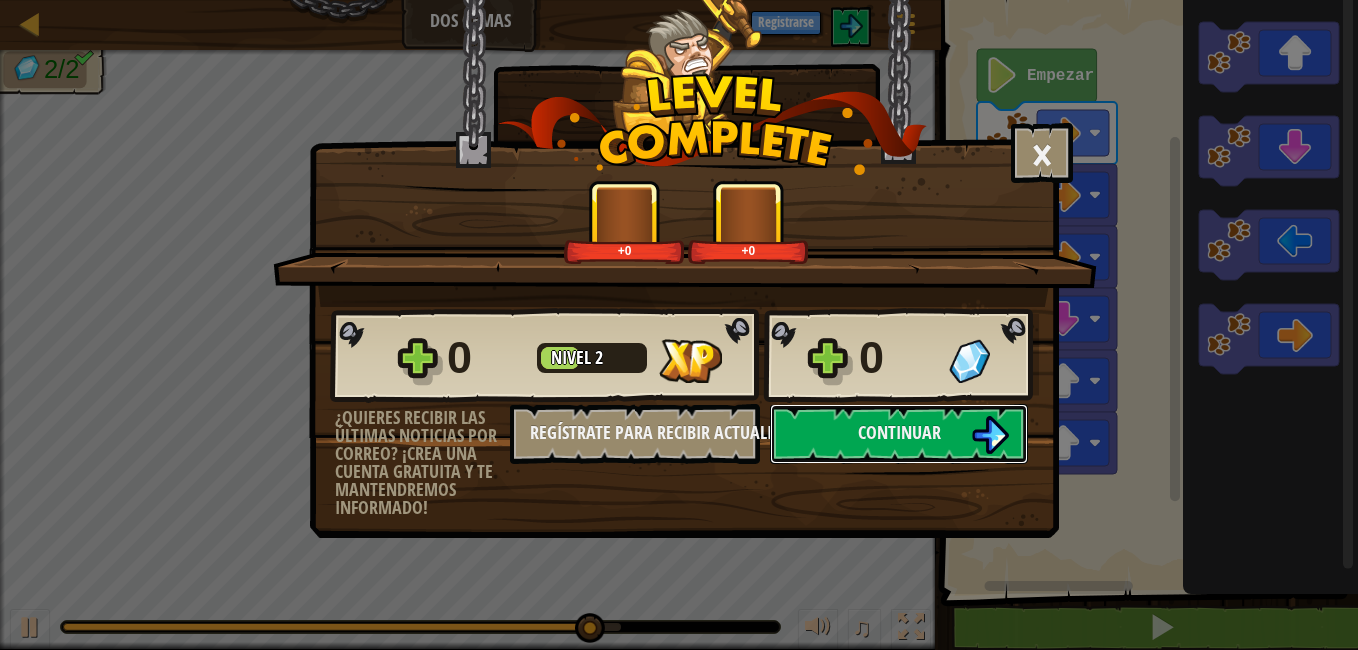 drag, startPoint x: 794, startPoint y: 418, endPoint x: 789, endPoint y: 399, distance: 19.646883 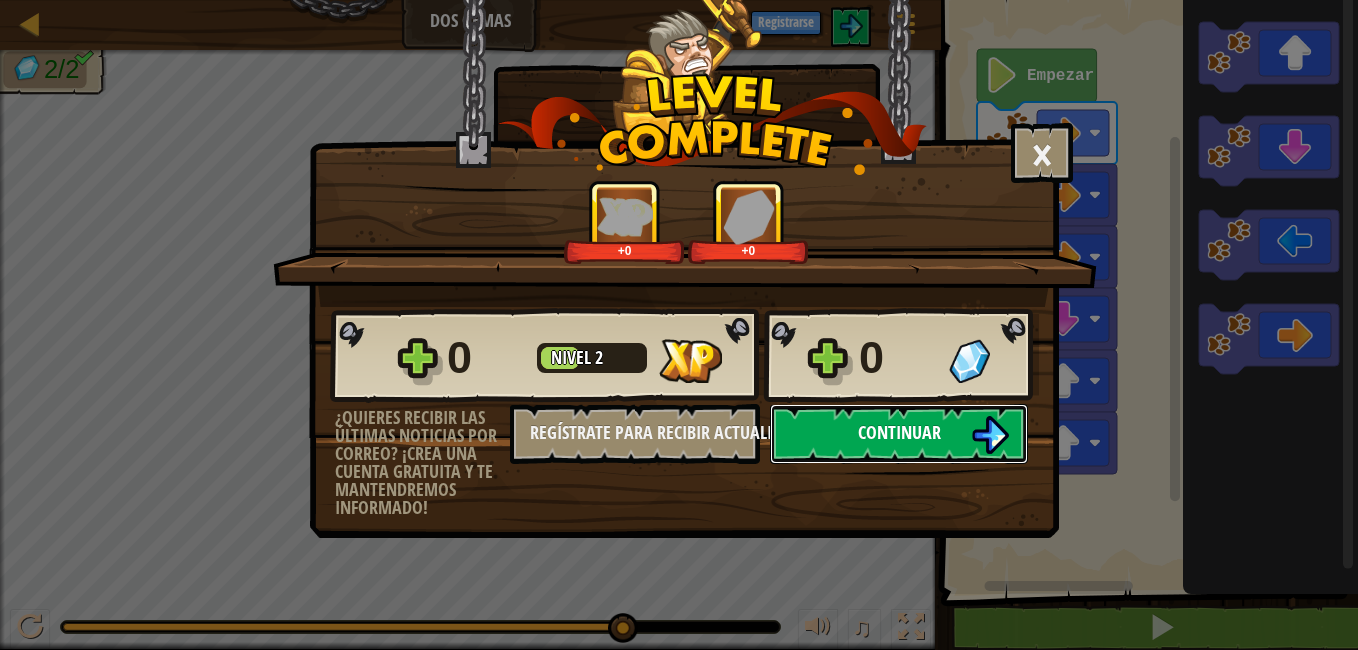 drag, startPoint x: 810, startPoint y: 431, endPoint x: 817, endPoint y: 406, distance: 25.96151 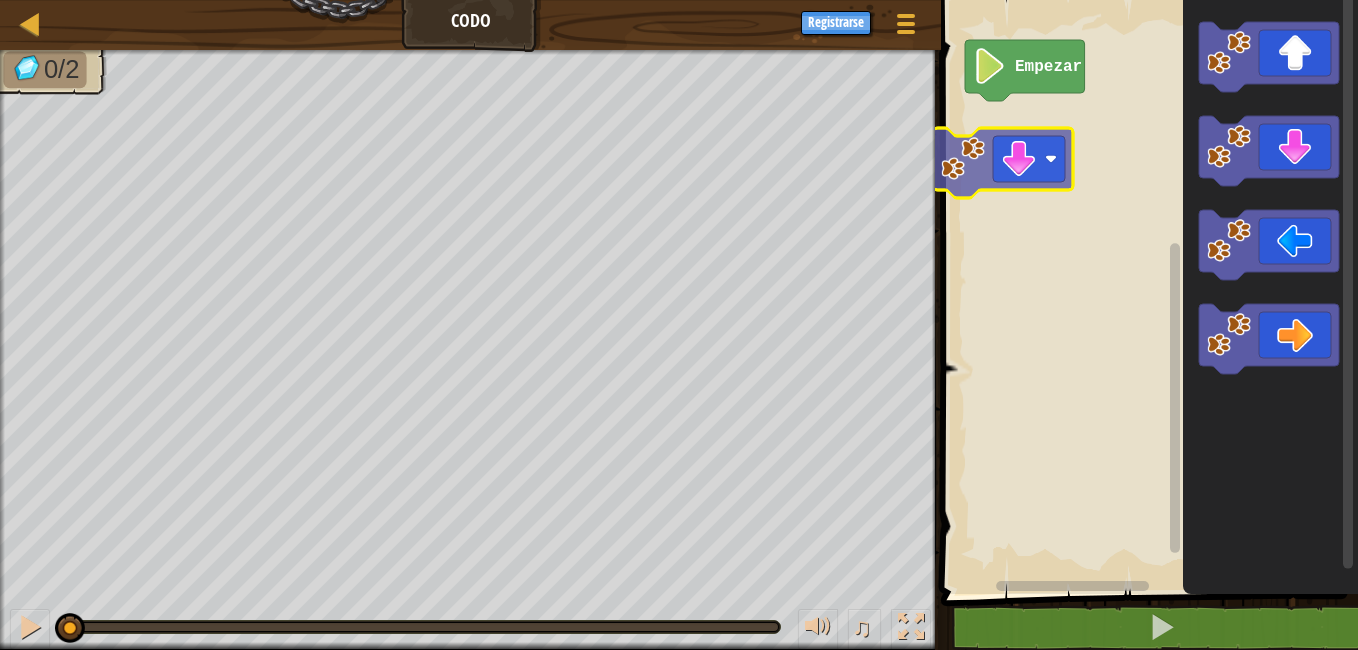 click on "Empezar" at bounding box center (1146, 292) 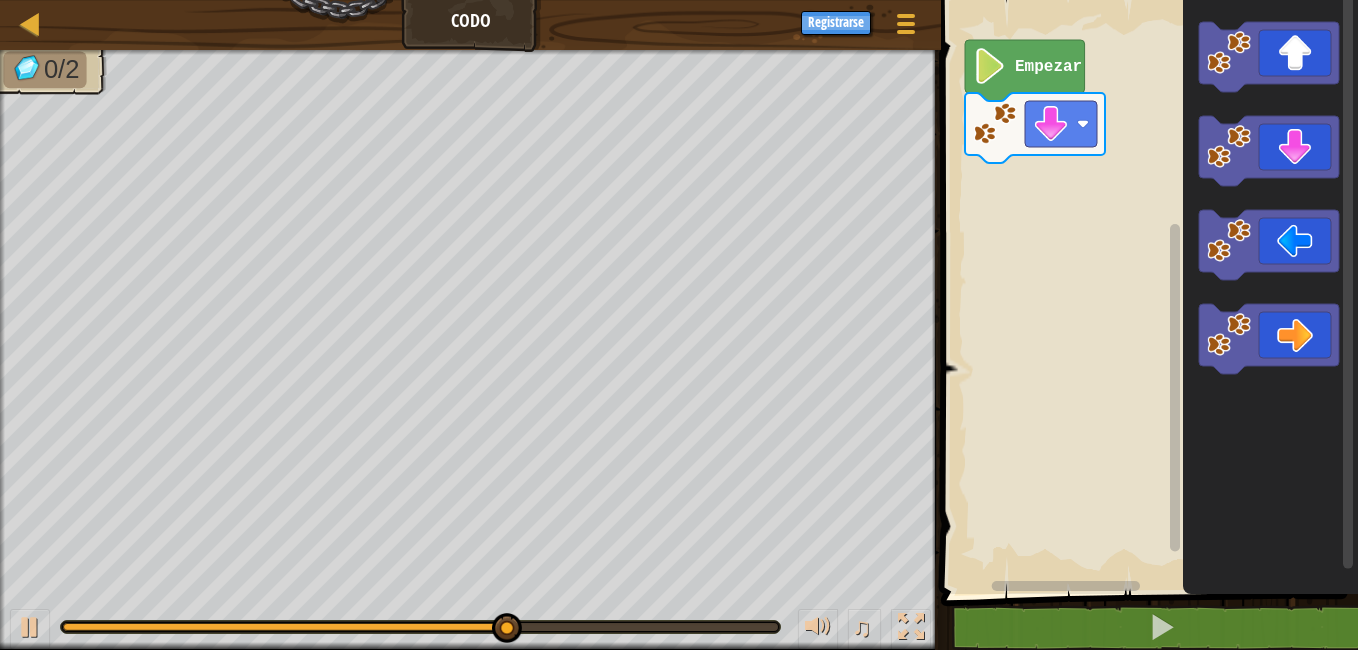 click on "Empezar" at bounding box center [1146, 292] 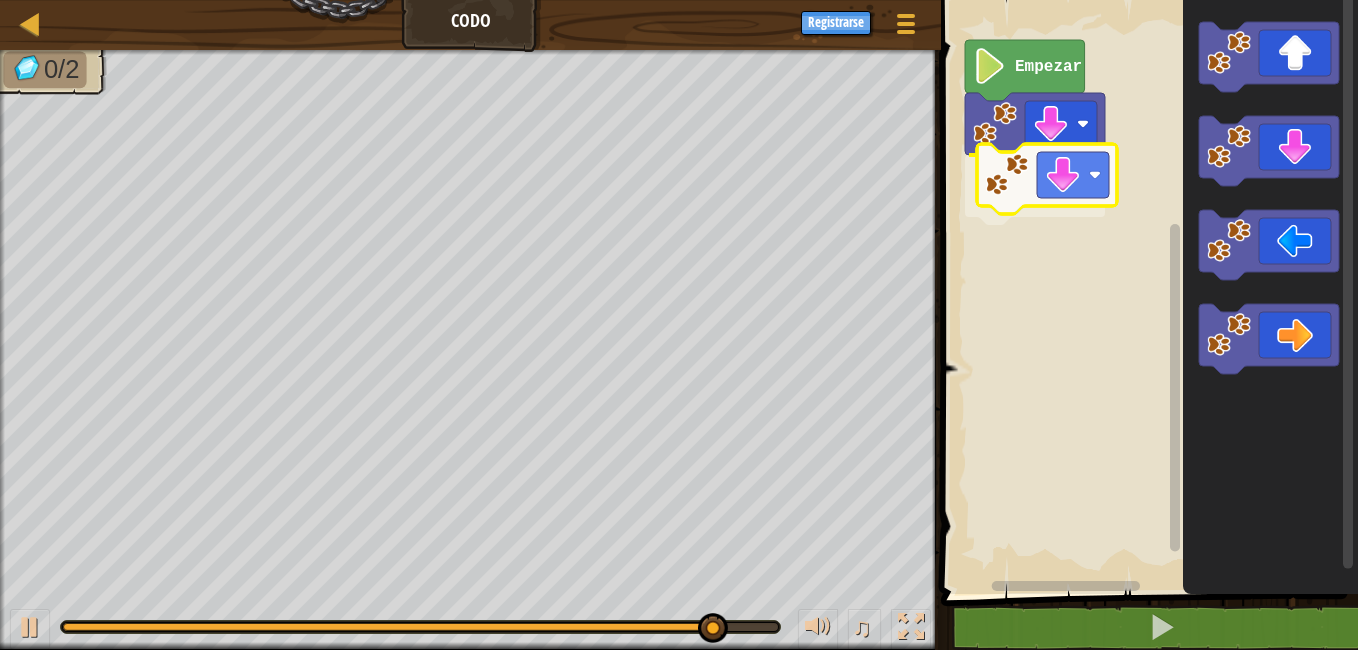 click on "Empezar" at bounding box center (1146, 292) 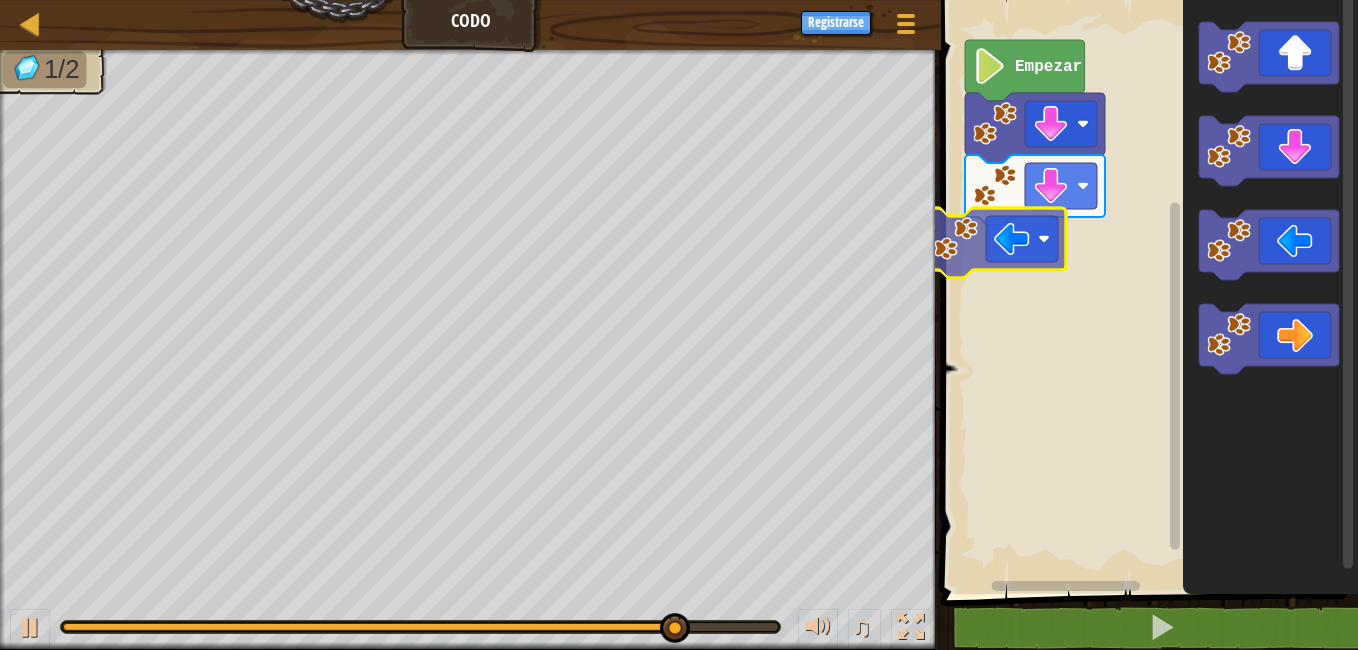 click on "Empezar" at bounding box center (1146, 292) 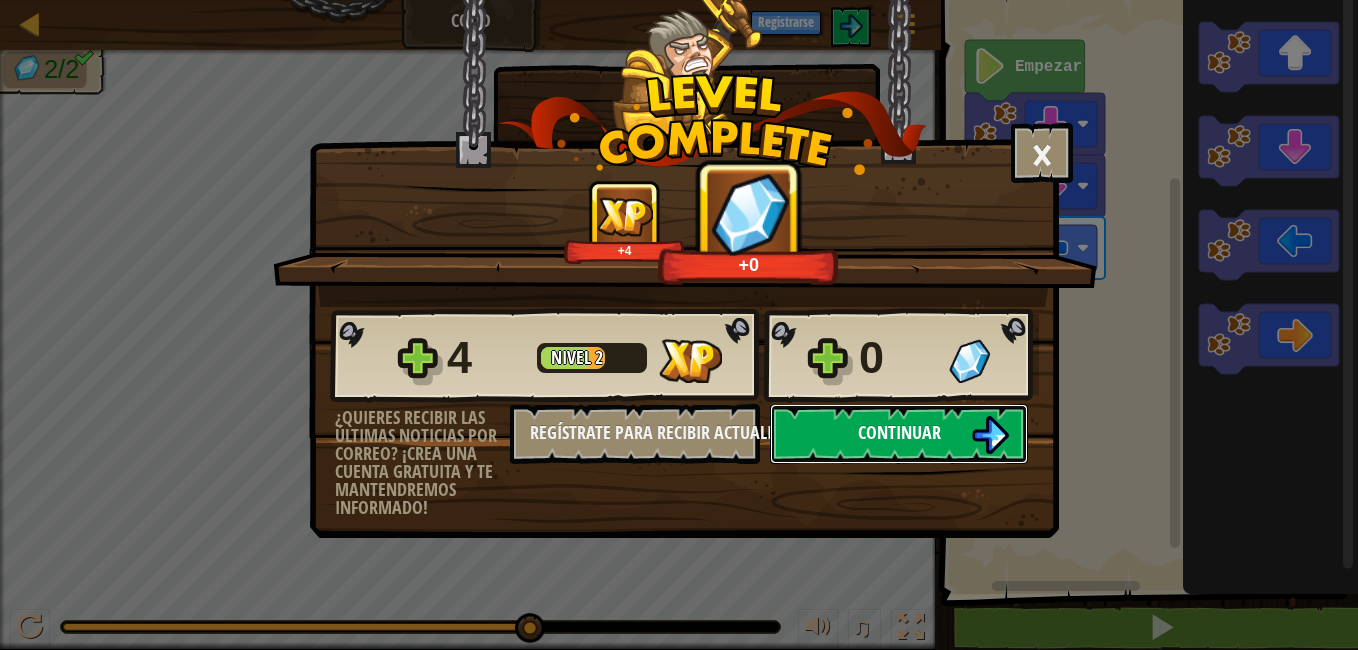 click on "Continuar" at bounding box center (899, 434) 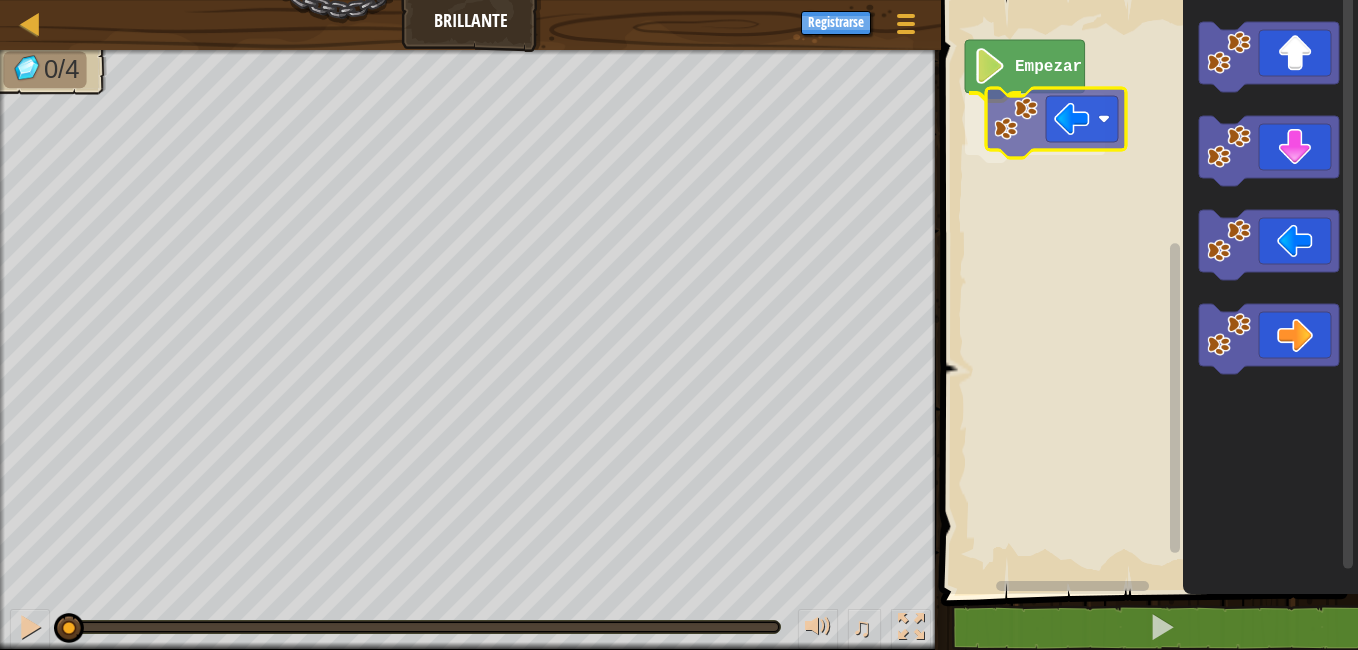 click on "Empezar" at bounding box center [1146, 292] 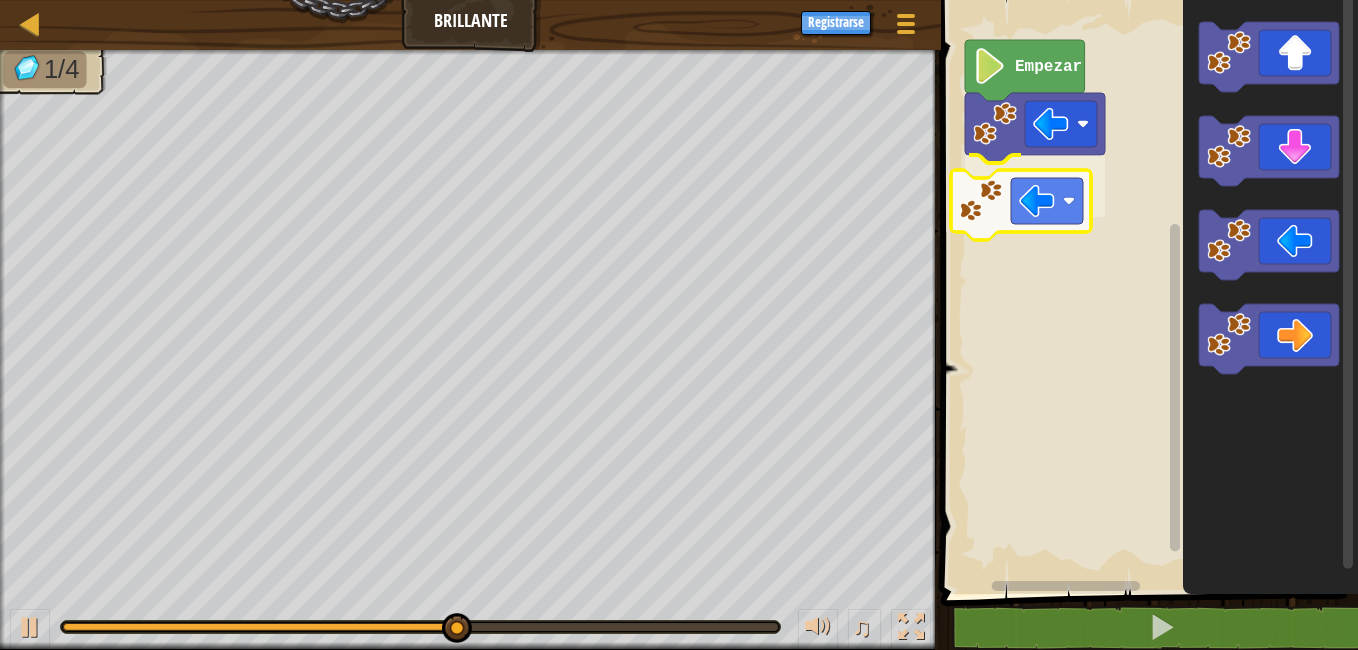 click on "Empezar" at bounding box center [1146, 292] 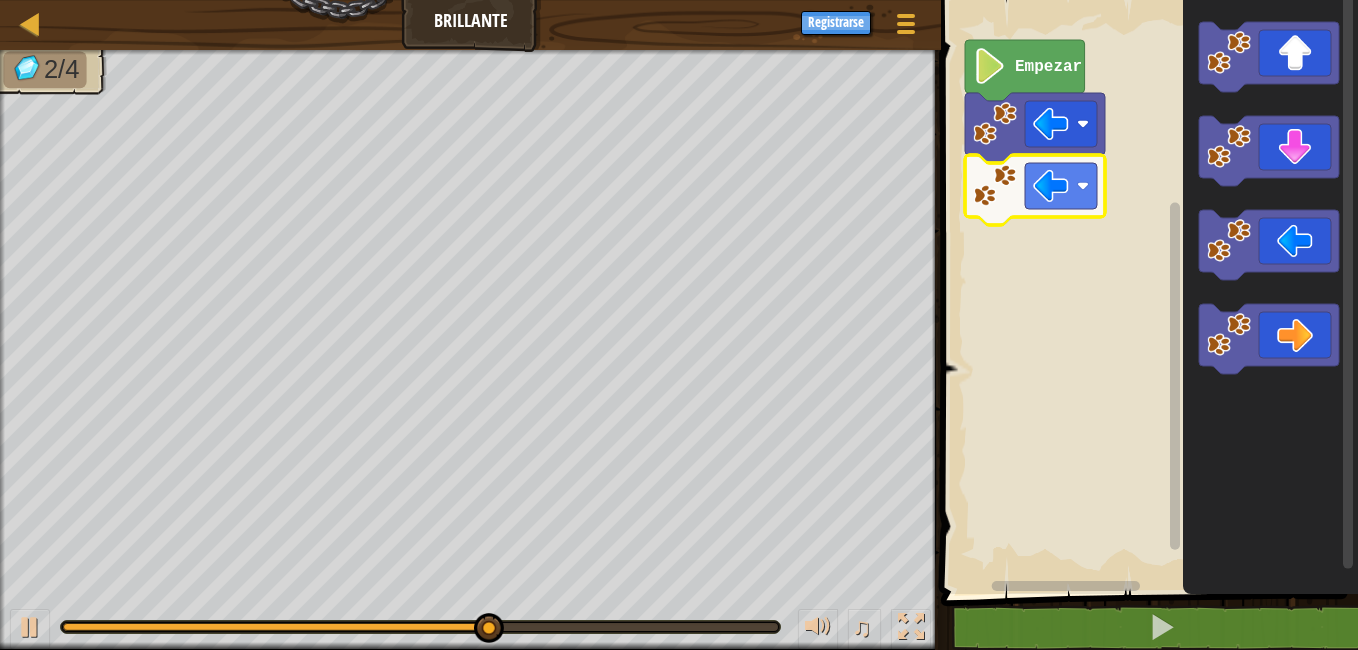click 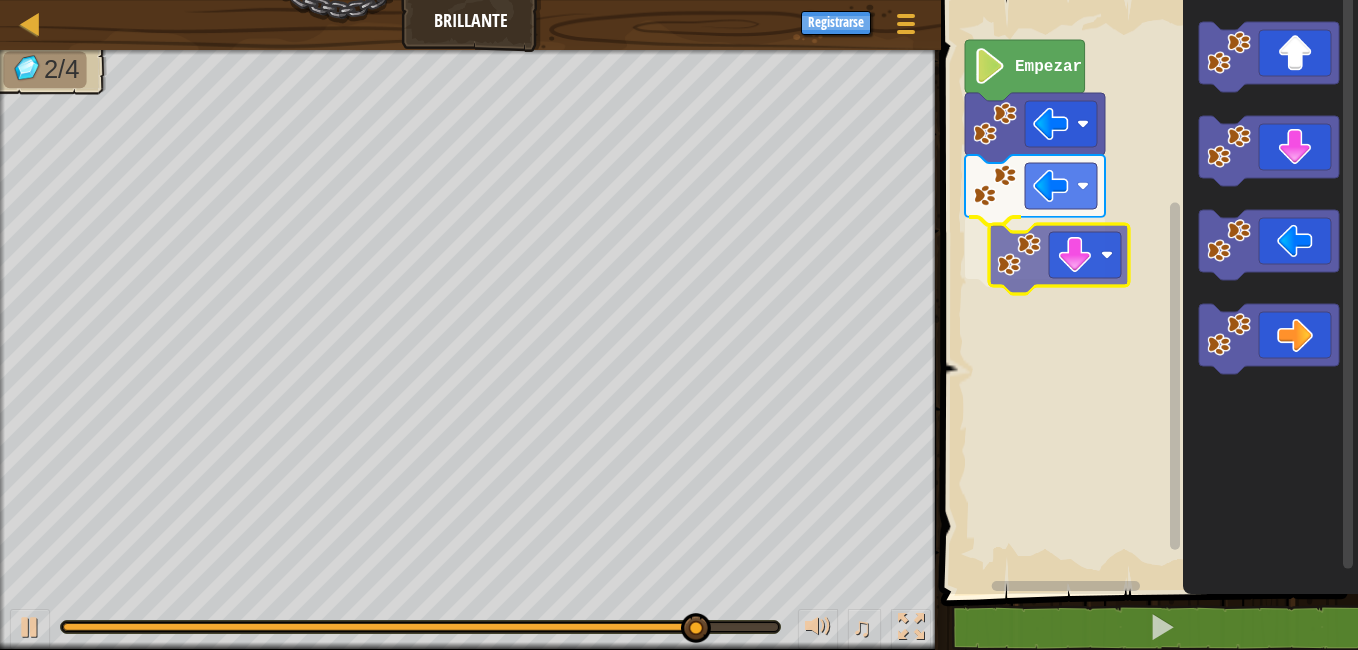 click on "Empezar" at bounding box center (1146, 292) 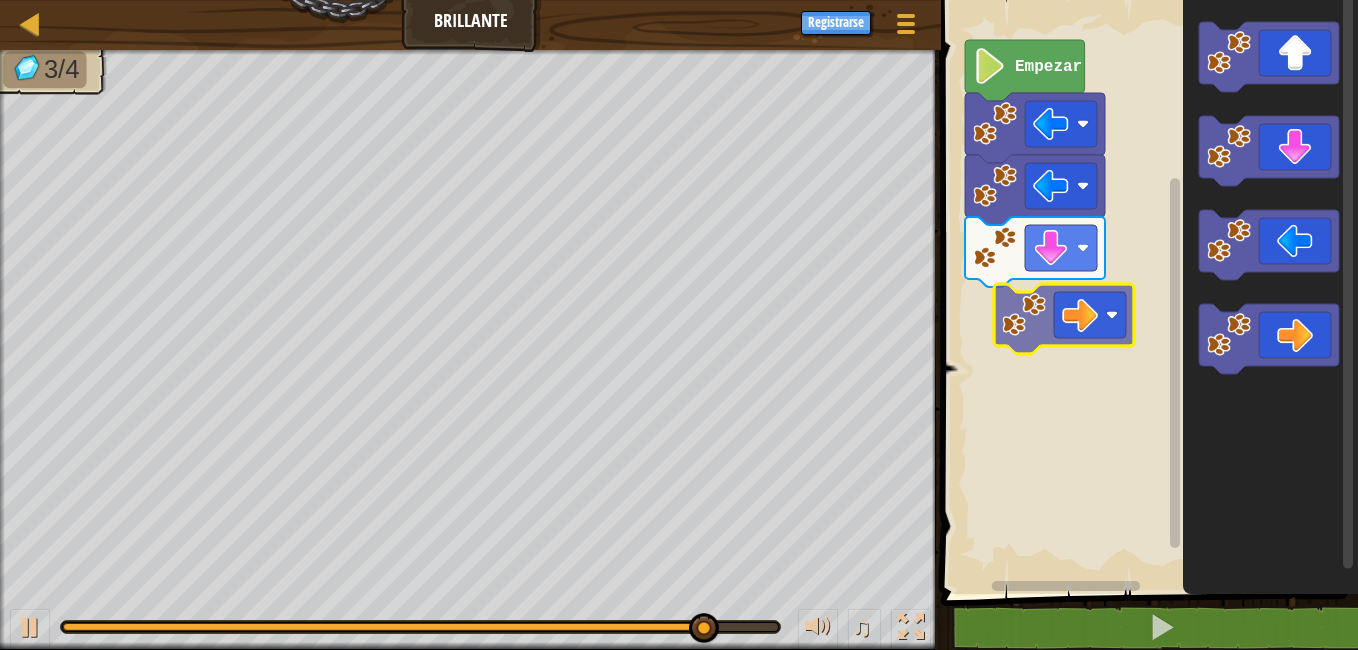 click on "Empezar" at bounding box center (1146, 292) 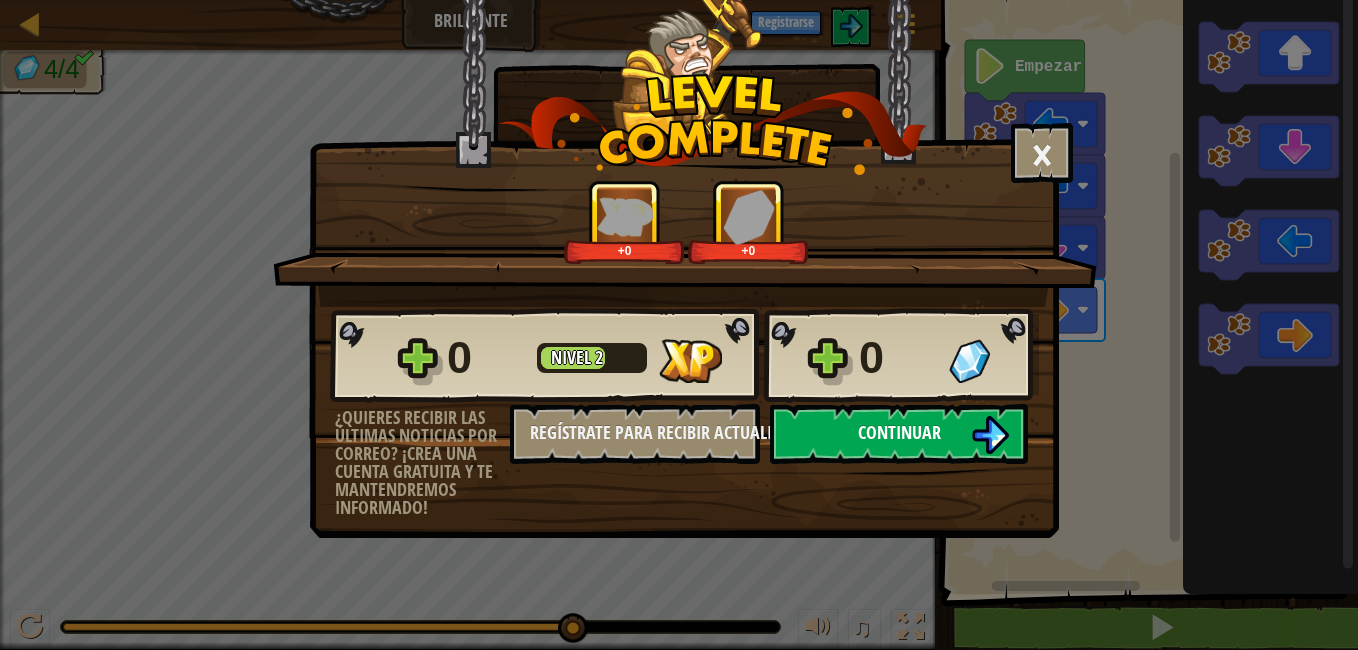 drag, startPoint x: 908, startPoint y: 386, endPoint x: 903, endPoint y: 404, distance: 18.681541 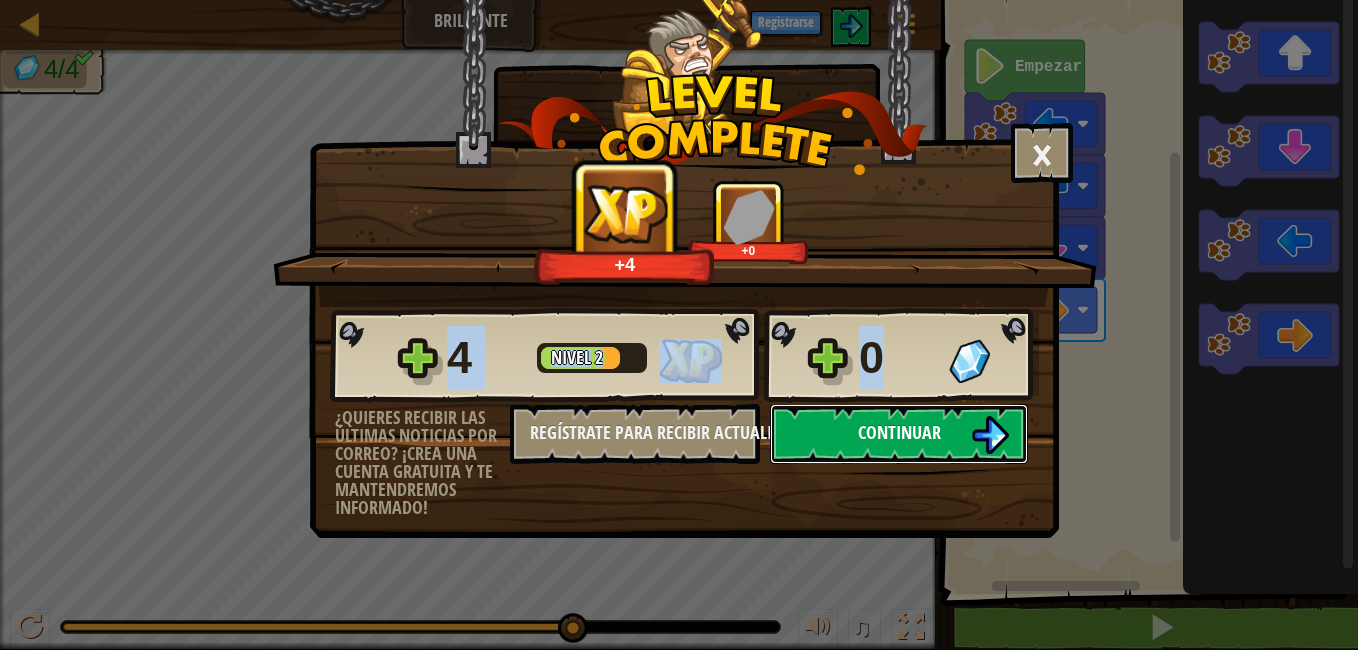 click on "Continuar" at bounding box center (899, 434) 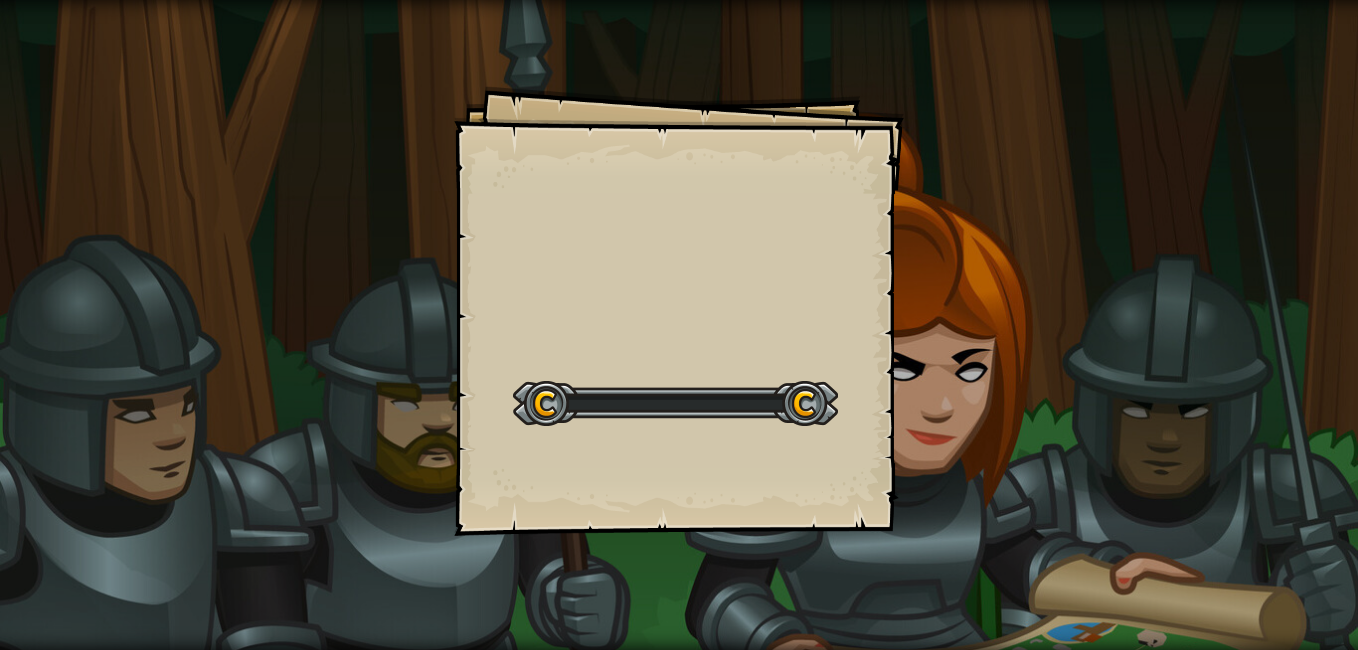 click on "Goals Start Level Error cargando del servidor Necesitas una suscripción para jugar este nivel. Suscribirse Deberás unirte a un curso para jugar a este nivel. Volver a mis cursos ¡Pídele a tu docente que te asigne una licencia para que puedas continuar jugando CodeCombat! Volver a mis cursos Este nivel está bloqueado. Volver a mis cursos La mejor forma de tener una buena idea es tener un montón de ideas. - [NAME]" at bounding box center (679, 311) 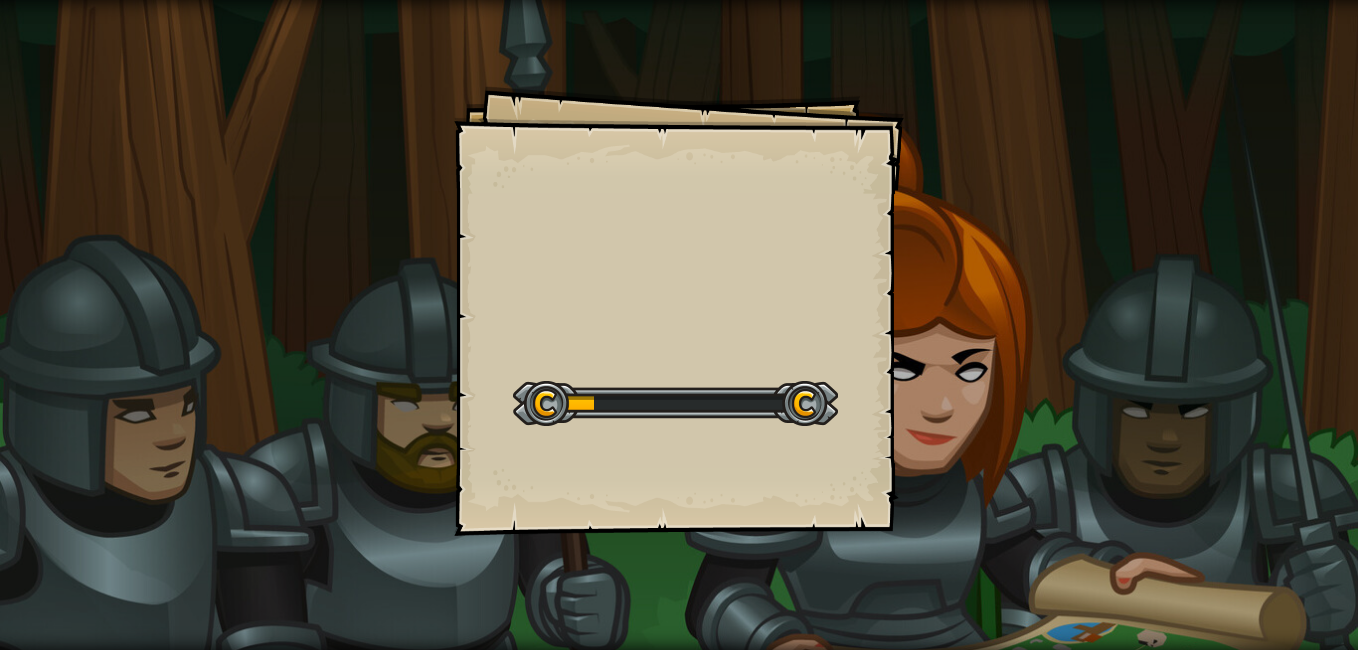 click on "Goals Start Level Error cargando del servidor Necesitas una suscripción para jugar este nivel. Suscribirse Deberás unirte a un curso para jugar a este nivel. Volver a mis cursos ¡Pídele a tu docente que te asigne una licencia para que puedas continuar jugando CodeCombat! Volver a mis cursos Este nivel está bloqueado. Volver a mis cursos La mejor forma de tener una buena idea es tener un montón de ideas. - [NAME]" at bounding box center (679, 311) 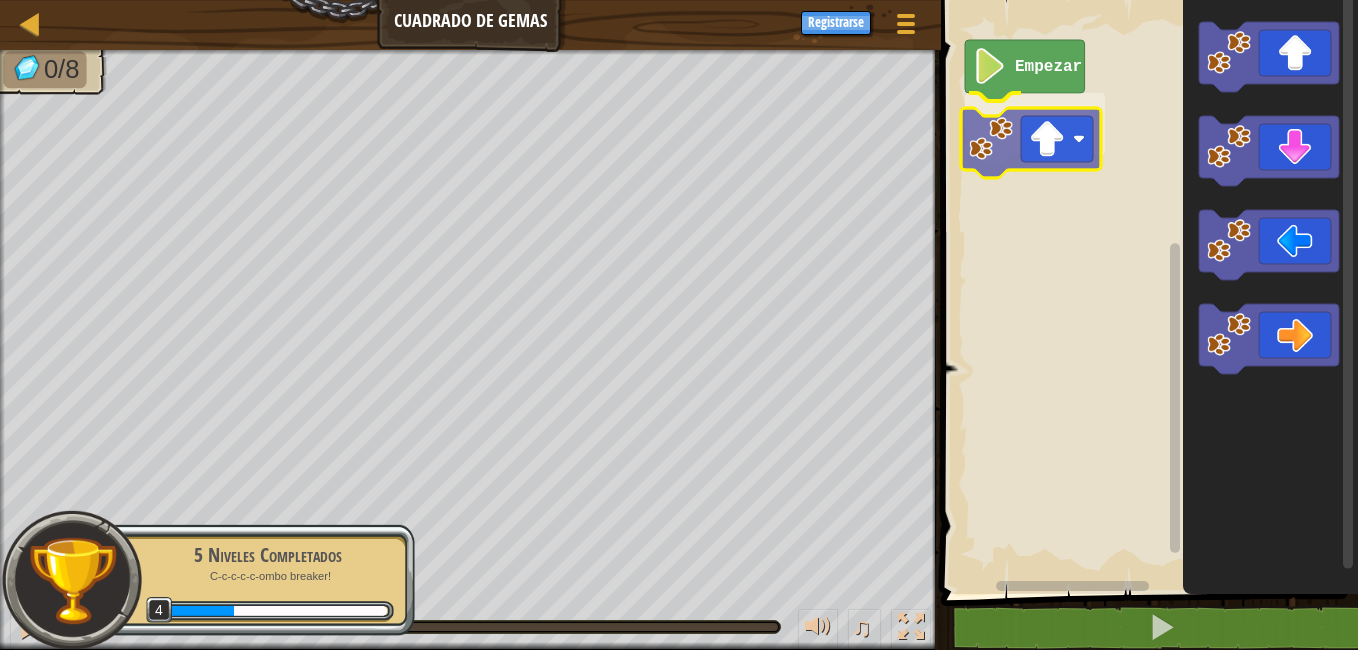 click on "Empezar" at bounding box center (1146, 292) 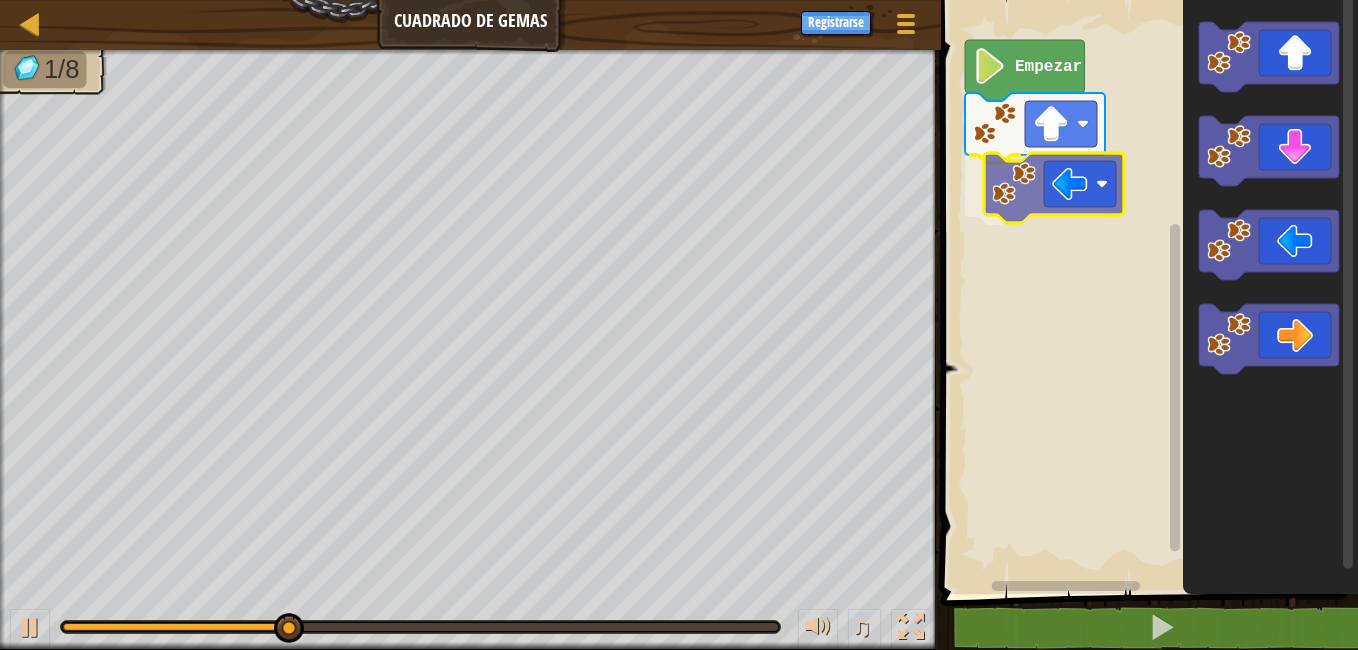 click on "Empezar" at bounding box center [1146, 292] 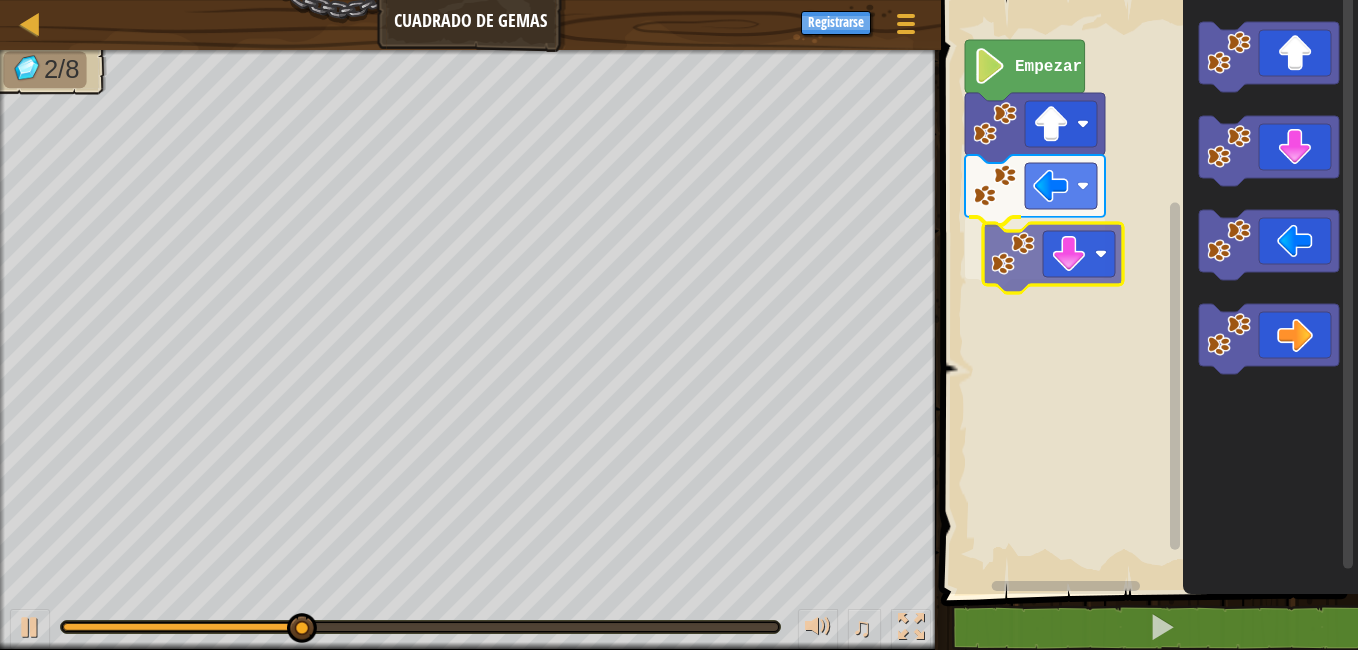 click on "Empezar" at bounding box center (1146, 292) 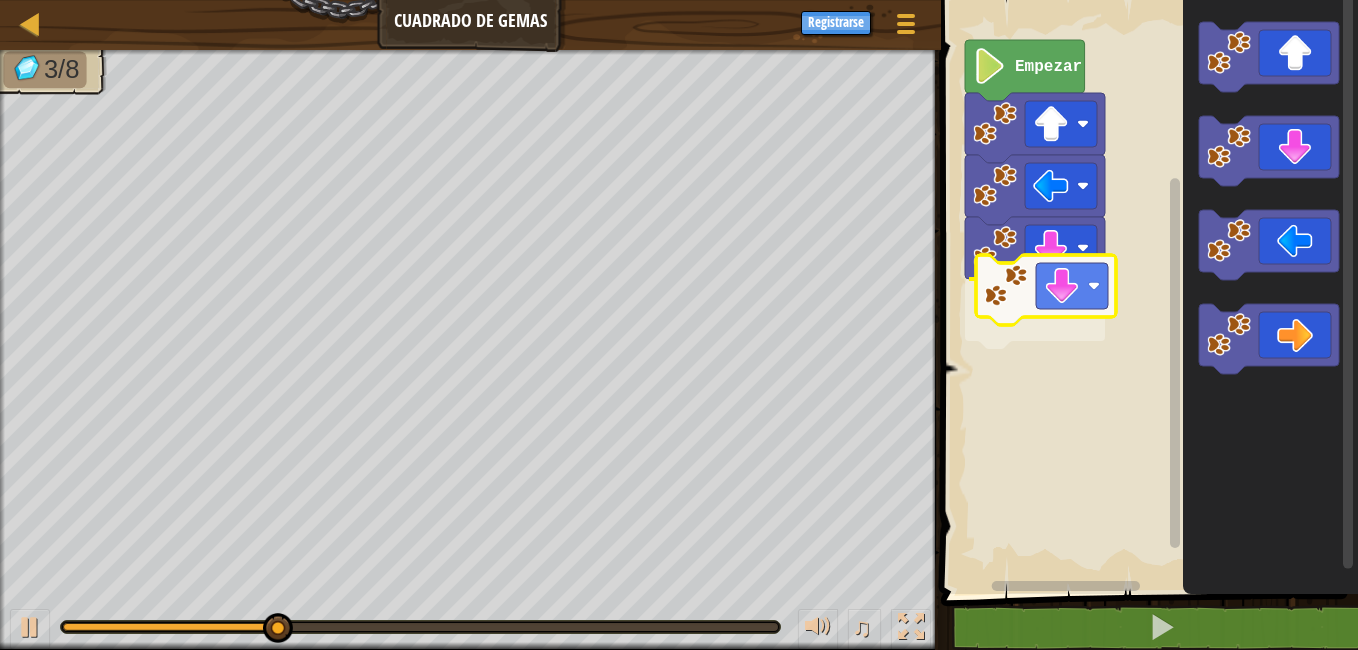 click on "Empezar" at bounding box center (1146, 292) 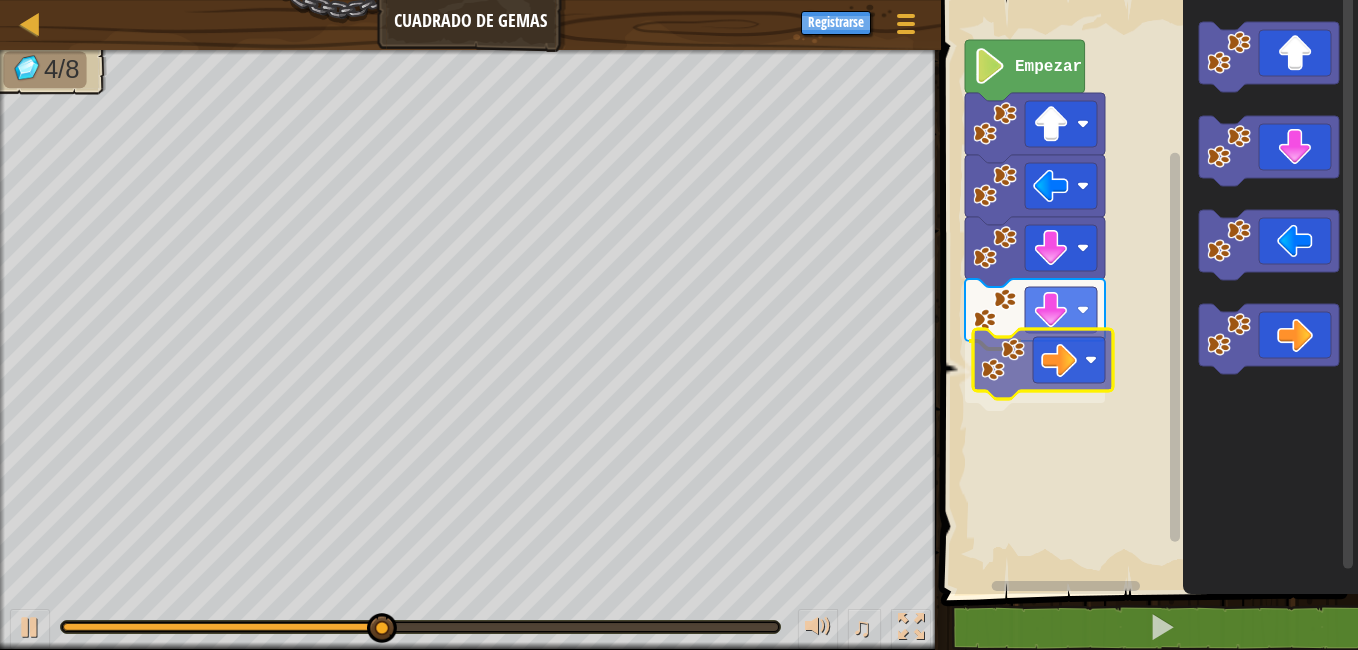 click on "Empezar" at bounding box center [1146, 292] 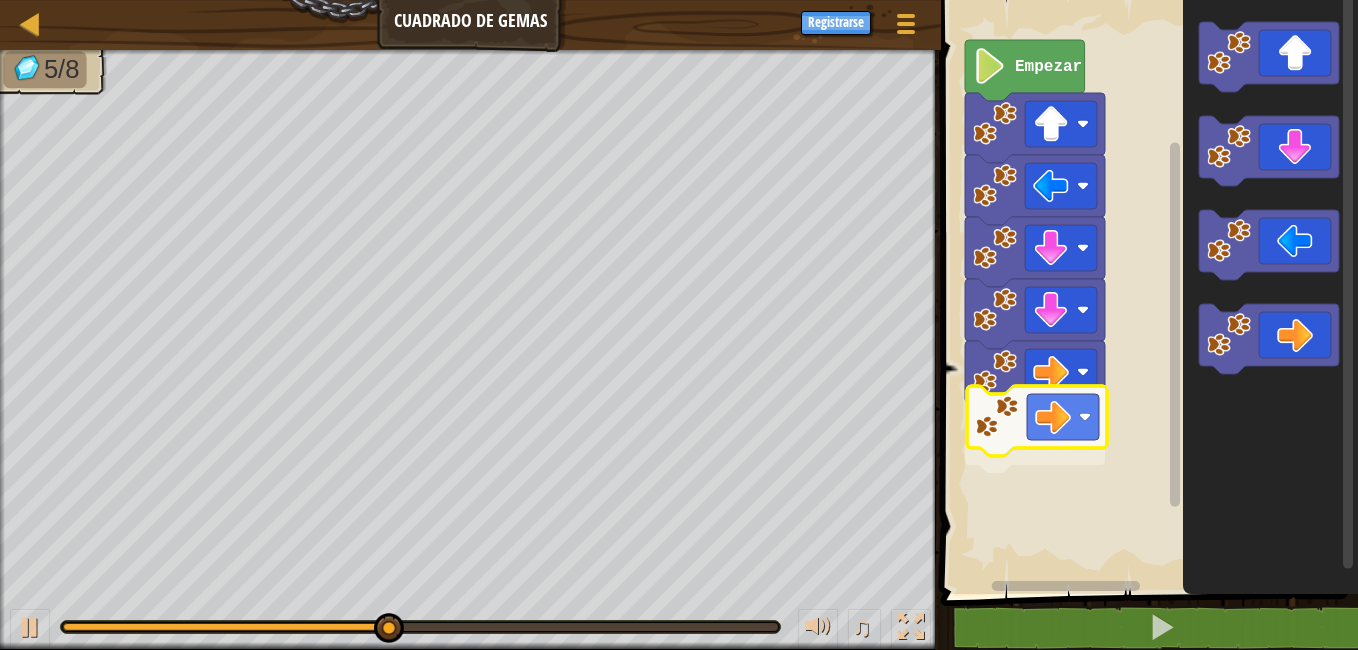 click on "Empezar" at bounding box center [1146, 292] 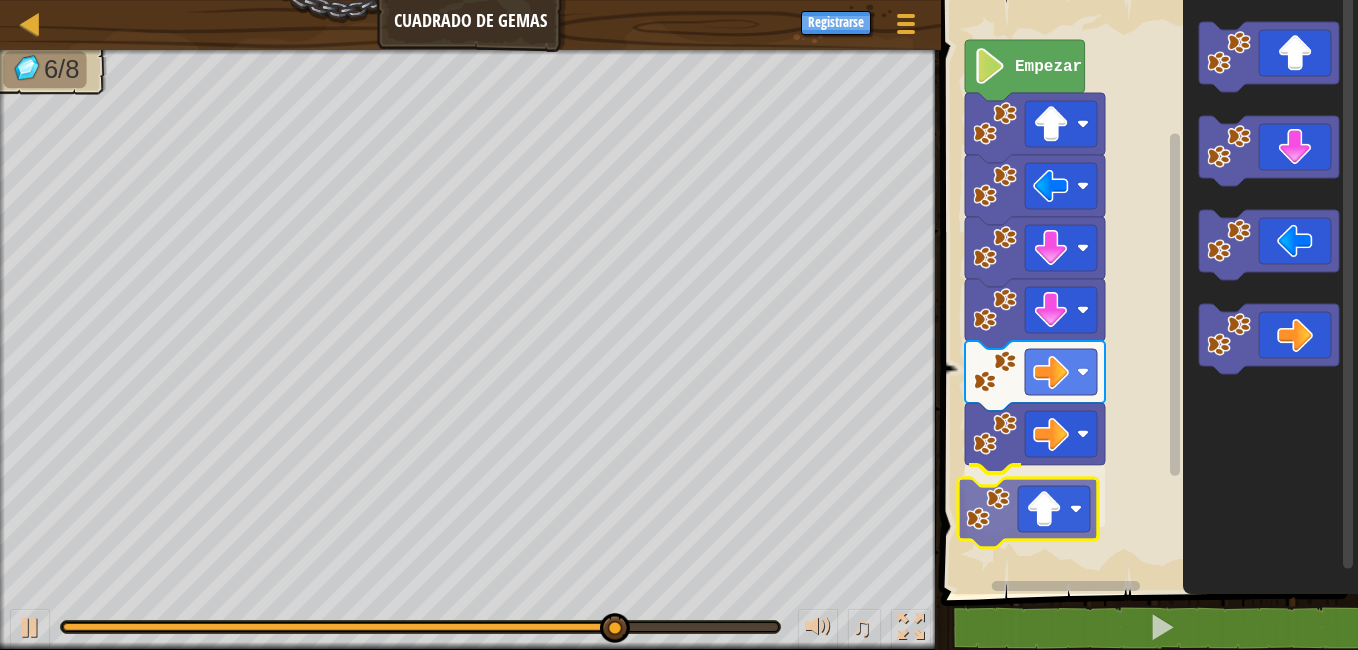 click on "Empezar" at bounding box center (1146, 292) 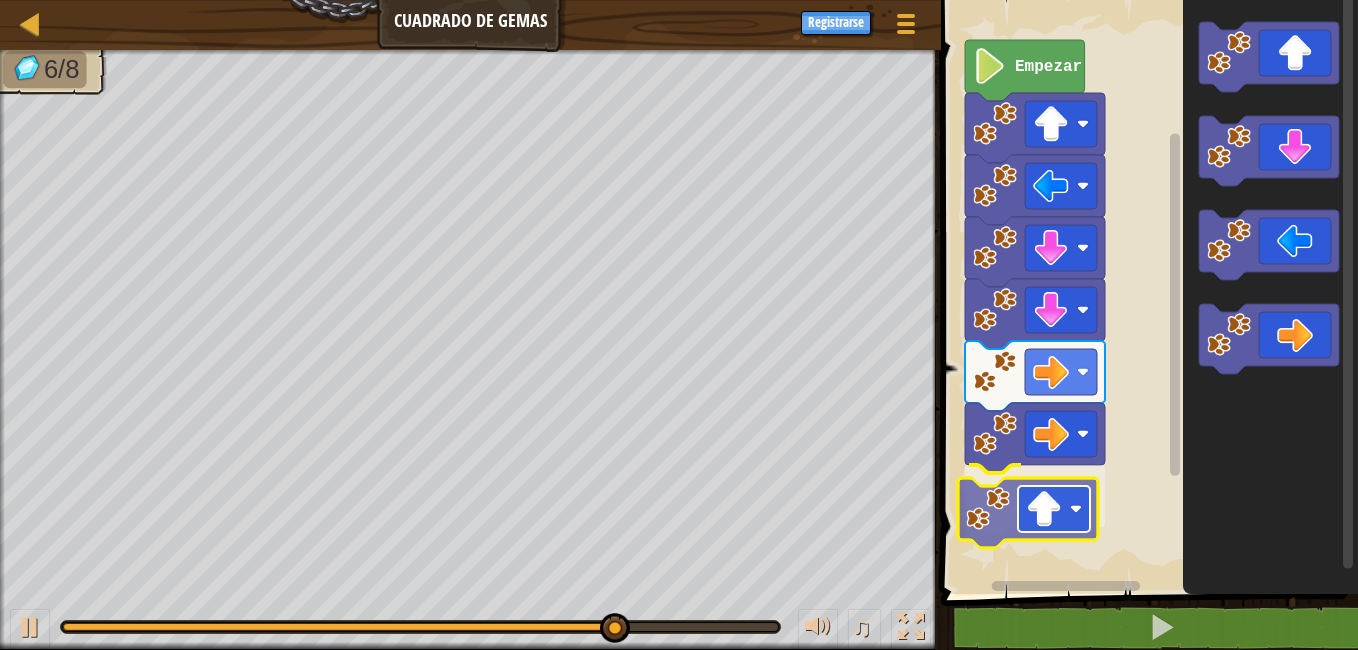 click on "Empezar" 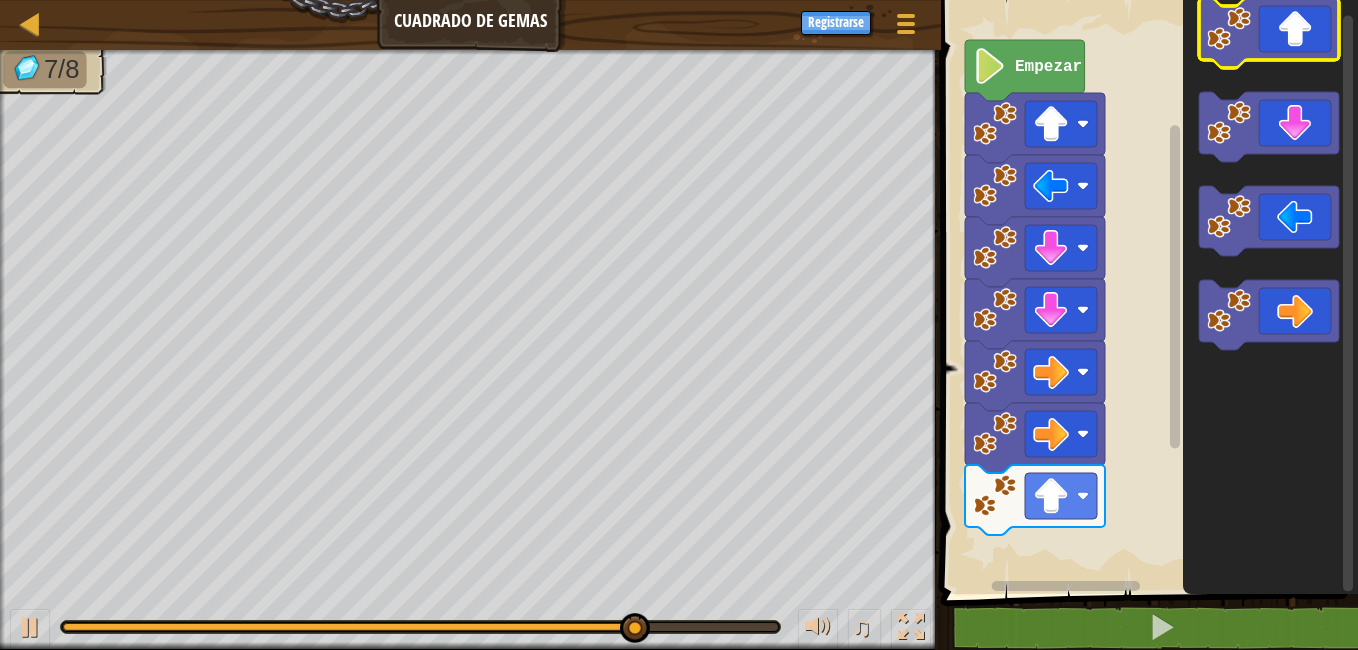 click 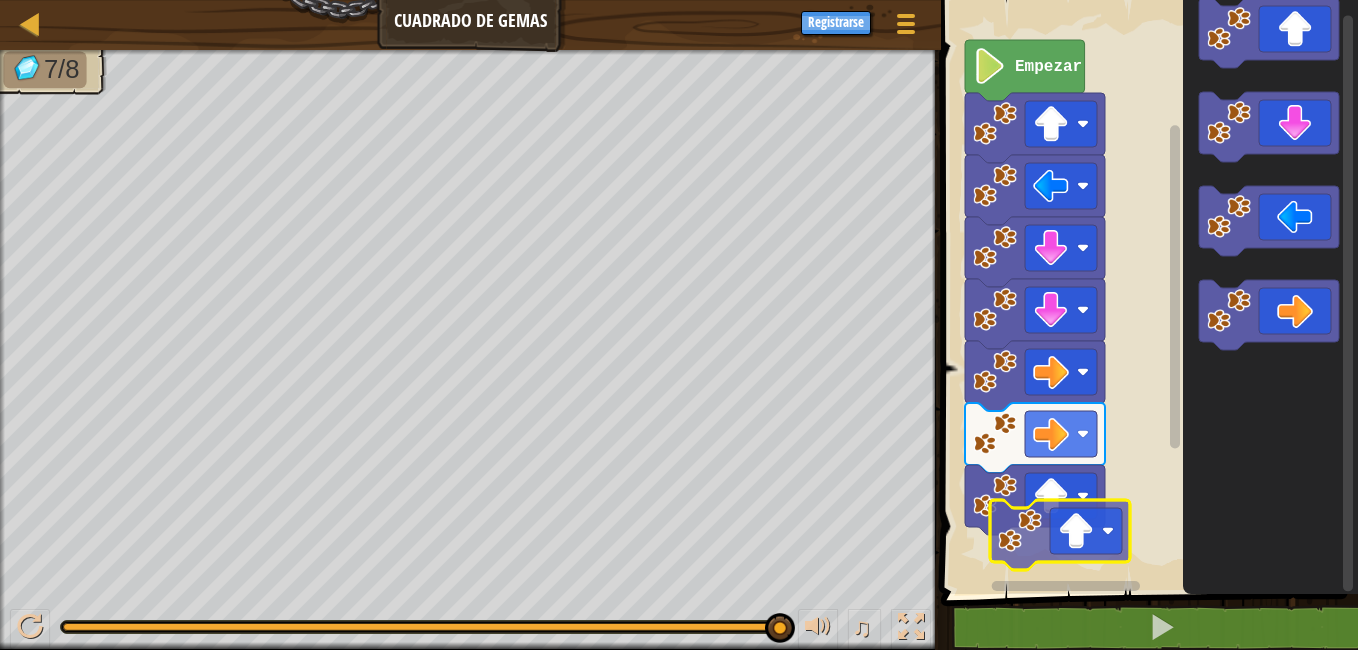 click on "Empezar" at bounding box center (1146, 292) 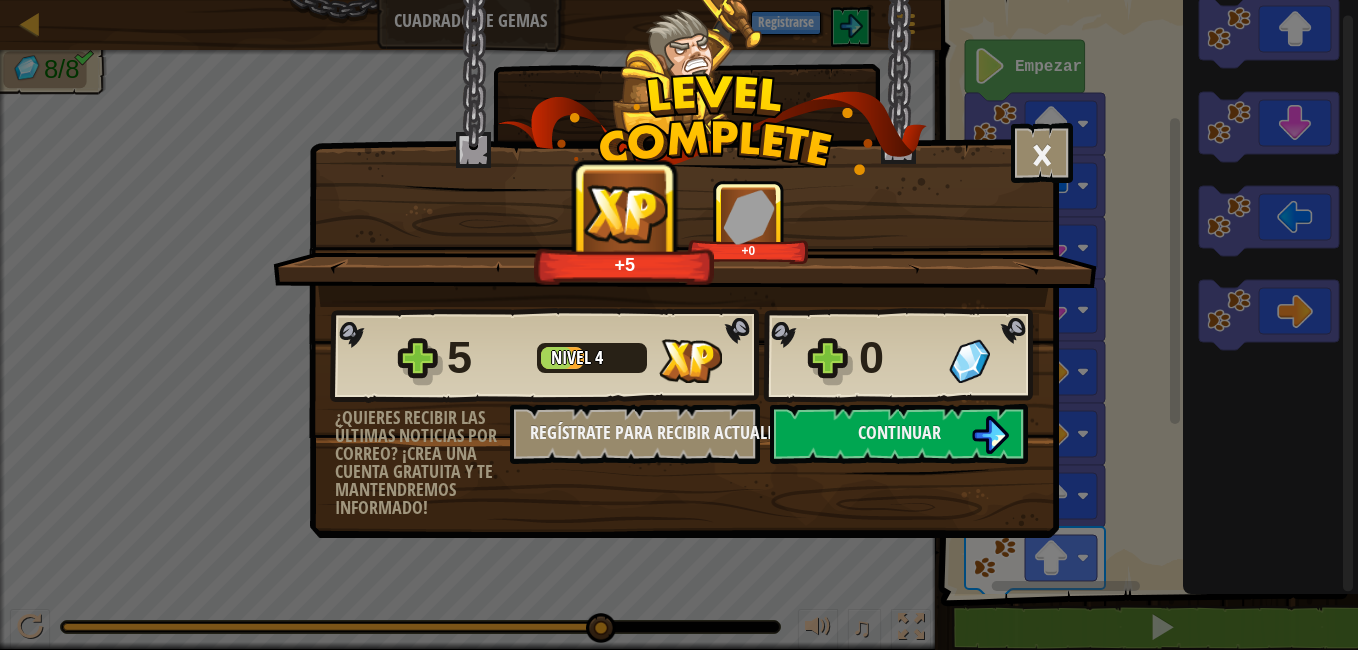 drag, startPoint x: 797, startPoint y: 531, endPoint x: 838, endPoint y: 491, distance: 57.280014 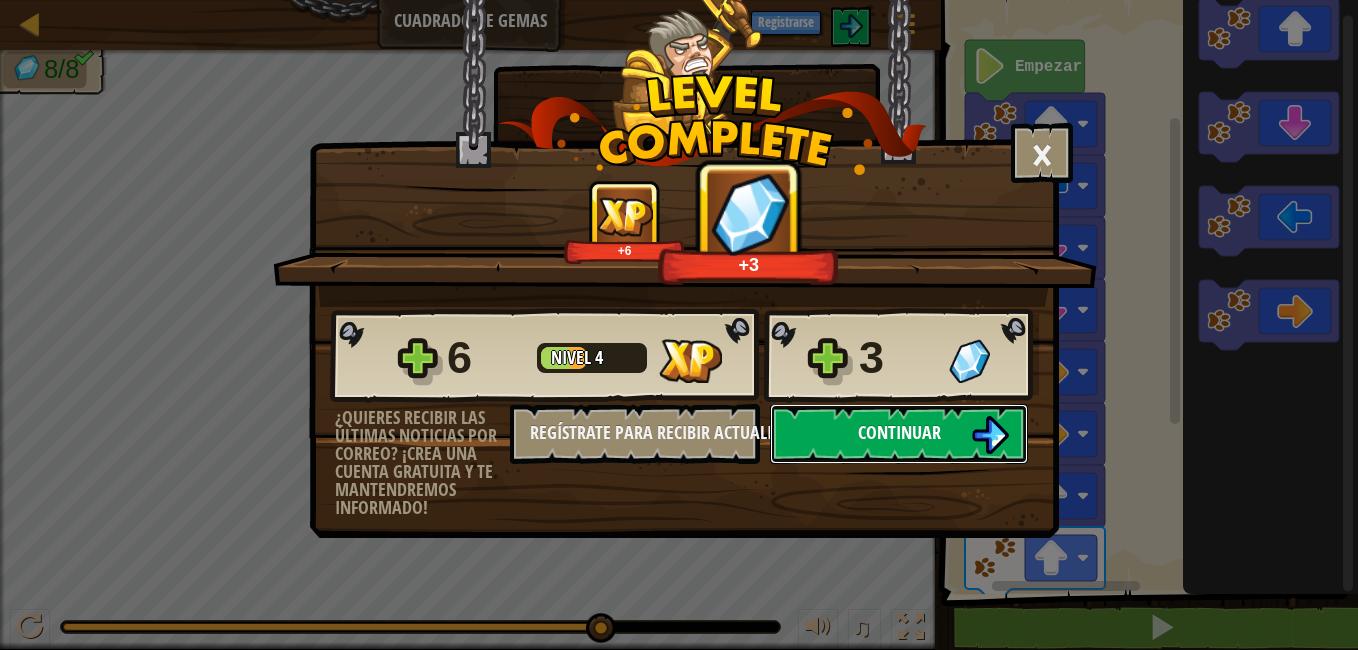 click on "Continuar" at bounding box center [899, 432] 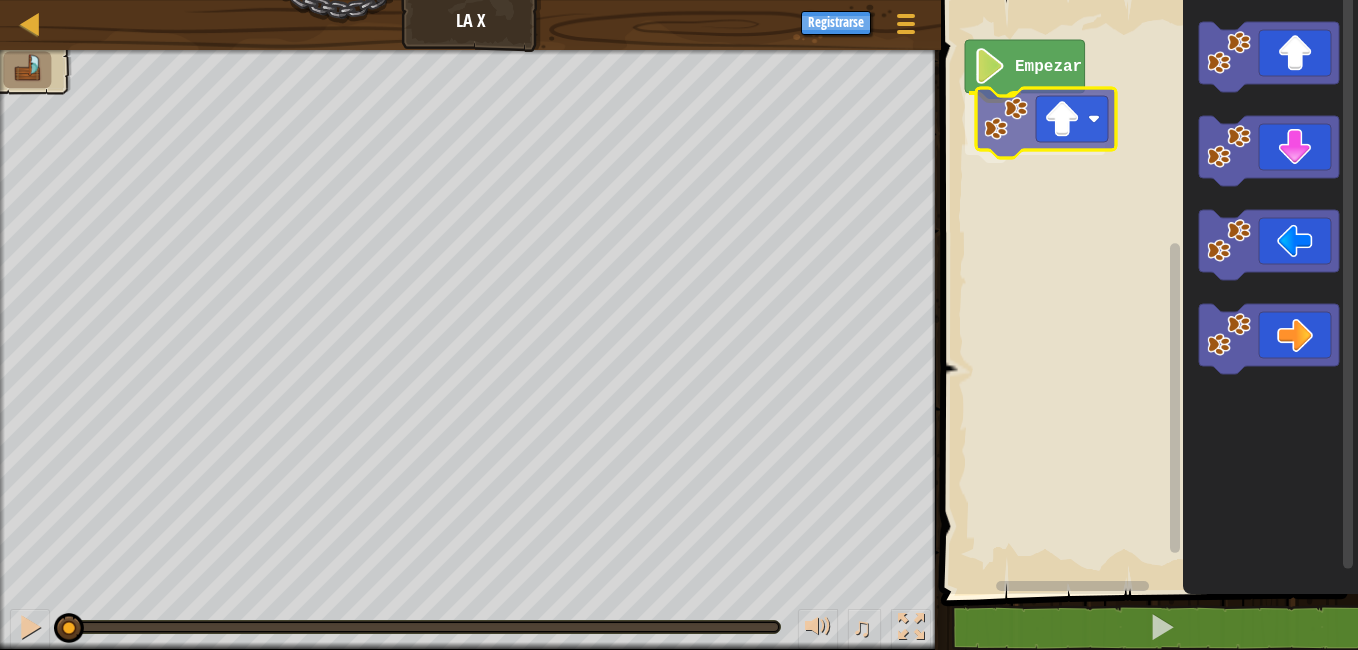 click on "Empezar" at bounding box center [1146, 292] 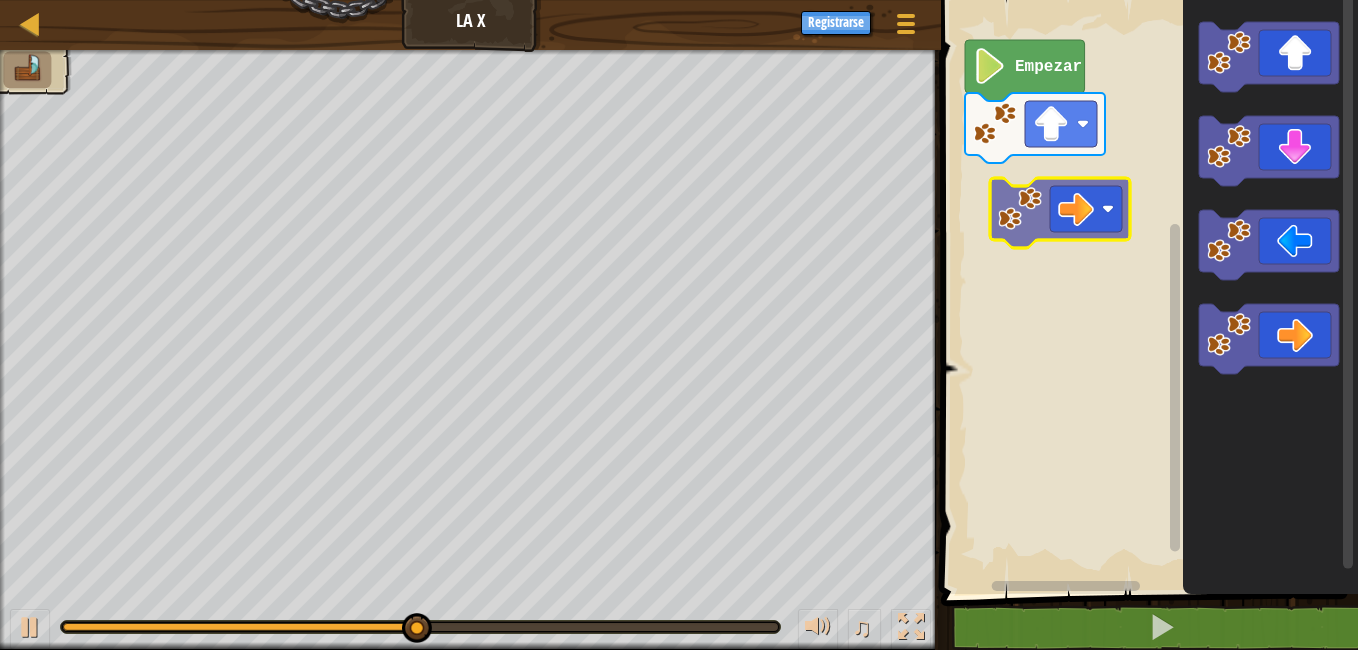 click on "Empezar" at bounding box center (1146, 292) 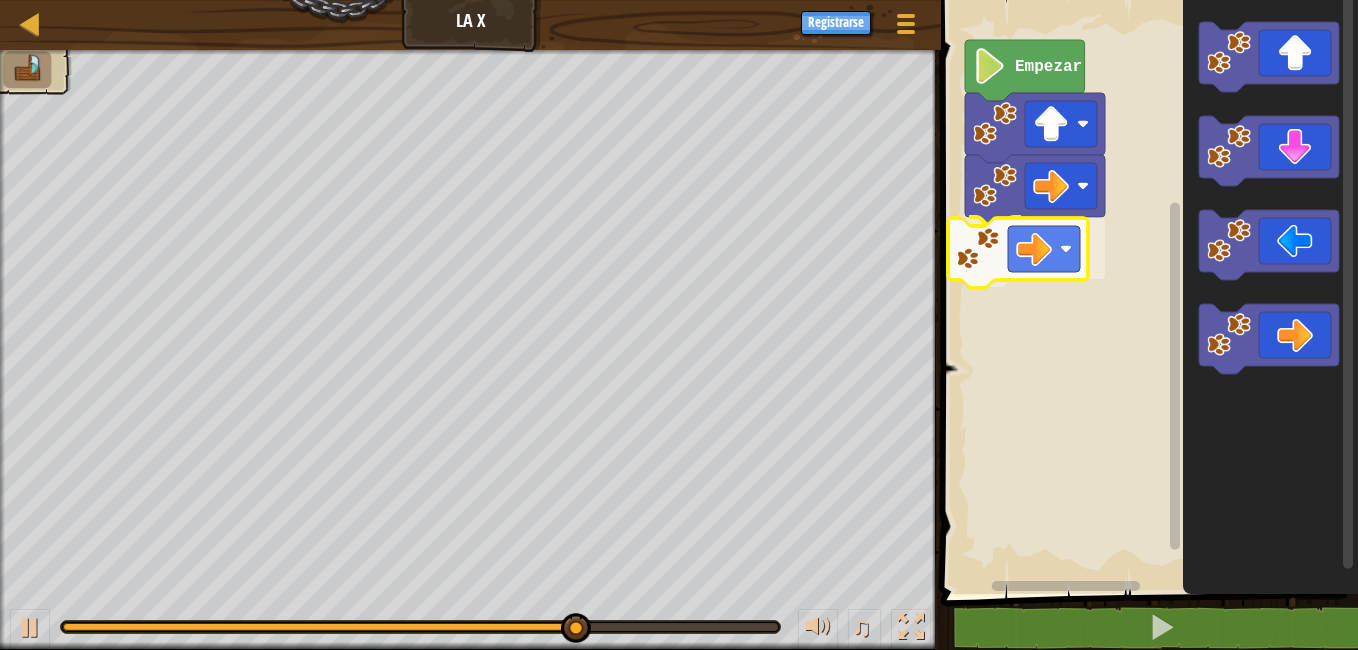 click on "Empezar" at bounding box center [1146, 292] 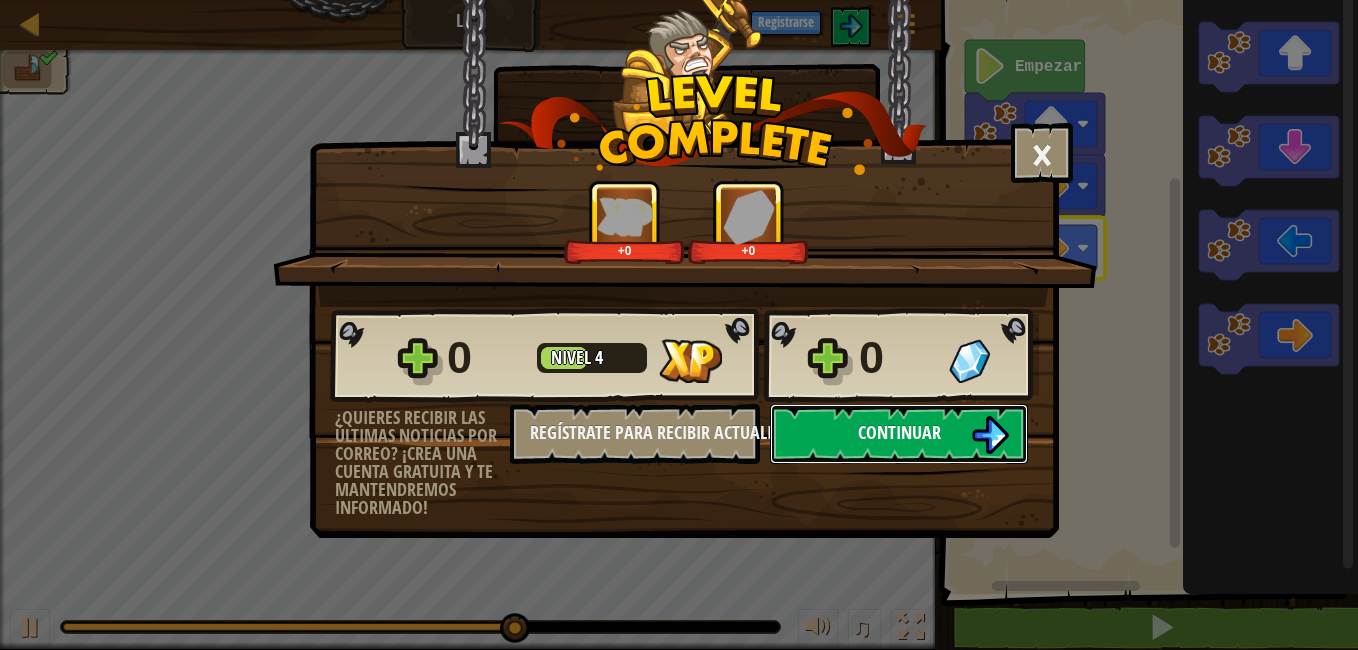 click on "Continuar" at bounding box center (899, 434) 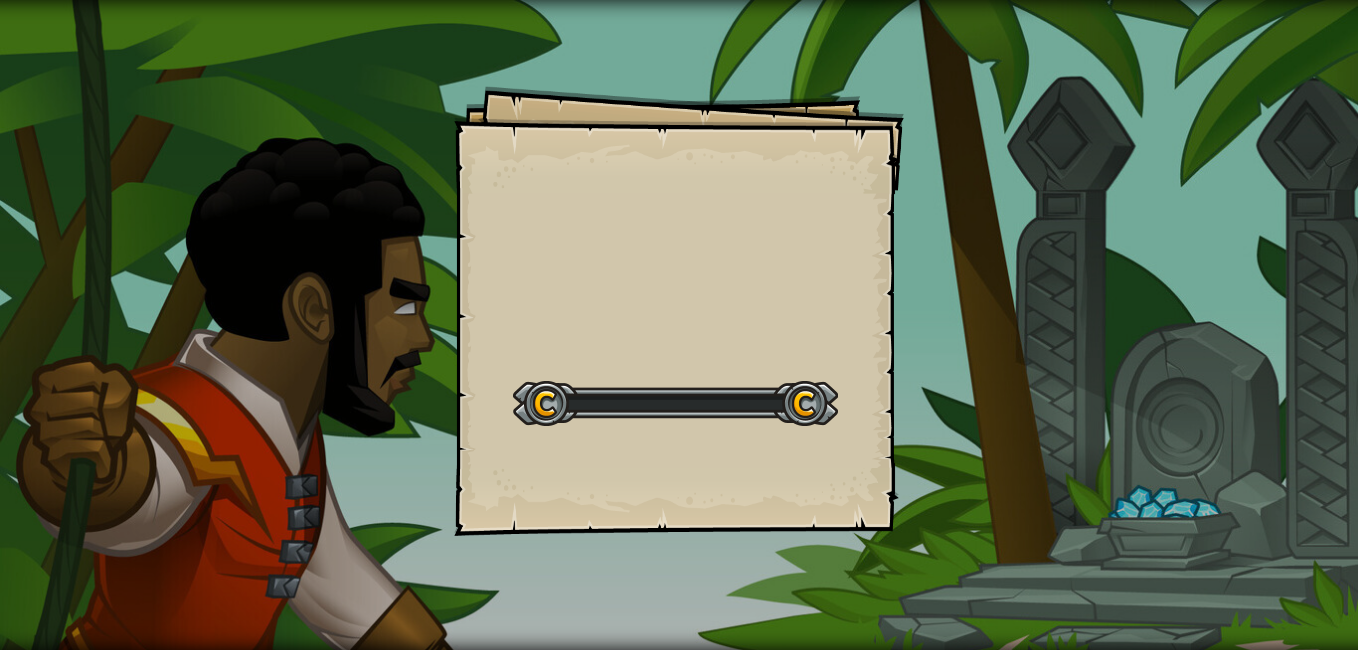 click on "Goals Start Level Error cargando del servidor Necesitas una suscripción para jugar este nivel. Suscribirse Deberás unirte a un curso para jugar a este nivel. Volver a mis cursos ¡Pídele a tu docente que te asigne una licencia para que puedas continuar jugando CodeCombat! Volver a mis cursos Este nivel está bloqueado. Volver a mis cursos ¿Tienes un problema que no puedes resolver? ¡Googléalo!" at bounding box center (679, 311) 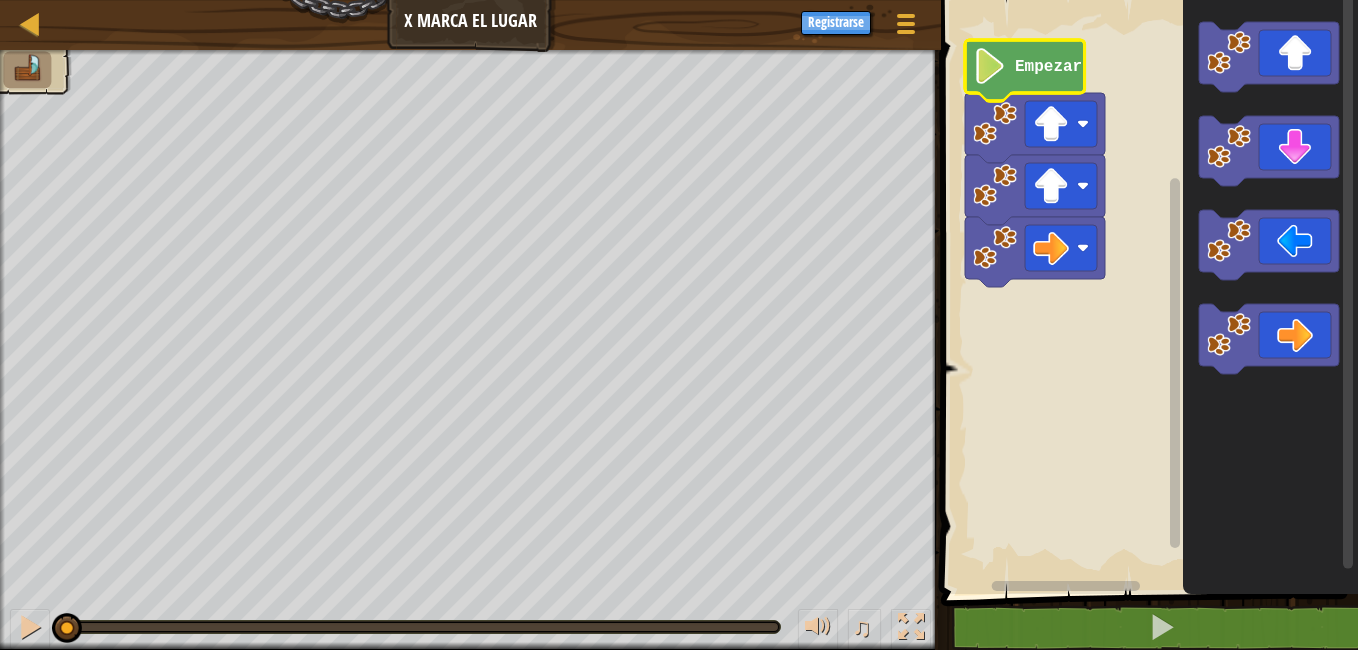 click 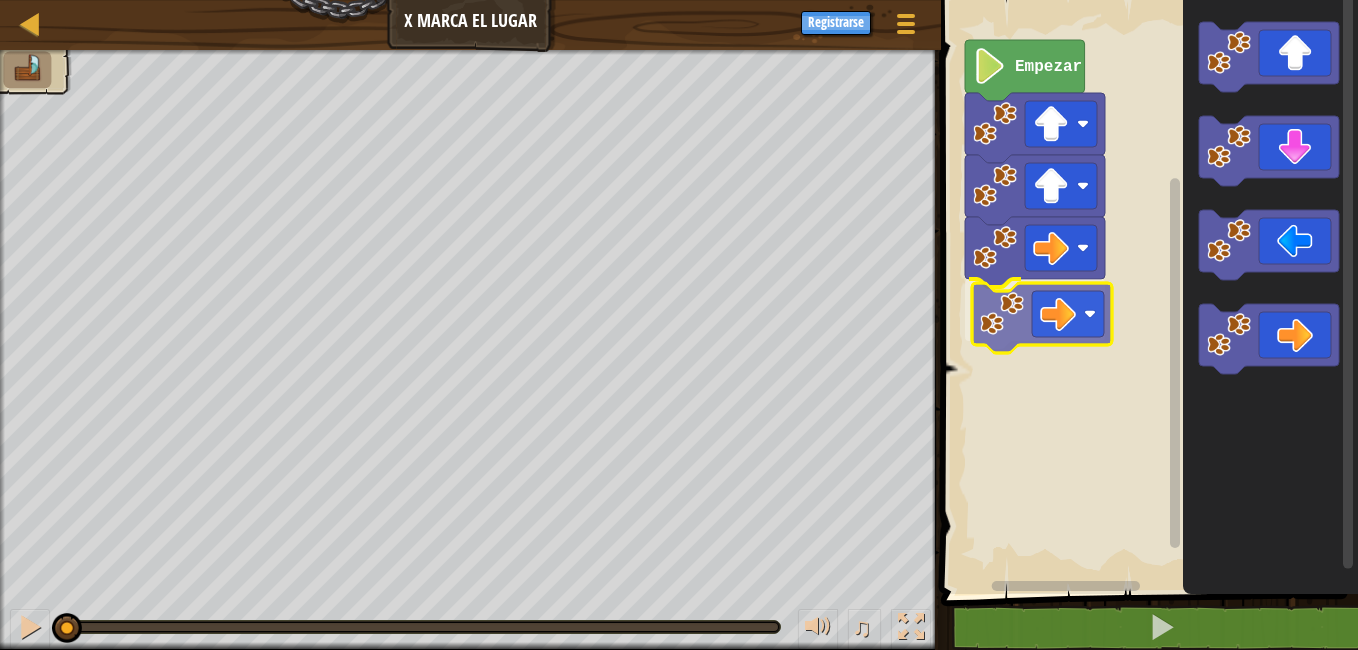 click on "Empezar" at bounding box center (1146, 292) 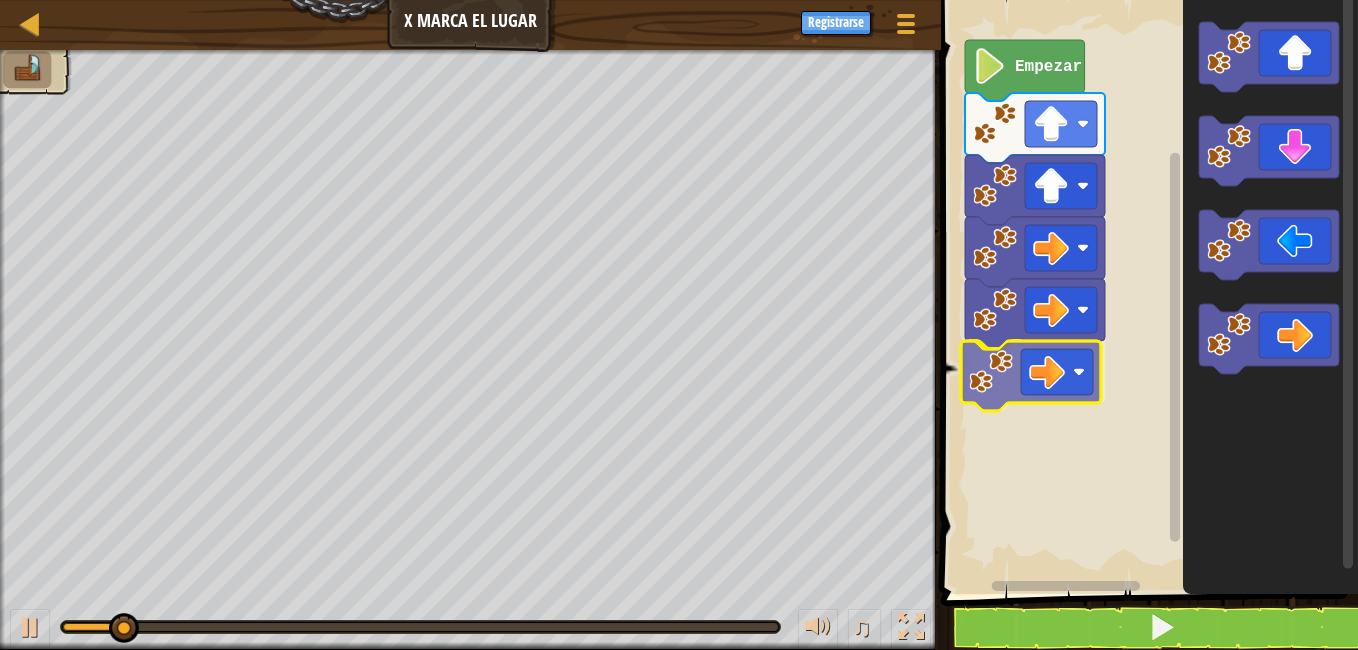 click on "Empezar" at bounding box center [1146, 292] 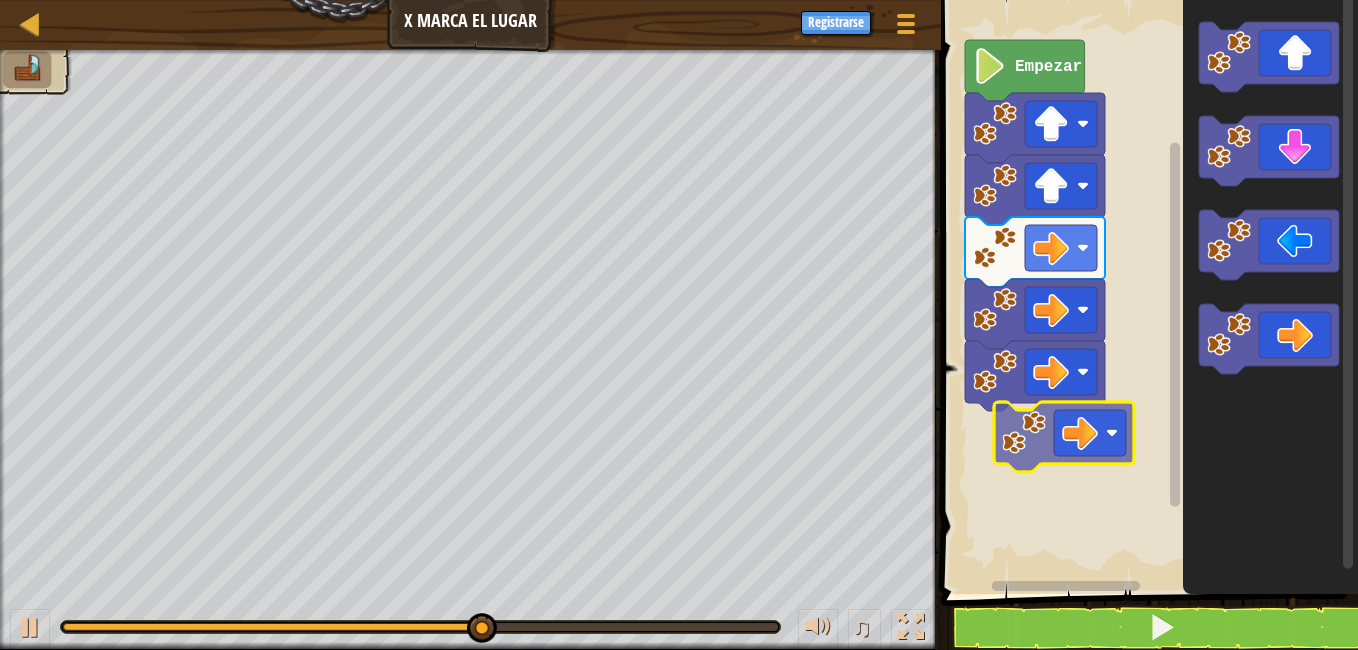 click on "Empezar" at bounding box center (1146, 292) 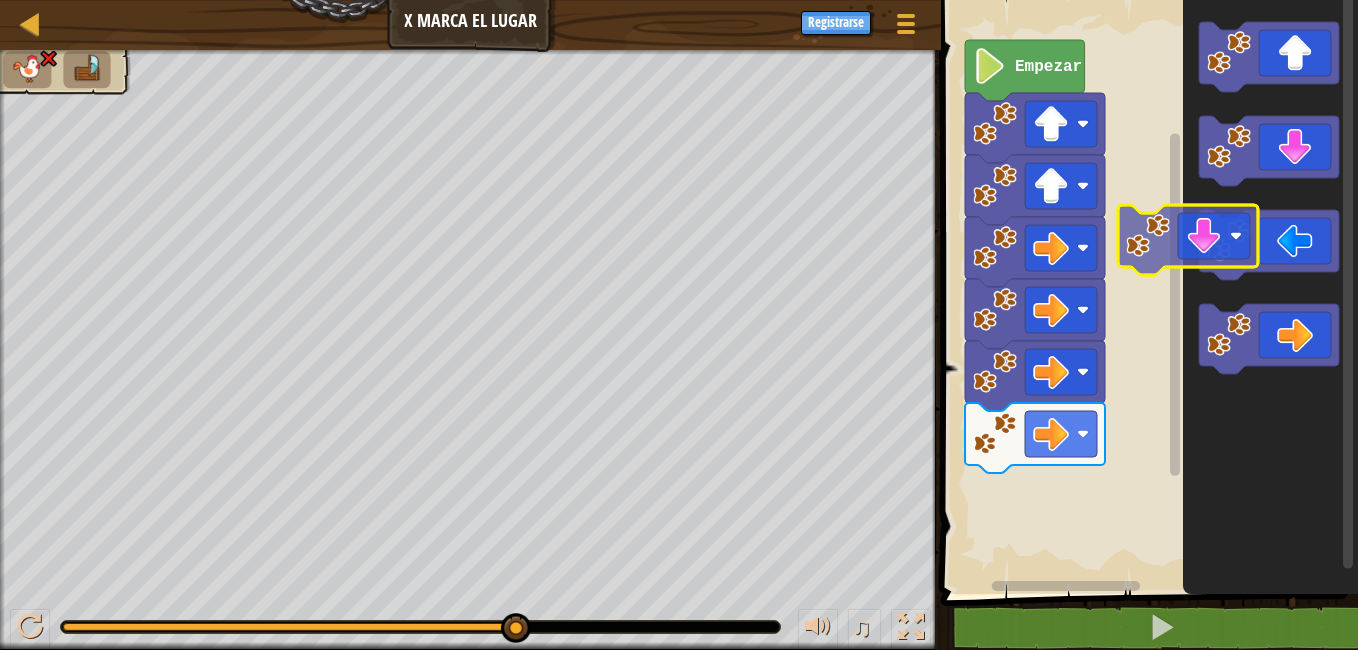 click 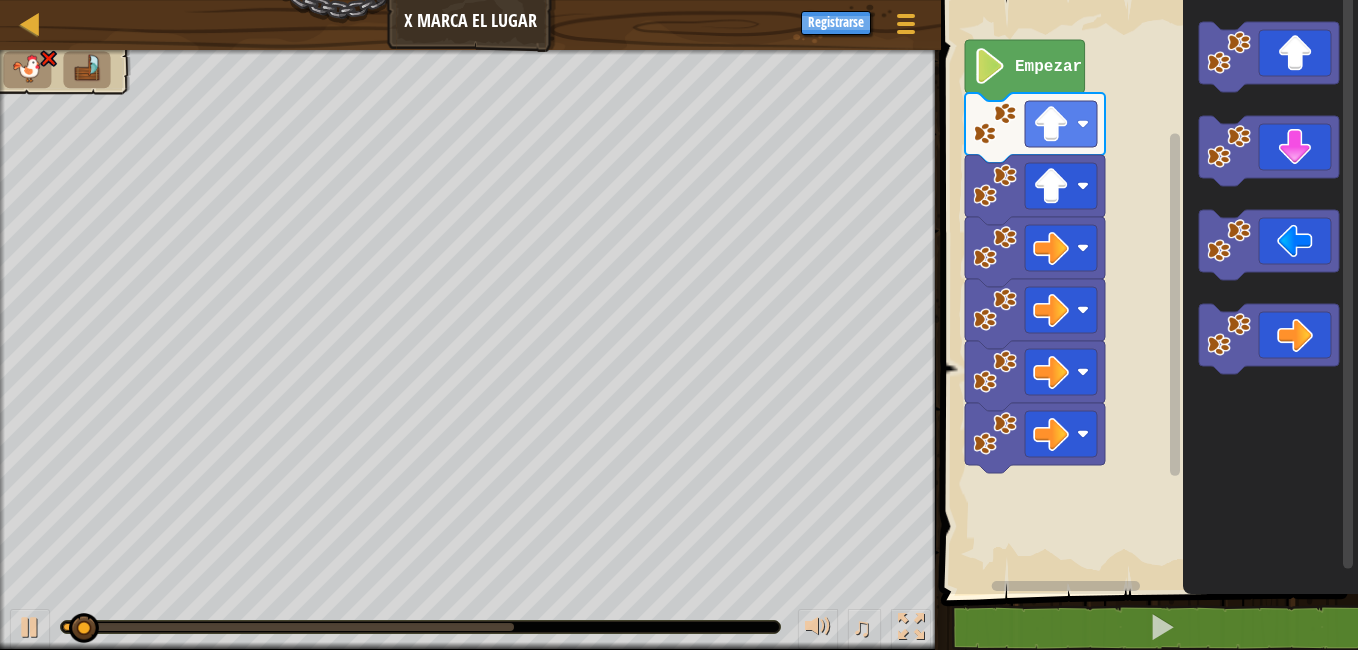click on "Empezar" 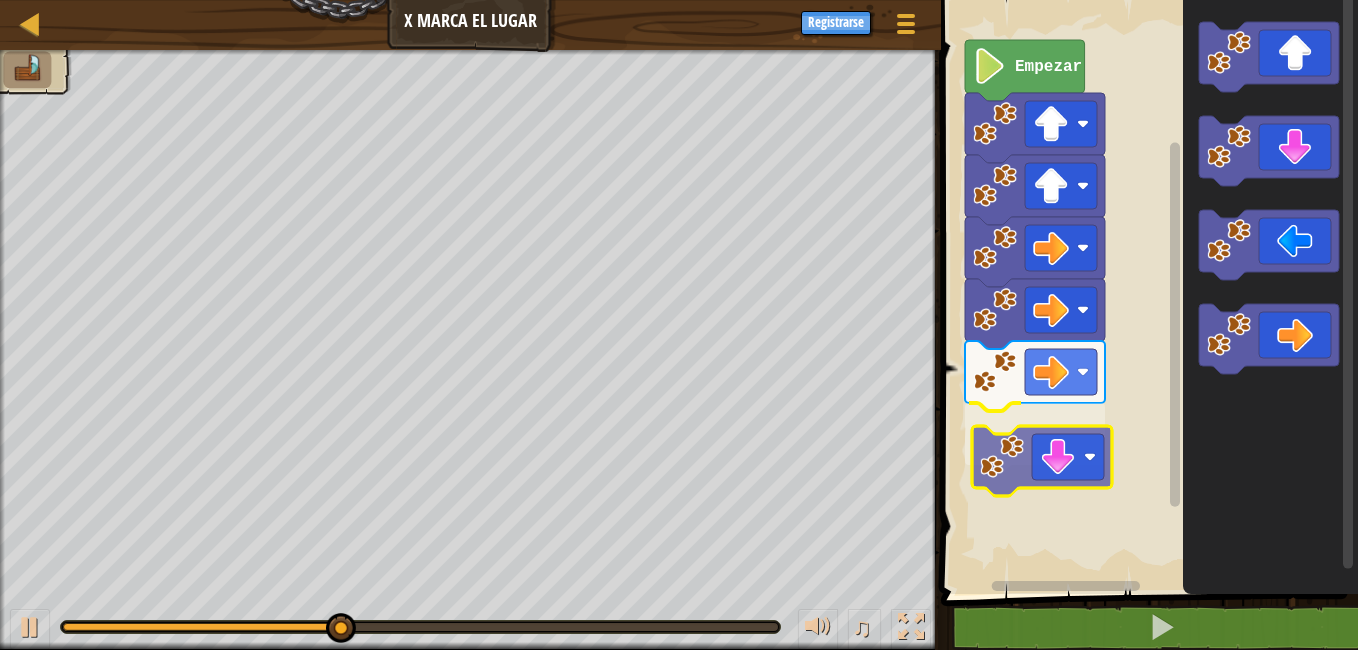 click on "Empezar" at bounding box center (1146, 292) 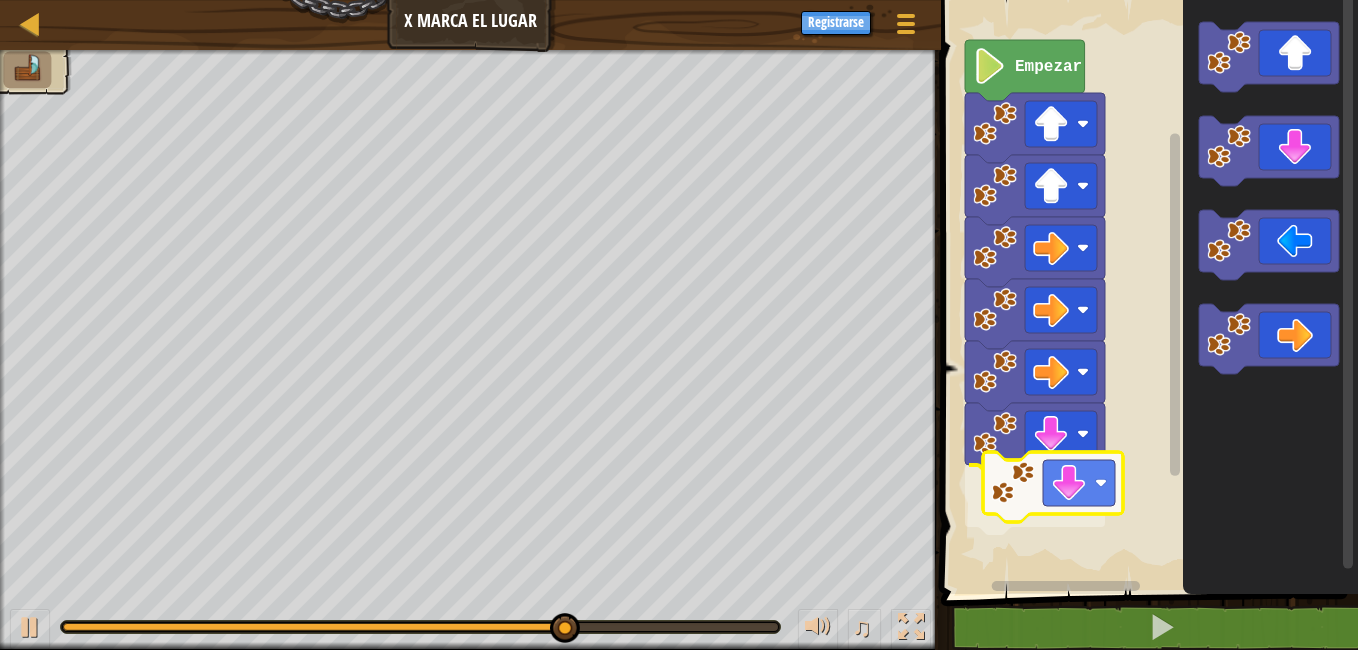 click on "Empezar" at bounding box center [1146, 292] 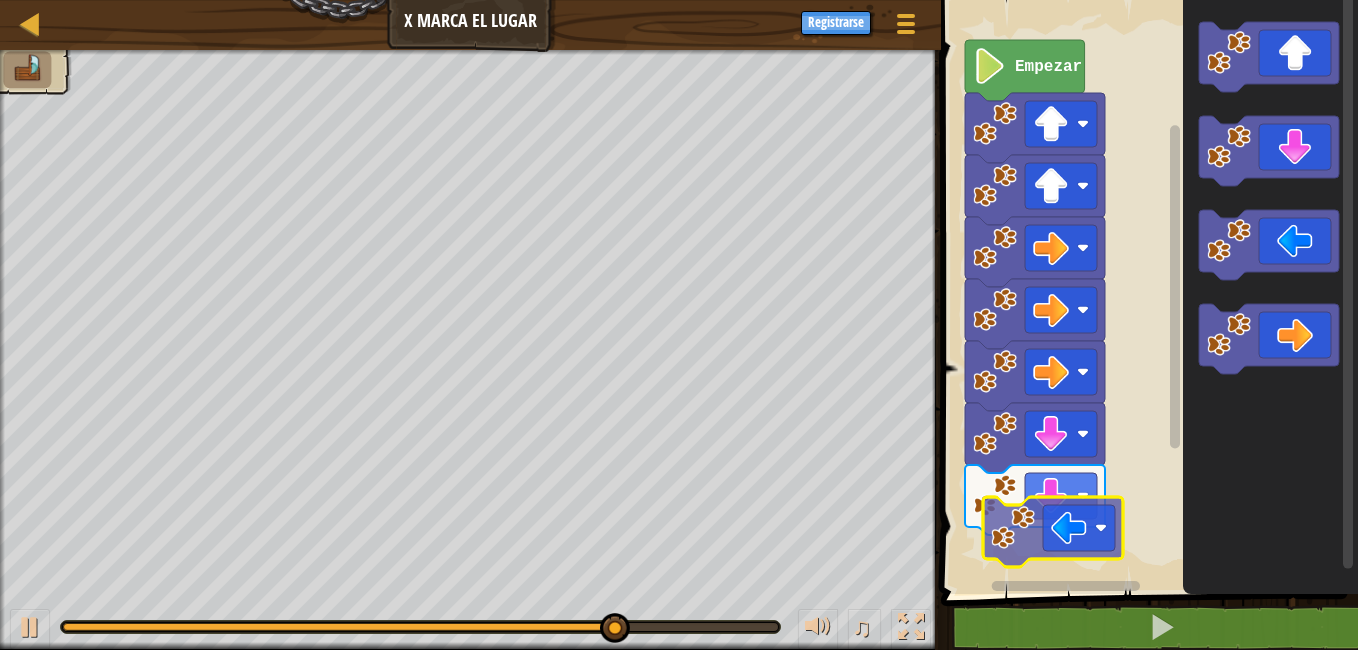 click on "Empezar" at bounding box center [1146, 292] 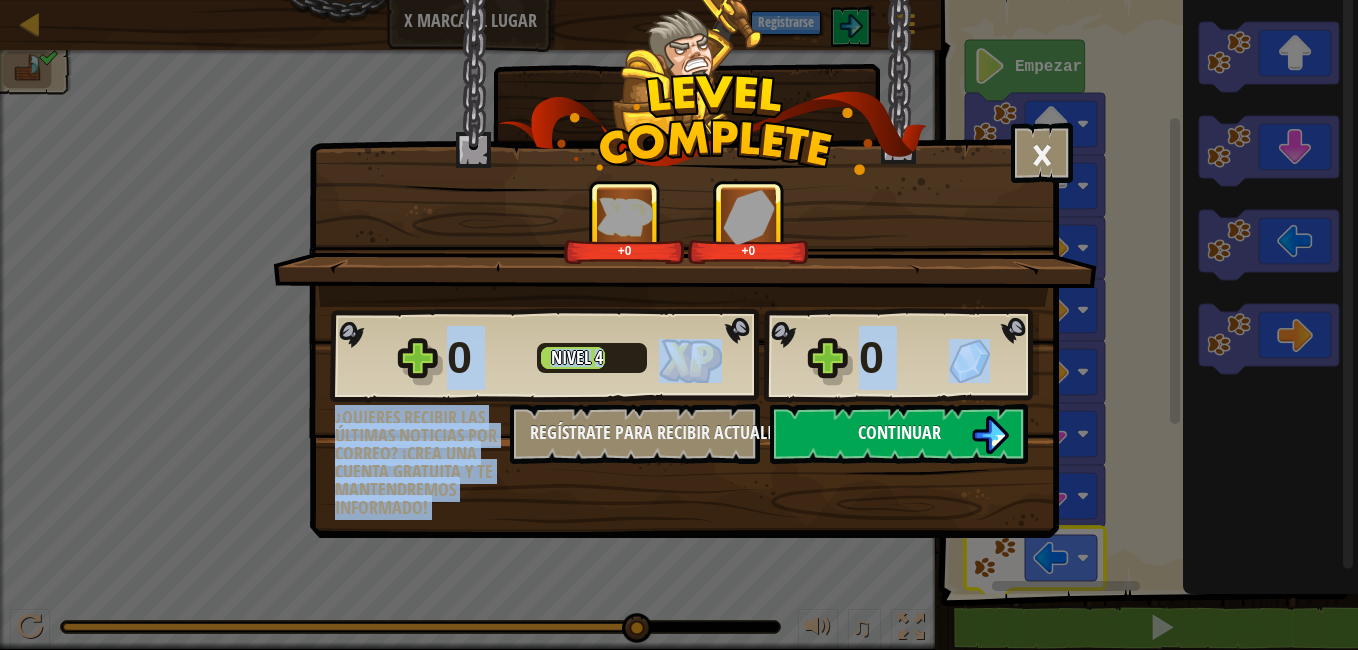 click on "0 Nivel 4 0 ¿Quieres recibir las últimas noticias por correo? ¡Crea una cuenta gratuita y te mantendremos informado! Regístrate para recibir actualizaciones Guardando Progreso Continuar" at bounding box center [684, 412] 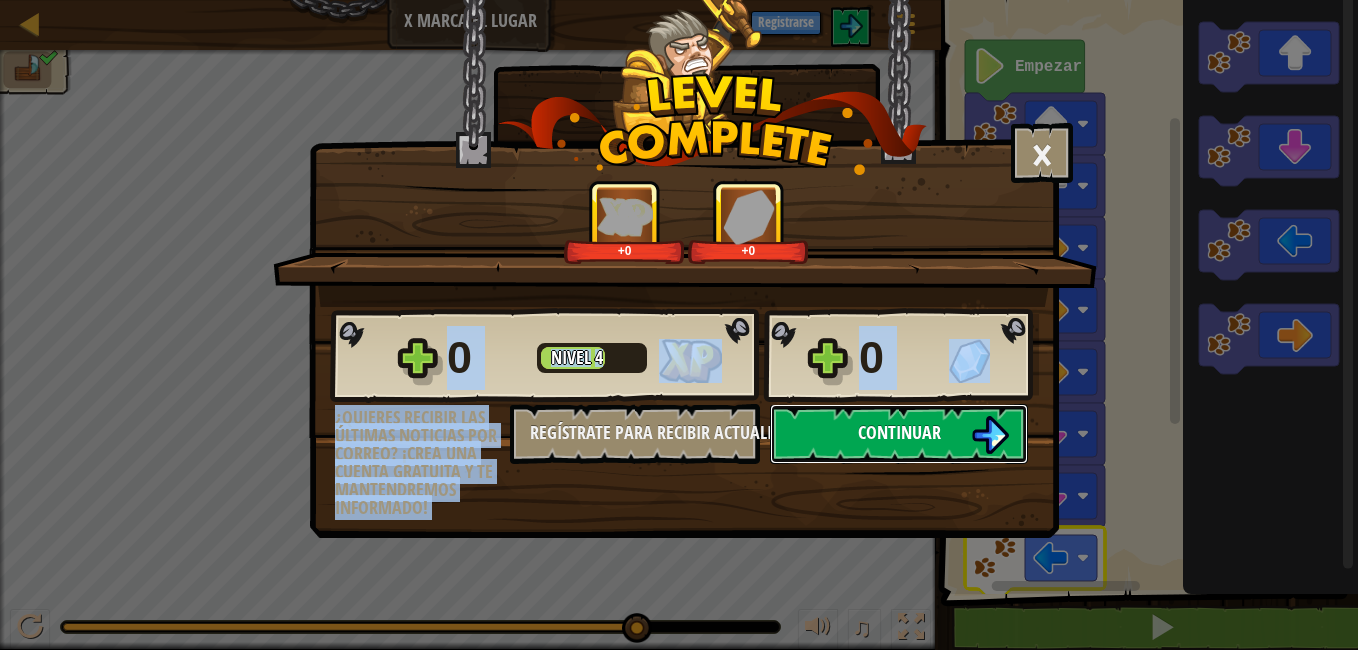 click on "Continuar" at bounding box center [899, 434] 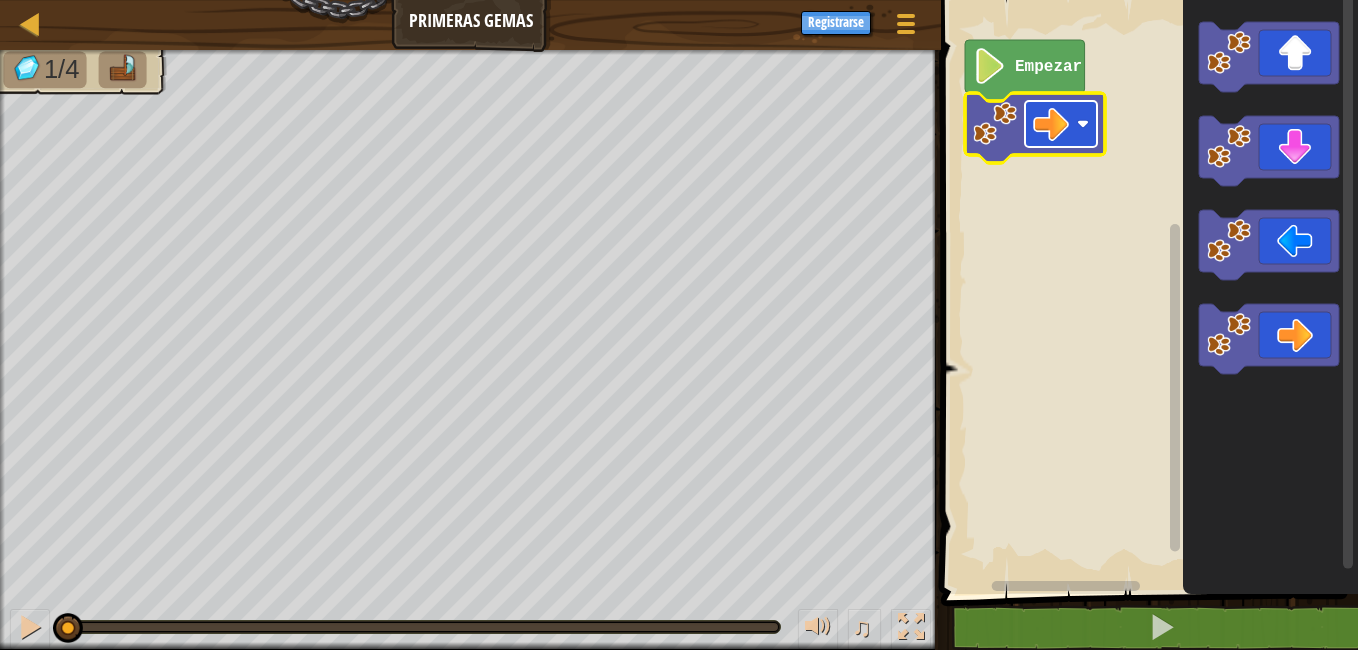 click 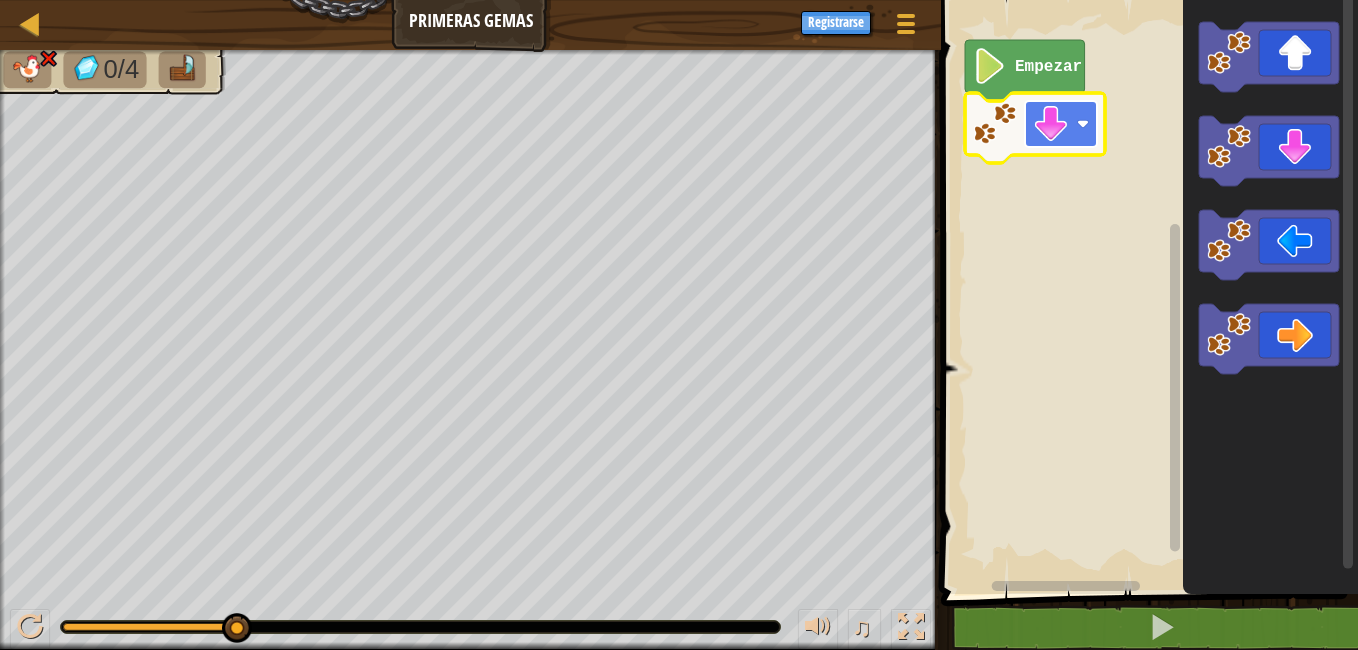click 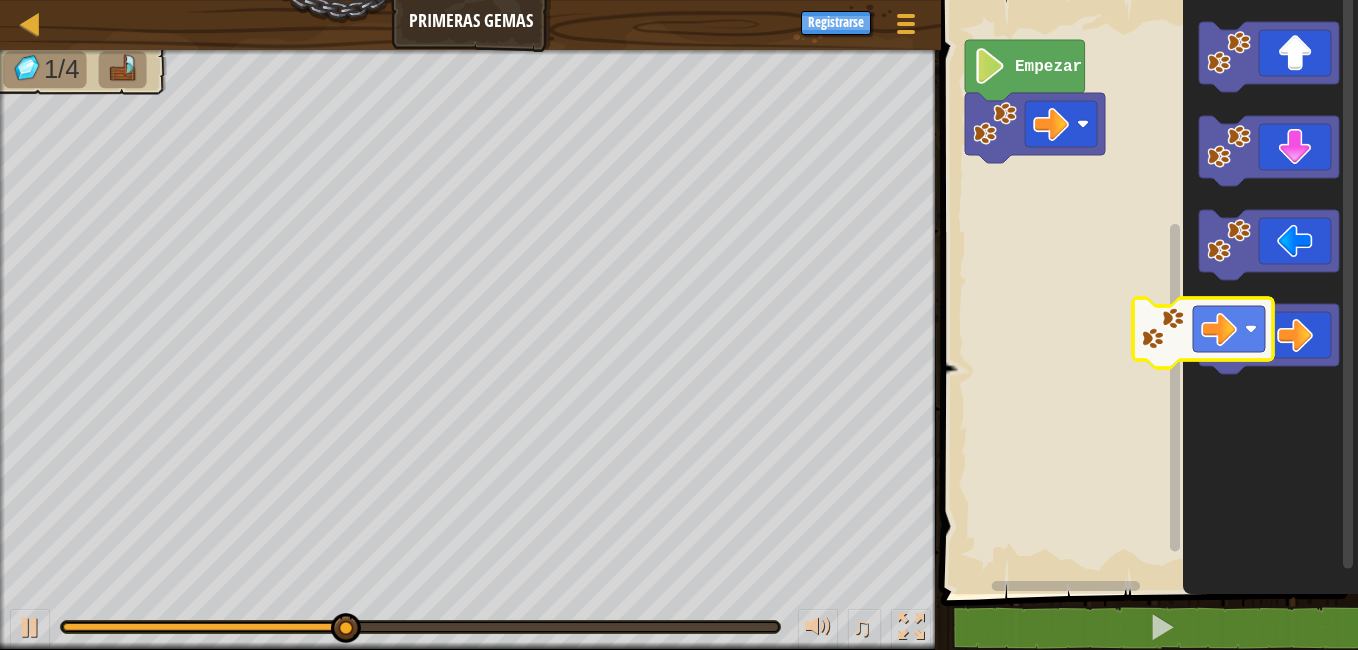 click on "Empezar" at bounding box center (1146, 292) 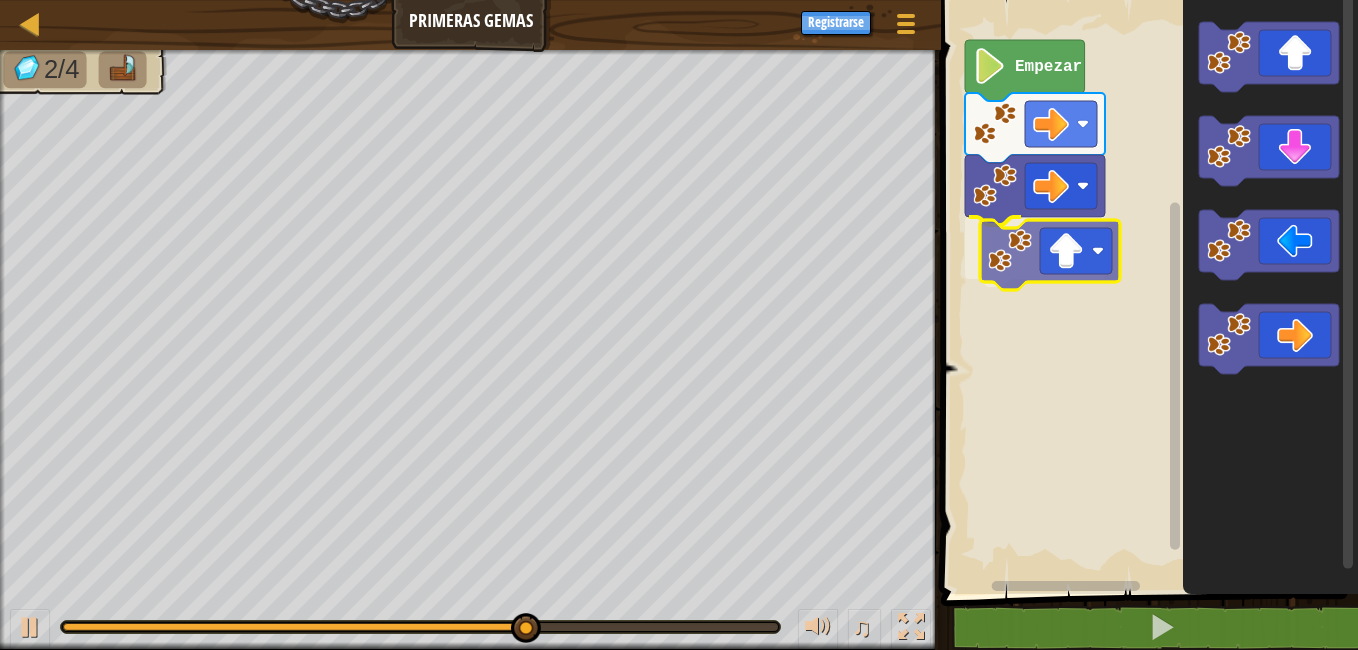 click on "Empezar" at bounding box center [1146, 292] 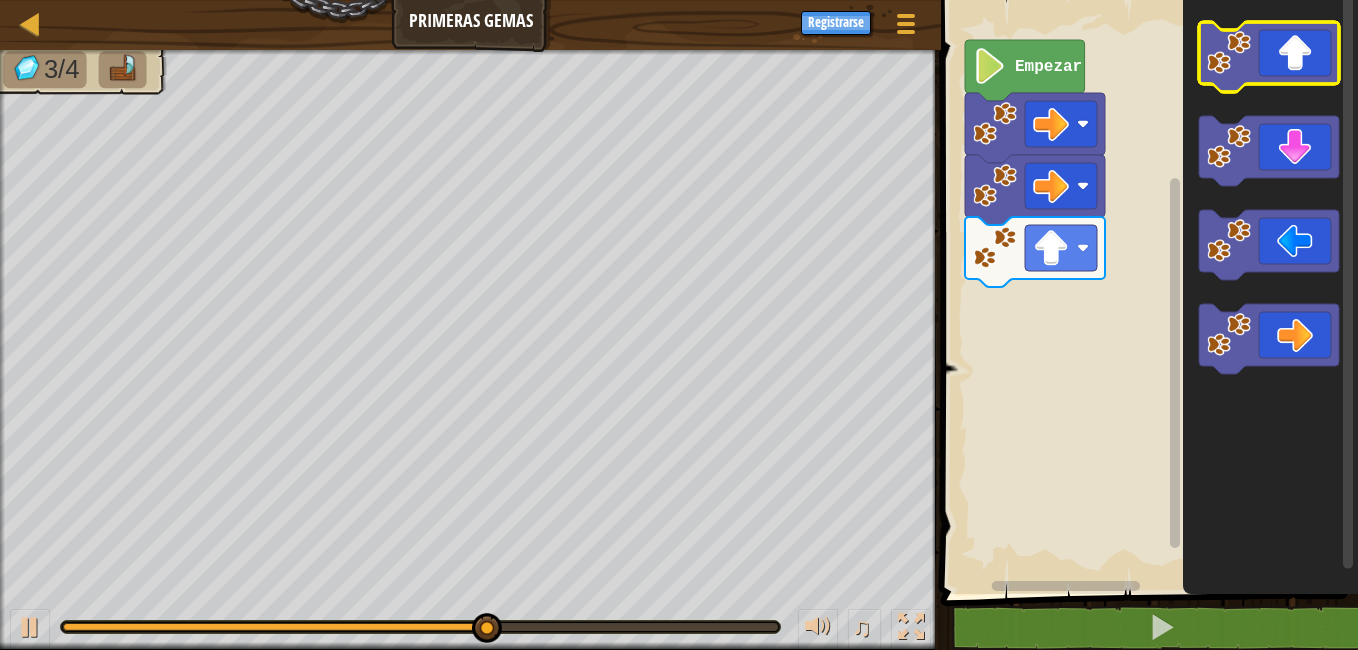 click 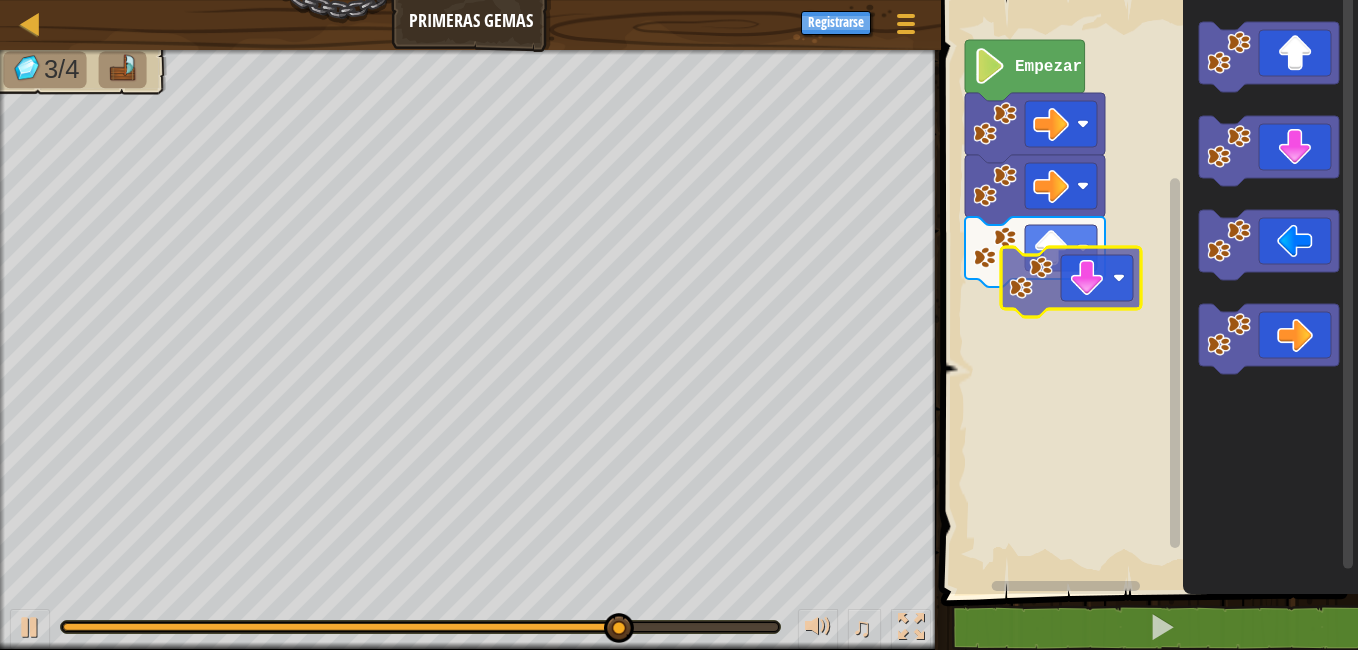 click on "Empezar" at bounding box center (1146, 292) 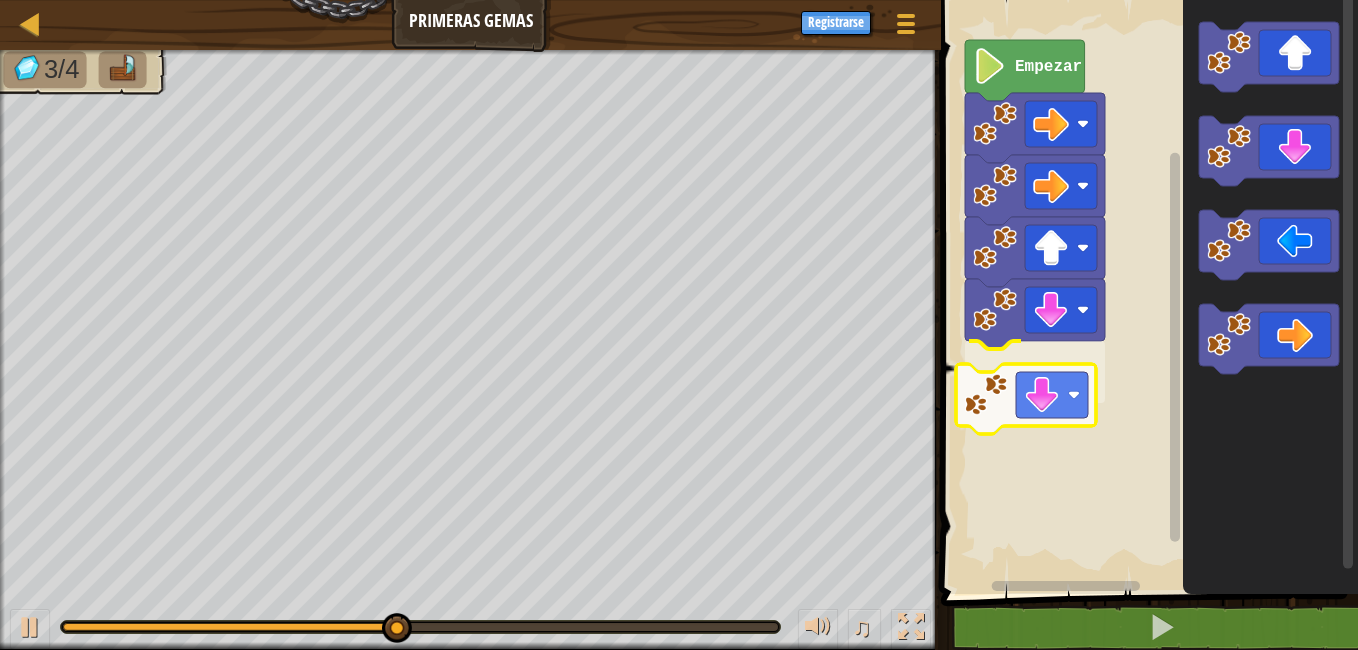 click on "Empezar" at bounding box center (1146, 292) 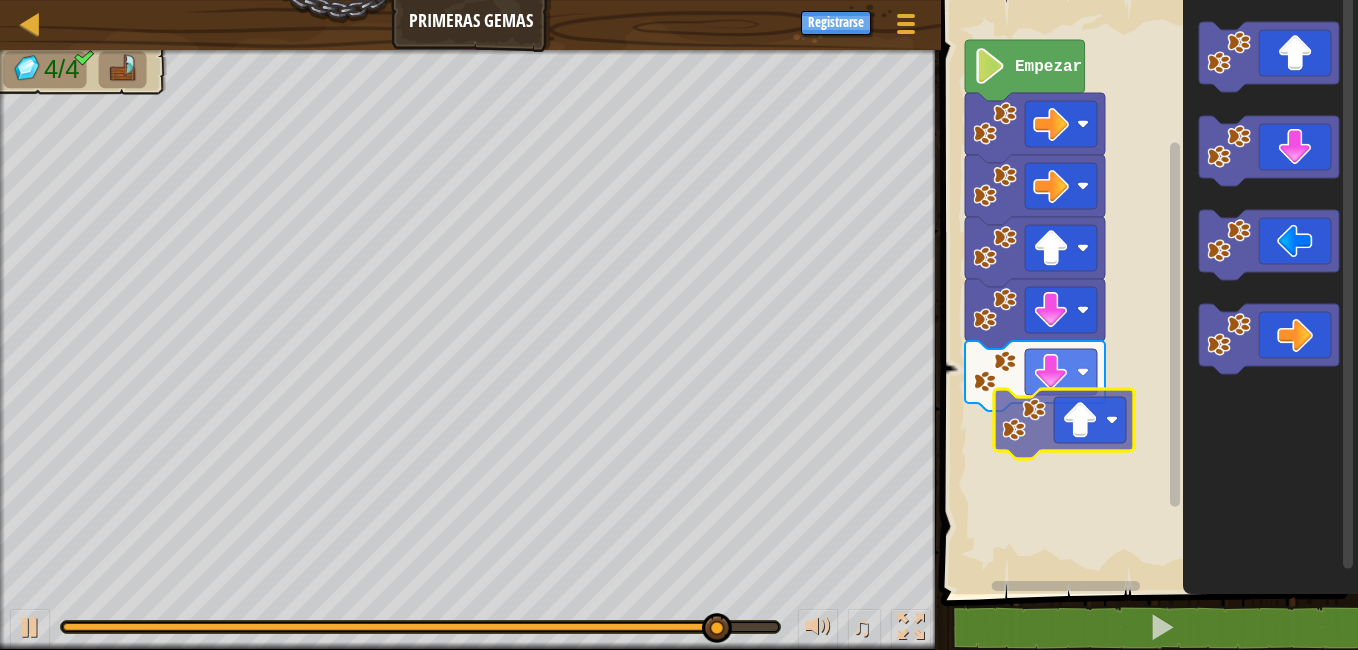 click on "Empezar" at bounding box center [1146, 292] 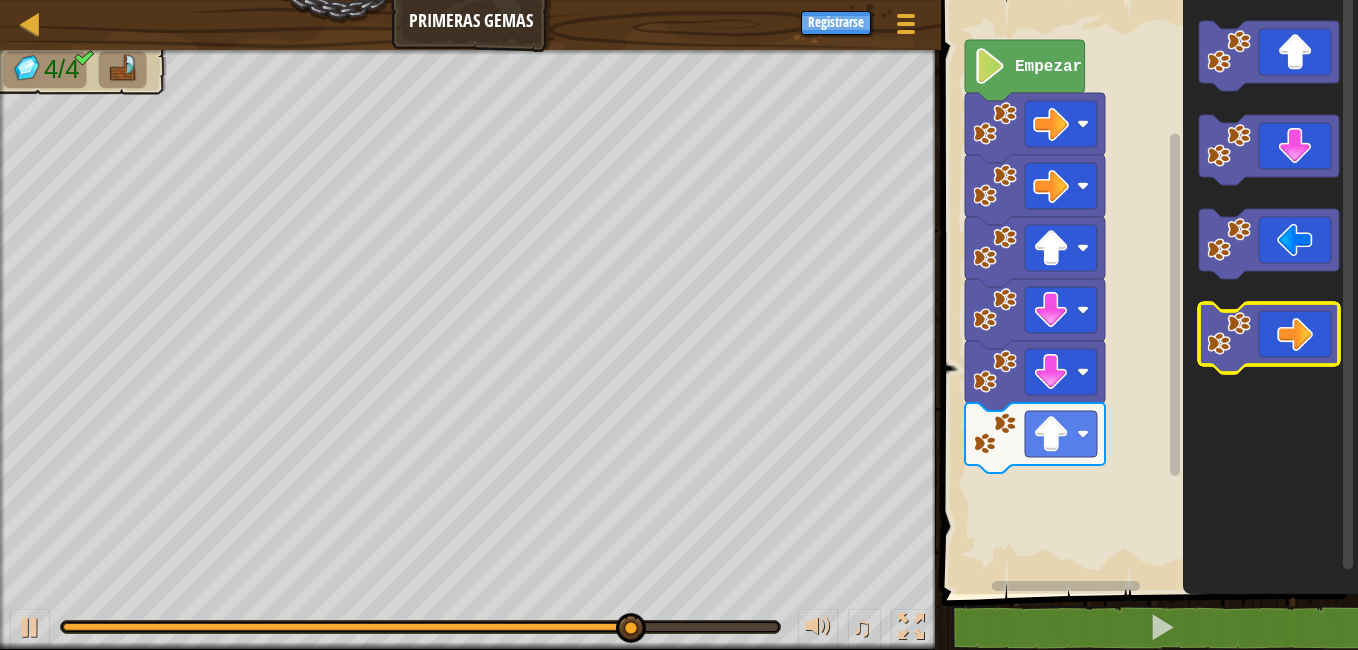 click 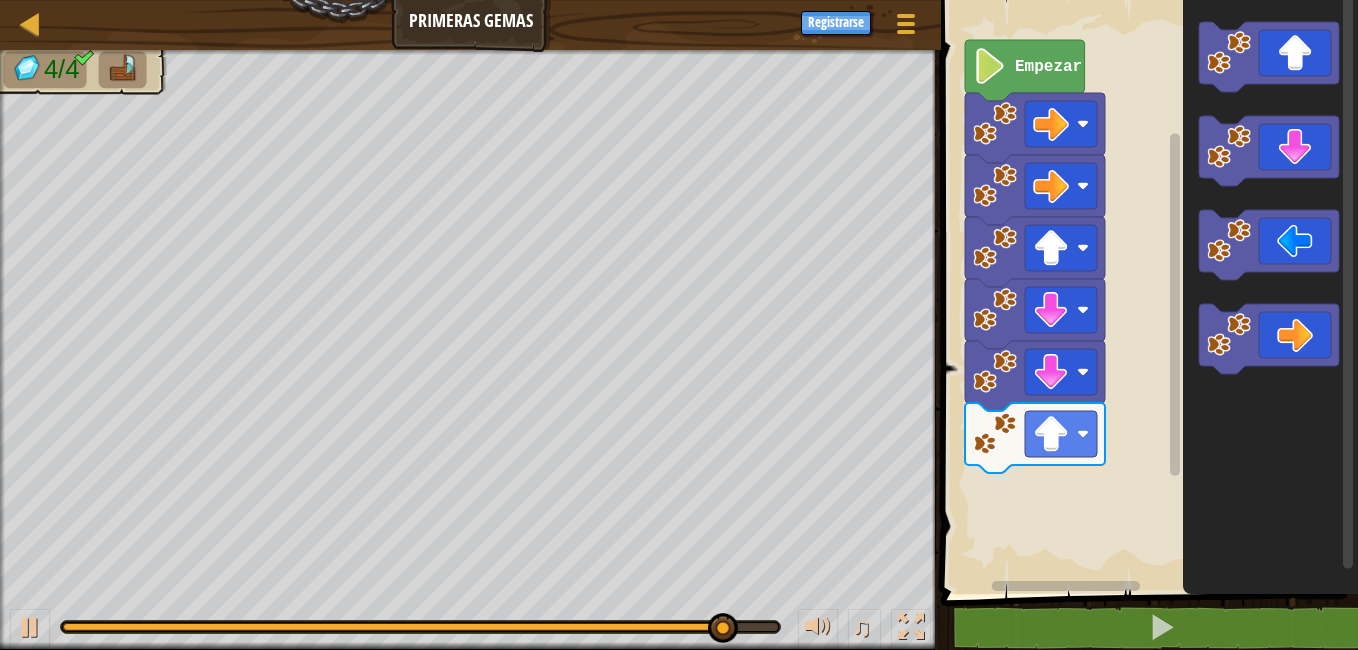 click on "Empezar" at bounding box center [1146, 292] 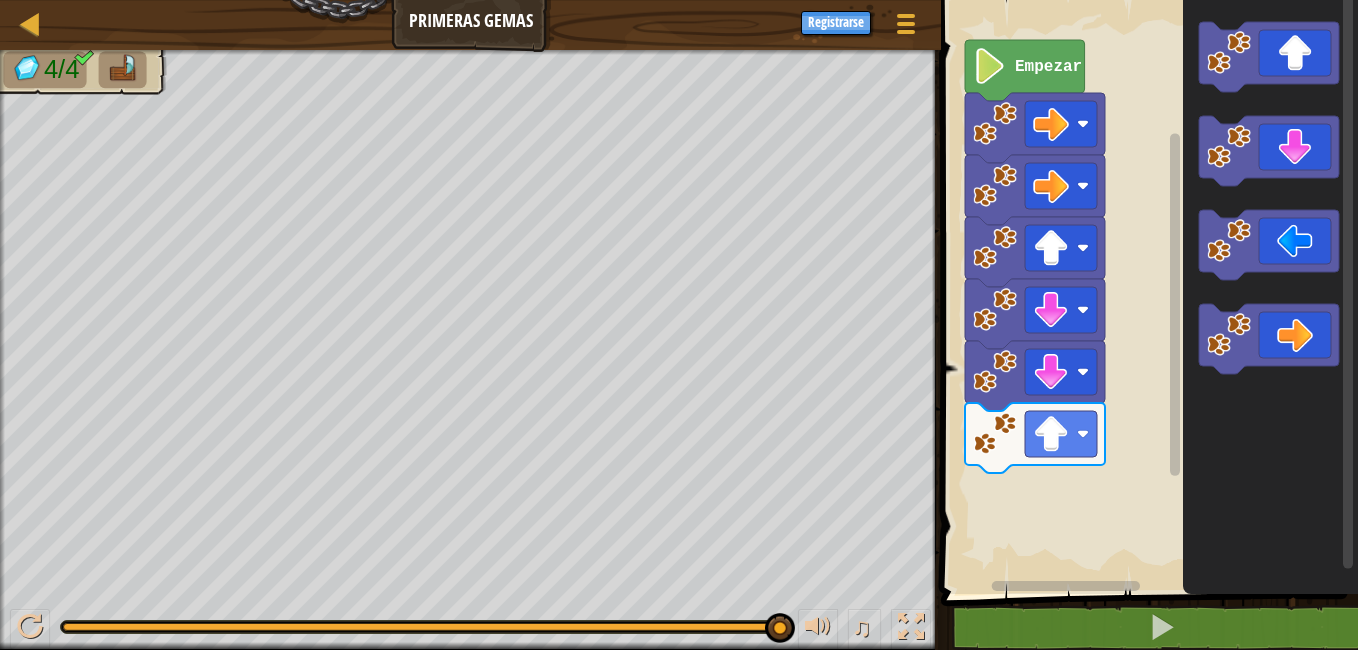 click 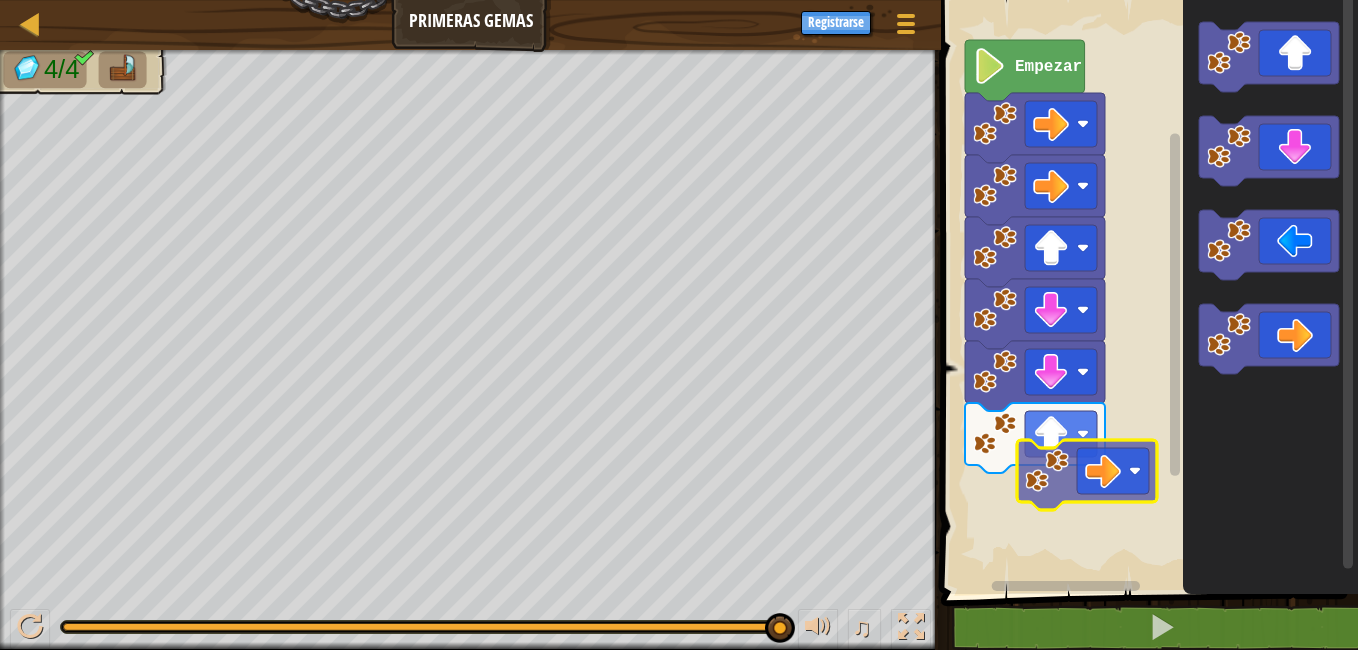 click on "Empezar" at bounding box center [1146, 292] 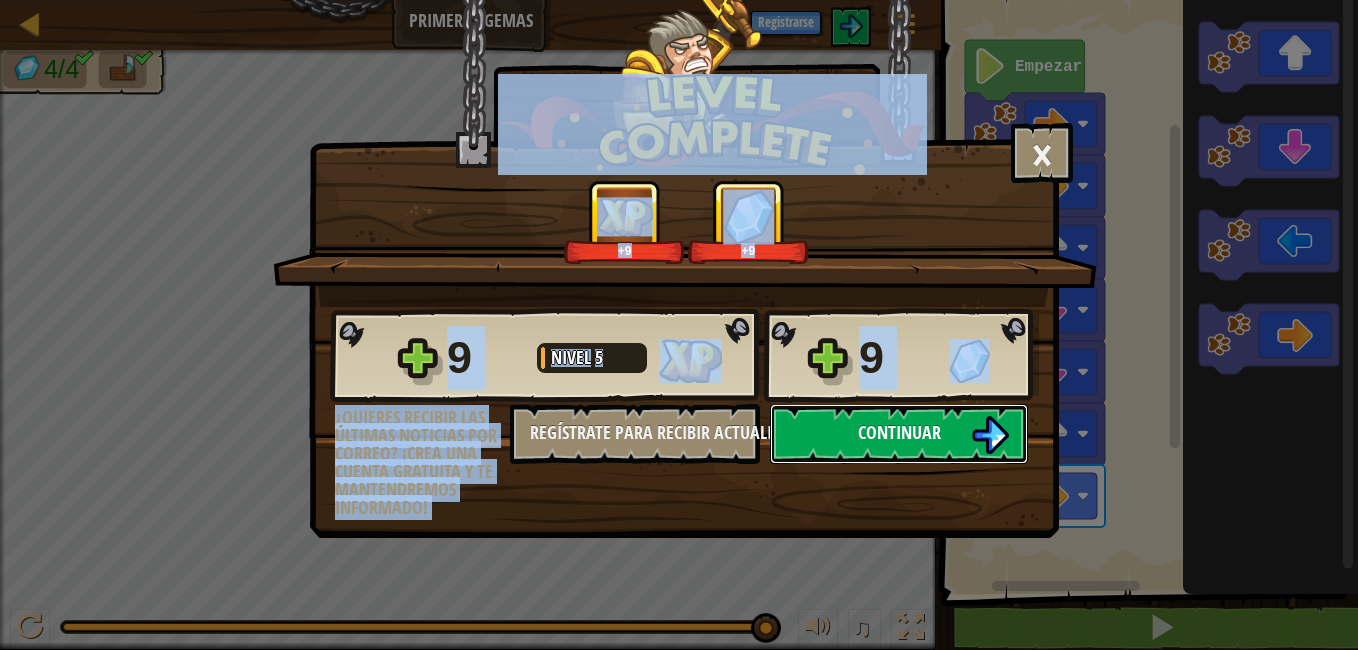 click on "Continuar" at bounding box center [899, 434] 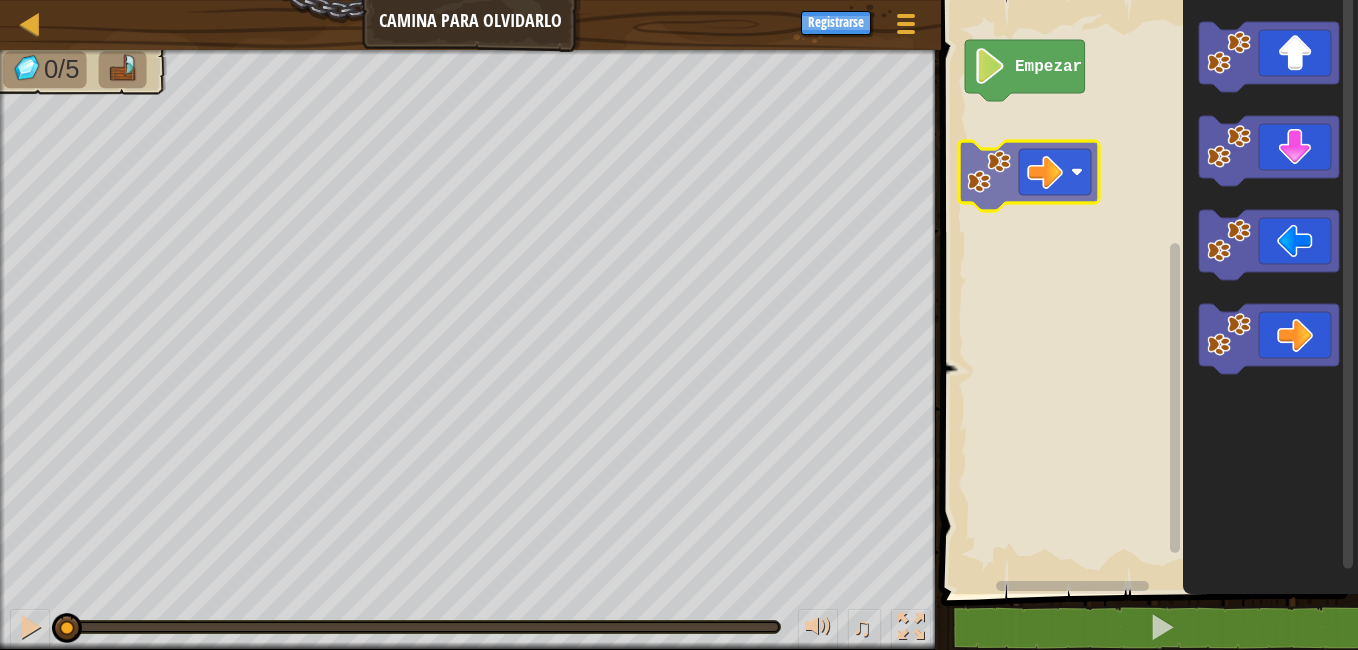 click on "Empezar" at bounding box center (1146, 292) 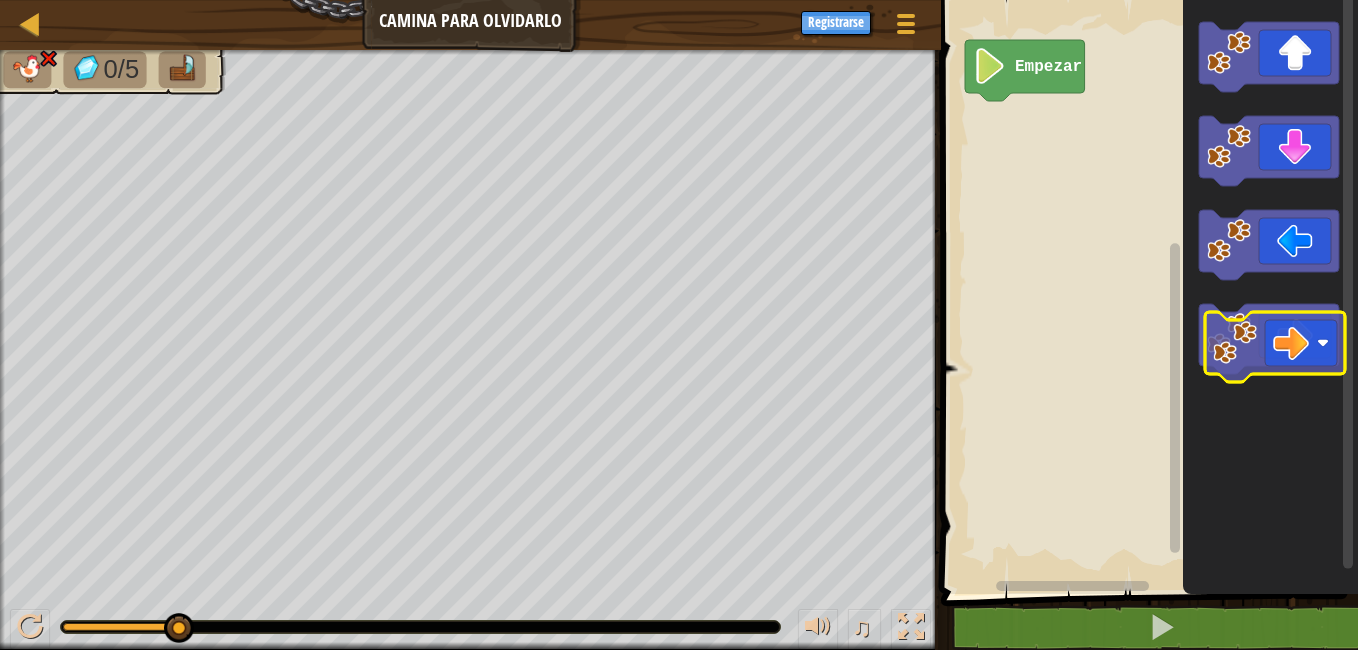 click 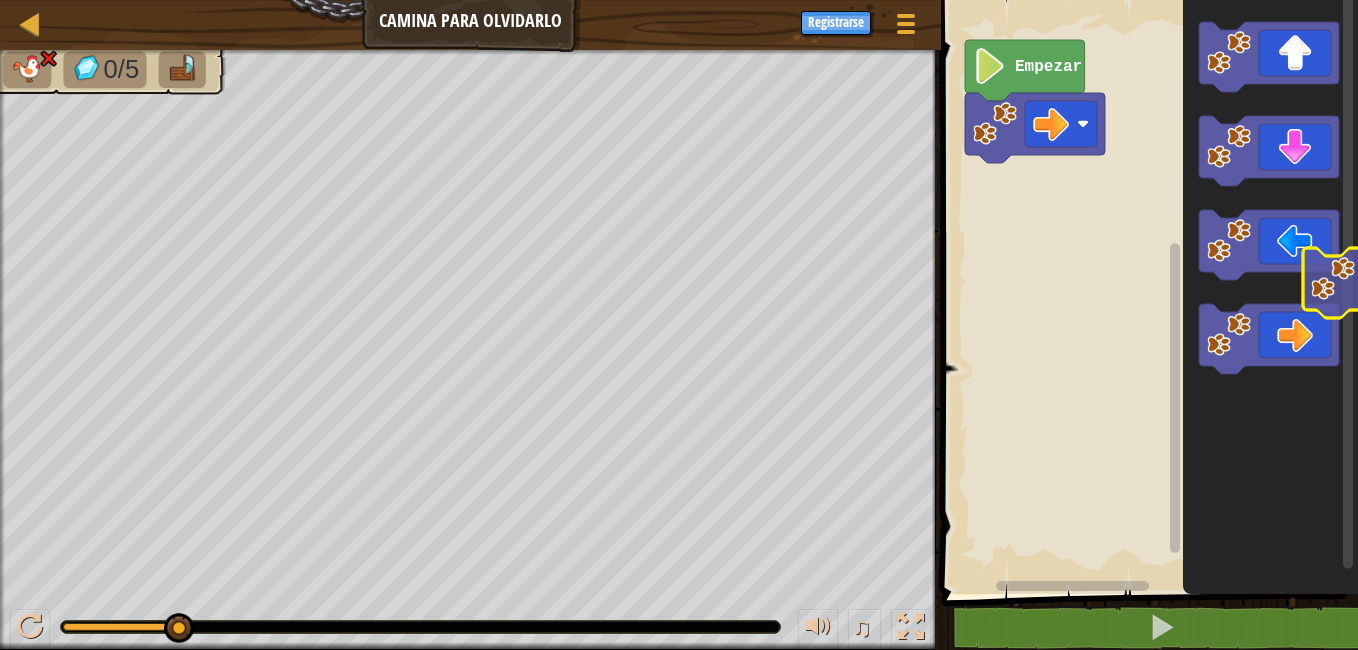 click on "Empezar" at bounding box center [1146, 292] 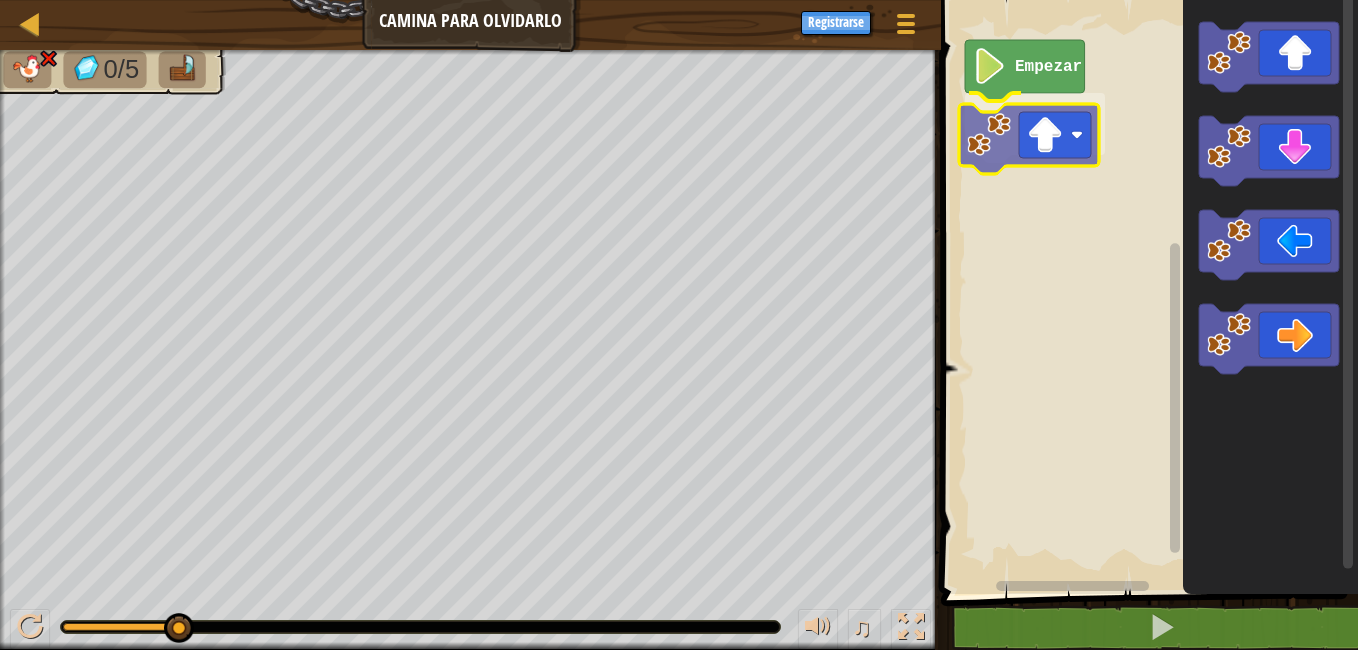 click on "Empezar" at bounding box center (1146, 292) 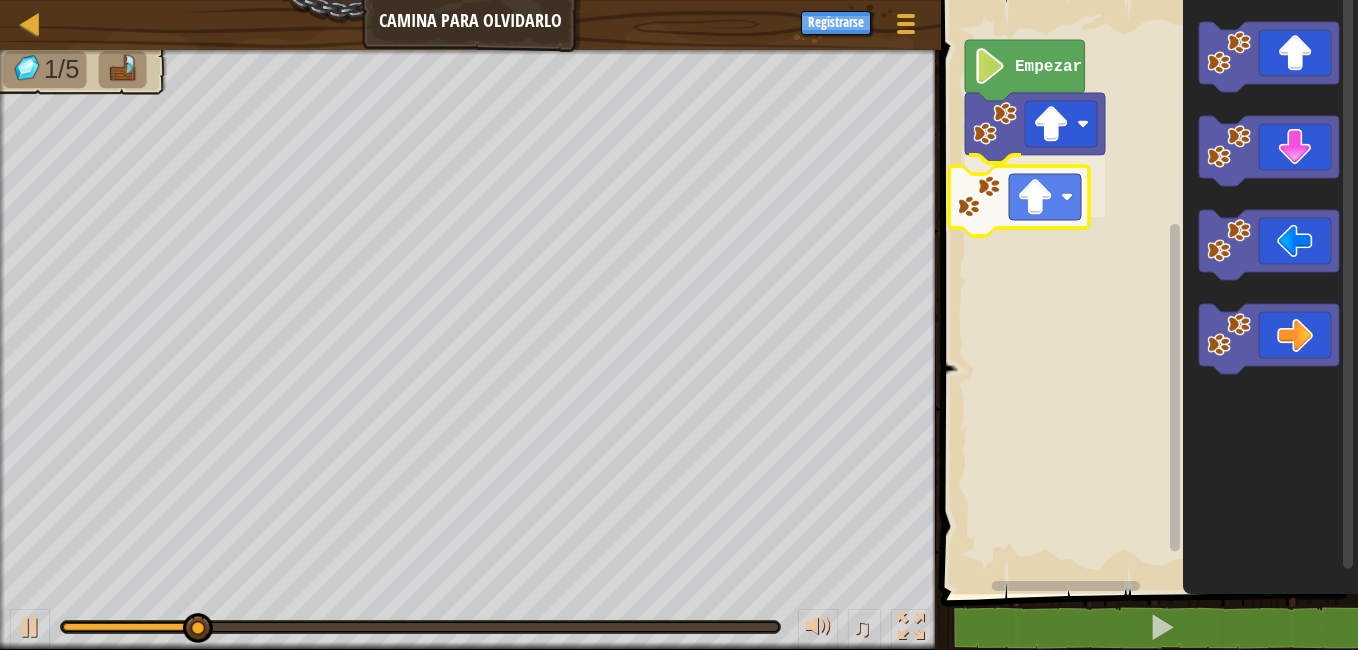 click on "Empezar" at bounding box center [1146, 292] 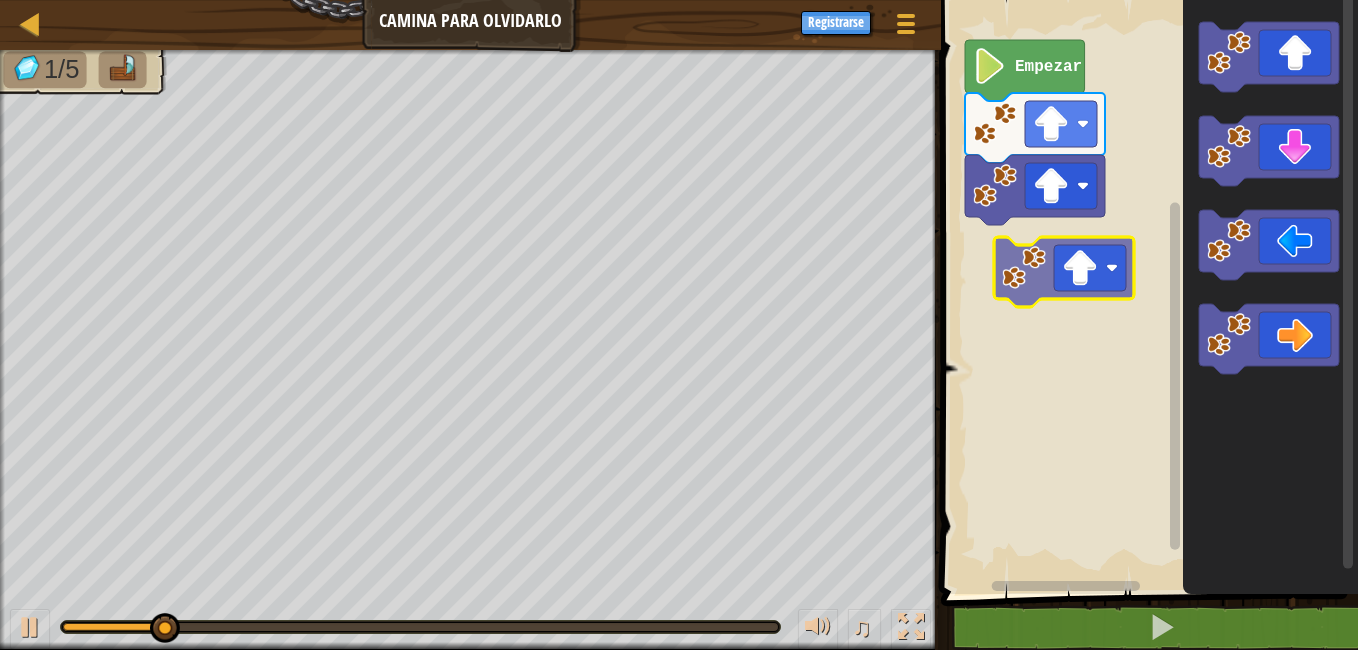 click on "Empezar" at bounding box center (1146, 292) 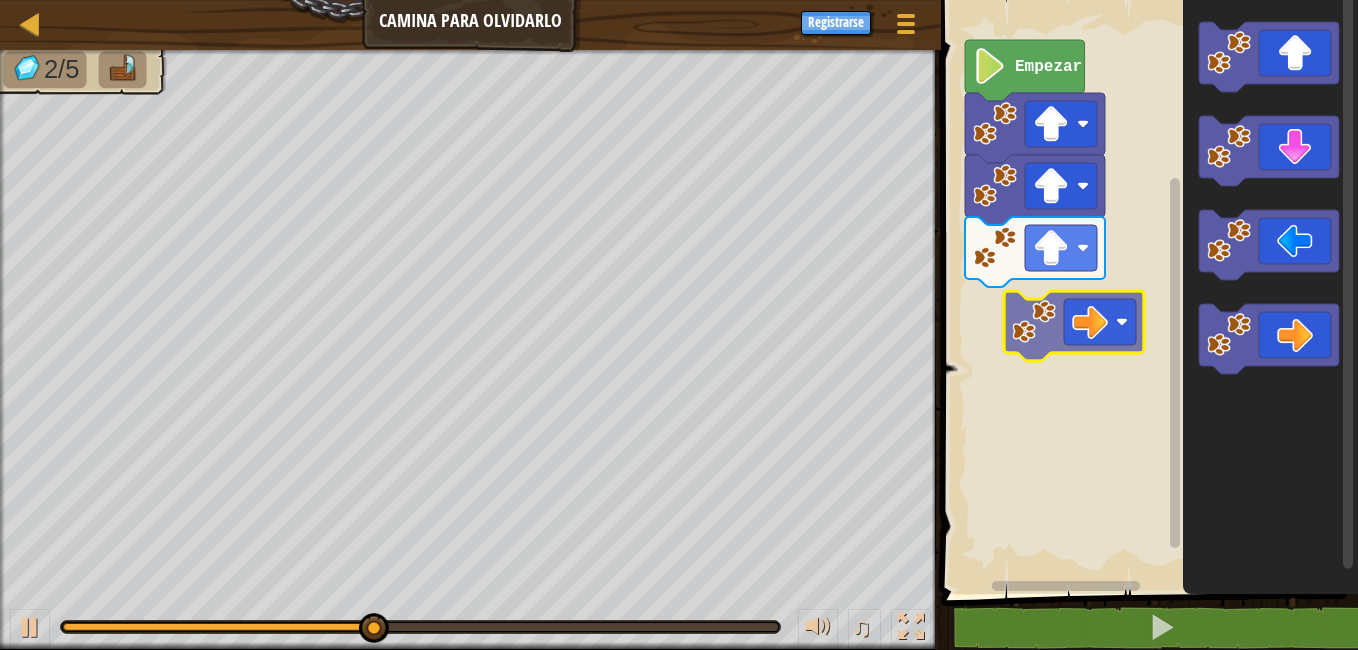 click on "Empezar" at bounding box center (1146, 292) 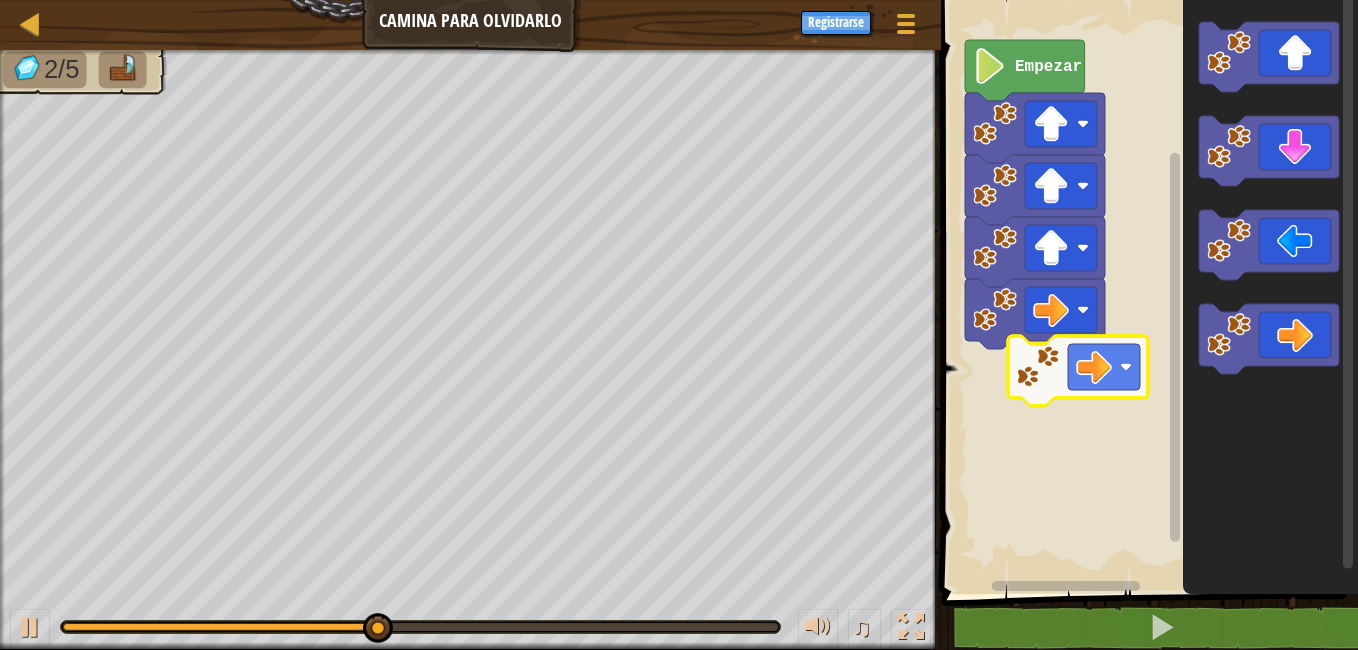 click on "Empezar" at bounding box center [1146, 292] 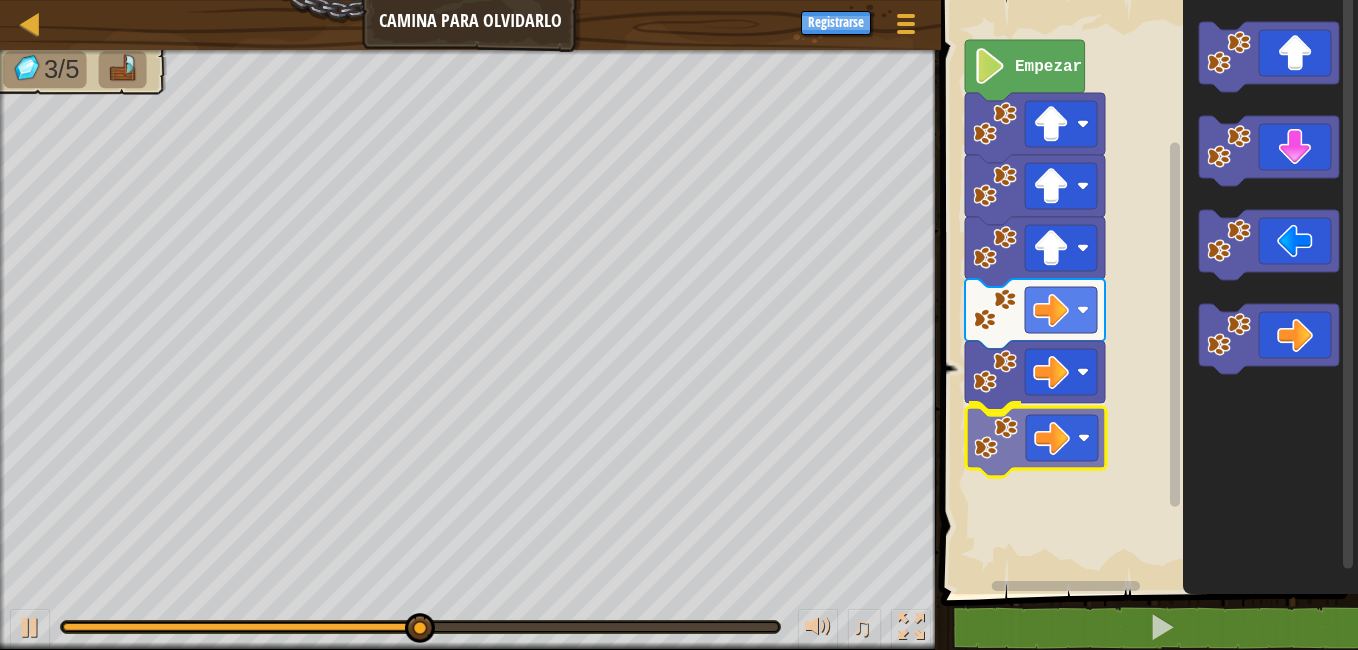 click on "Empezar" at bounding box center [1146, 292] 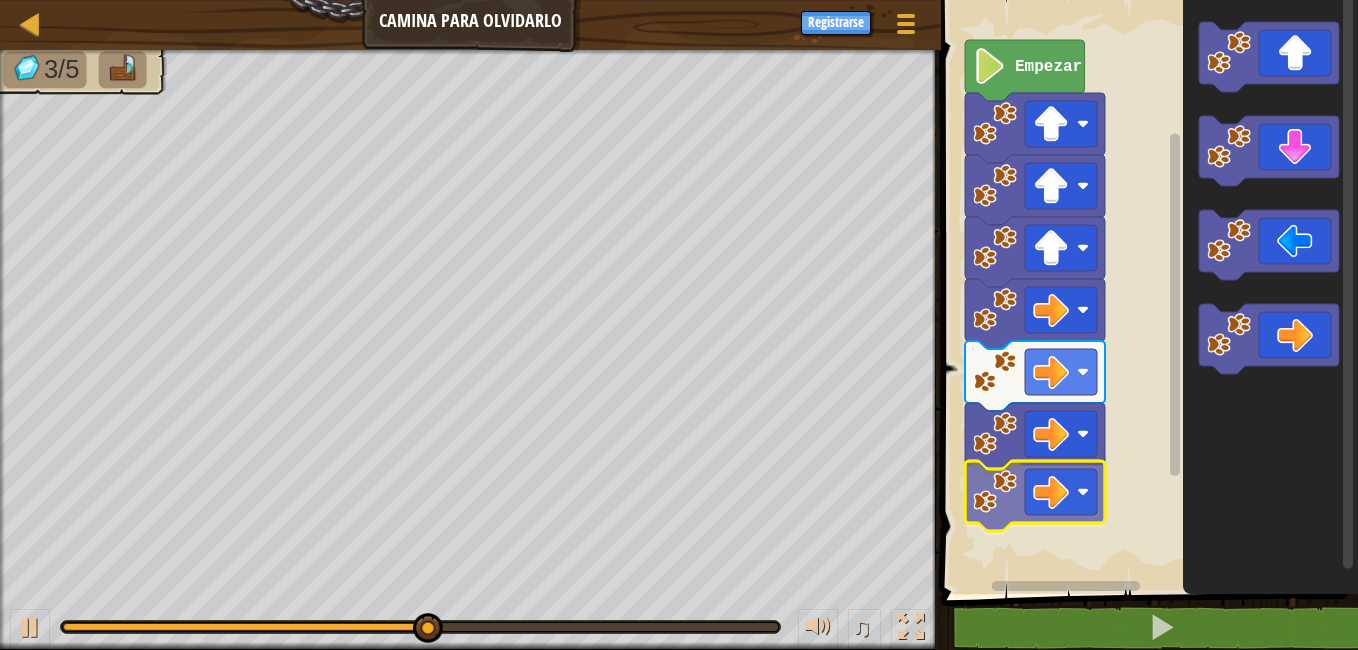 click on "Empezar" at bounding box center [1146, 292] 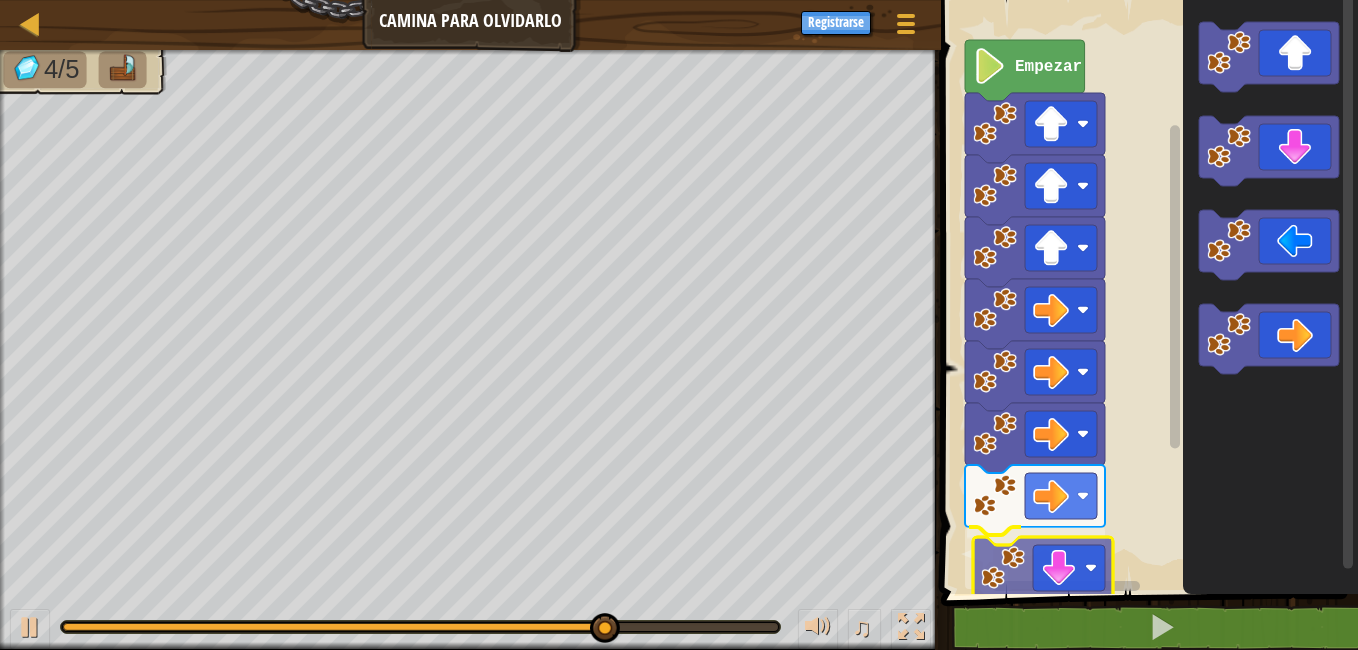 click on "Empezar" at bounding box center (1146, 292) 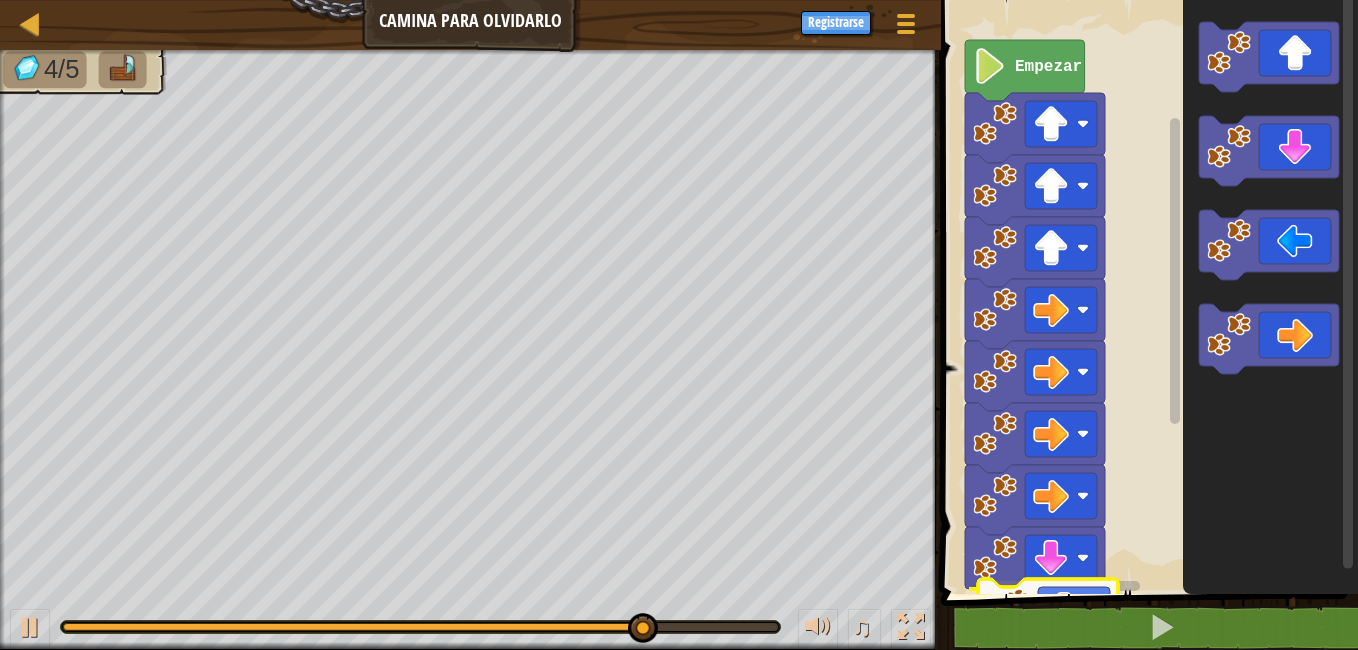 click on "1     הההההההההההההההההההההההההההההההההההההההההההההההההההההההההההההההההההההההההההההההההההההההההההההההההההההההההההההההההההההההההההההההההההההההההההההההההההההההההההההההההההההההההההההההההההההההההההההההההההההההההההההההההההההההההההההההההההההההההההההההההההההההההההההההה XXXXXXXXXXXXXXXXXXXXXXXXXXXXXXXXXXXXXXXXXXXXXXXXXXXXXXXXXXXXXXXXXXXXXXXXXXXXXXXXXXXXXXXXXXXXXXXXXXXXXXXXXXXXXXXXXXXXXXXXXXXXXXXXXXXXXXXXXXXXXXXXXXXXXXXXXXXXXXXXXXXXXXXXXXXXXXXXXXXXXXXXXXXXXXXXXXXXXXXXXXXXXXXXXXXXXXXXXXXXXXXXXXXXXXXXXXXXXXXXXXXXXXXXXXXXXXXX Empezar Código Guardado Lenguajes de programación : Python Statement   /  Call   /" at bounding box center [1146, 340] 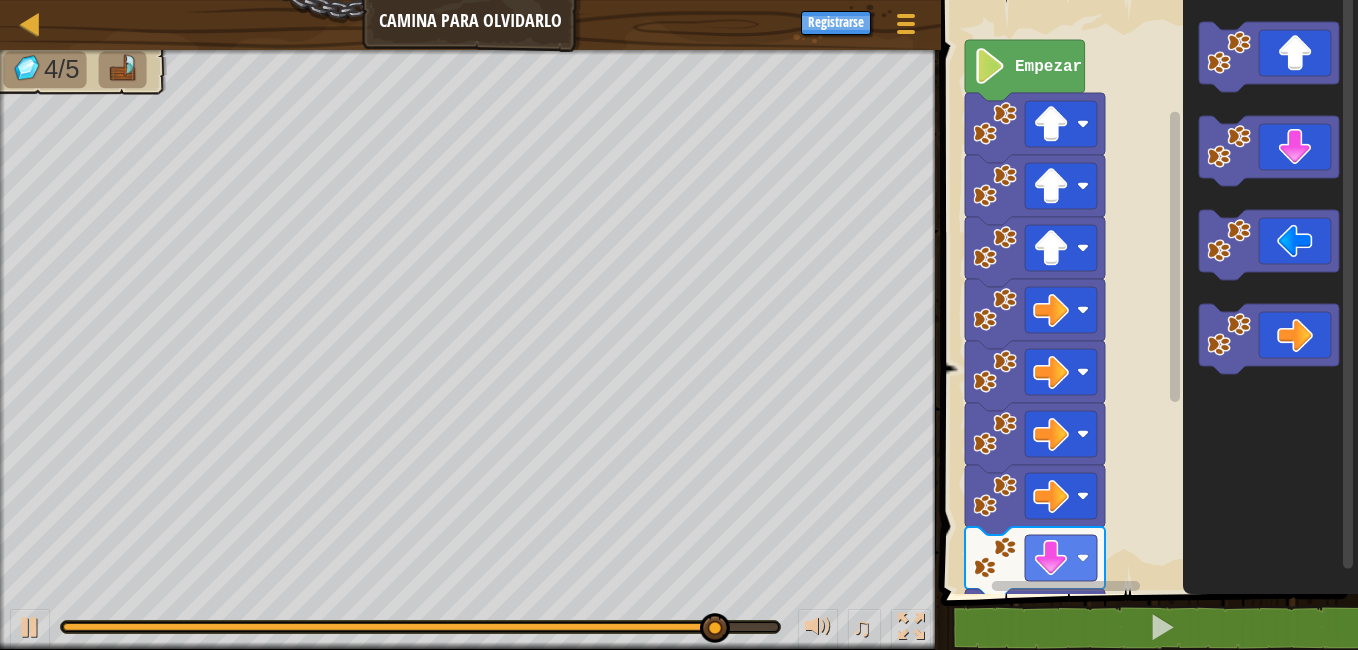 click on "Mapa Camina para olvidarlo Menú del Juego Registrarse 1     הההההההההההההההההההההההההההההההההההההההההההההההההההההההההההההההההההההההההההההההההההההההההההההההההההההההההההההההההההההההההההההההההההההההההההההההההההההההההההההההההההההההההההההההההההההההההההההההההההההההההההההההההההההההההההההההההההההההההההההההההההההההההההההההה XXXXXXXXXXXXXXXXXXXXXXXXXXXXXXXXXXXXXXXXXXXXXXXXXXXXXXXXXXXXXXXXXXXXXXXXXXXXXXXXXXXXXXXXXXXXXXXXXXXXXXXXXXXXXXXXXXXXXXXXXXXXXXXXXXXXXXXXXXXXXXXXXXXXXXXXXXXXXXXXXXXXXXXXXXXXXXXXXXXXXXXXXXXXXXXXXXXXXXXXXXXXXXXXXXXXXXXXXXXXXXXXXXXXXXXXXXXXXXXXXXXXXXXXXXXXXXXX Solución × Bloques 1     Empezar Código Guardado Lenguajes de programación : Python Statement   /  Call   /  go('up') go('down') go('left') go('right') × Revisa tu código 4/5 ♫ 6 7" at bounding box center [679, 0] 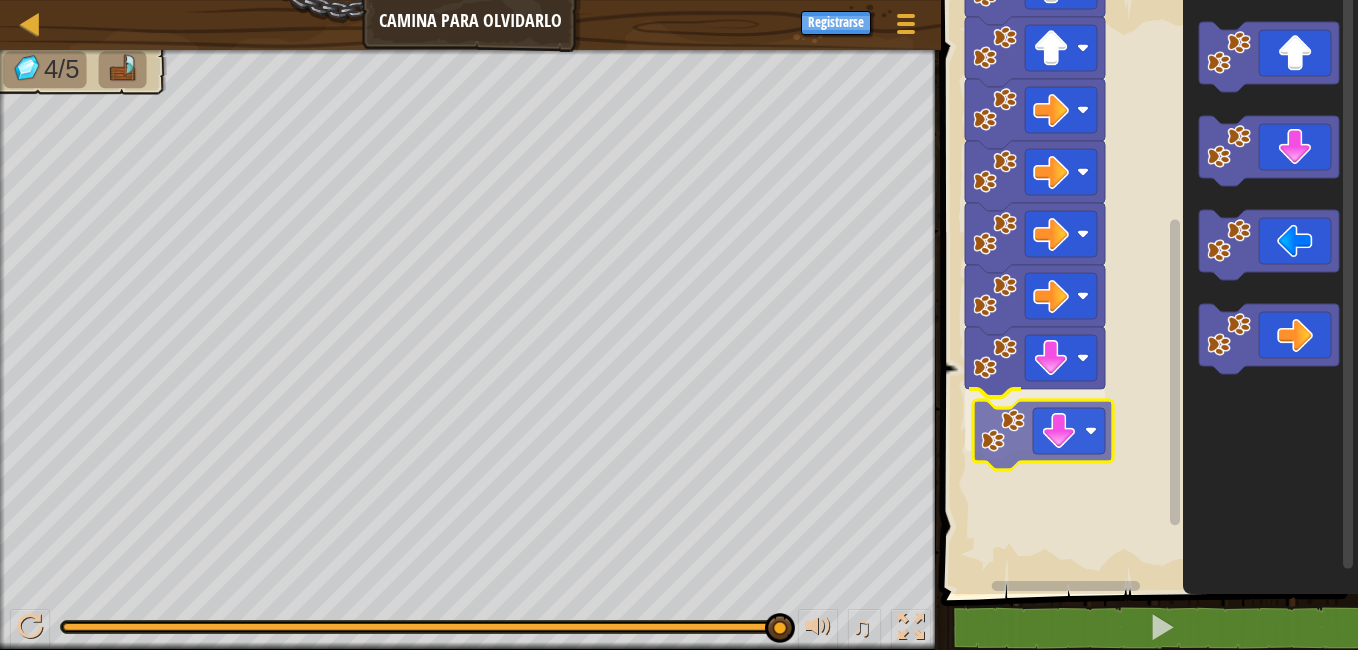 click on "Empezar" at bounding box center [1146, 292] 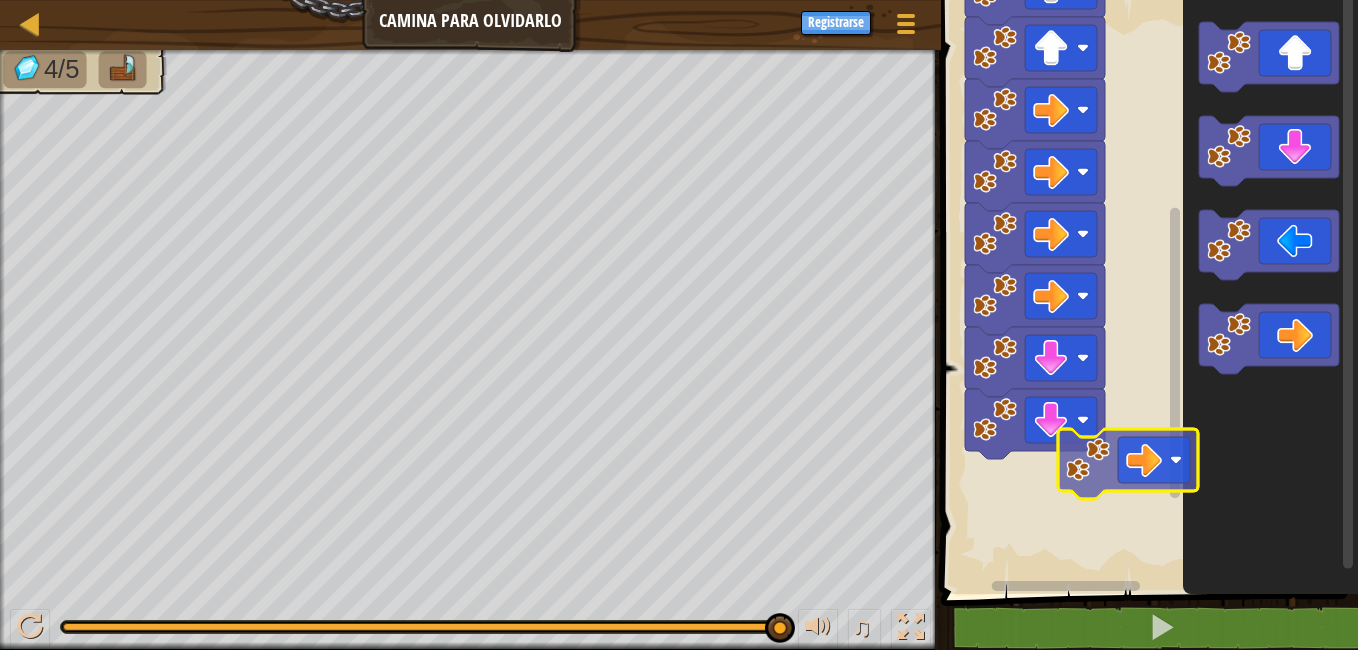 click 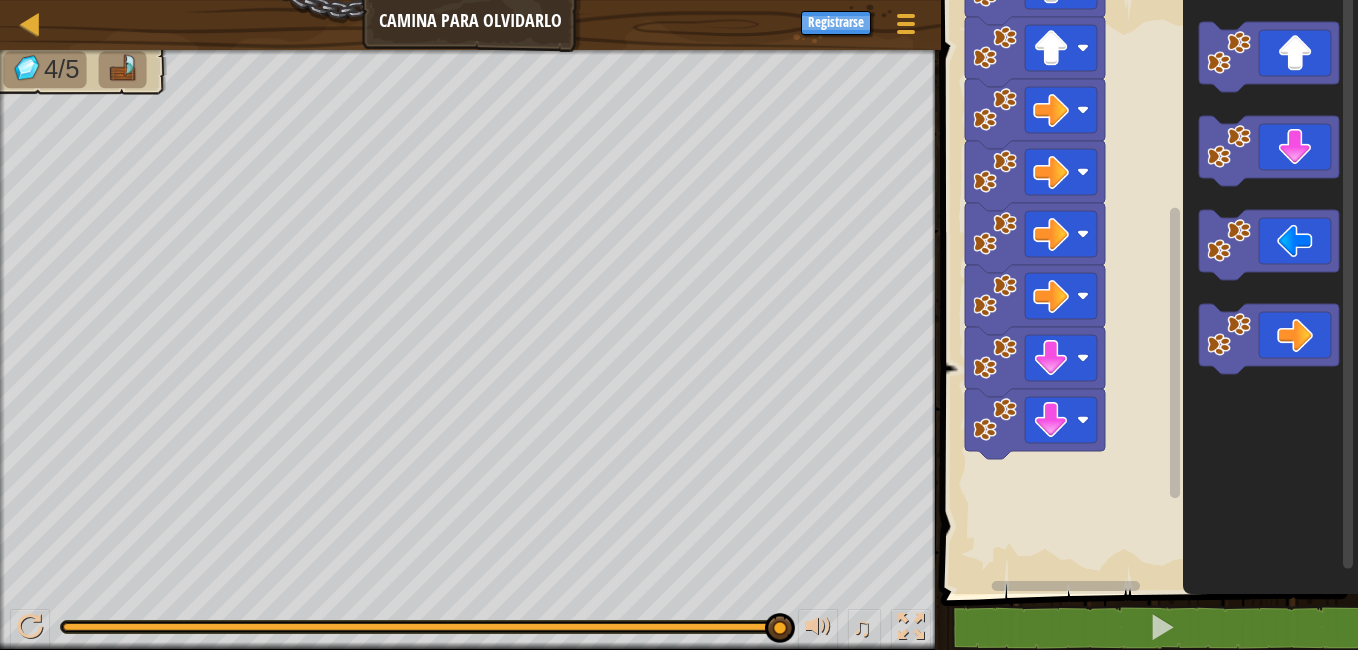 click on "Empezar" at bounding box center [1146, 292] 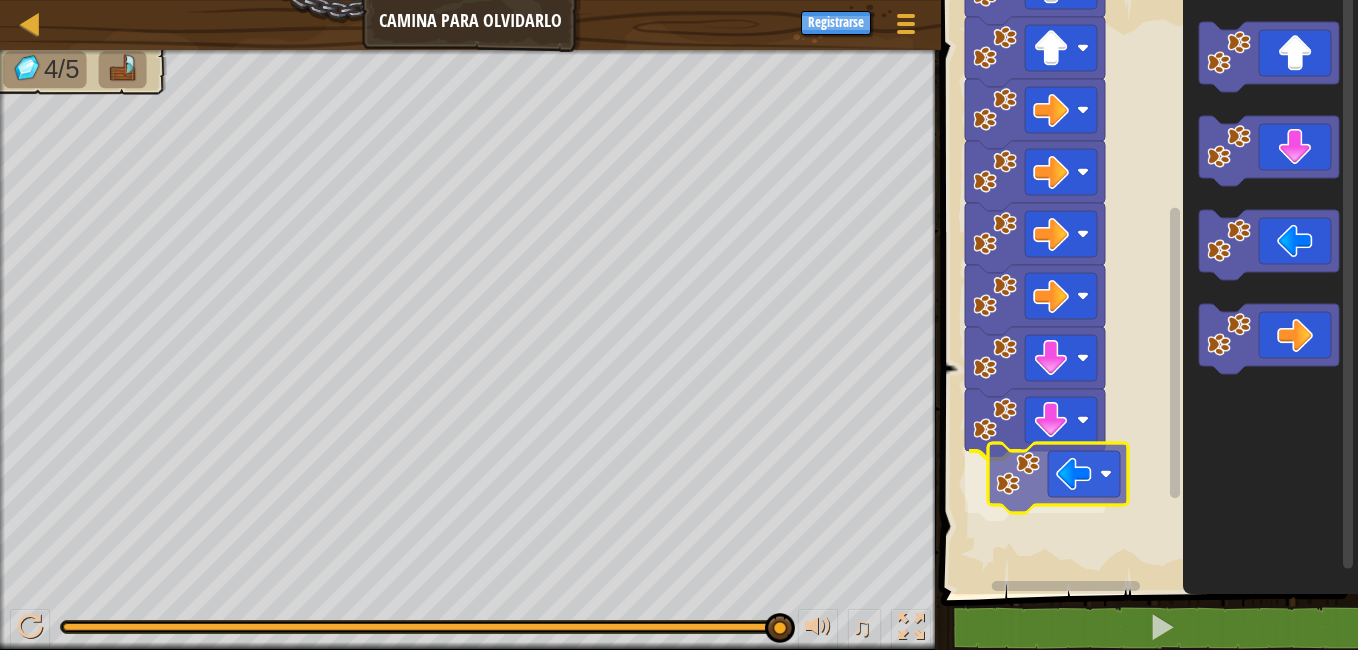 click on "Empezar" at bounding box center [1146, 292] 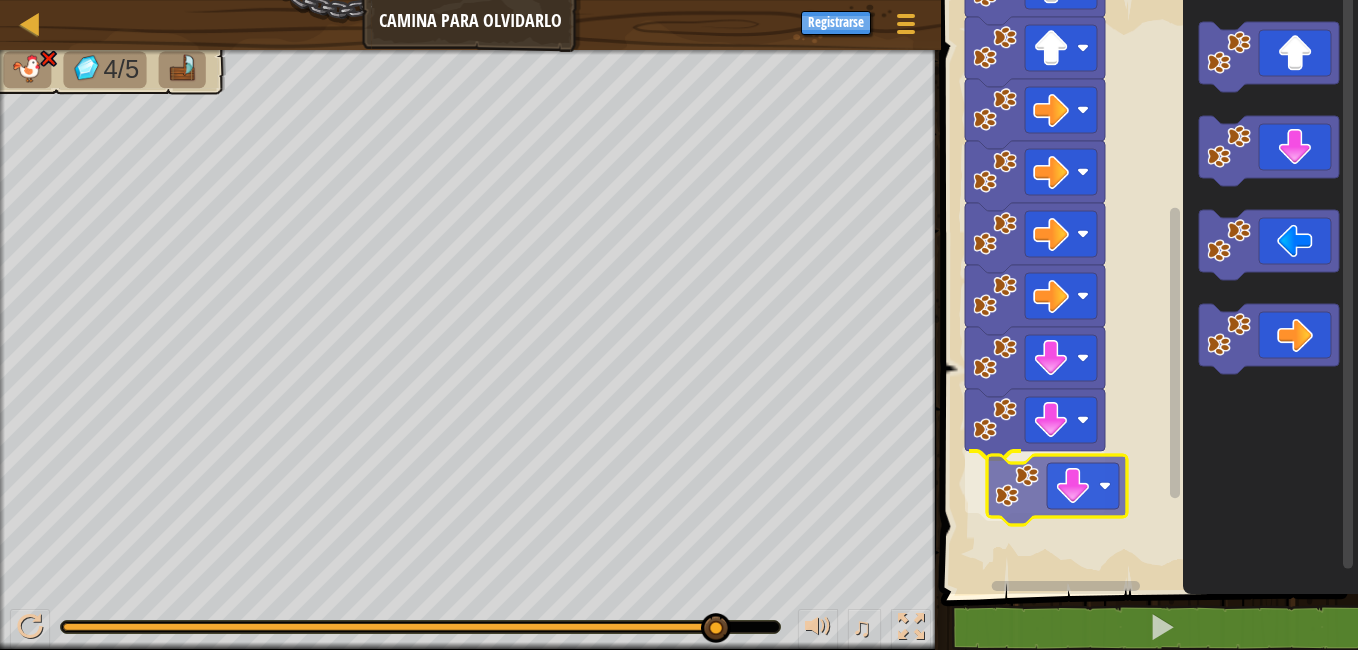 click on "Empezar" at bounding box center [1146, 292] 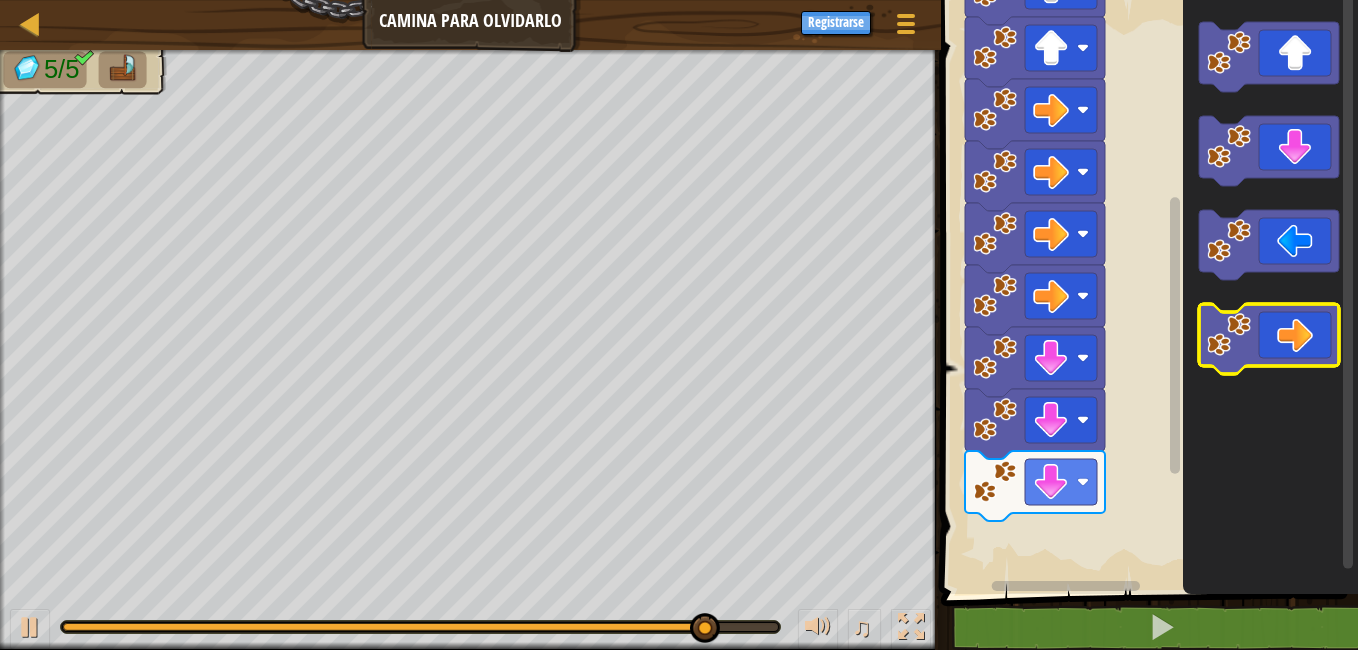 click 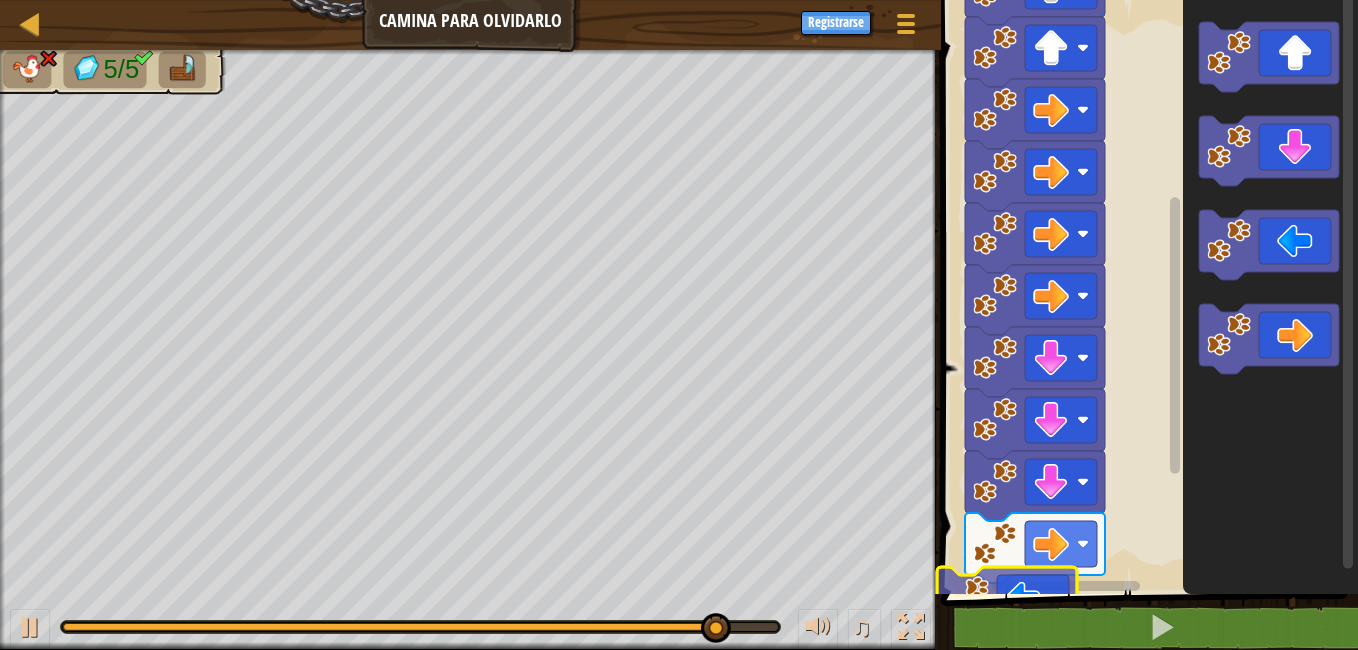 click on "Empezar" at bounding box center (1146, 292) 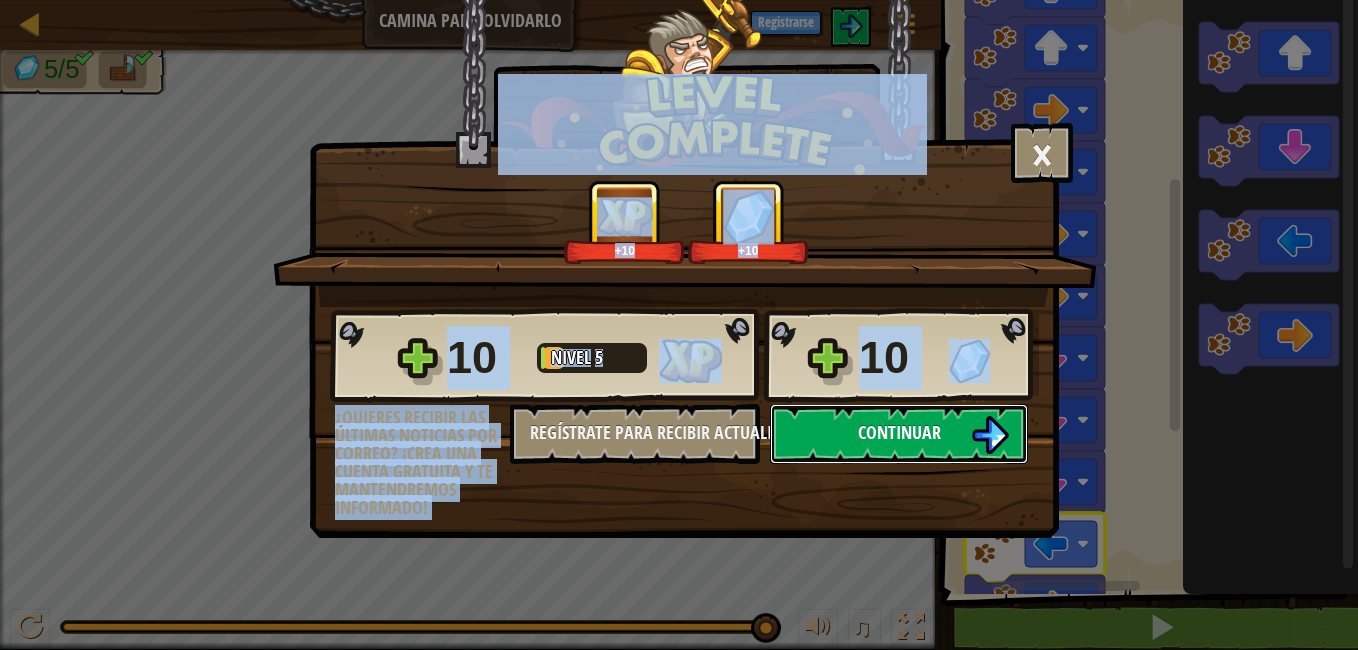 click on "Continuar" at bounding box center (899, 432) 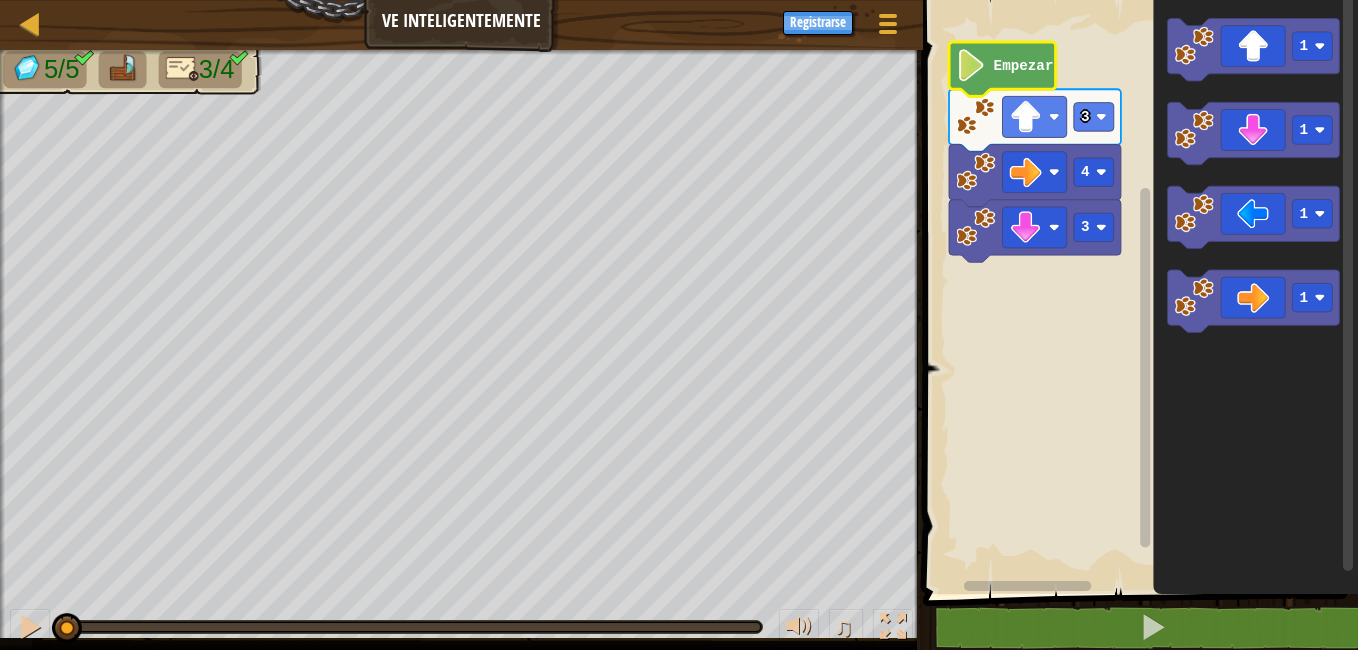 click 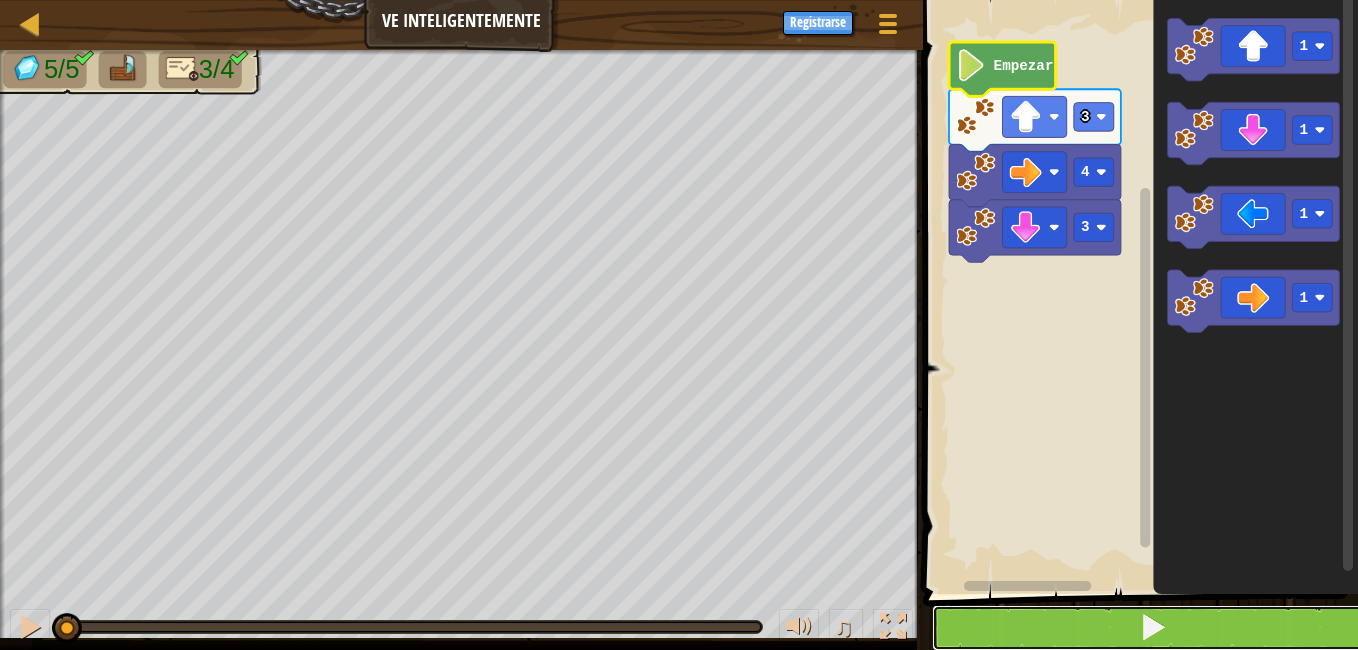 click at bounding box center [1152, 628] 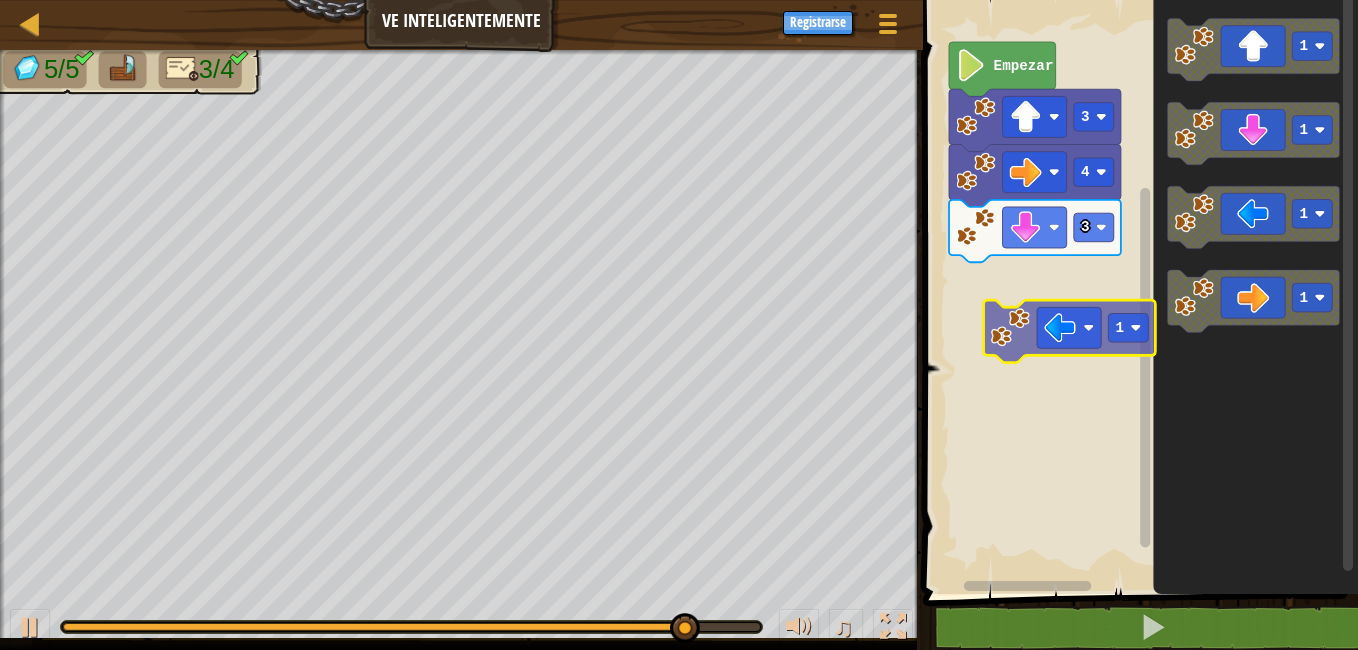 click on "3 4 3 Empezar 1 1 1 1 1" at bounding box center [1137, 292] 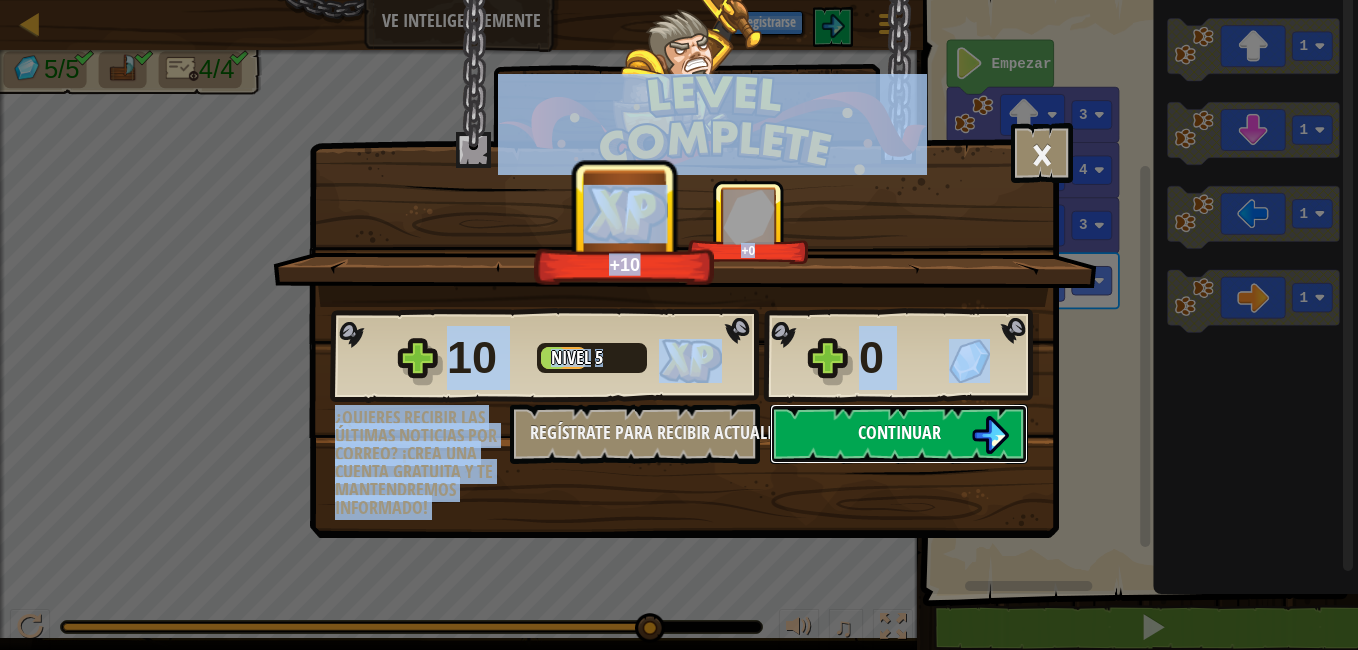 click on "Continuar" at bounding box center [899, 432] 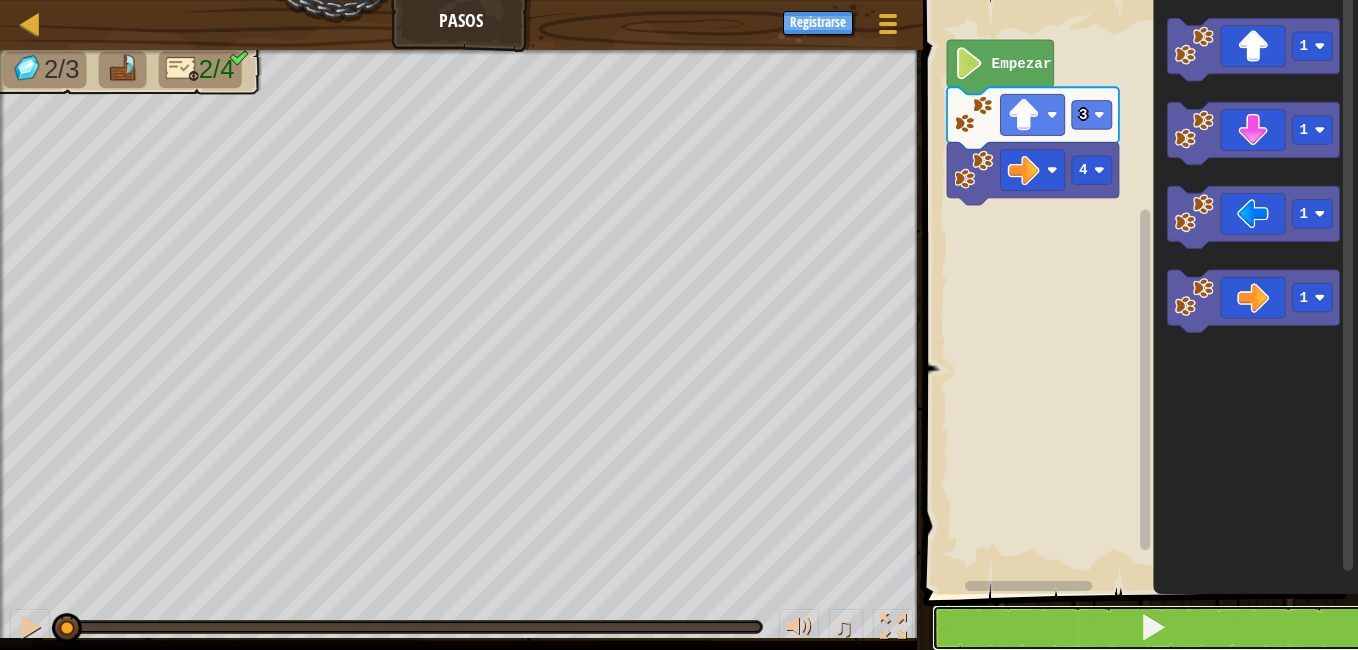 click at bounding box center [1152, 628] 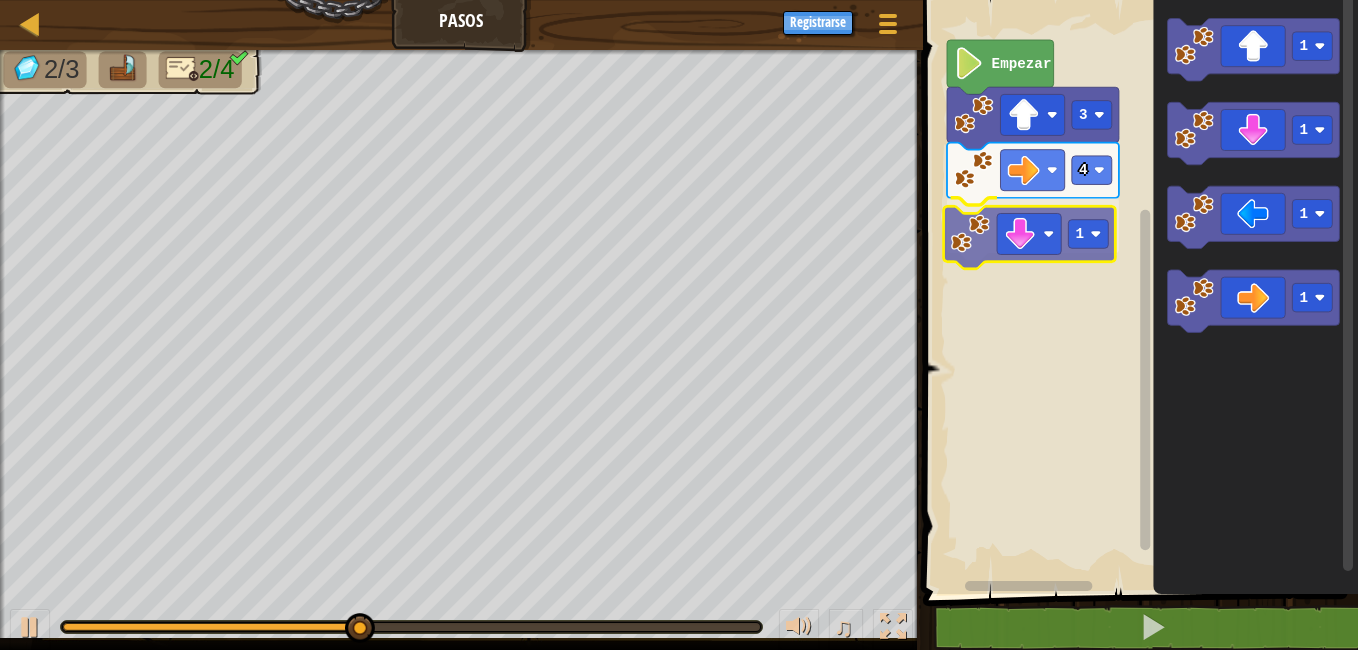 click on "4 1 3 Empezar 1 1 1 1 1" at bounding box center [1137, 292] 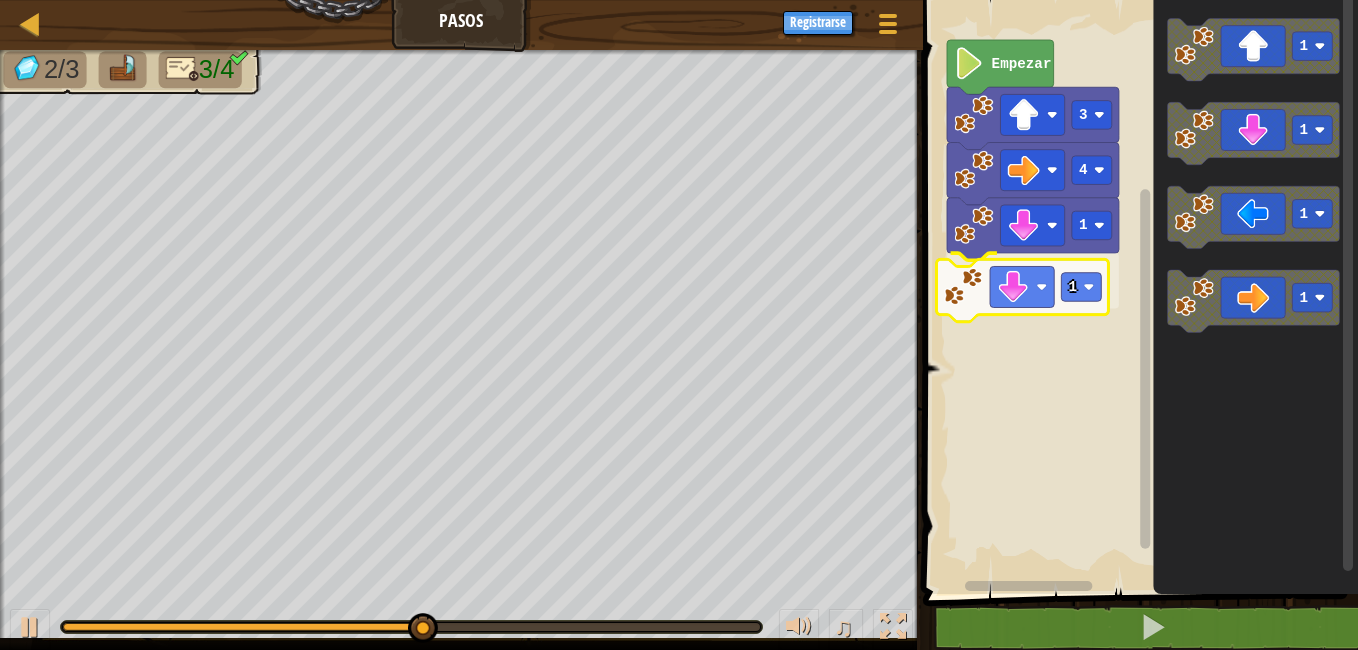 click on "4 1 1 3 Empezar 1 1 1 1 1" at bounding box center [1137, 292] 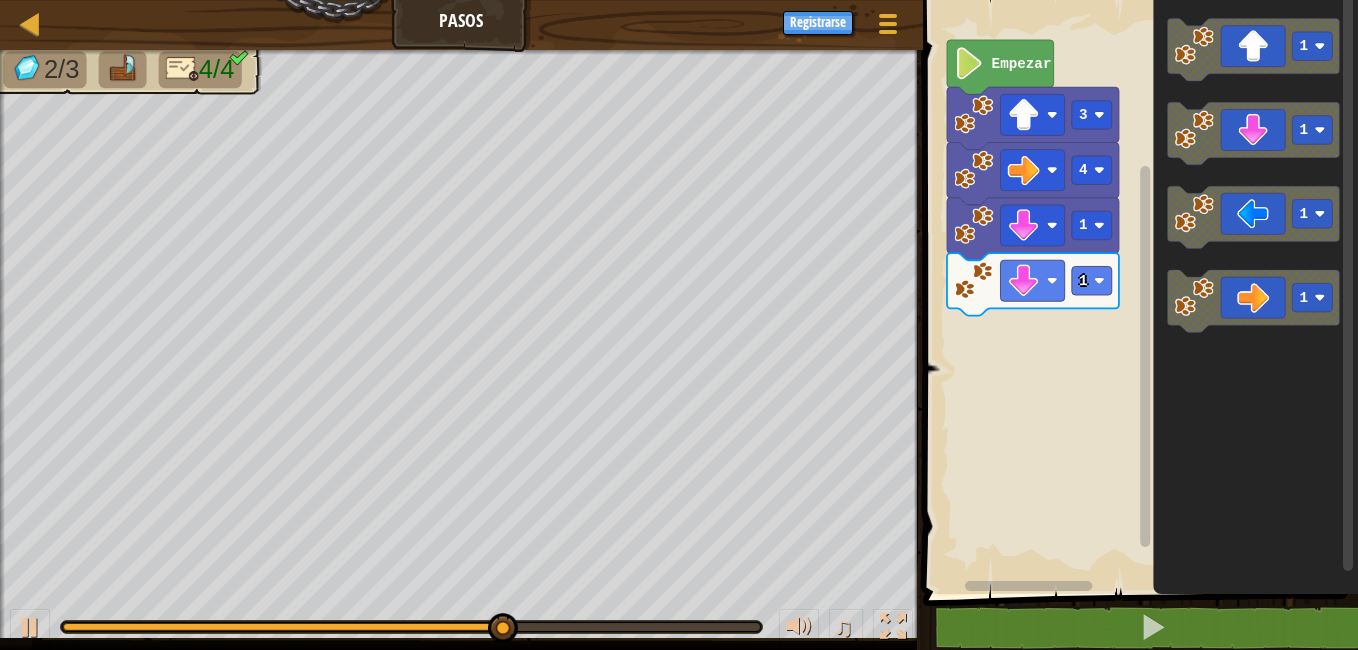 click 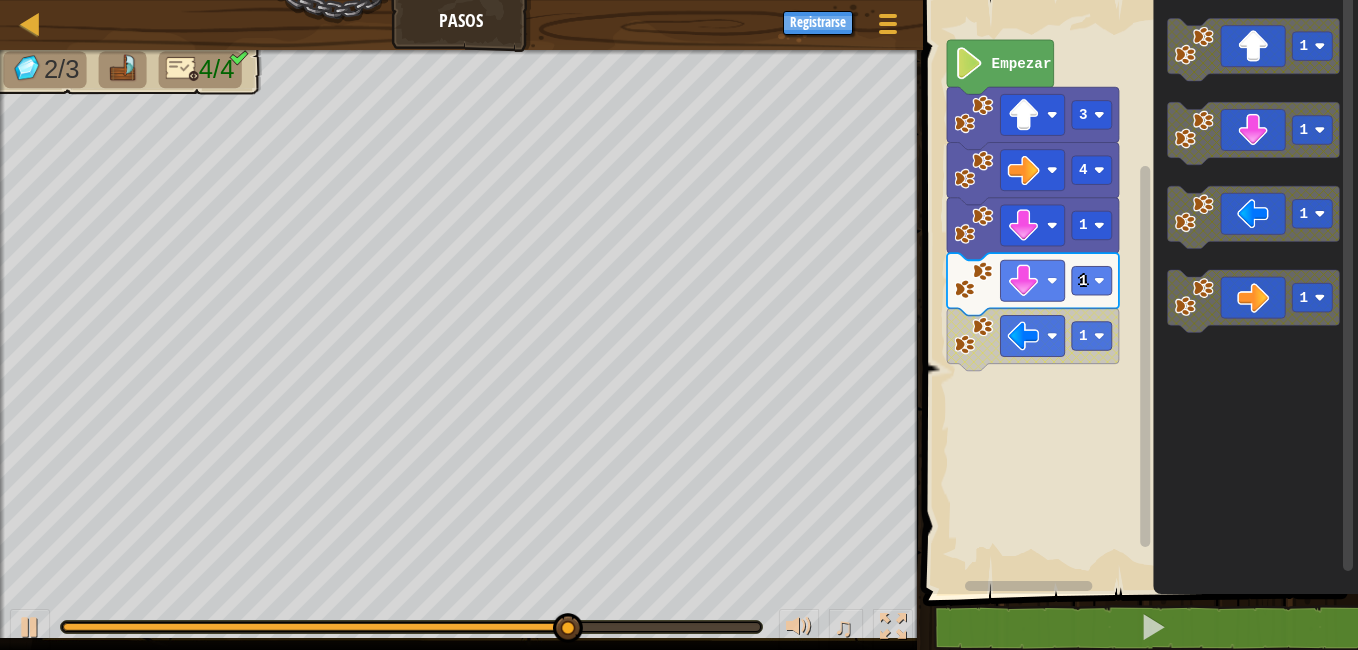 click on "4 1 1 1 3 Empezar 1 1 1 1" at bounding box center (1137, 292) 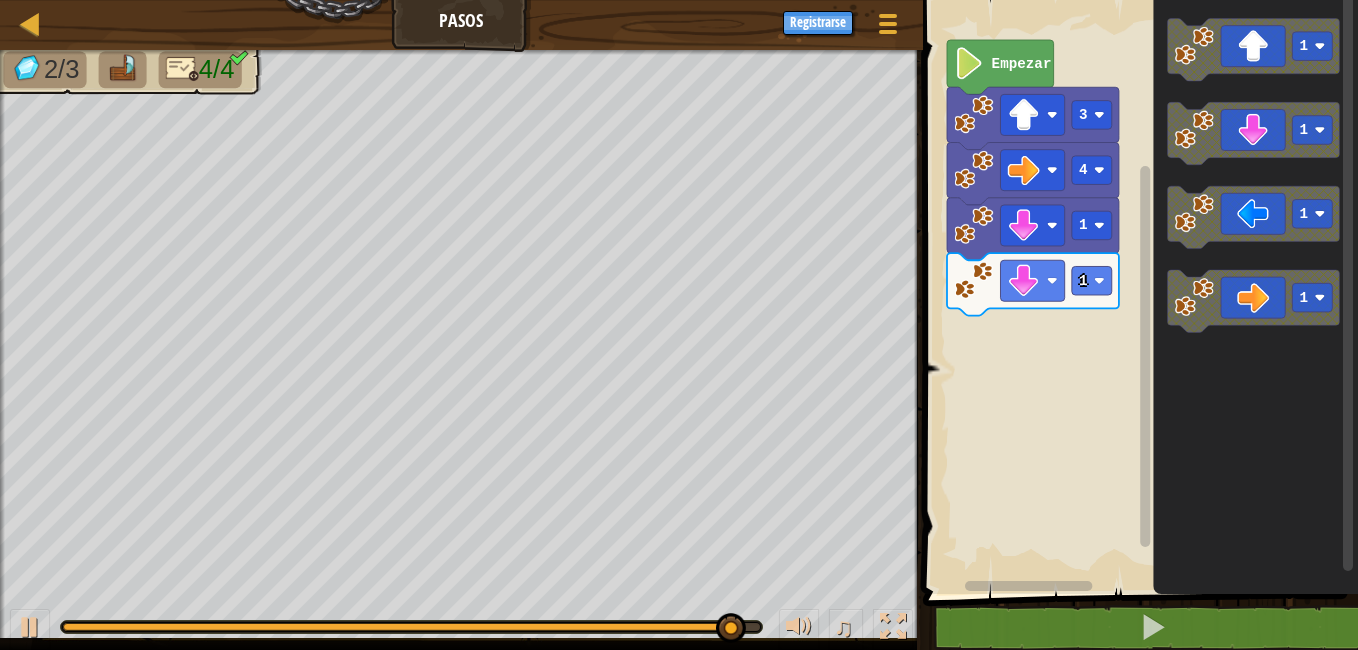 click on "1" 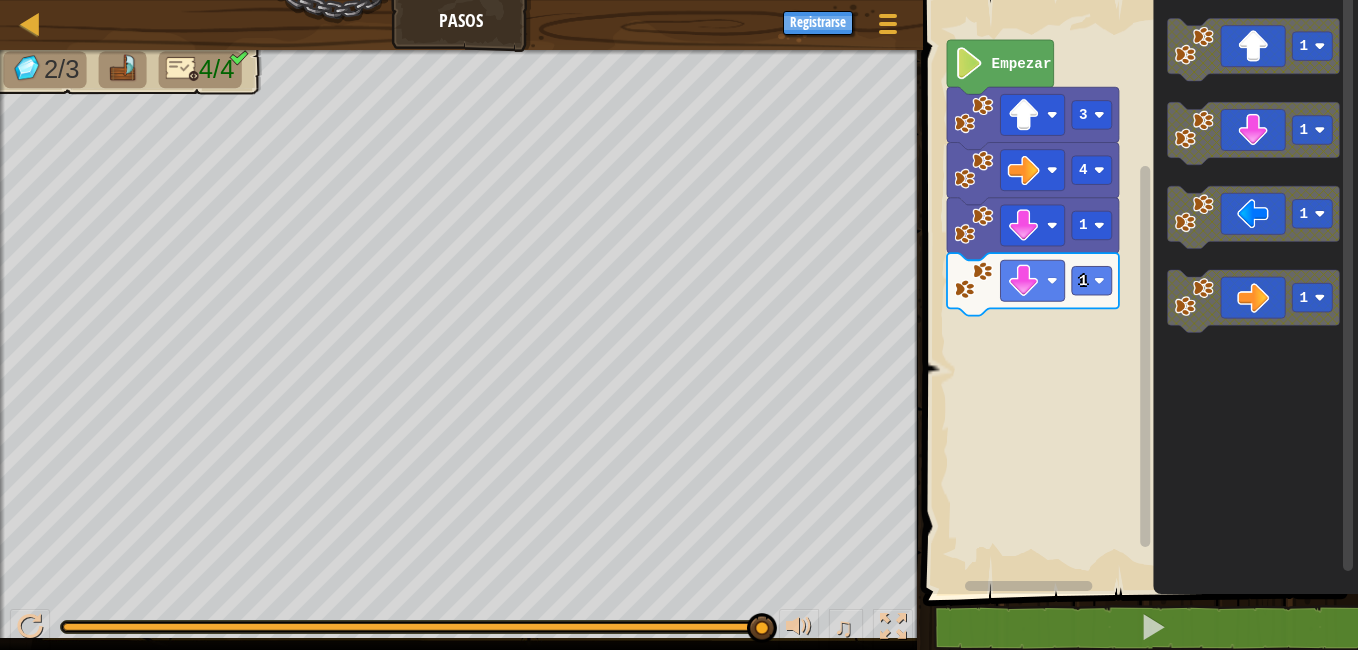 click on "4 1 1 3 Empezar 1 1 1 1" at bounding box center [1137, 292] 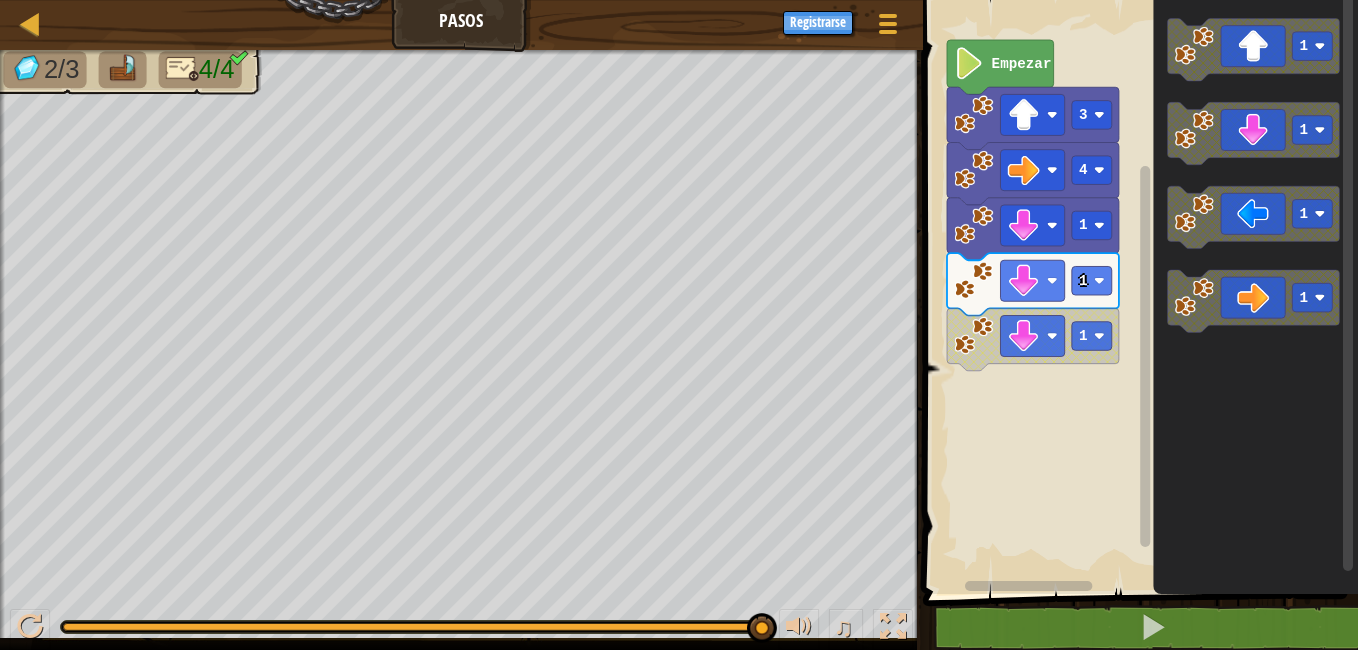 click on "1 1 1 1" 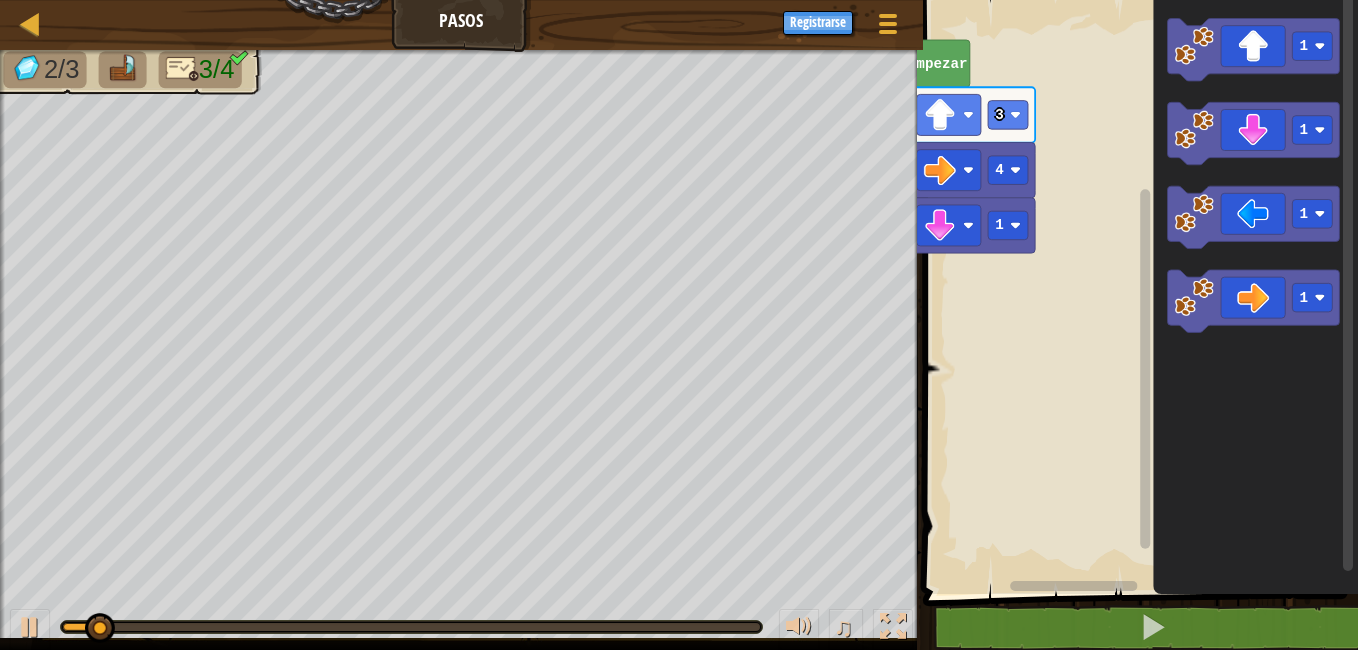 click 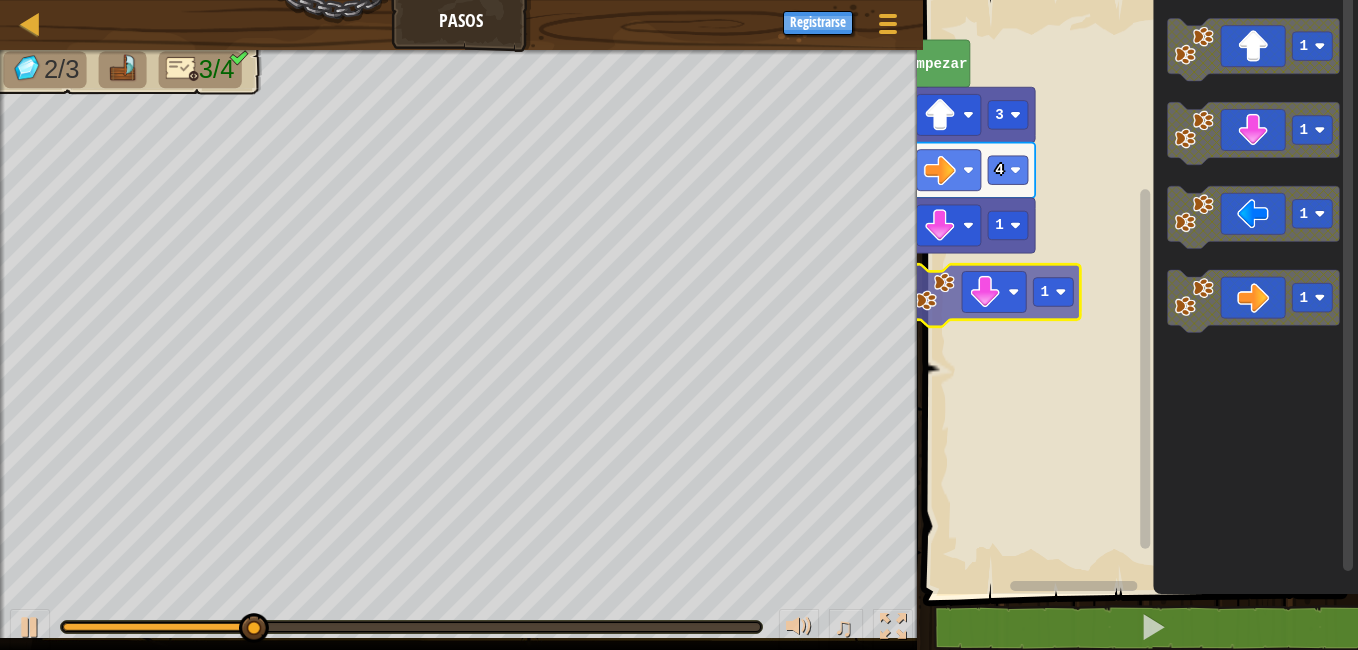 click on "Empezar 3 4 1 1 1 1 1 1" at bounding box center [1137, 292] 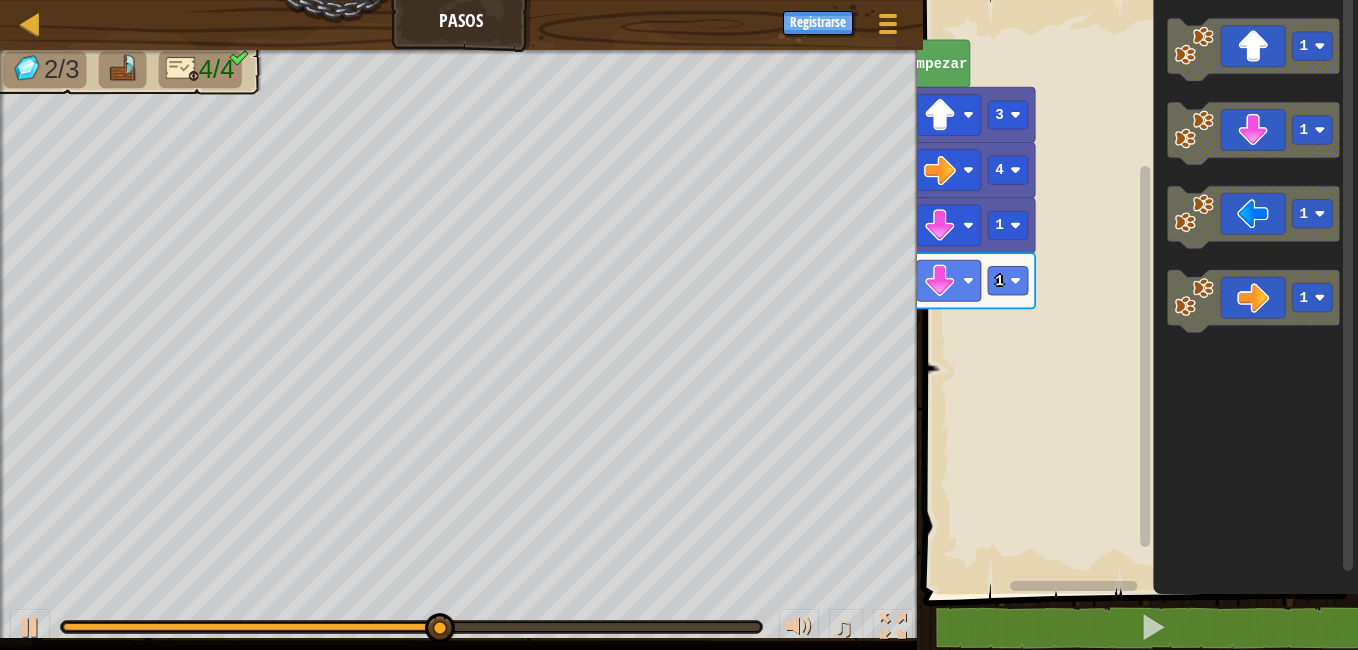 click on "1 1 4 3 Empezar 1 1 1 1" at bounding box center (1137, 292) 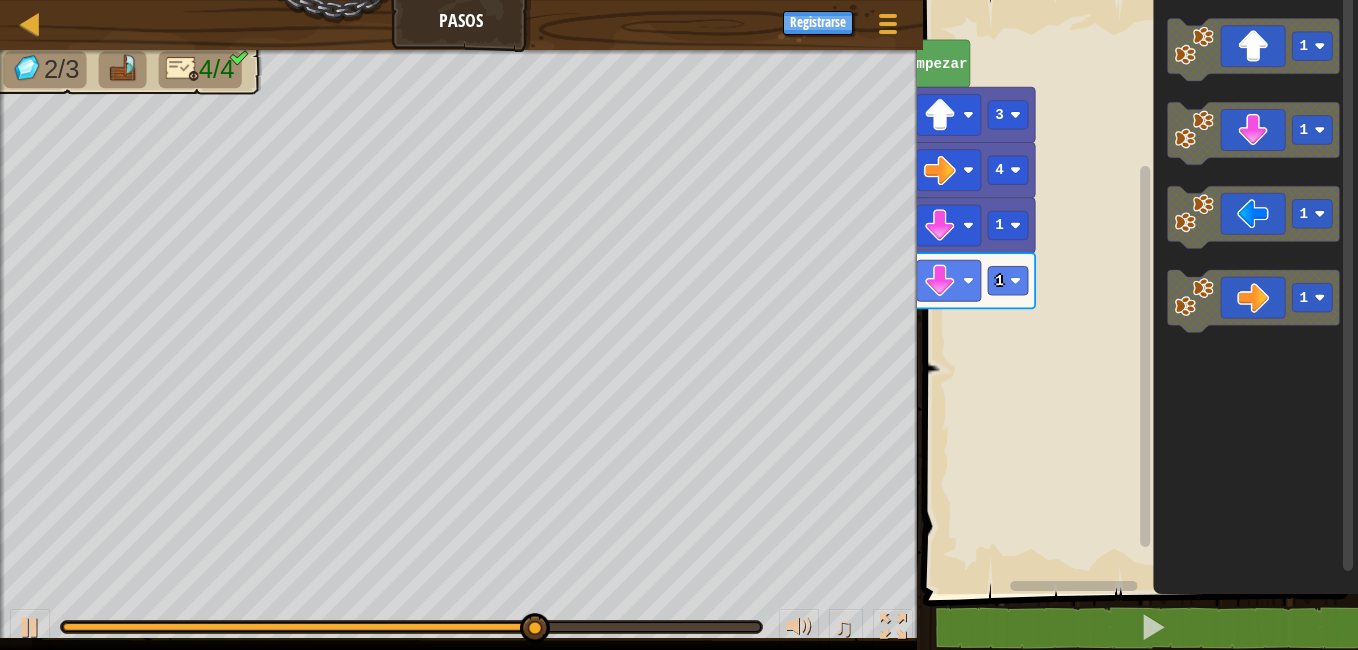 click 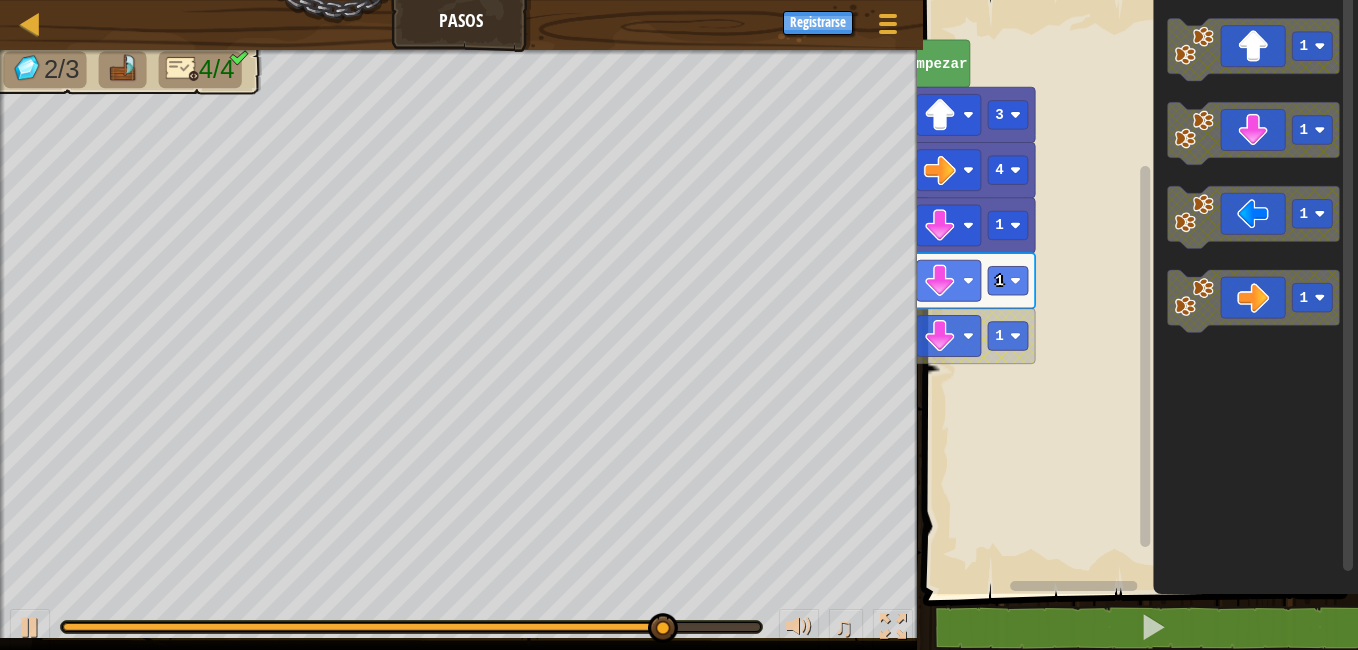 click on "1 1 1 1" 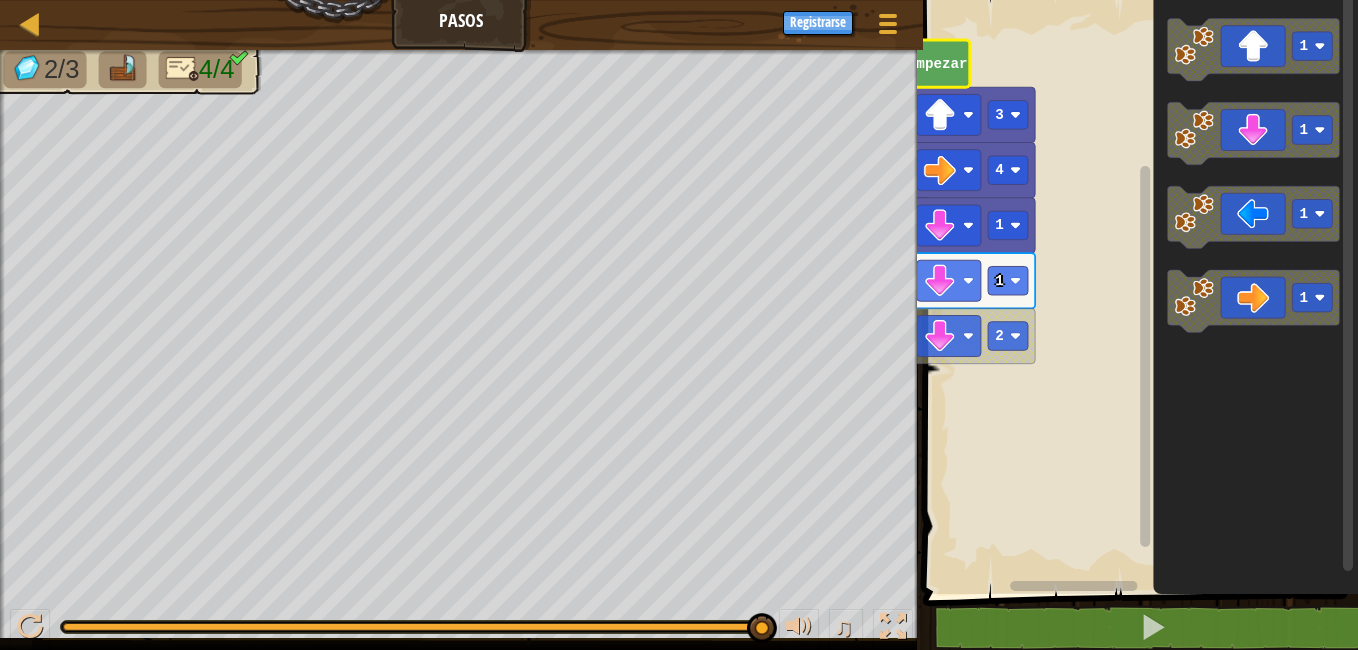 click on "Empezar" 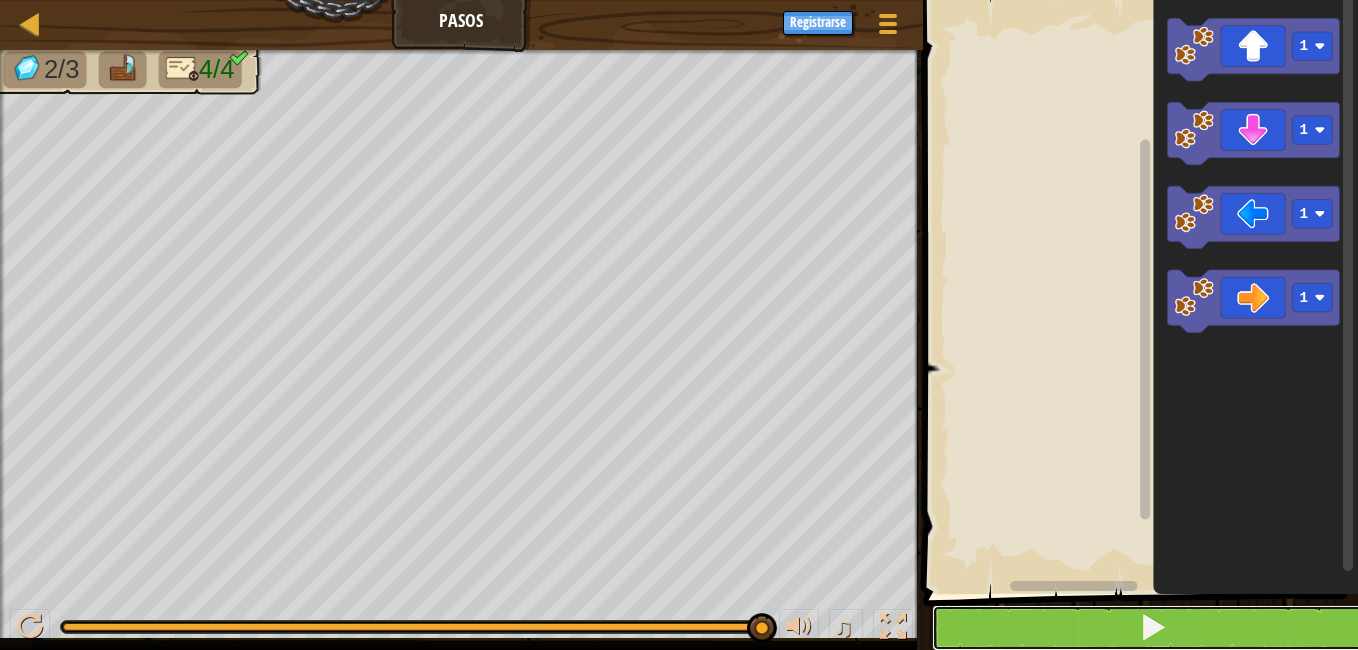 click at bounding box center [1152, 628] 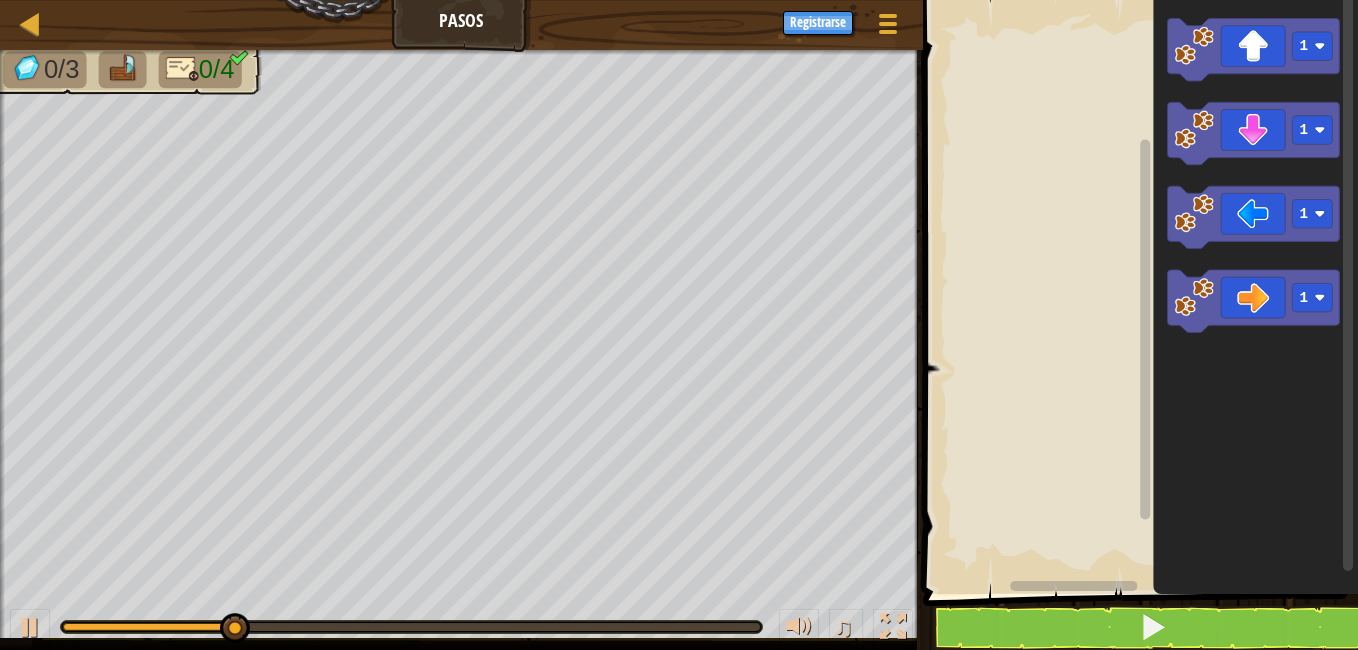 click on "1 1 1 1" 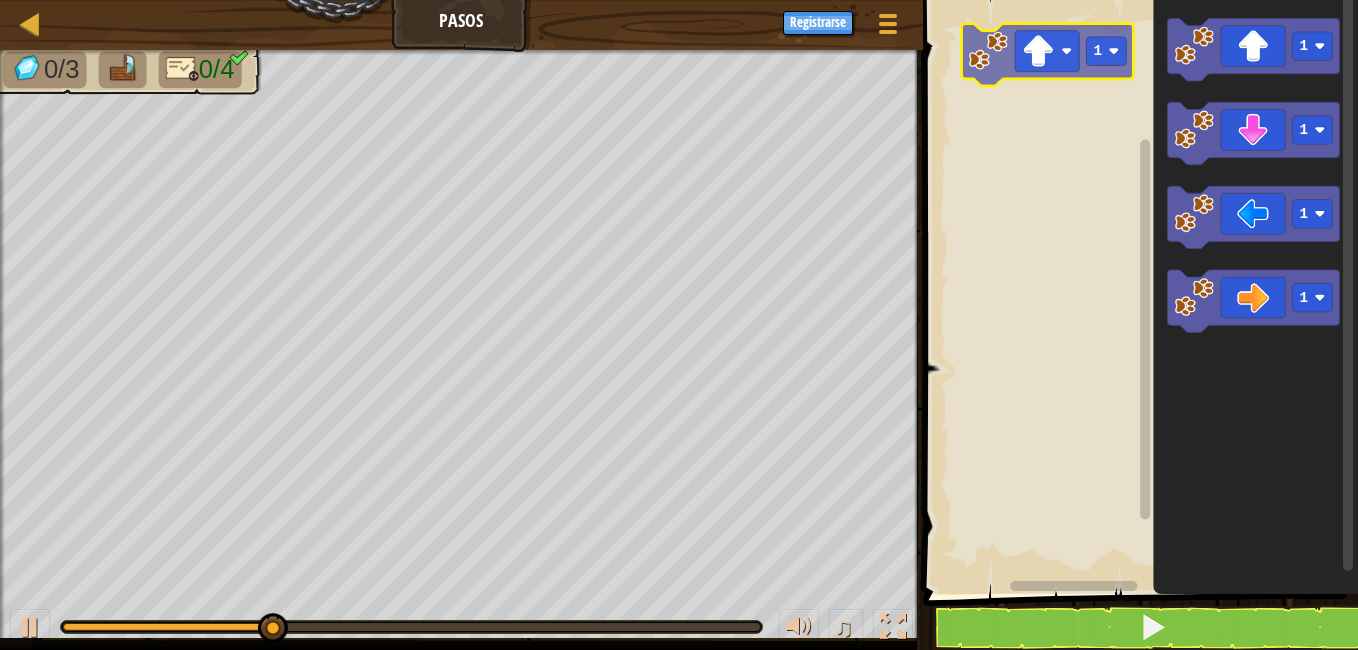 click on "1 1 1 1 1" at bounding box center (1137, 292) 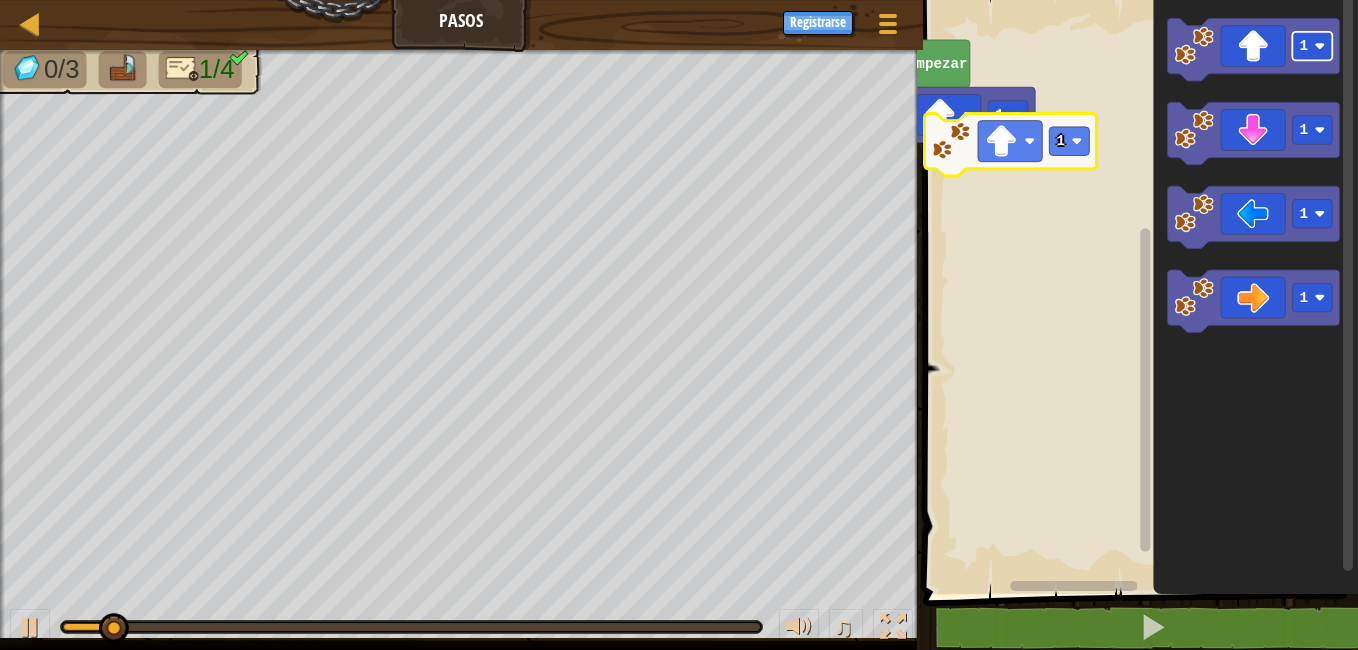 click on "1 Empezar 1 1 1 1 1" at bounding box center (1137, 292) 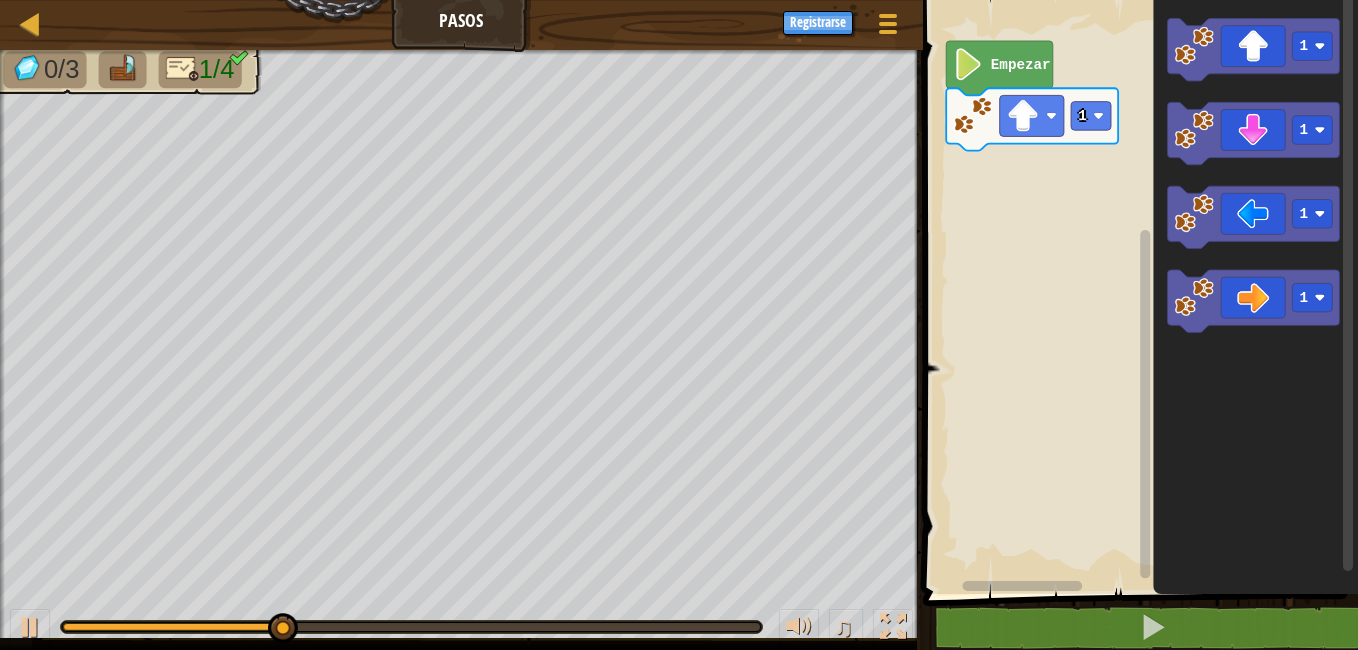 click on "1 Empezar 1 1 1 1" at bounding box center [1137, 292] 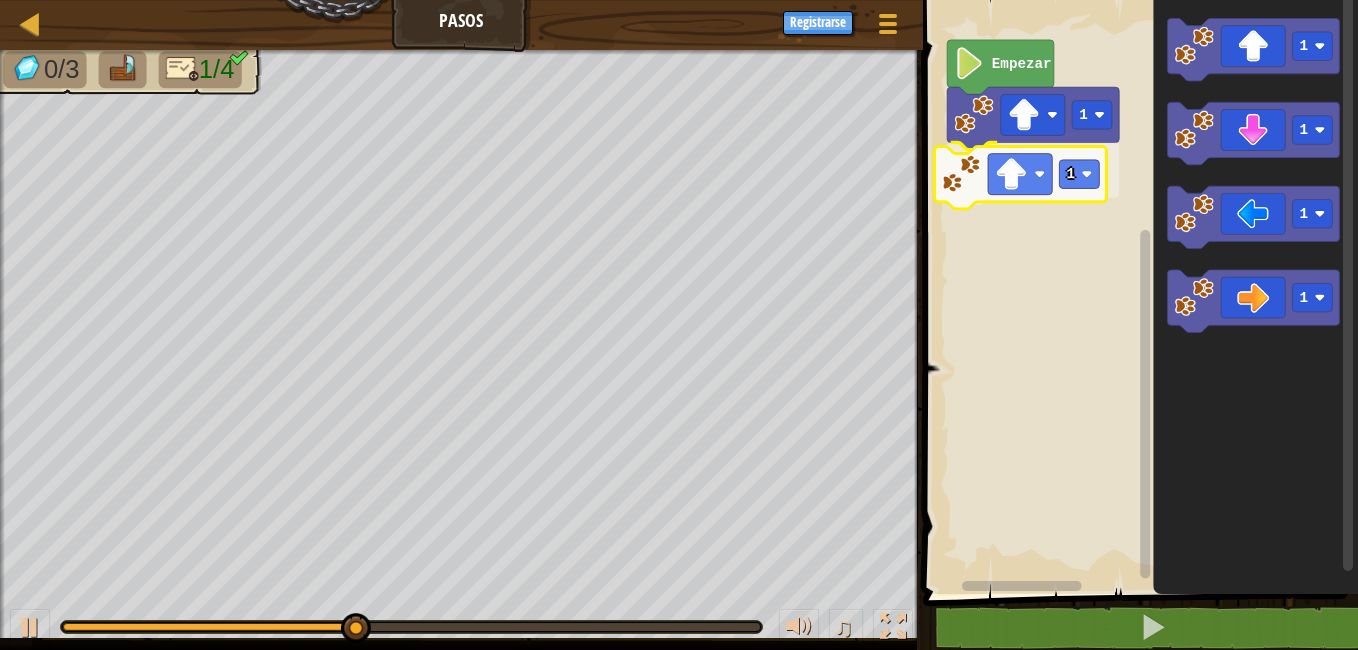 click on "Empezar 1 1 1 1 1 1 1" at bounding box center [1137, 292] 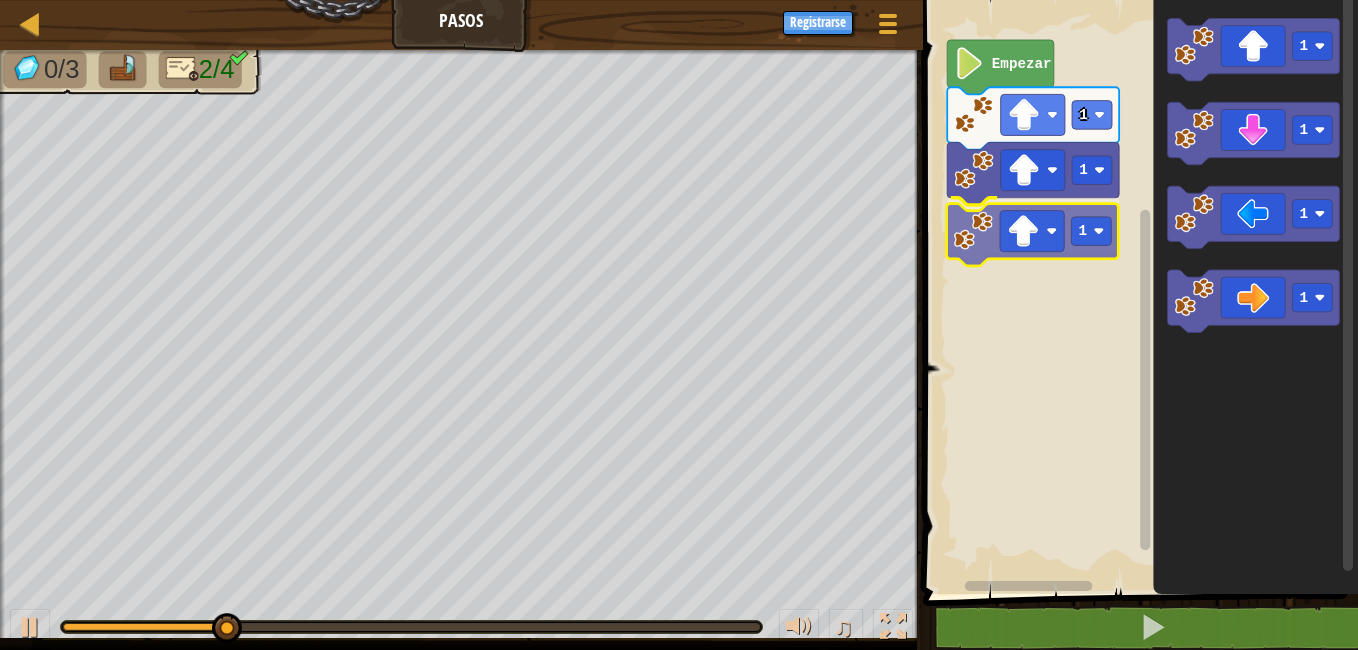 click on "Empezar 1 1 1 1 1 1 1 1" at bounding box center [1137, 292] 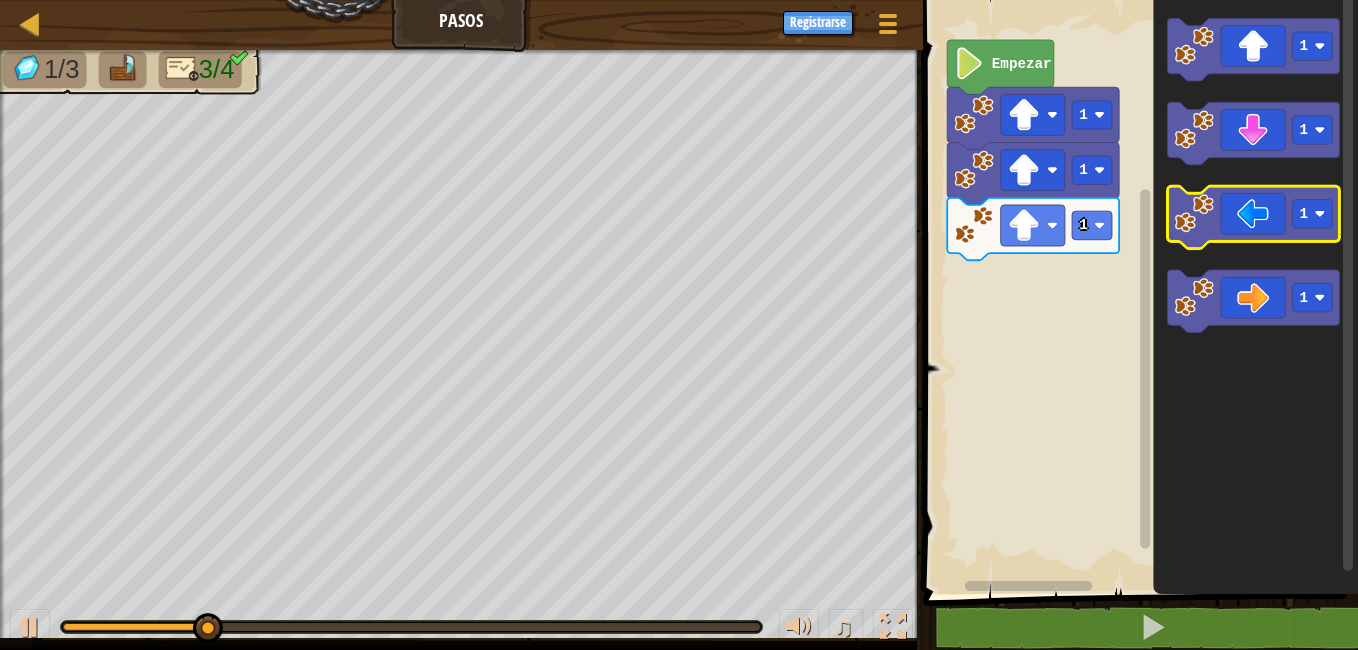 click 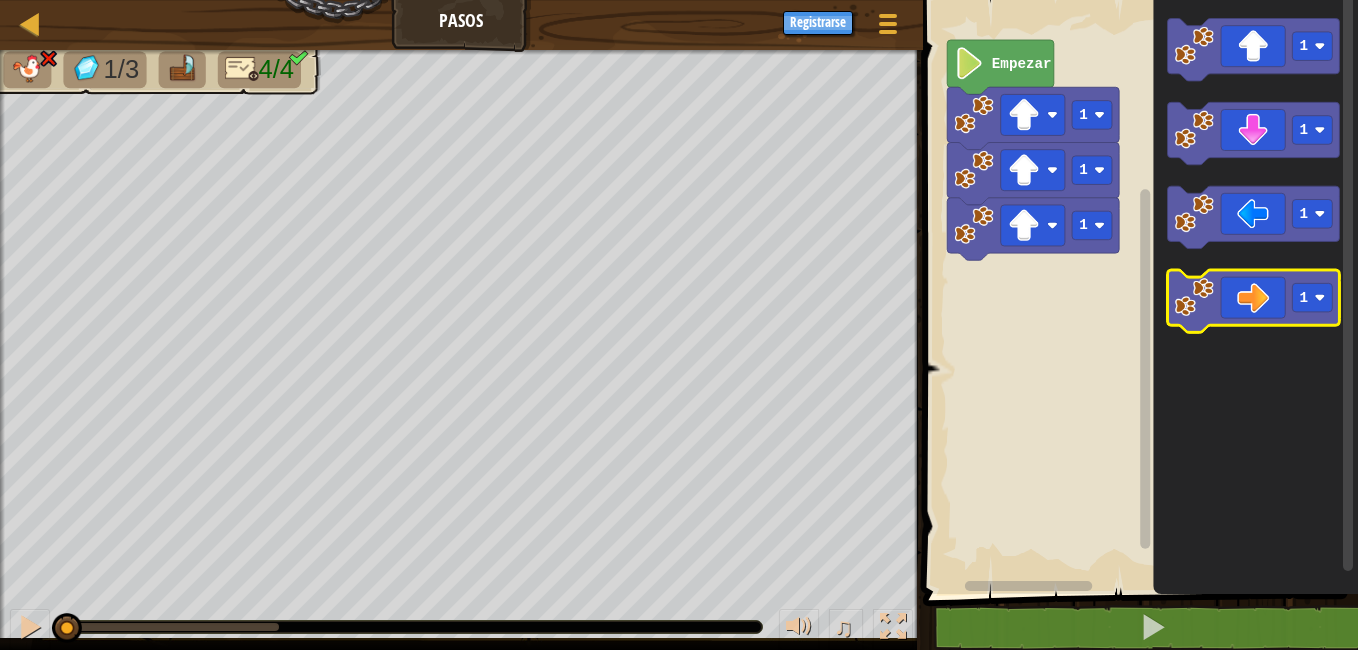 click on "1 1 1 1" 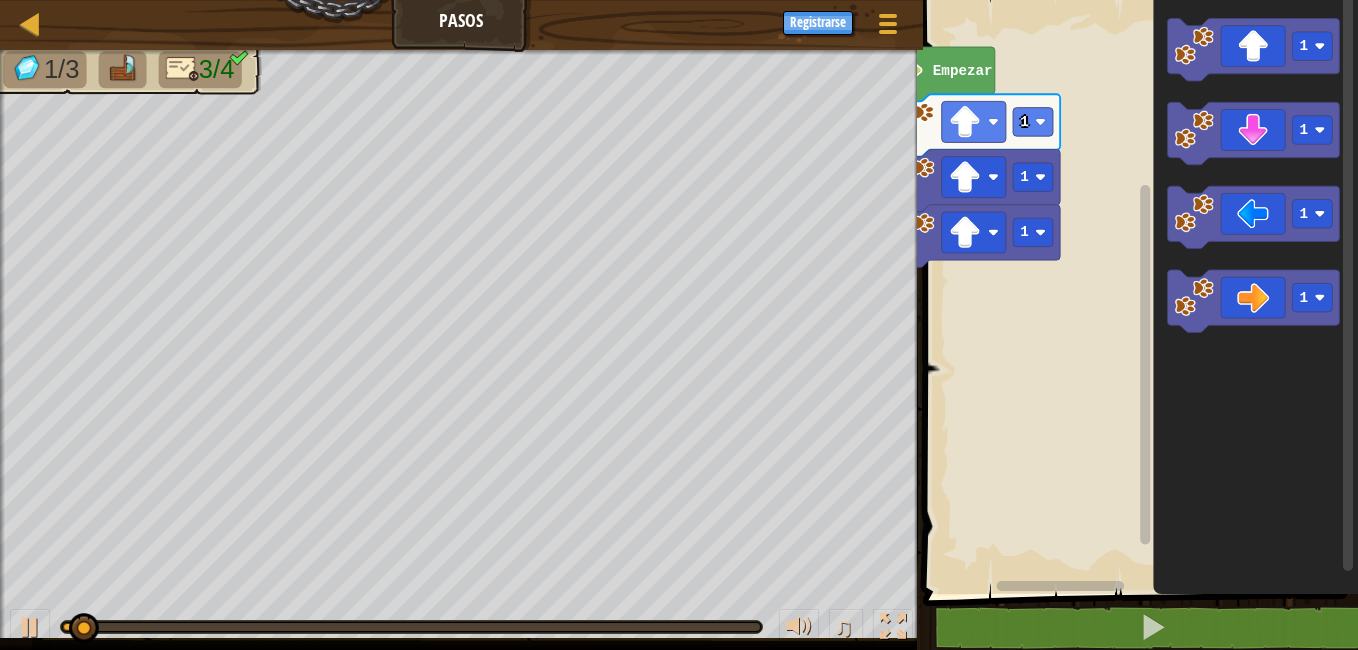 click 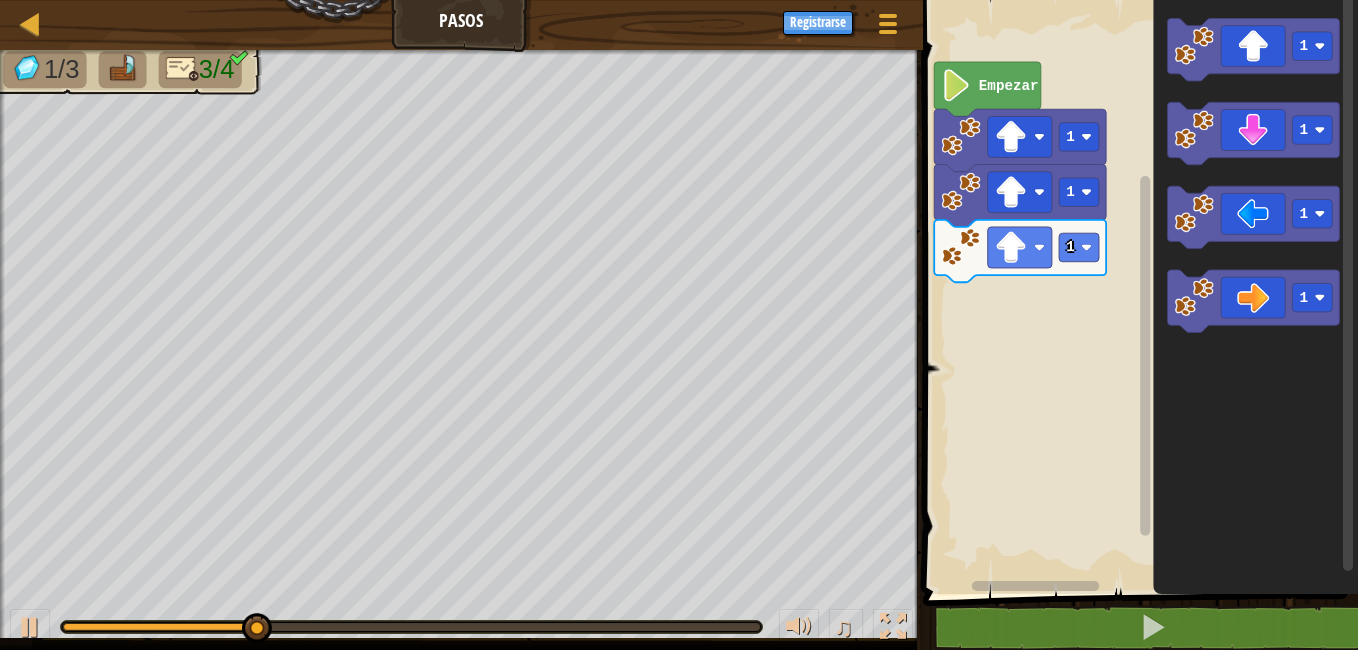 click on "Empezar 1 1 1 1 1 1 1" at bounding box center (1137, 292) 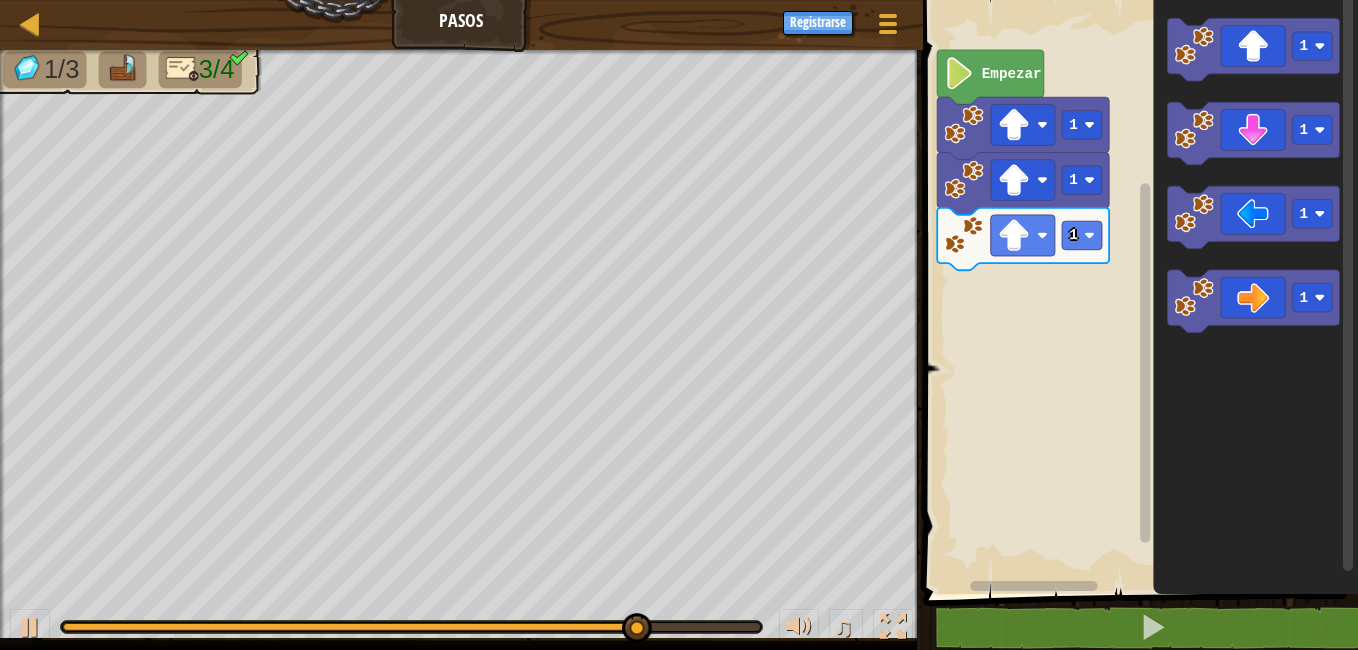 click 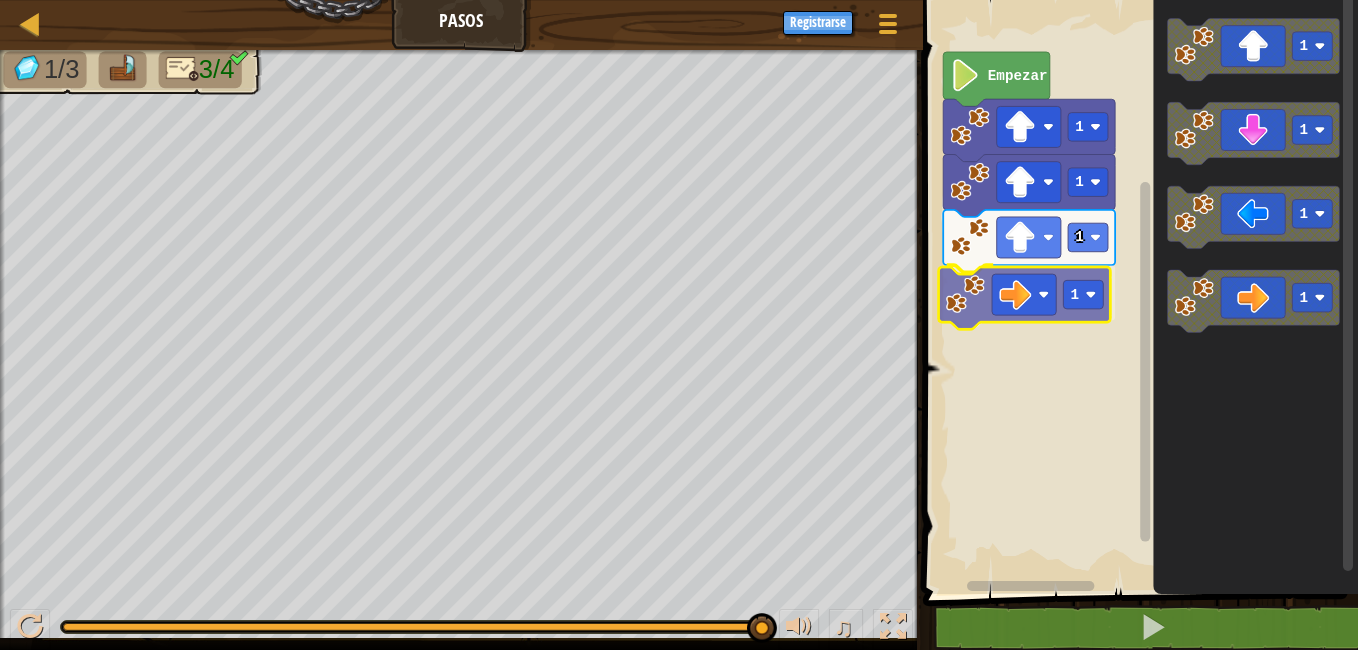 click on "Empezar 1 1 1 1 1 1 1 1 1" at bounding box center [1137, 292] 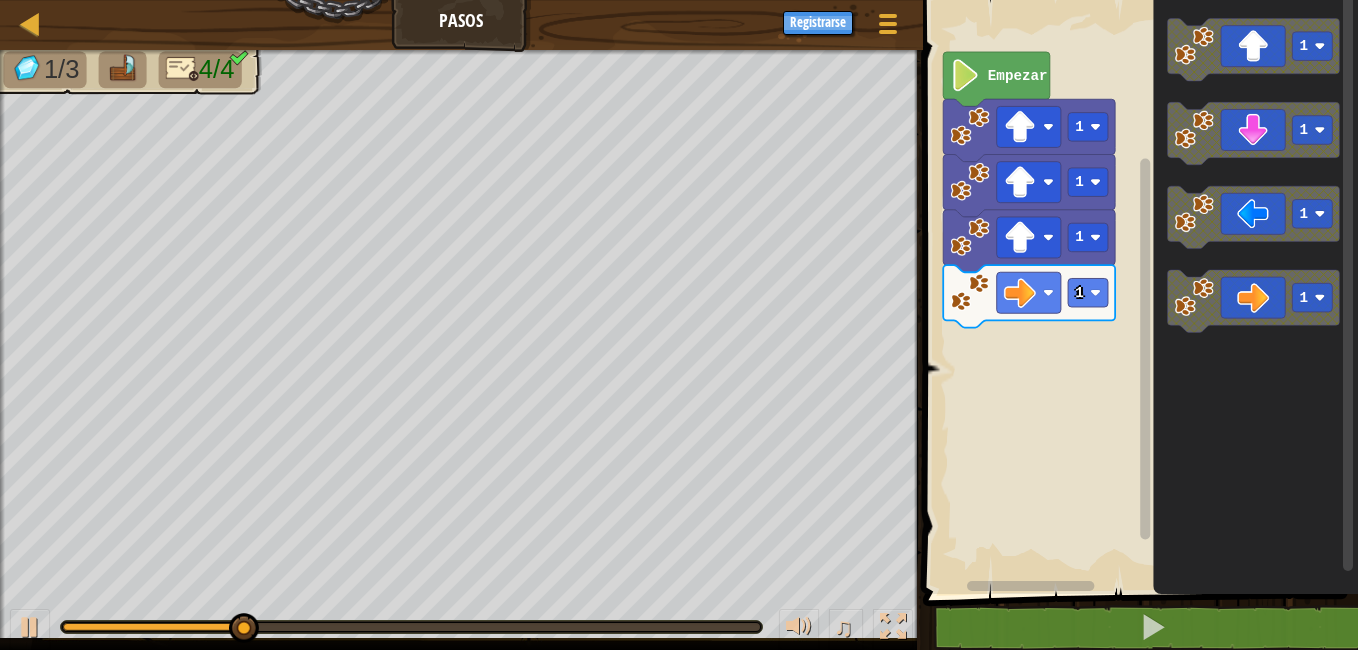 click on "Empezar 1 1 1 1 1 1 1 1" at bounding box center [1137, 292] 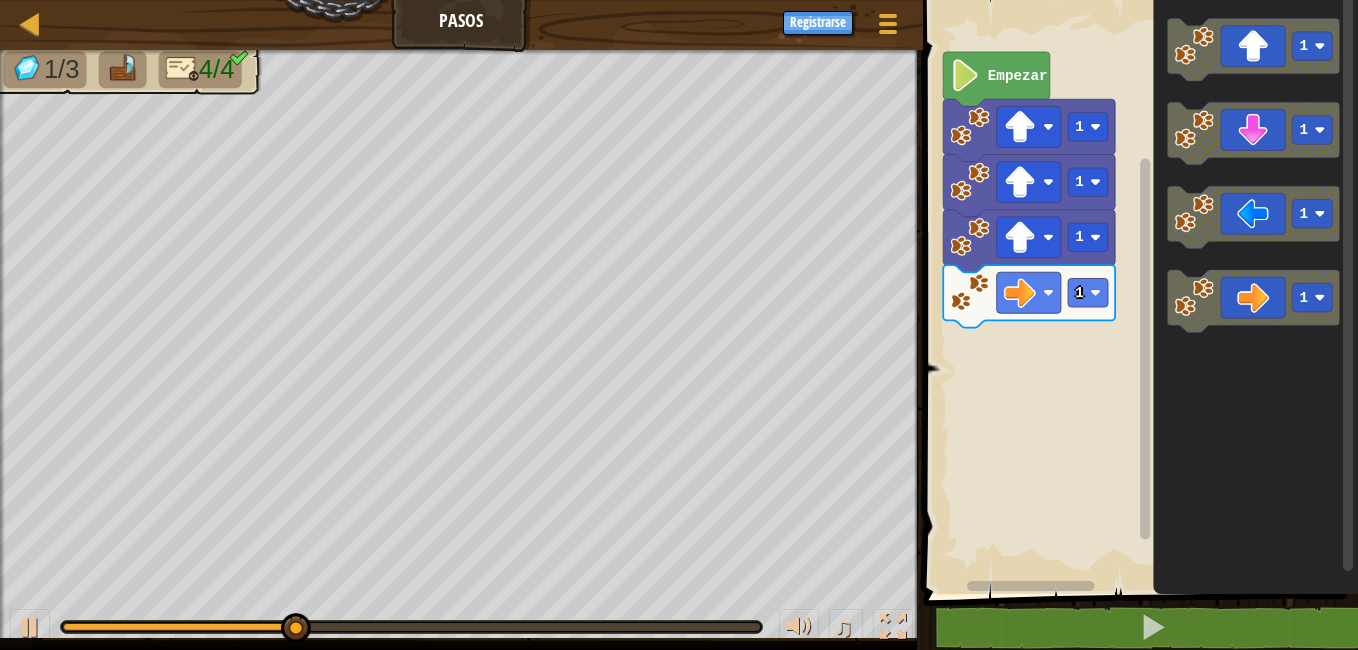 click on "Empezar 1 1 1 1 1 1 1 1" at bounding box center (1137, 292) 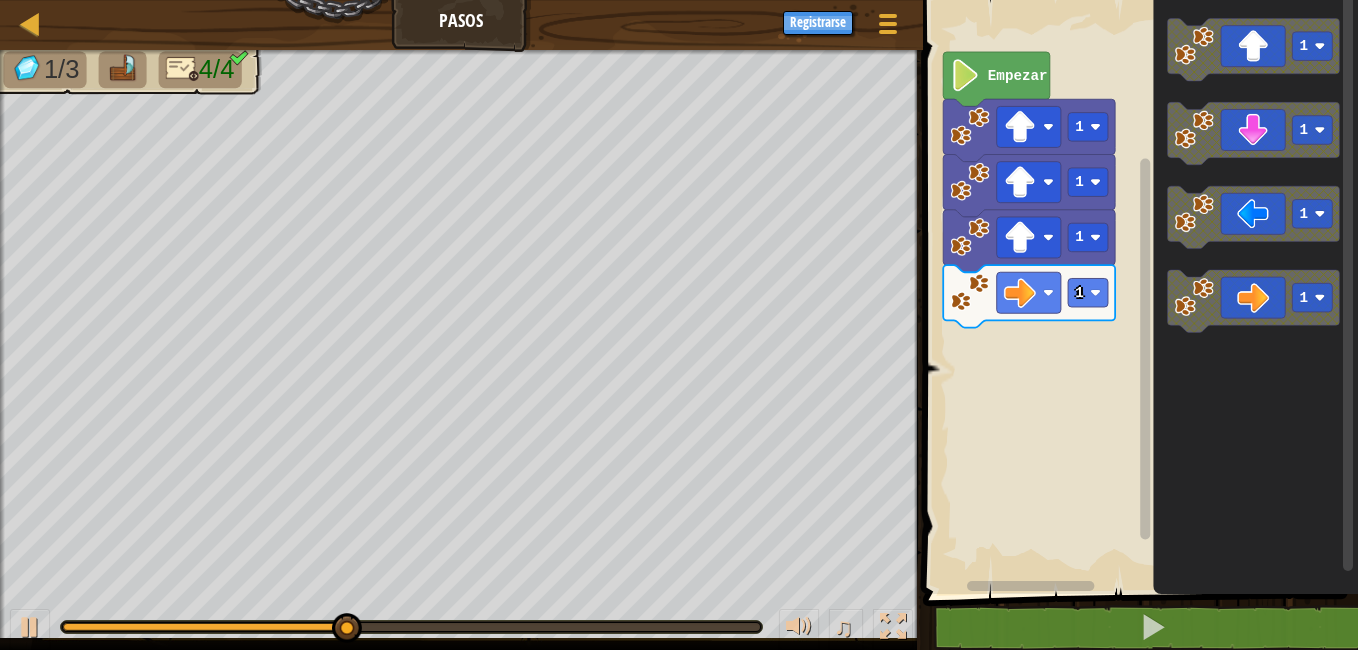 click on "Empezar 1 1 1 1 1 1 1 1" at bounding box center (1137, 292) 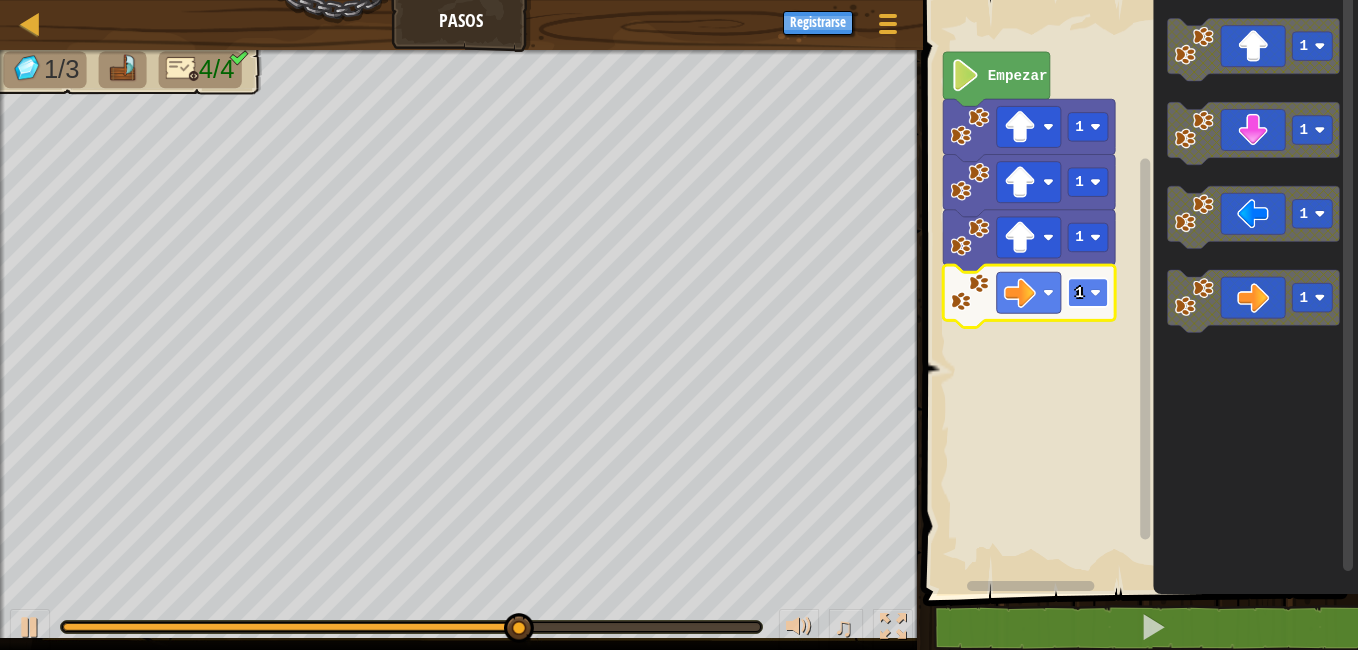 click 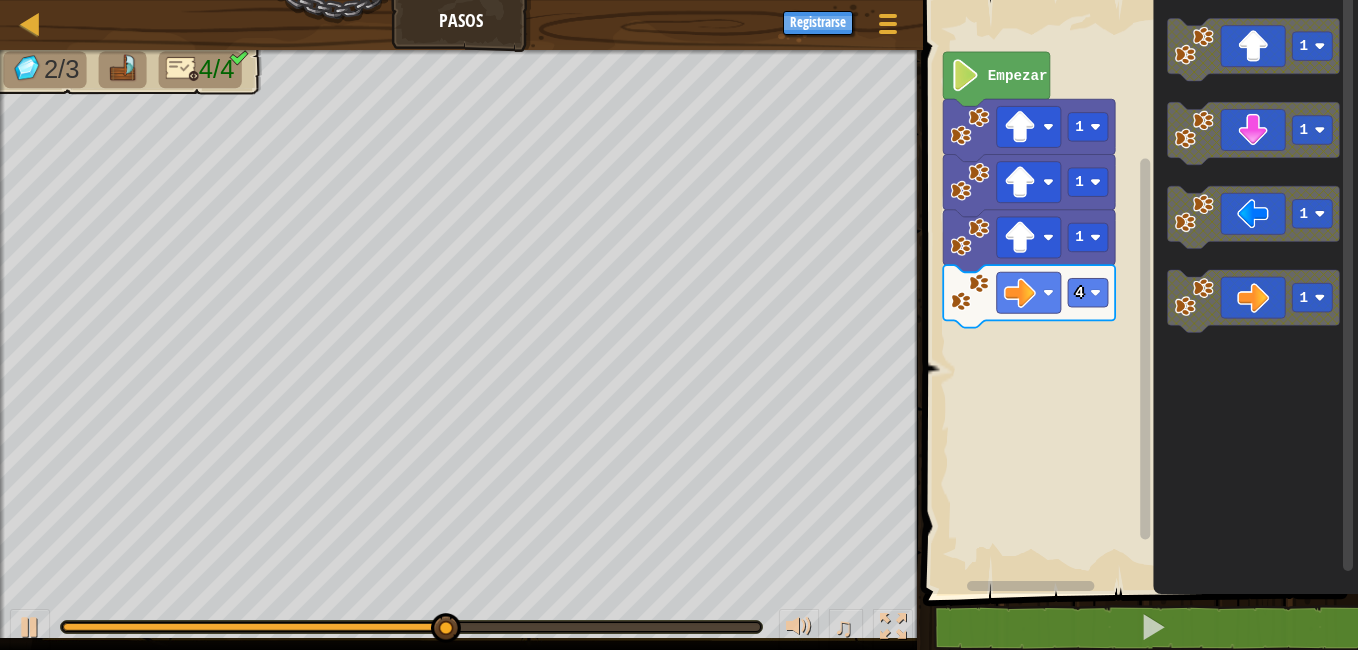 click on "1 1 1 1" 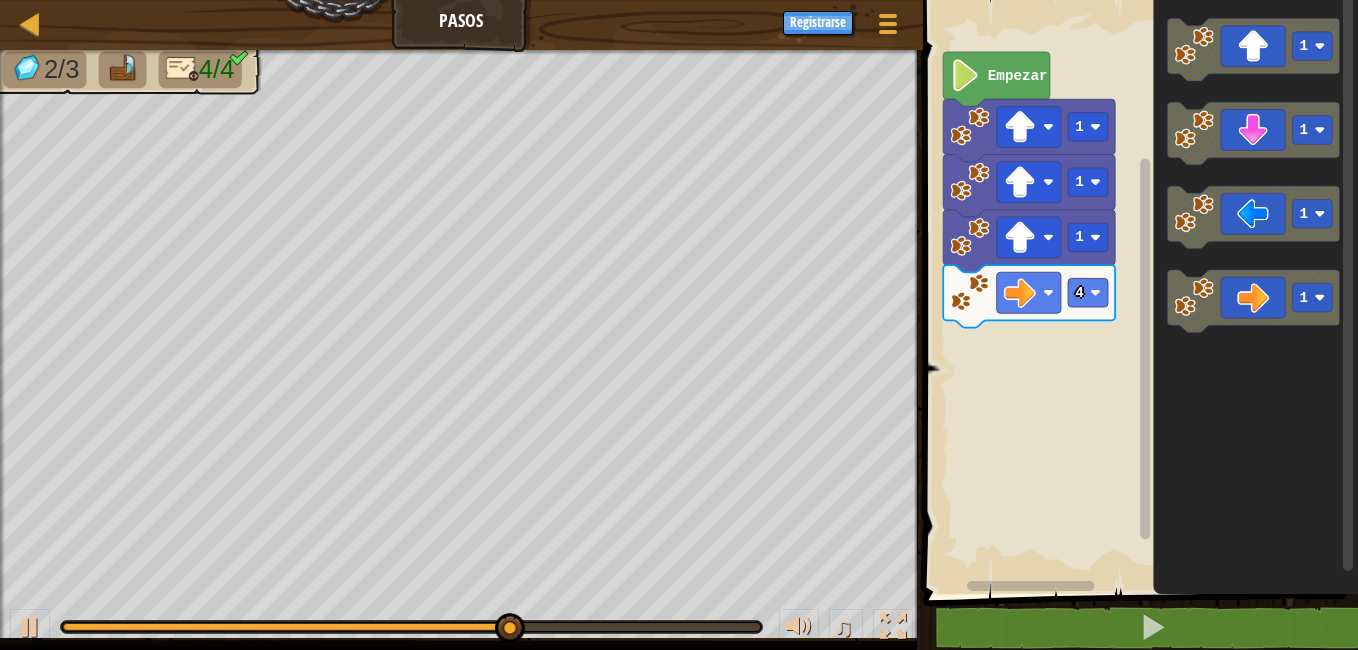 click on "1 1 1 1" 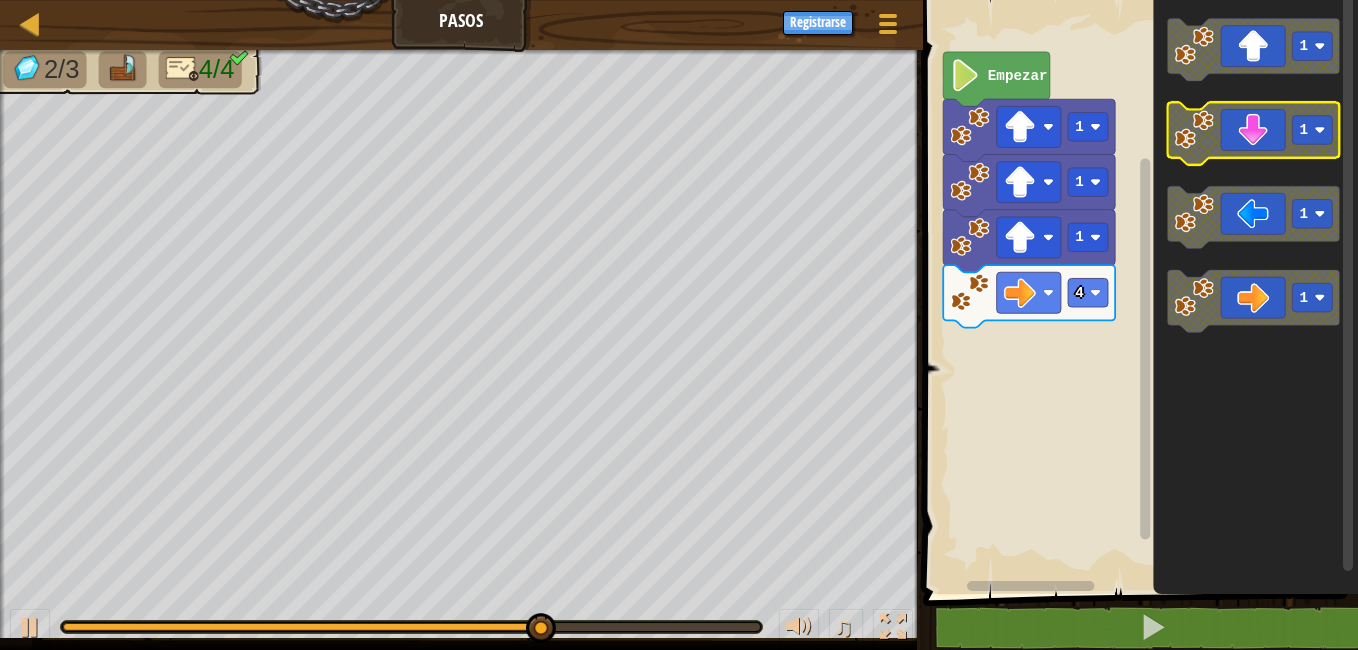 click 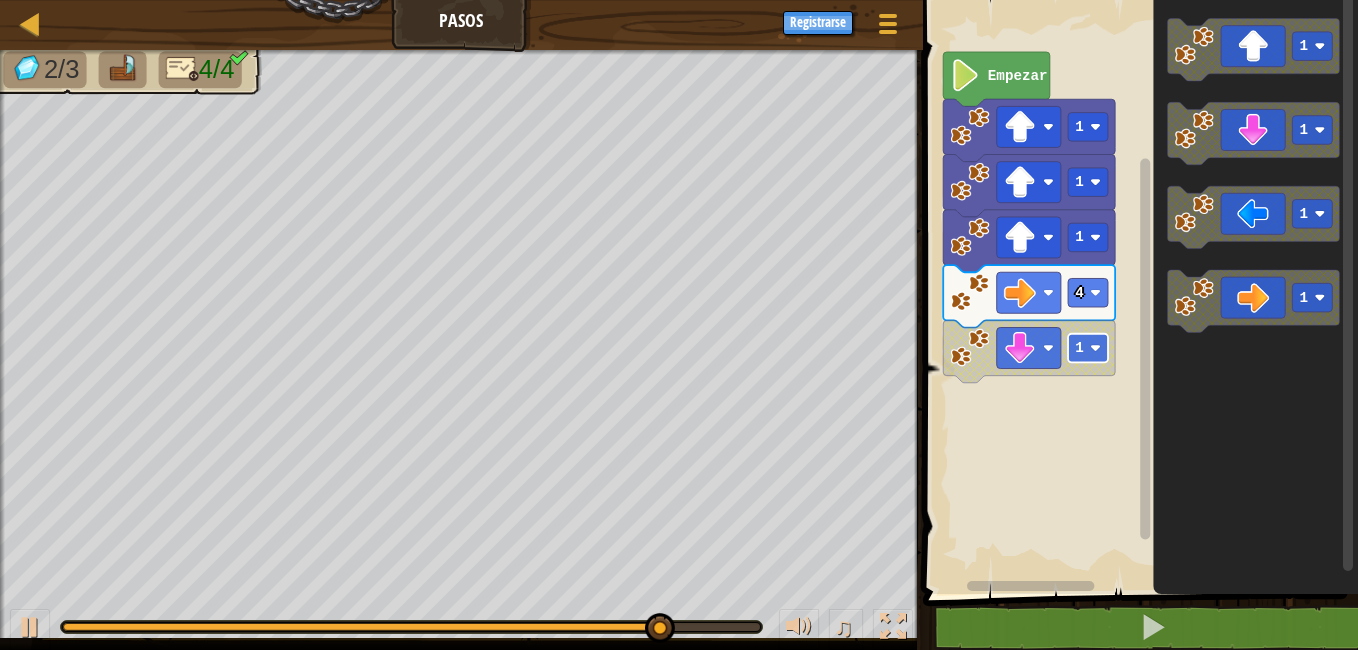click 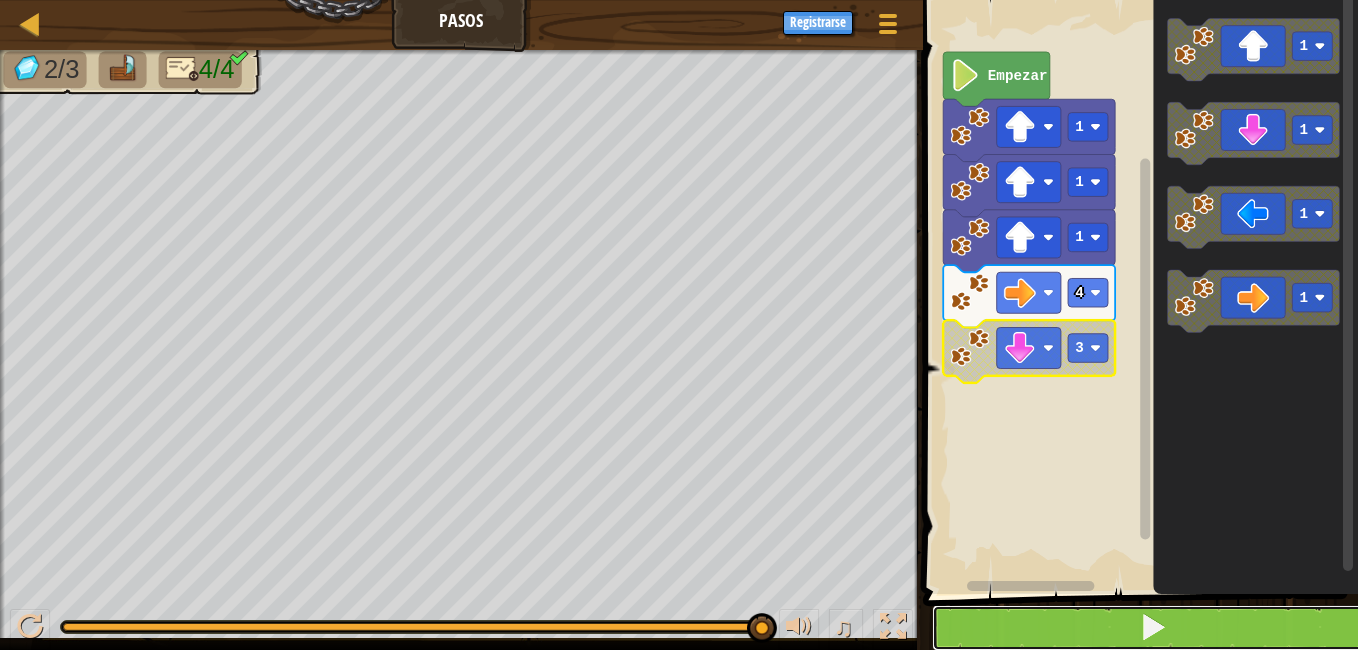click at bounding box center [1152, 628] 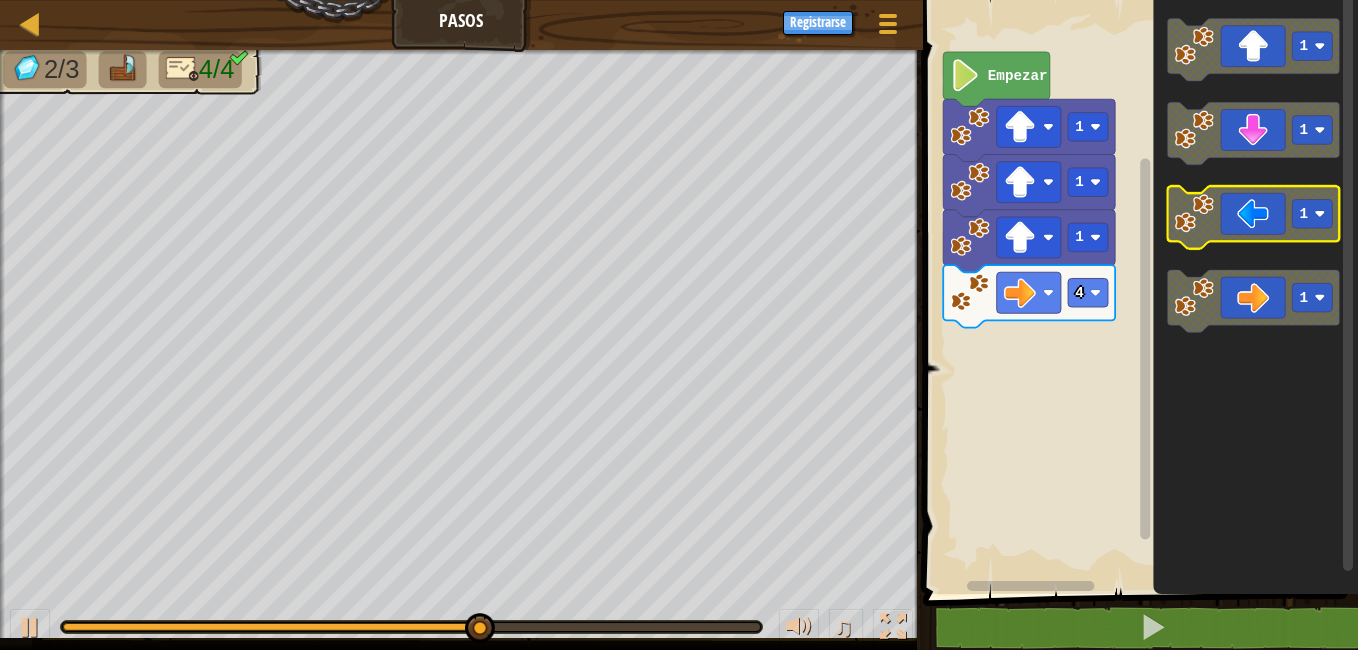 click on "1 1 1 1" 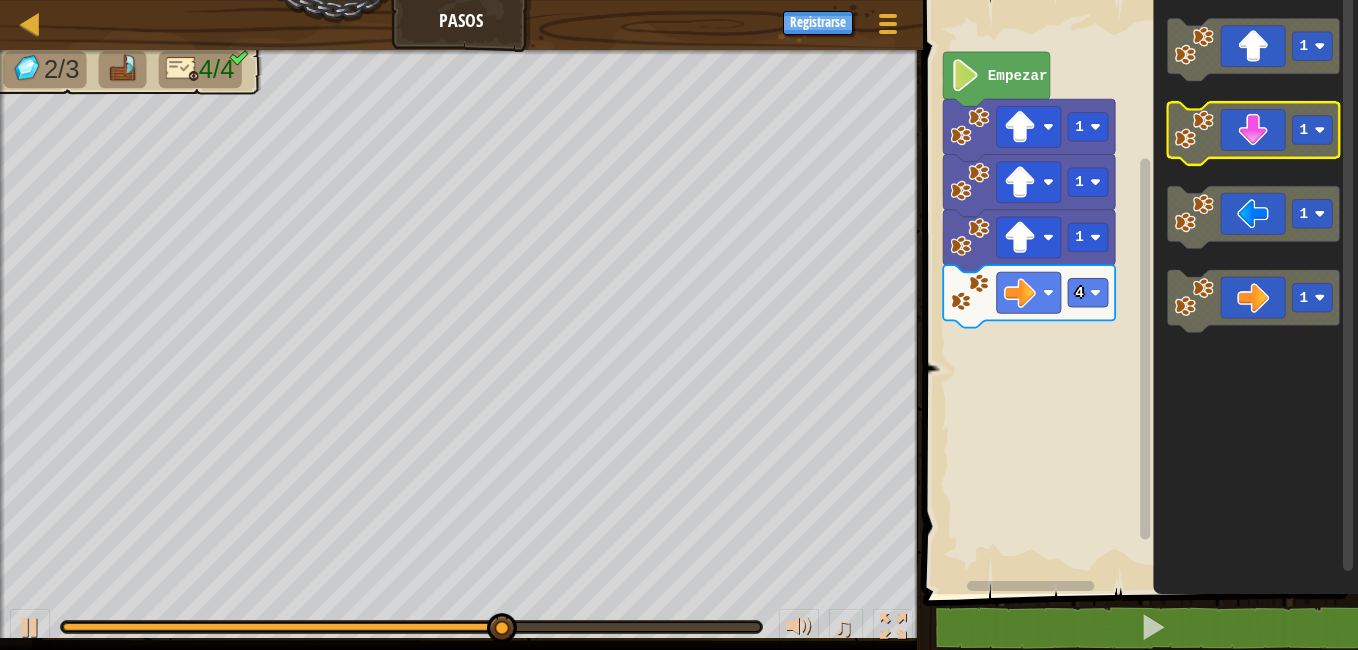 click 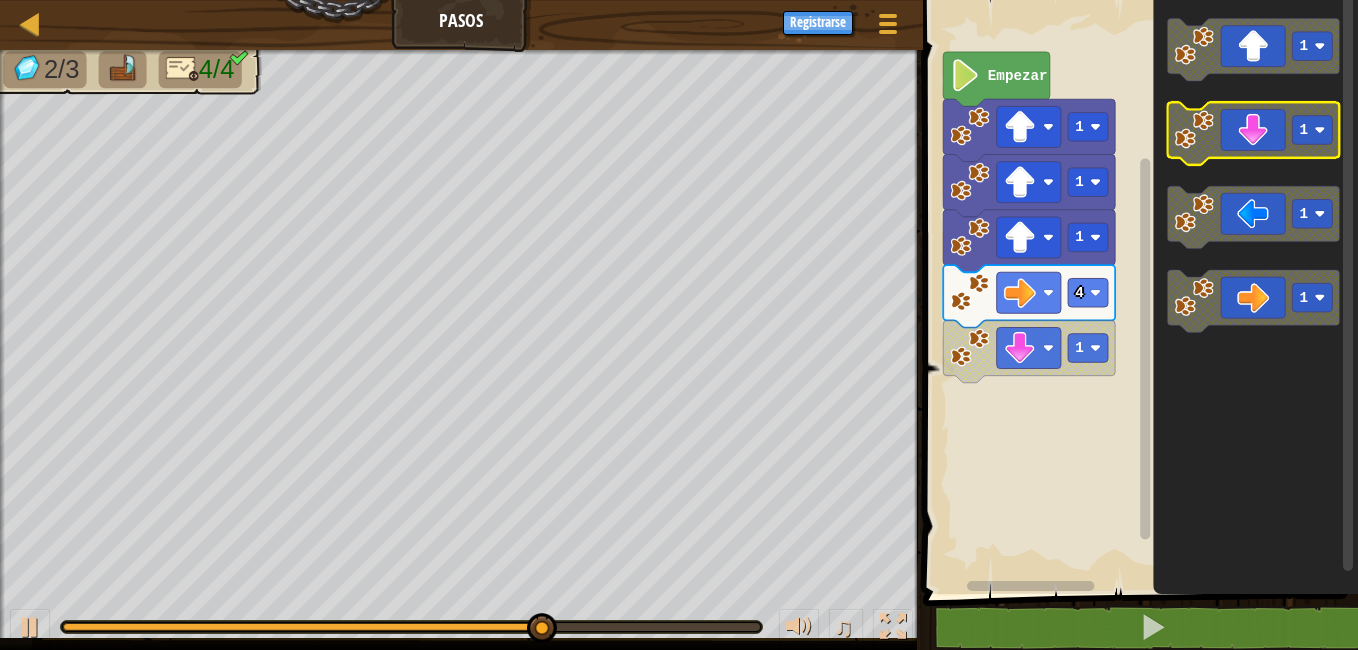 click 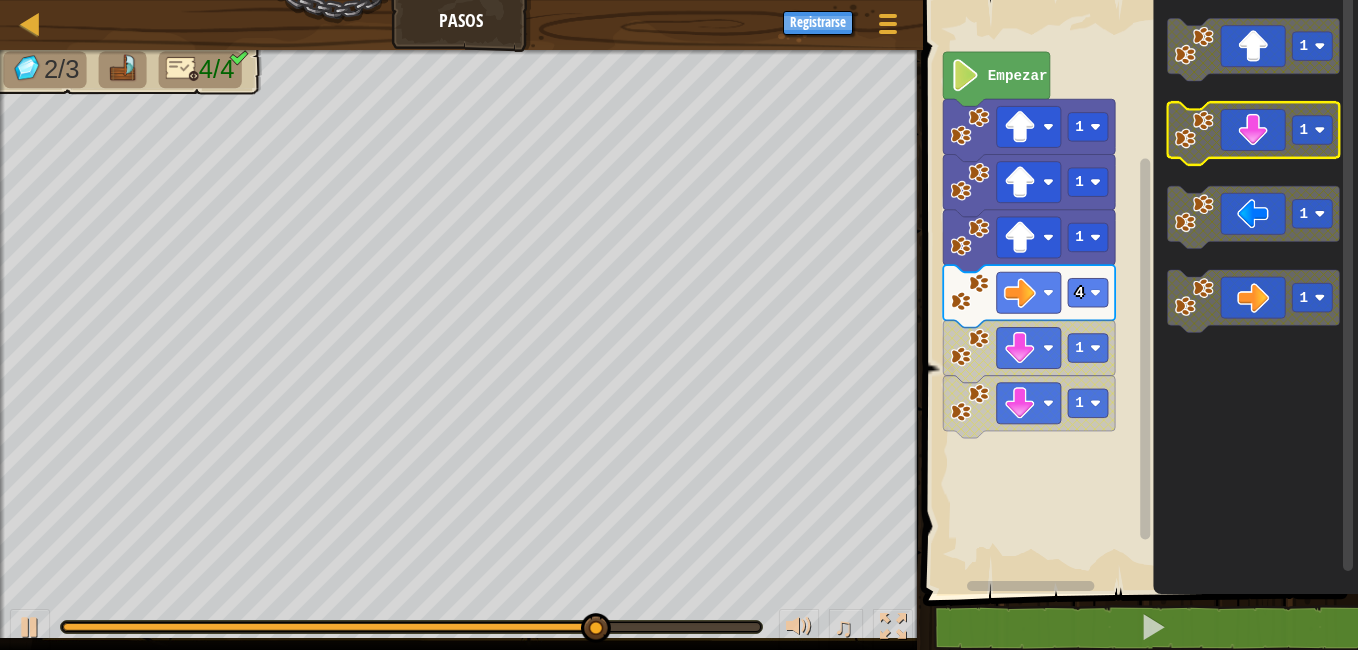 click 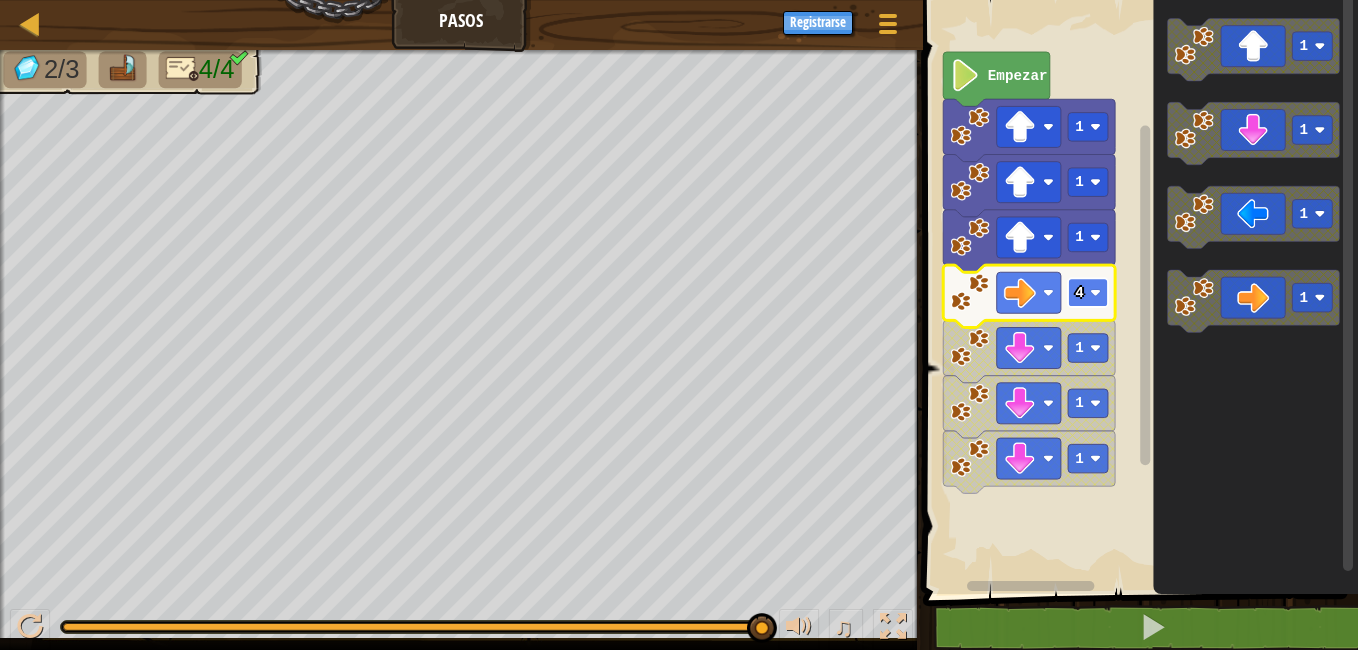 click 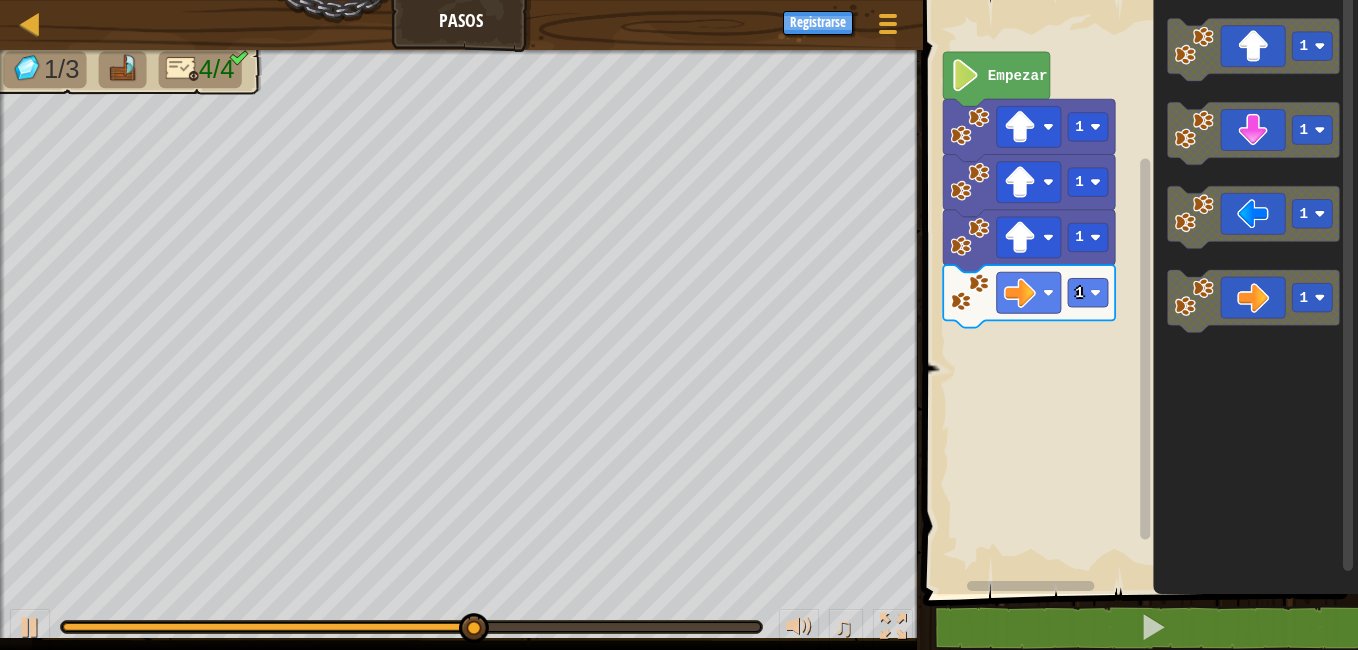 click on "1 1 1 1" 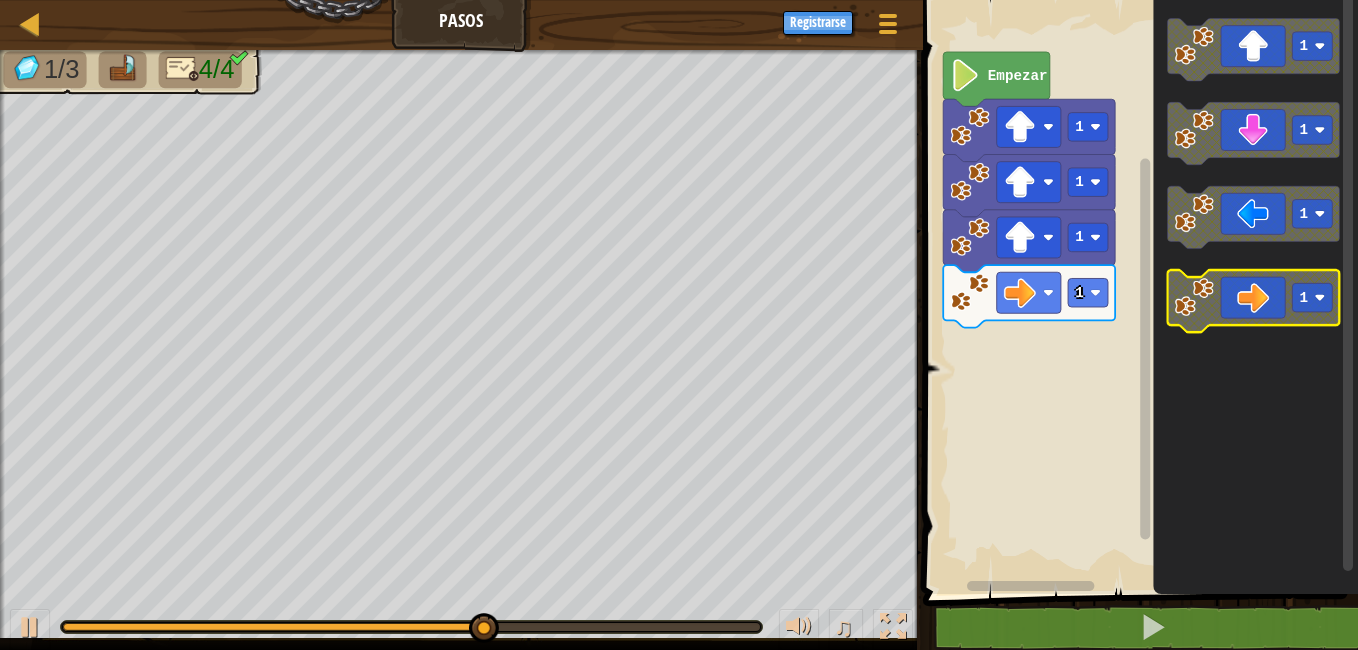 click on "1" 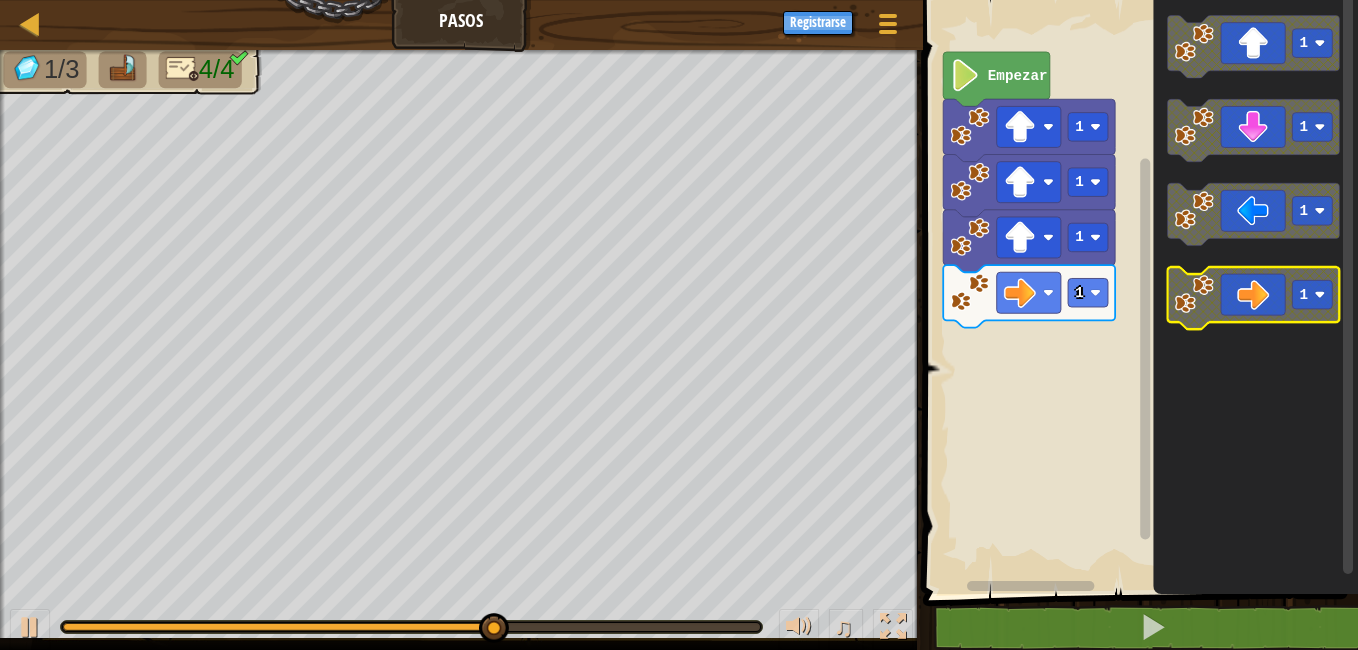 click 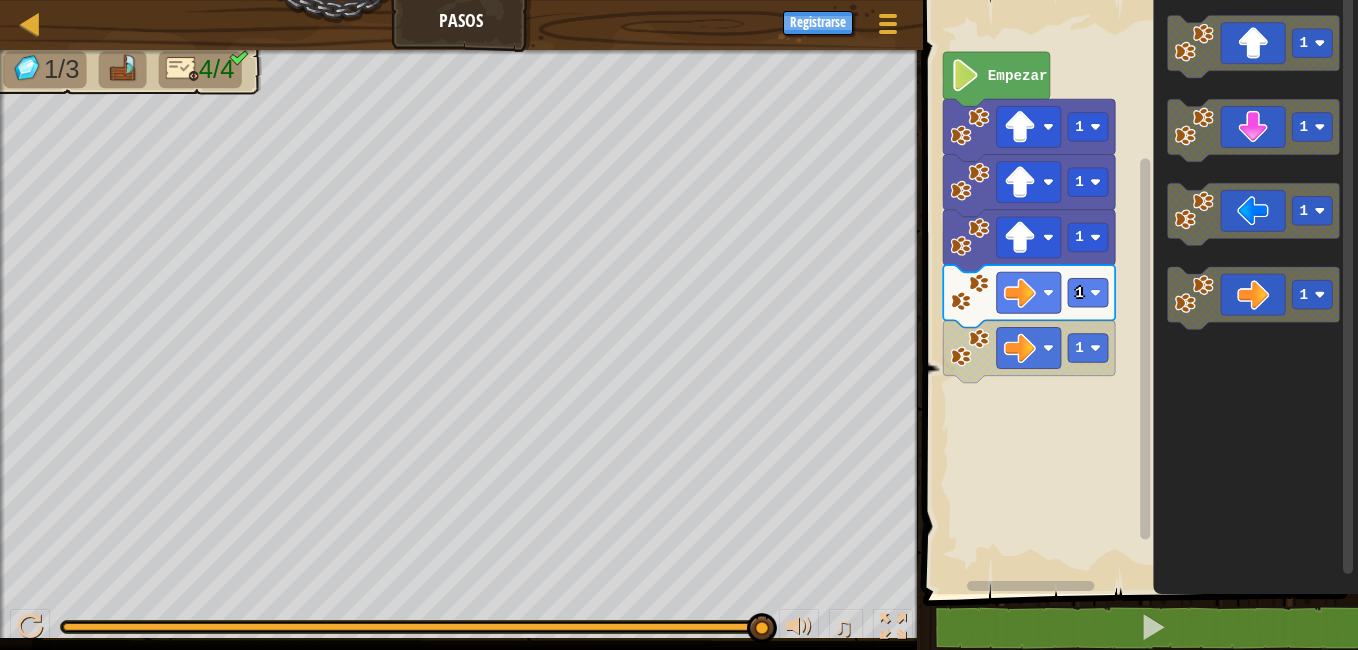 click on "4/4" at bounding box center [217, 69] 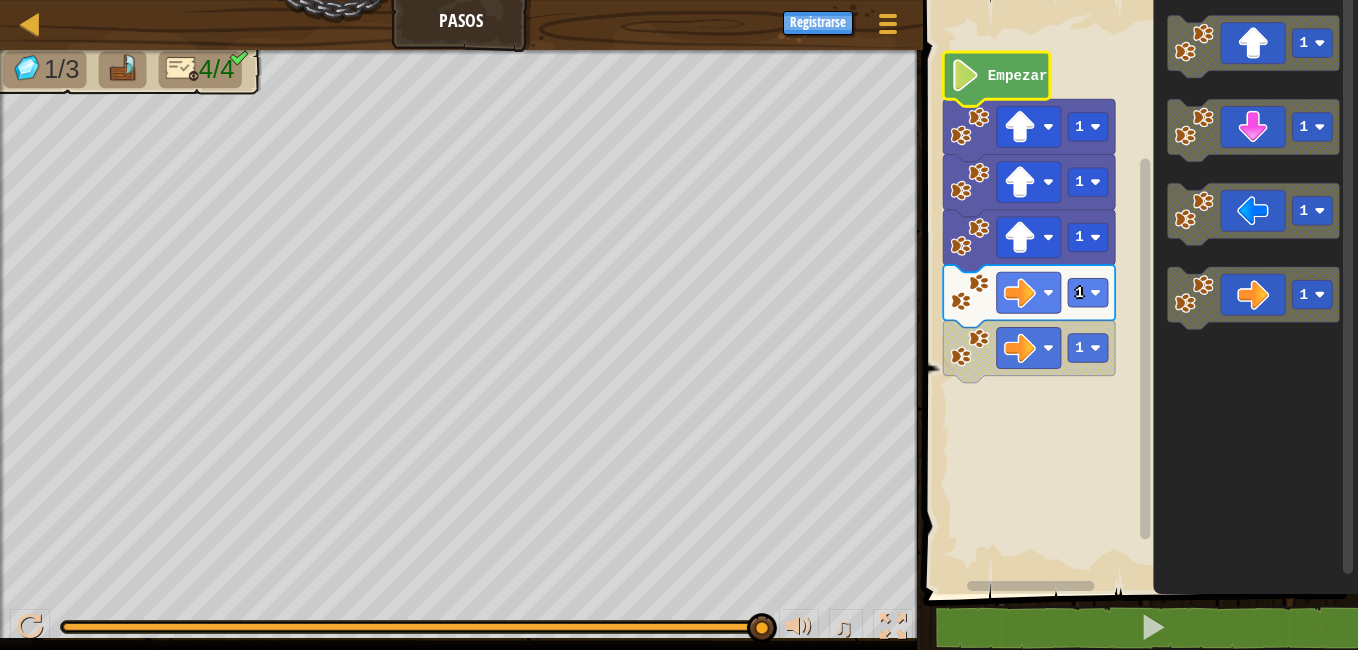 click on "Empezar" 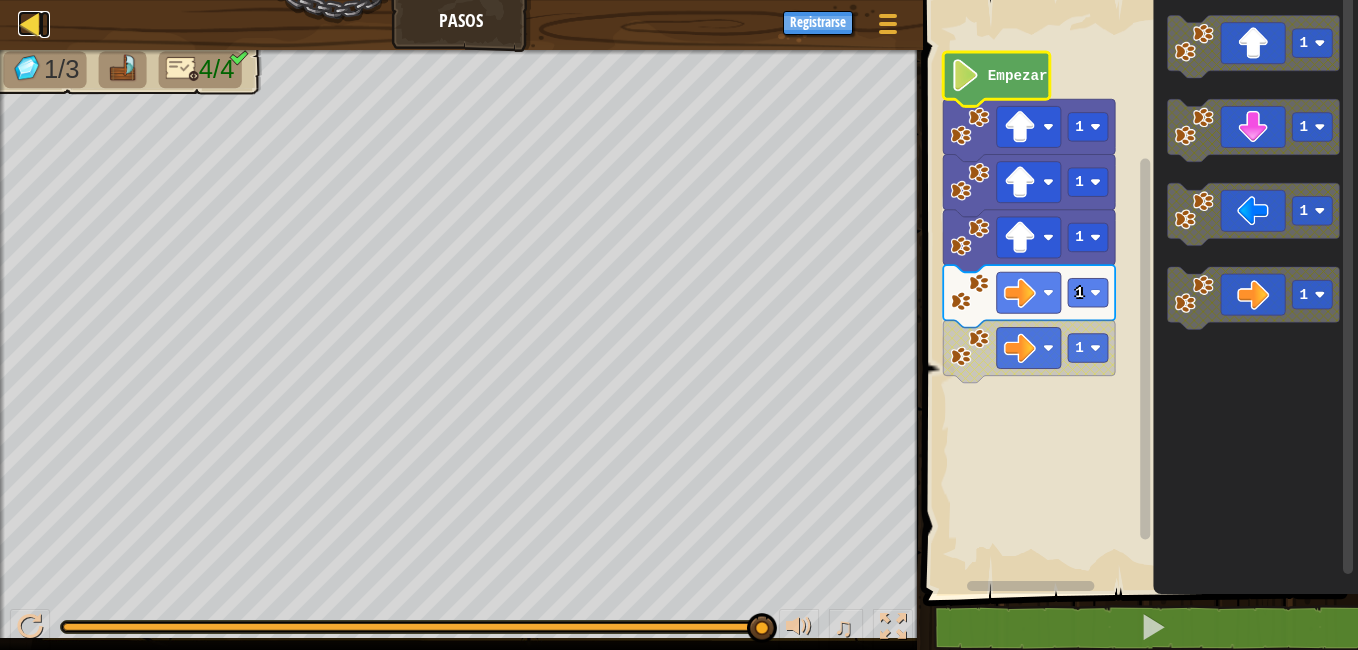 click at bounding box center (30, 23) 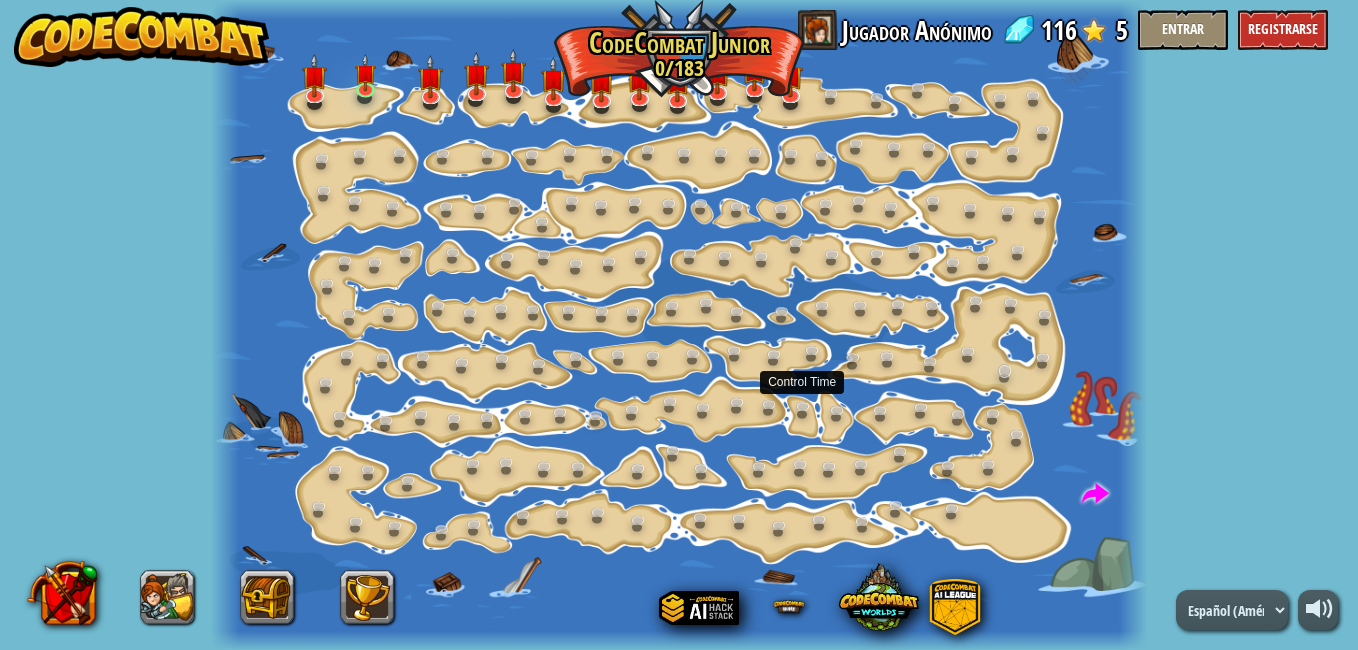 select on "es-419" 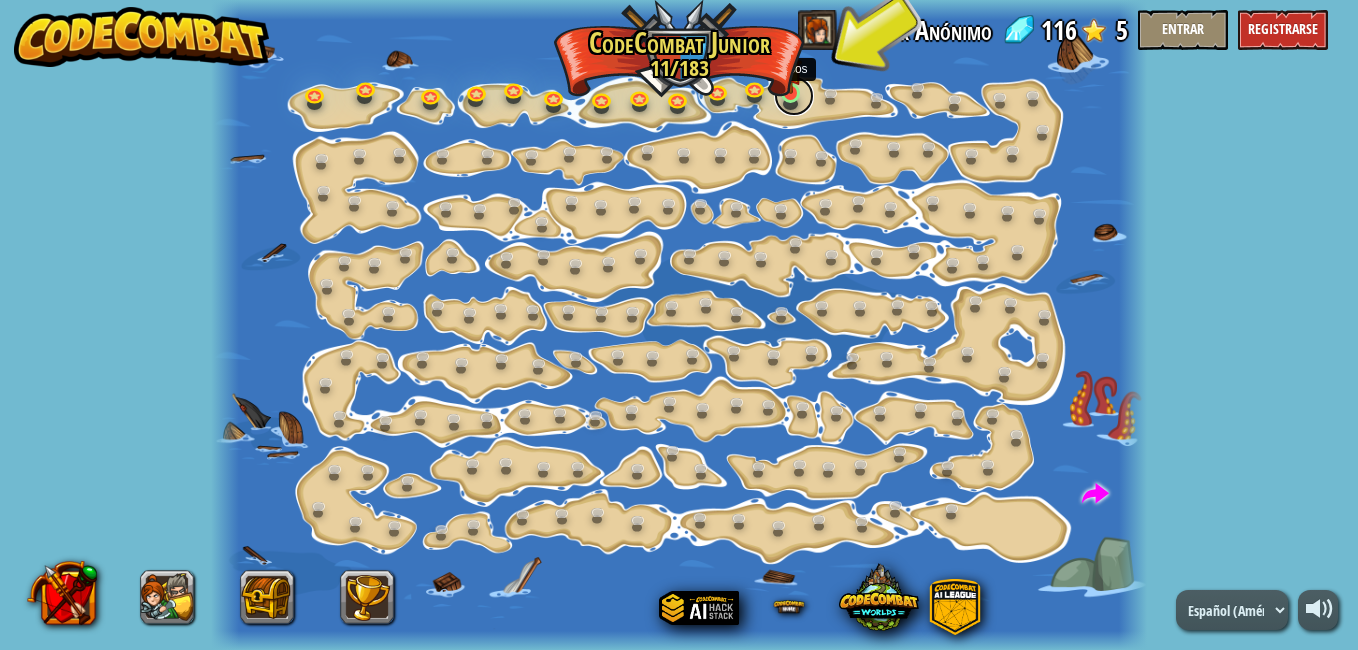 click at bounding box center (794, 96) 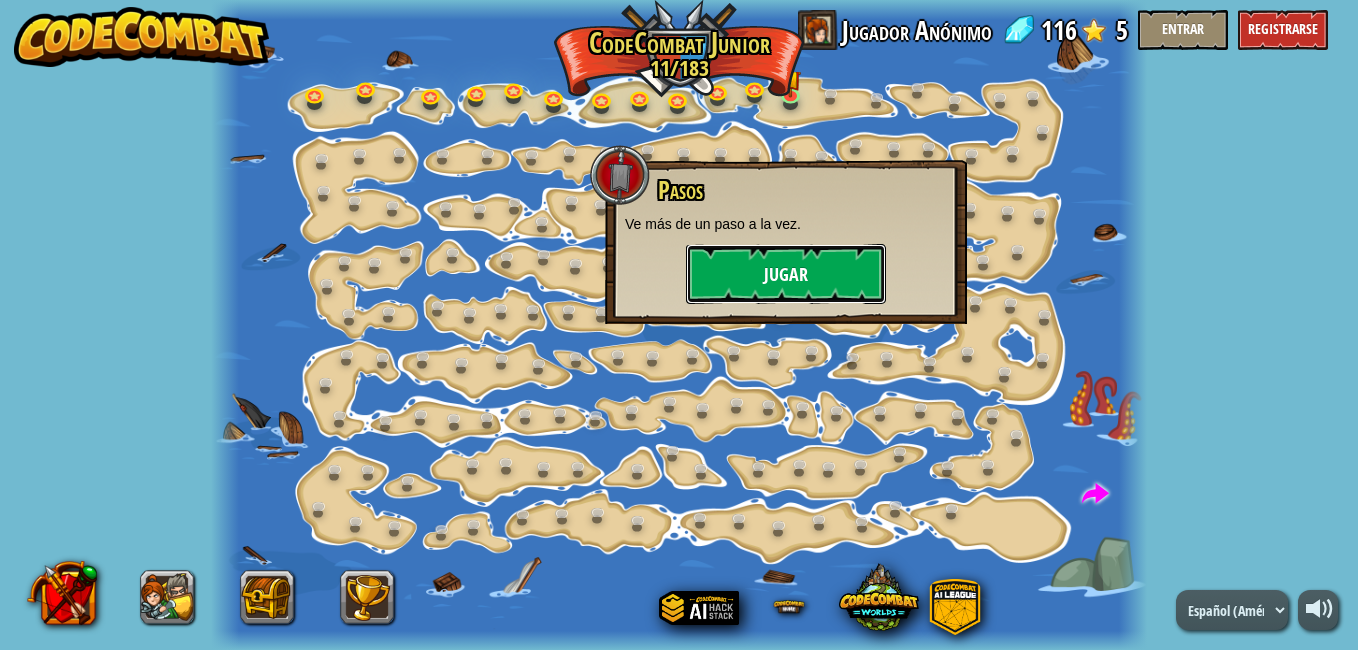 click on "Jugar" at bounding box center [786, 274] 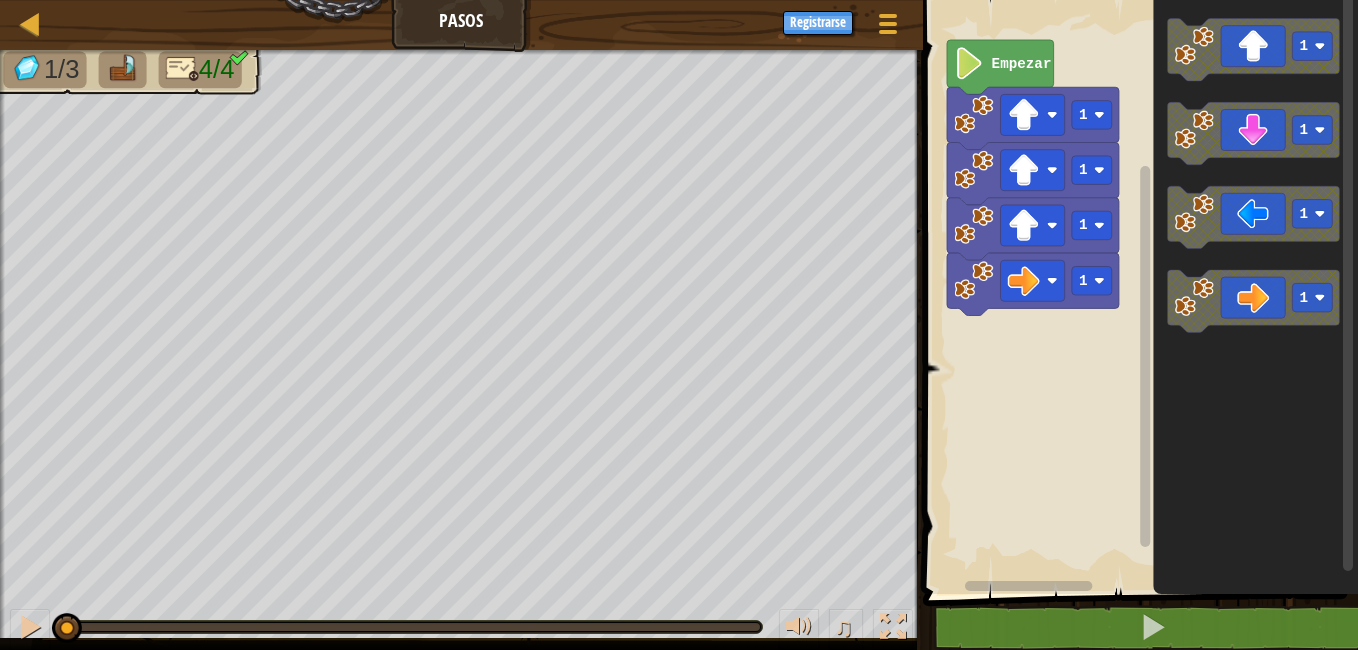 click 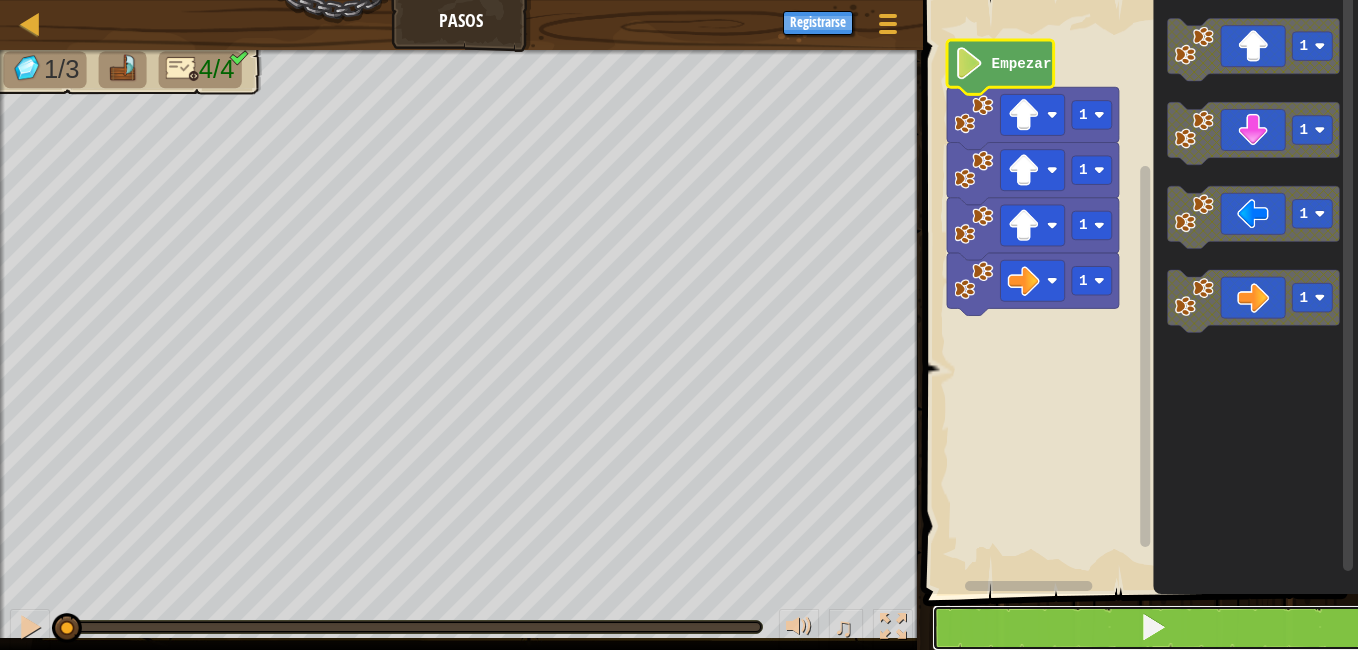 click at bounding box center [1152, 628] 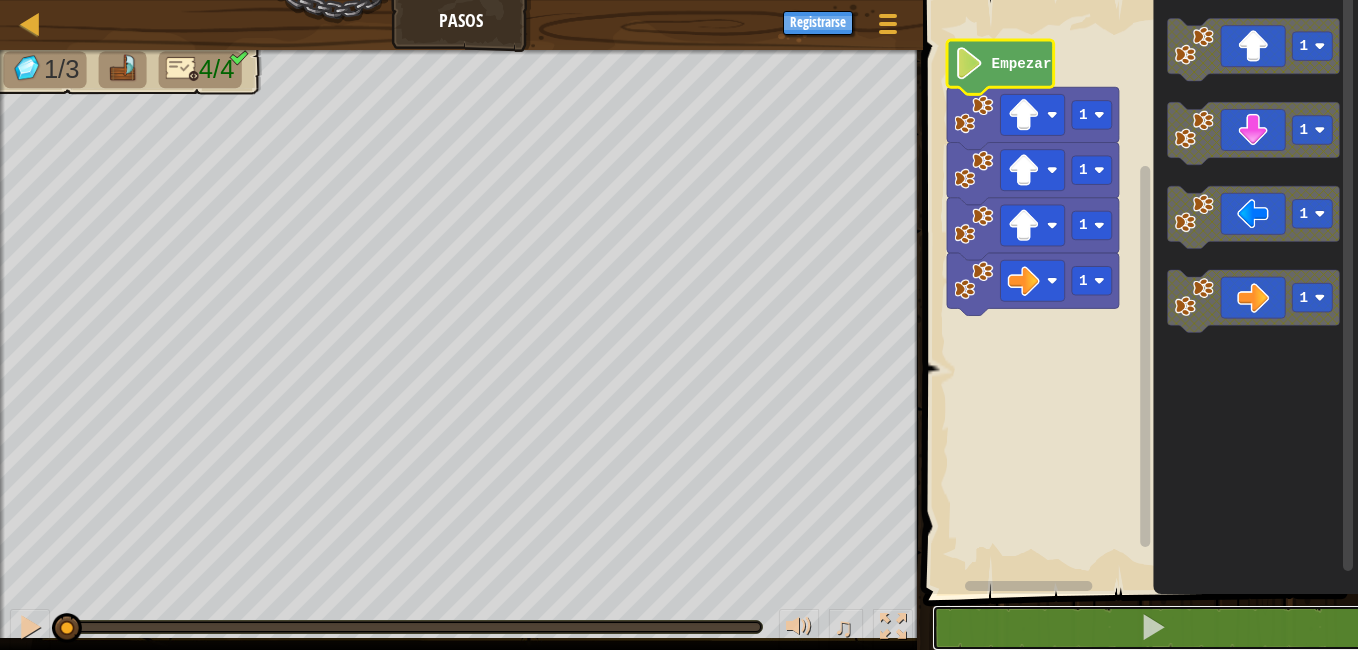drag, startPoint x: 1131, startPoint y: 630, endPoint x: 1101, endPoint y: 588, distance: 51.613953 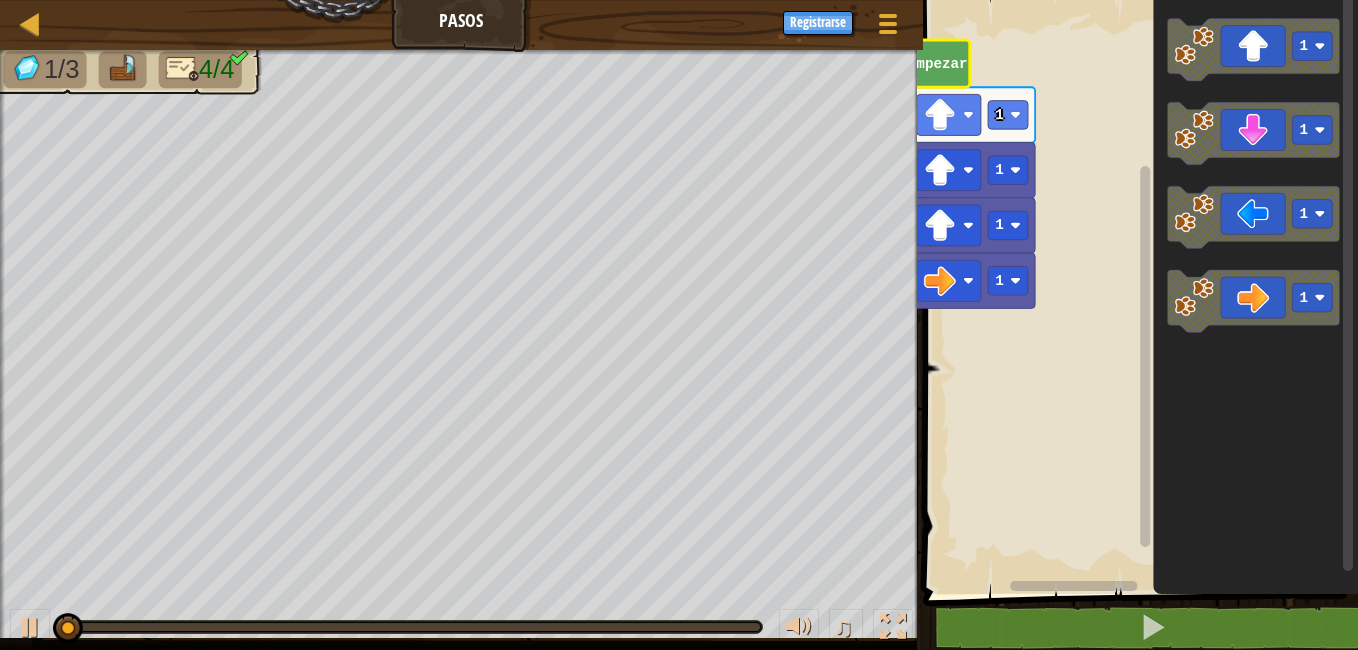 click on "Mapa Pasos Menú del Juego Registrarse 1     הההההההההההההההההההההההההההההההההההההההההההההההההההההההההההההההההההההההההההההההההההההההההההההההההההההההההההההההההההההההההההההההההההההההההההההההההההההההההההההההההההההההההההההההההההההההההההההההההההההההההההההההההההההההההההההההההההההההההההההההההההההההההההההההה XXXXXXXXXXXXXXXXXXXXXXXXXXXXXXXXXXXXXXXXXXXXXXXXXXXXXXXXXXXXXXXXXXXXXXXXXXXXXXXXXXXXXXXXXXXXXXXXXXXXXXXXXXXXXXXXXXXXXXXXXXXXXXXXXXXXXXXXXXXXXXXXXXXXXXXXXXXXXXXXXXXXXXXXXXXXXXXXXXXXXXXXXXXXXXXXXXXXXXXXXXXXXXXXXXXXXXXXXXXXXXXXXXXXXXXXXXXXXXXXXXXXXXXXXXXXXXXX Solución × Bloques 1 2 3 4 5 go ( 'up' ,   1 ) go ( 'up' ,   1 ) go ( 'up' ,   1 ) go ( 'right' ,   1 )     1 1 1 1 Empezar 1 1 1 1 Código Guardado Lenguajes de programación : Python Statement   /   /" at bounding box center (679, 0) 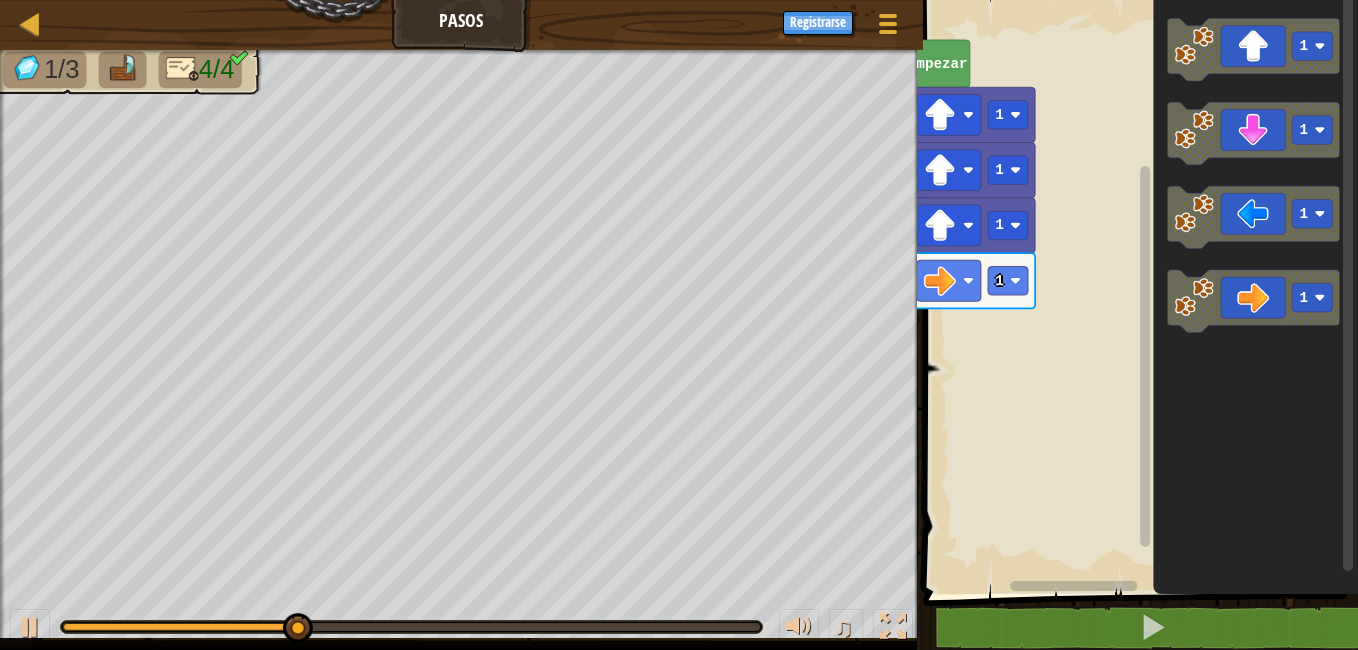click on "1 1 1 1 Empezar 1 1 1 1" at bounding box center (1137, 292) 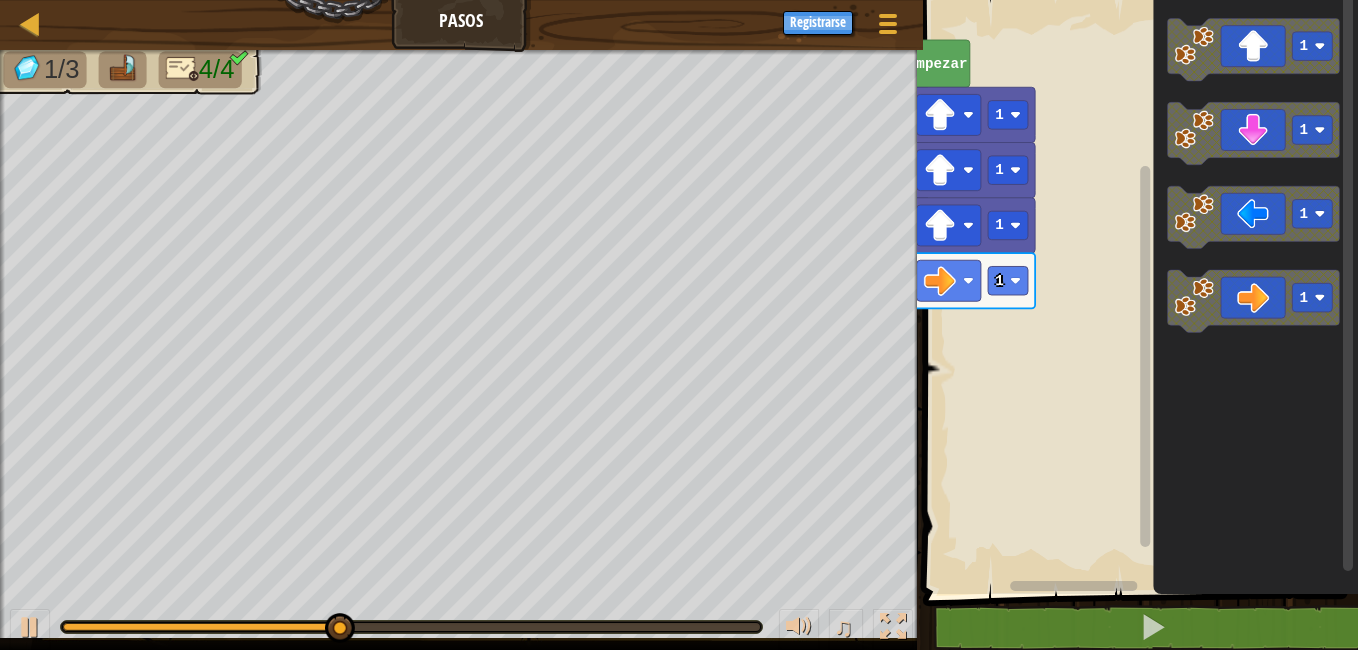 click on "1 1 1 1" 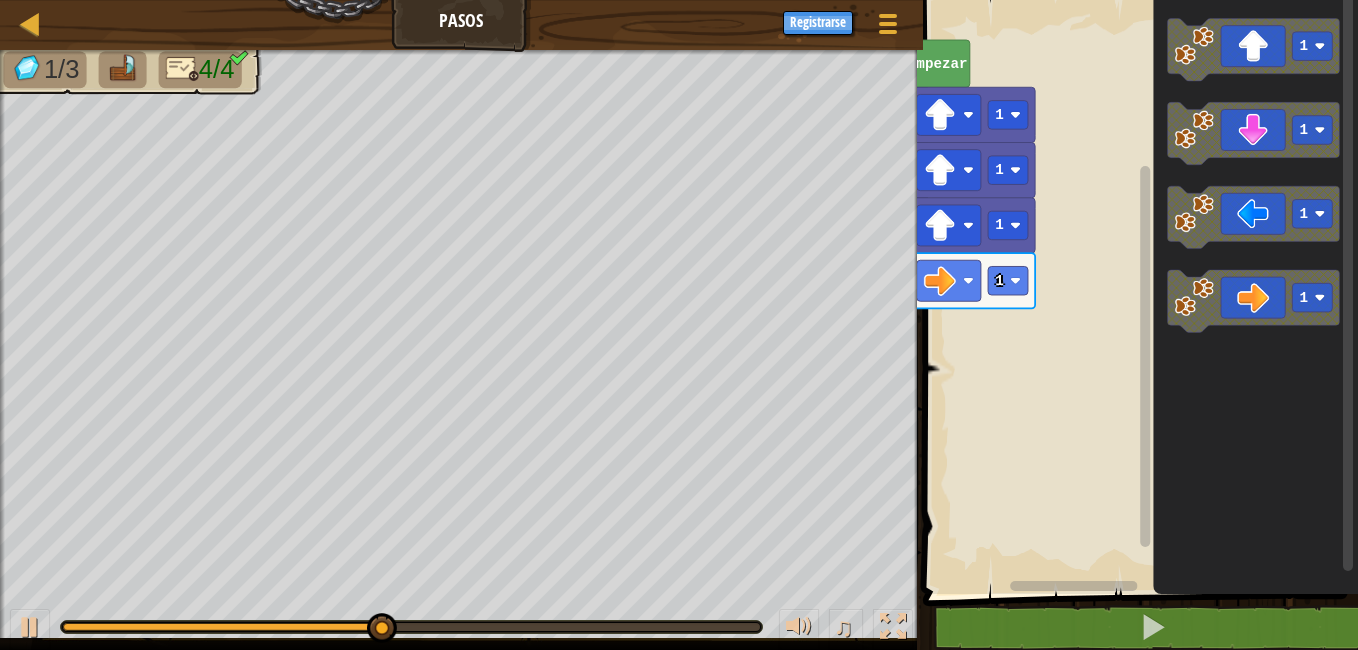 click on "1 1 1 1 Empezar 1 1 1 1" at bounding box center [1137, 292] 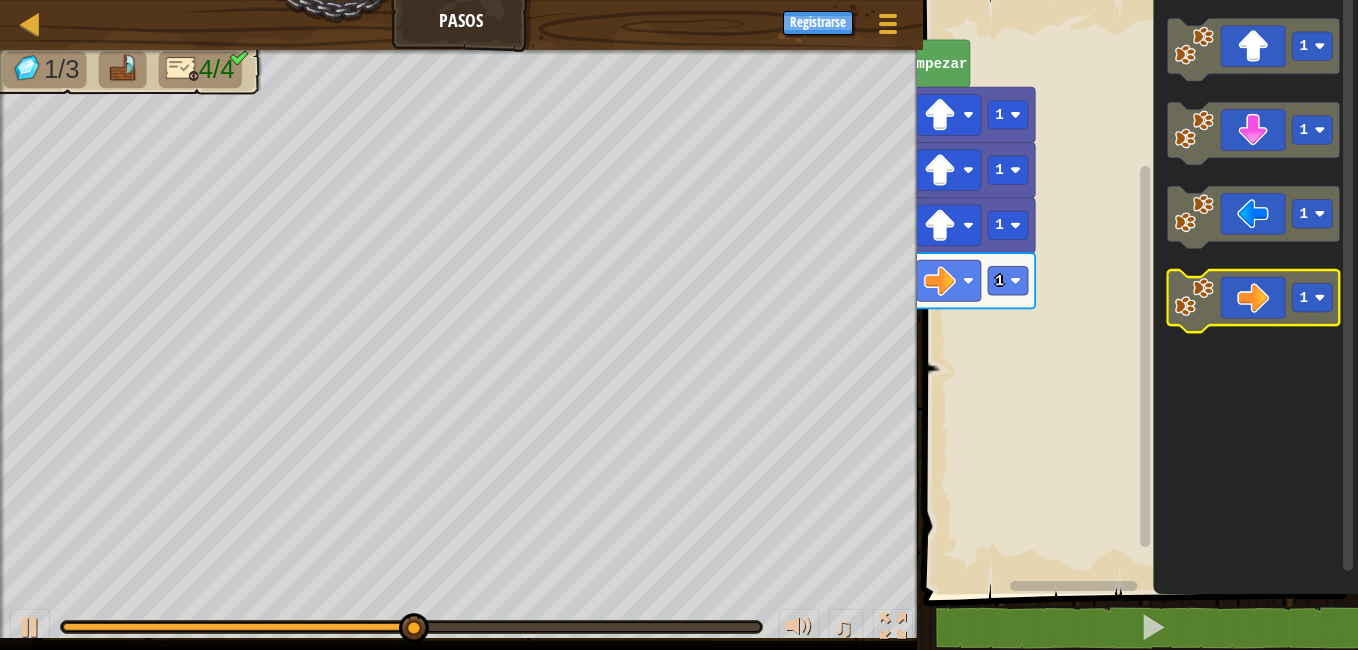 click 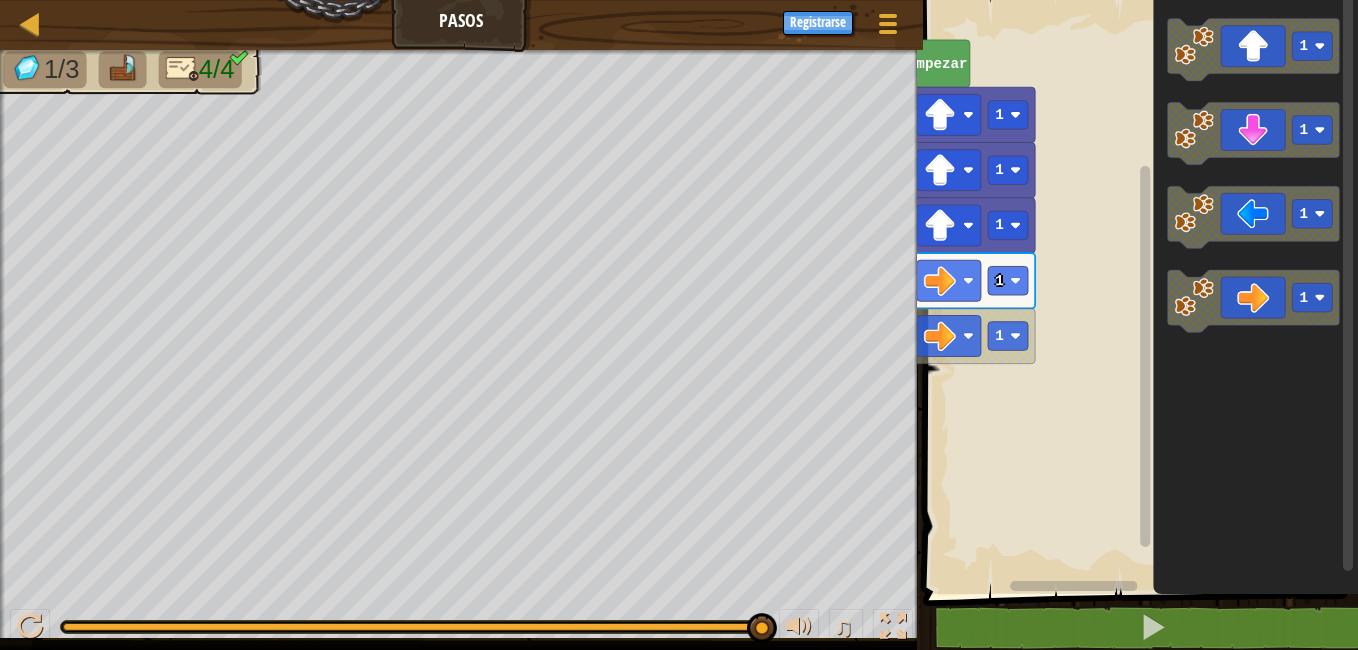 click 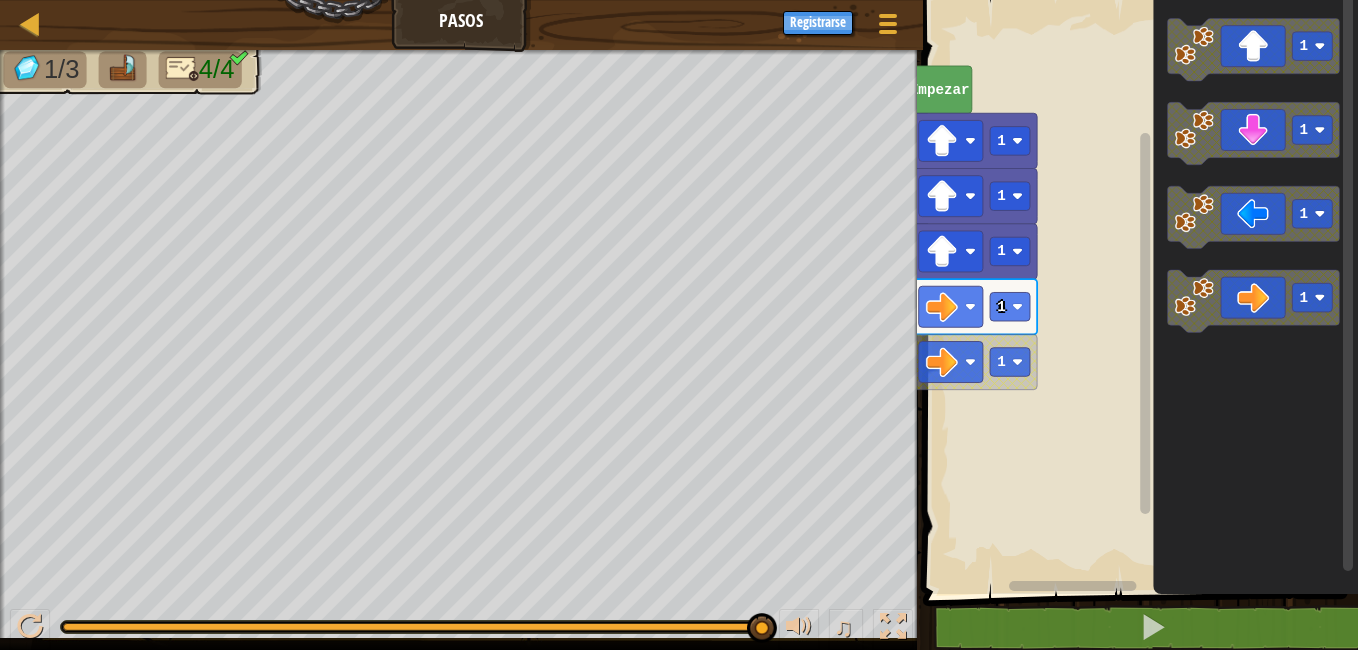 click 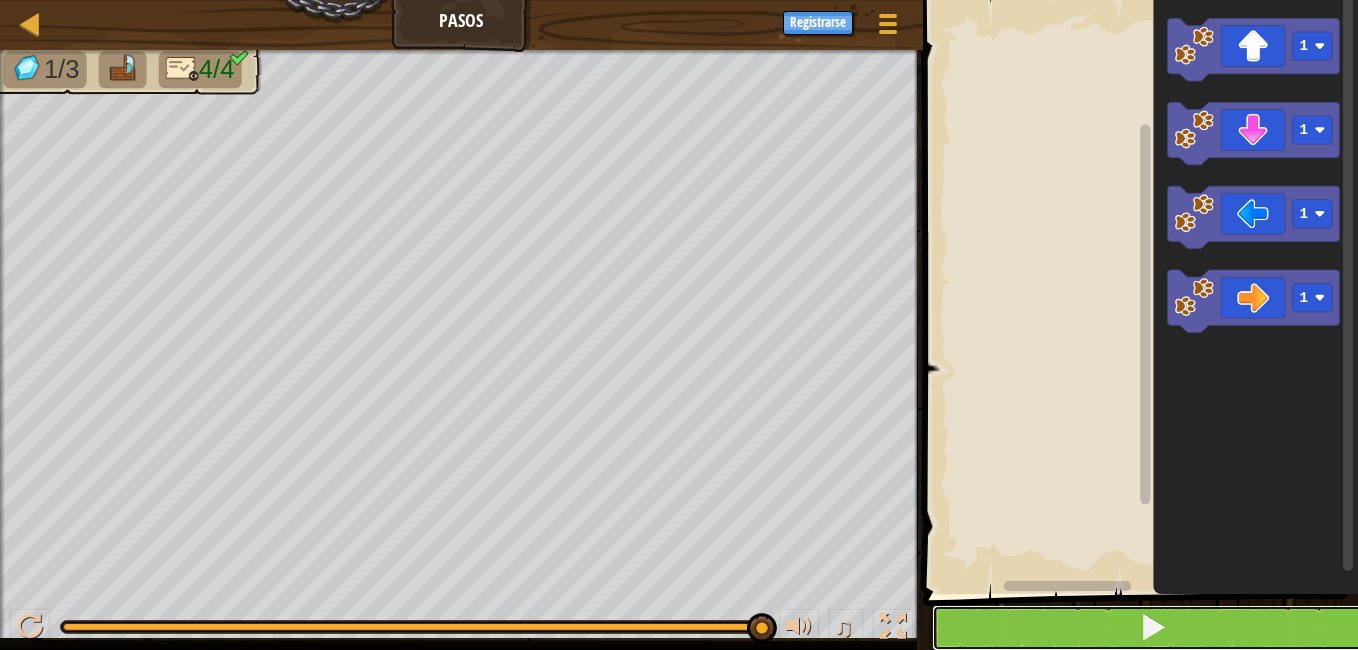 click at bounding box center (1152, 628) 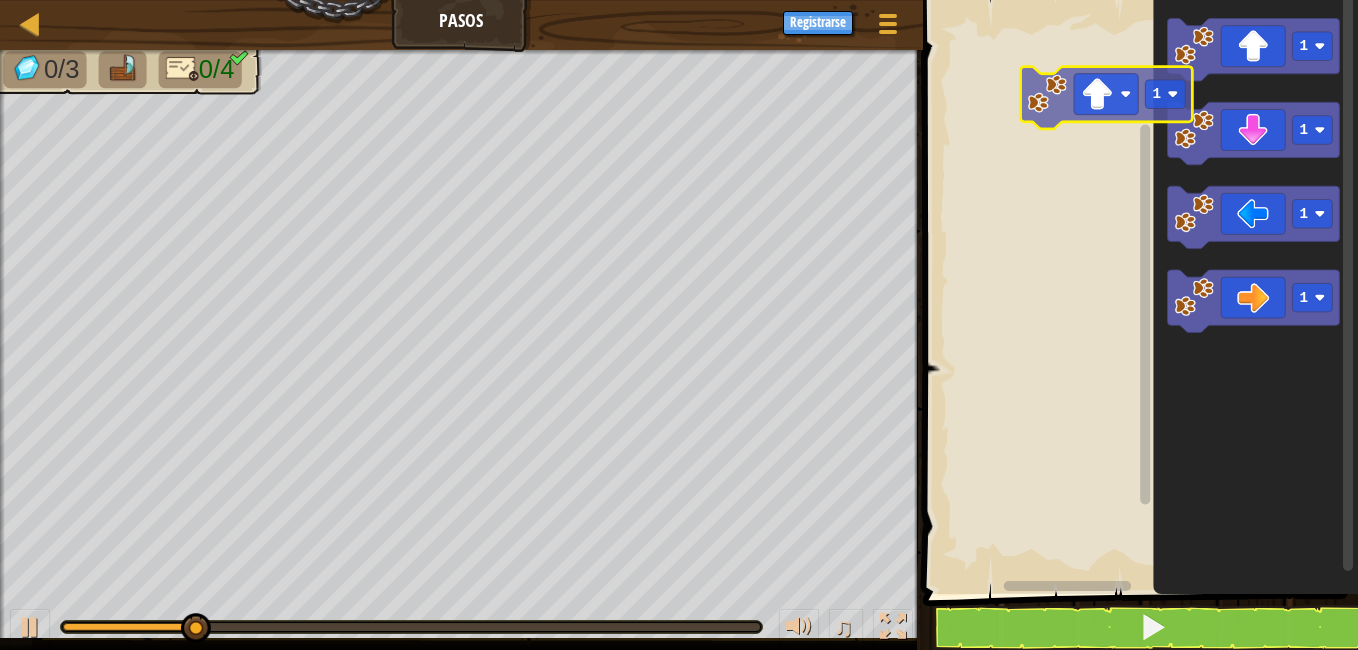 click on "1 1 1 1 1" at bounding box center [1137, 292] 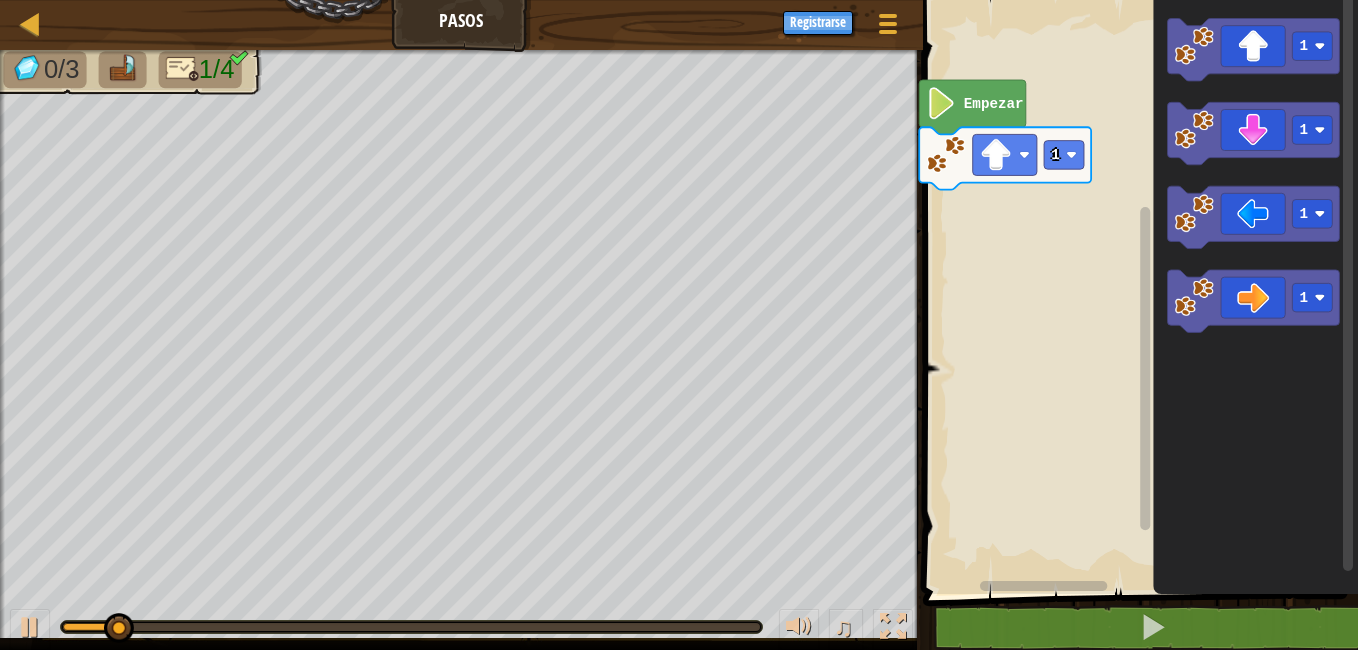 click 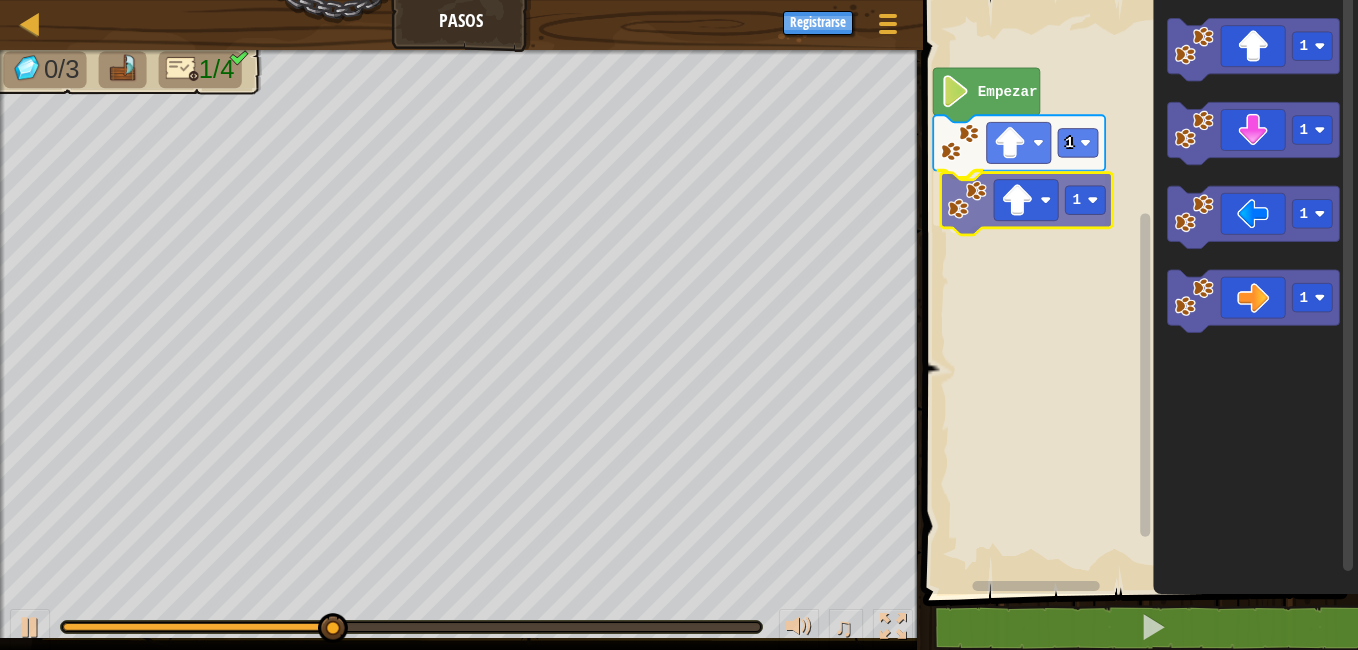 click on "1 1 Empezar 1 1 1 1 1" at bounding box center (1137, 292) 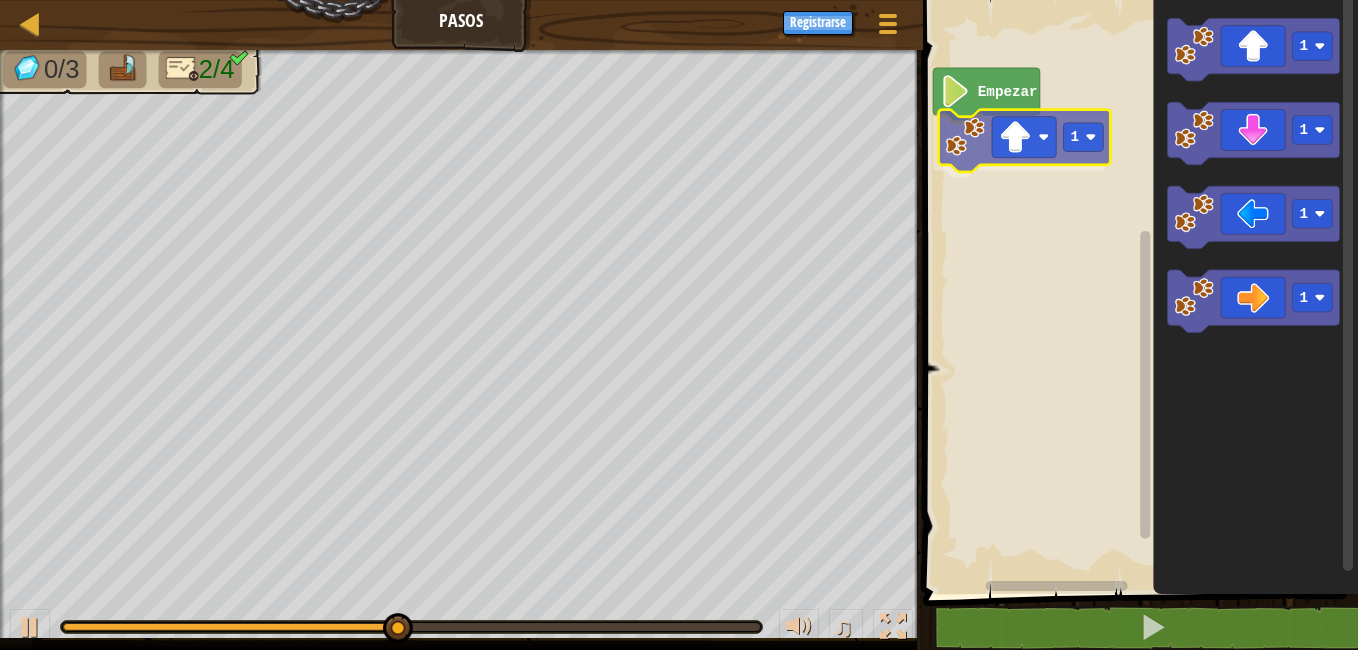 click on "Empezar 1 1 1 1 1 1" at bounding box center (1137, 292) 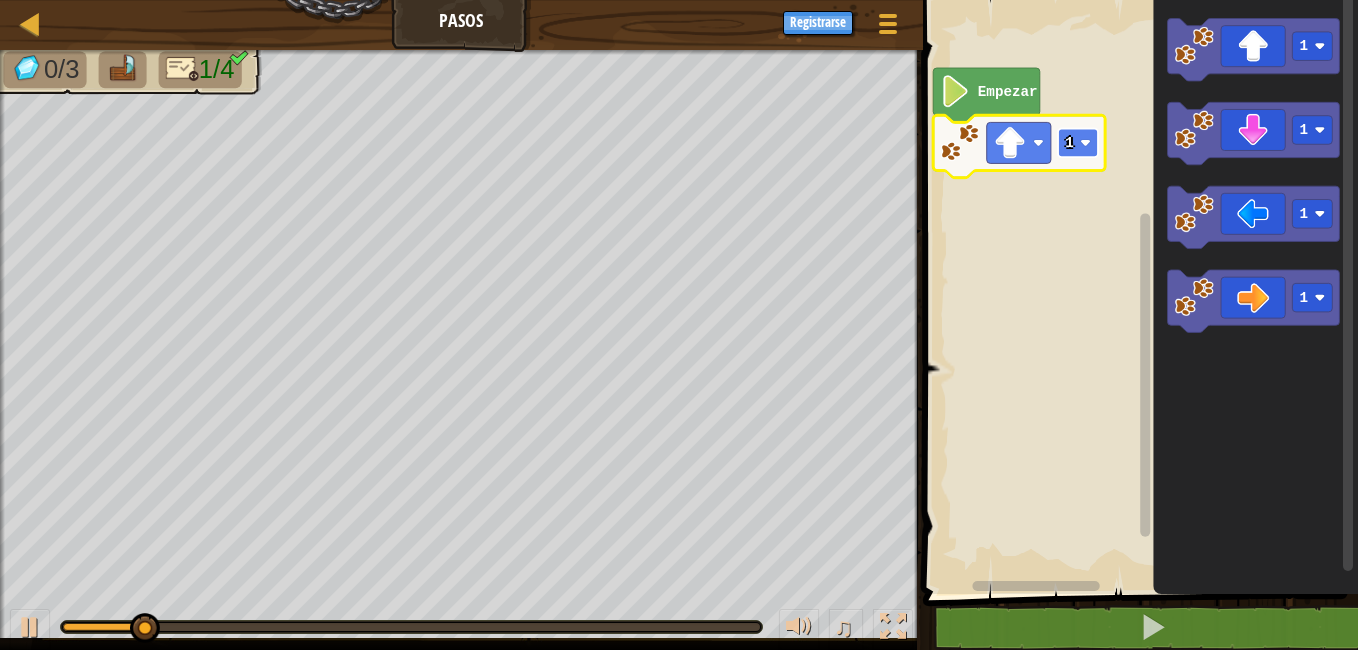 click 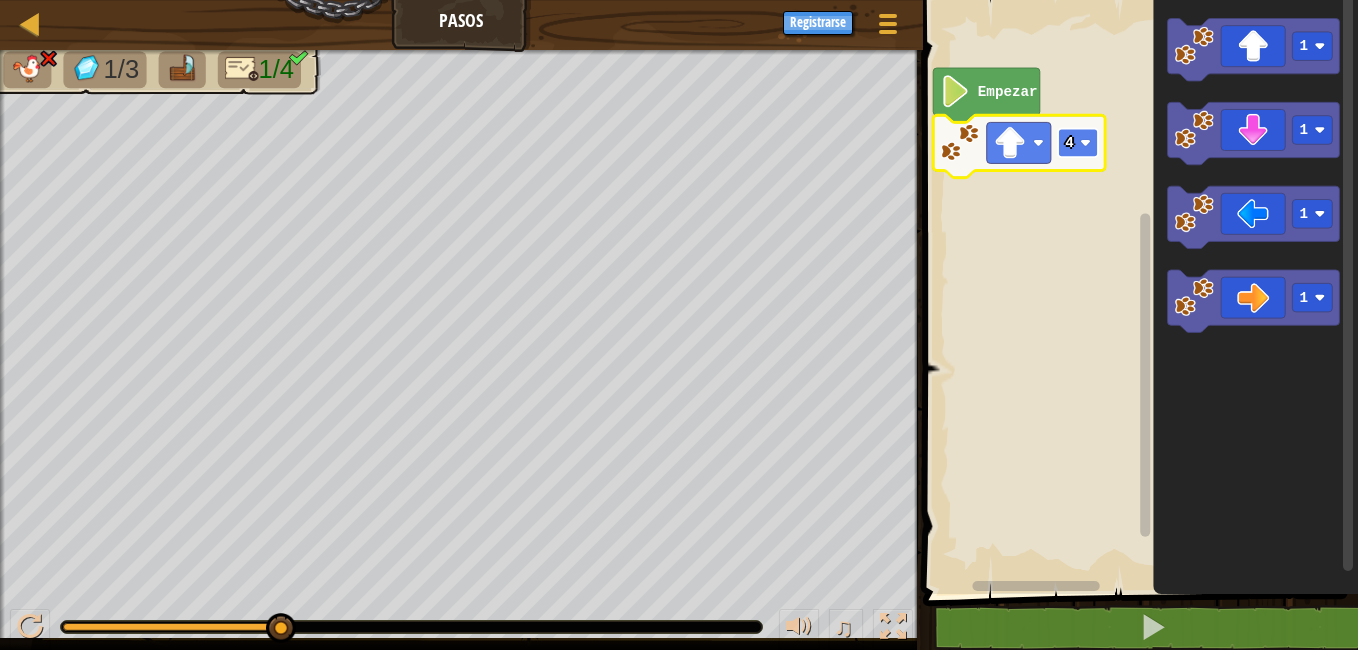 click 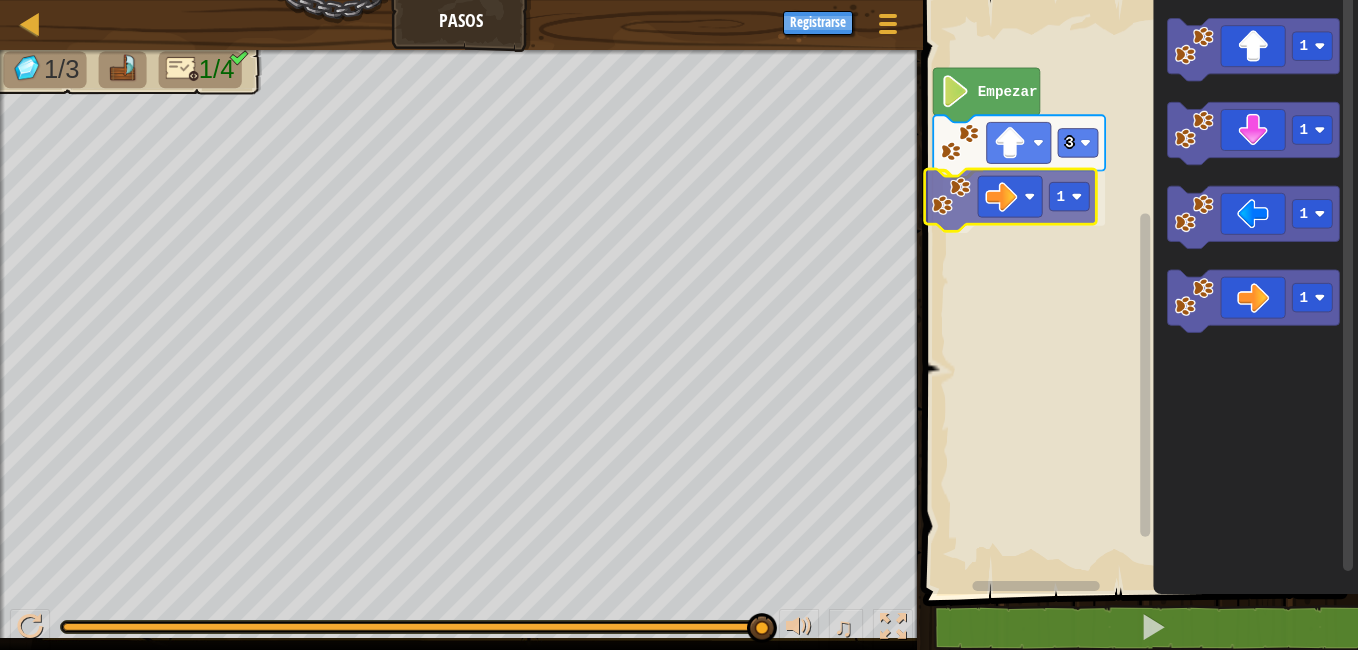 click on "Empezar 3 1 1 1 1 1 1" at bounding box center (1137, 292) 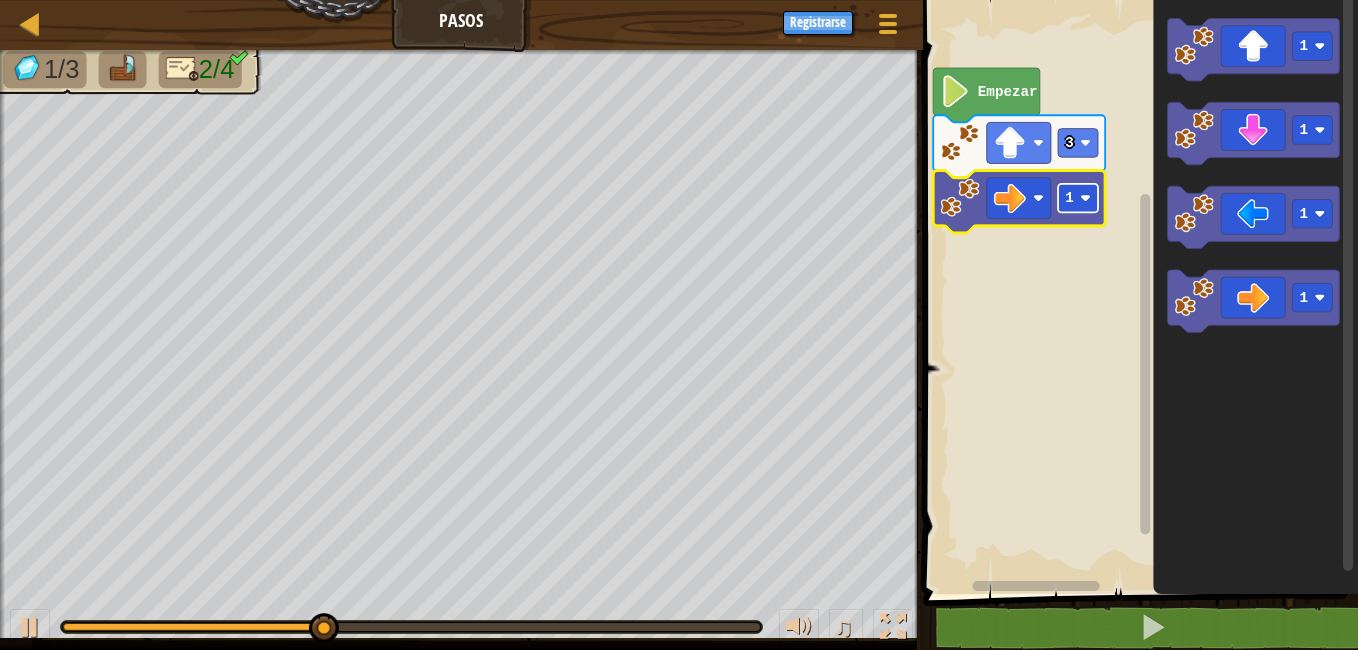 click 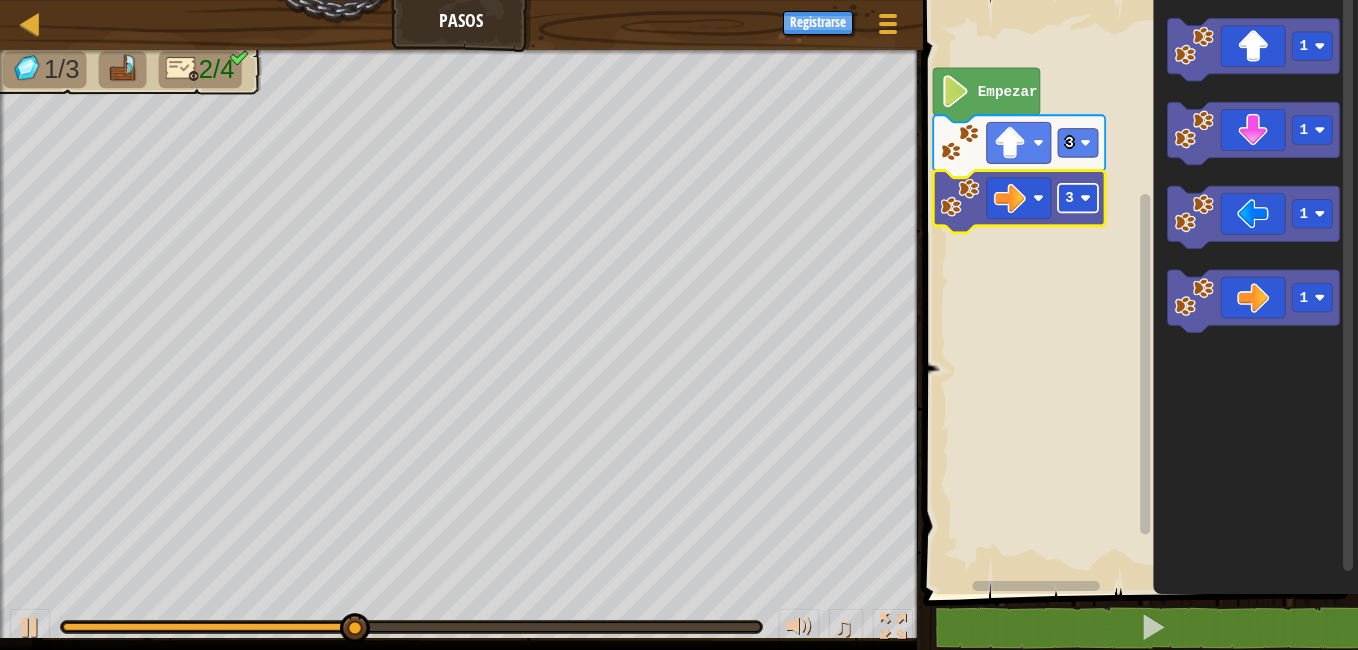 click 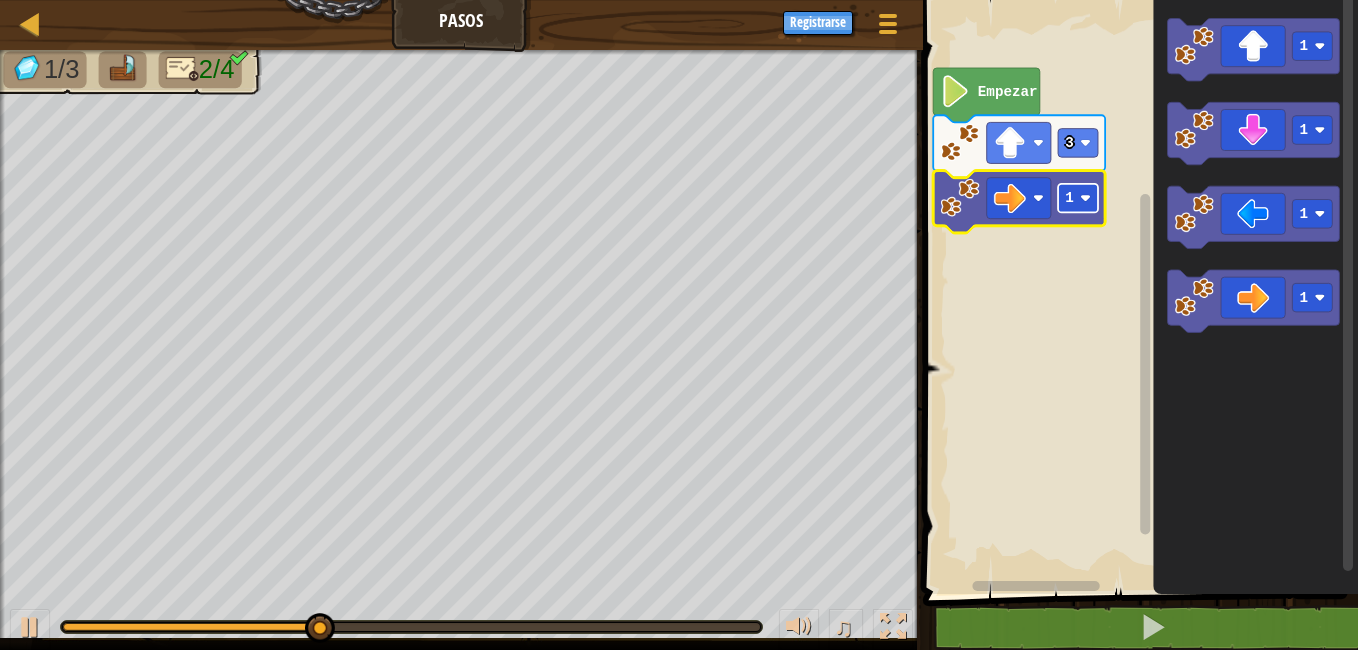 click 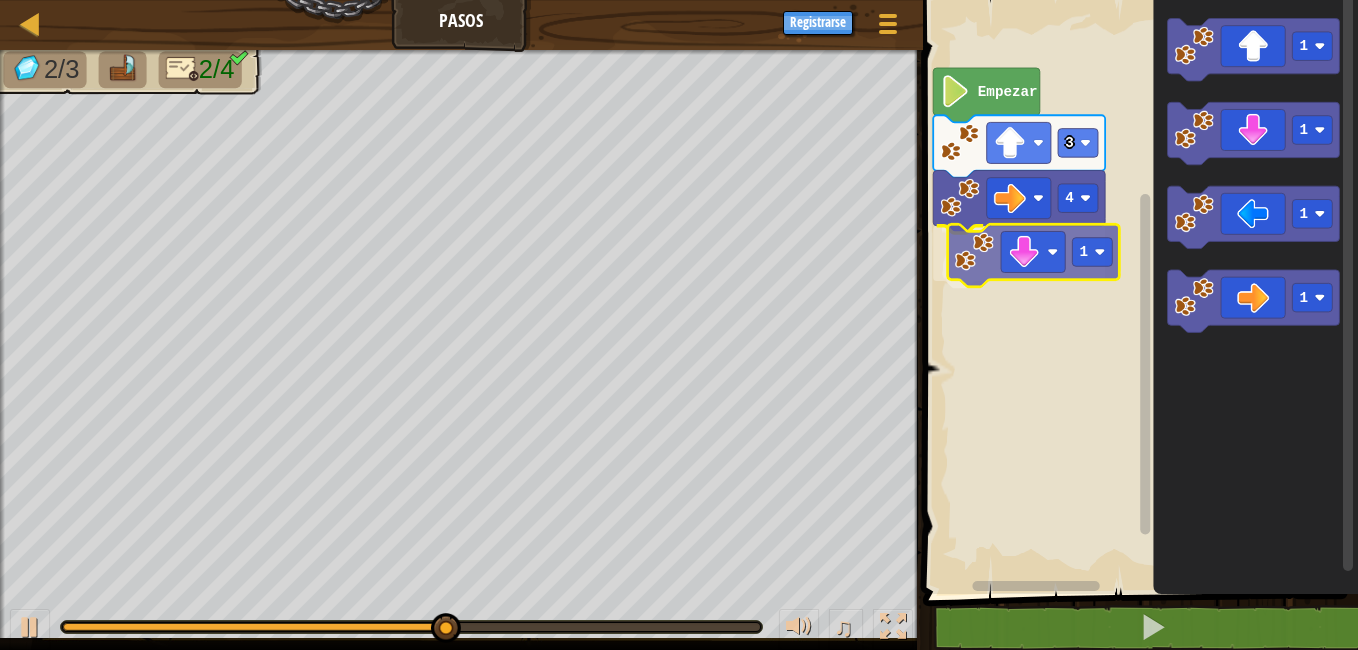 click on "Empezar 3 4 1 1 1 1 1 1" at bounding box center (1137, 292) 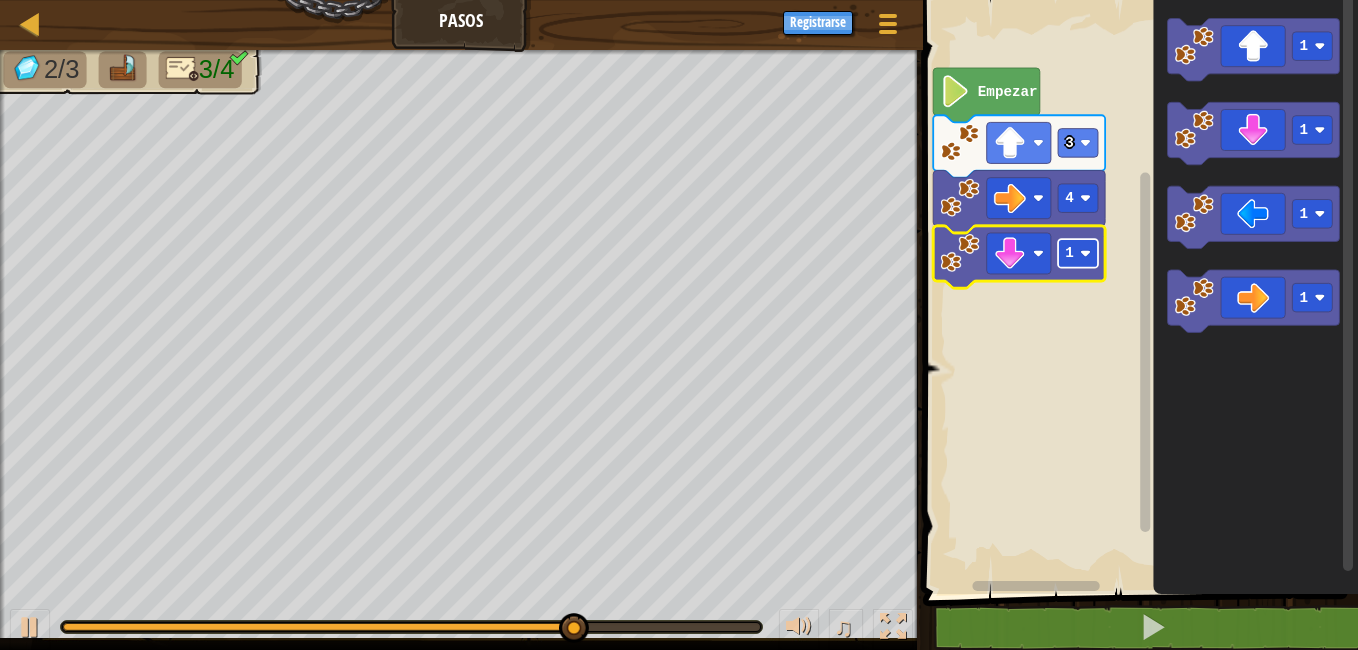 click 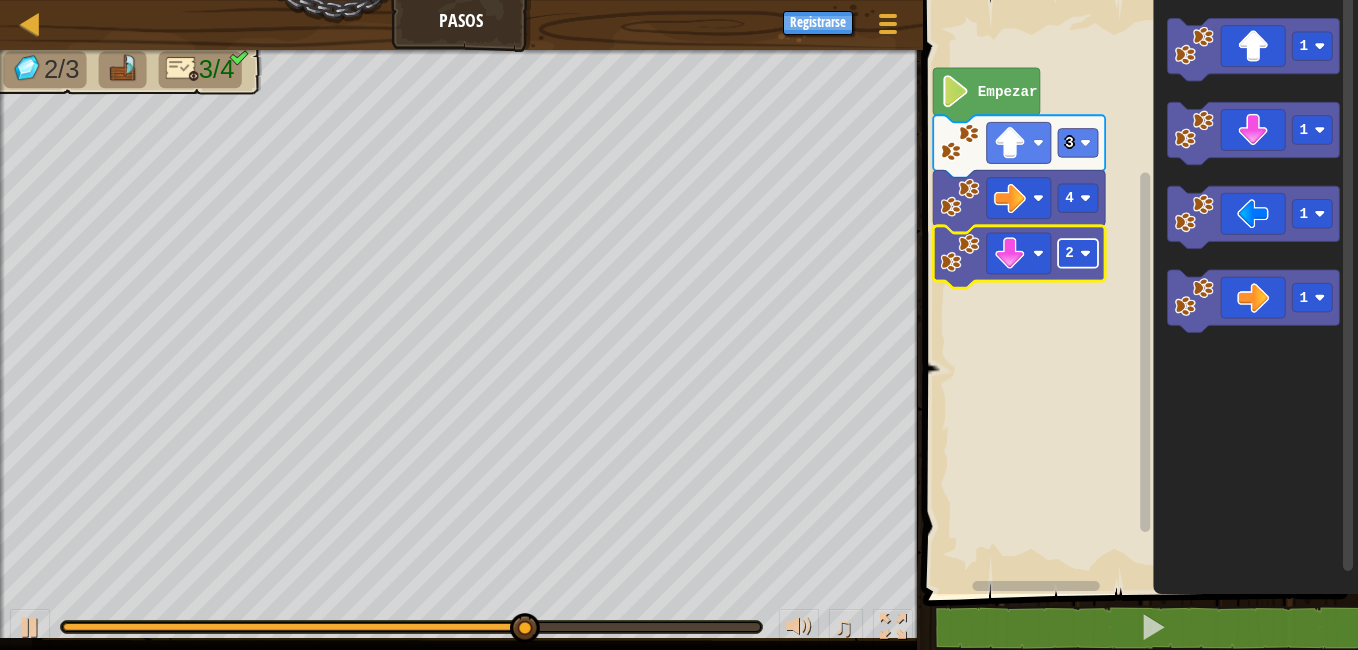 click 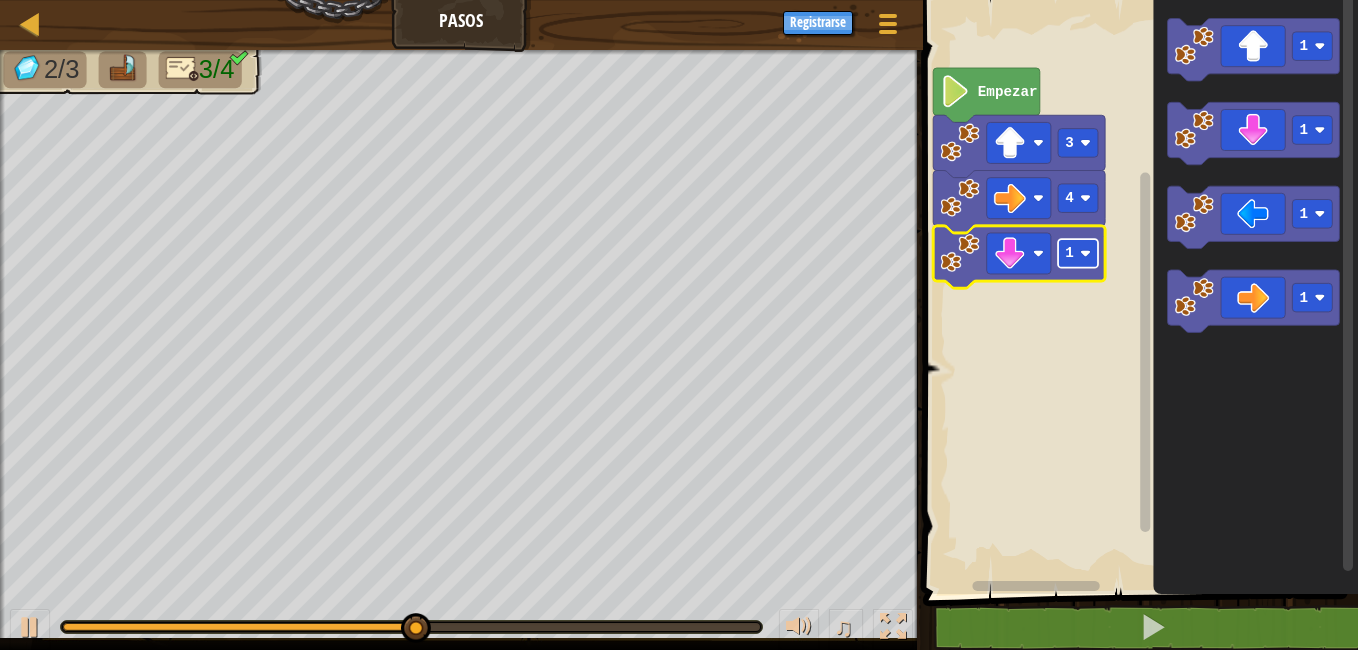 click 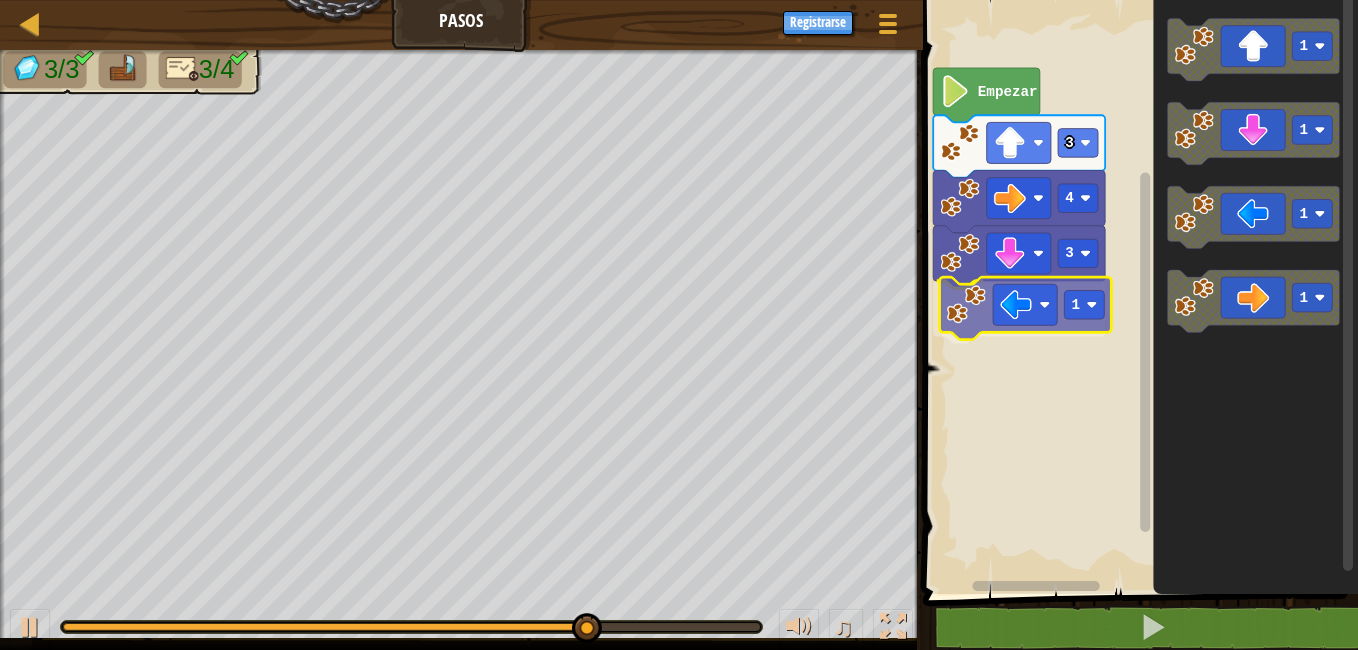 click on "Empezar 3 4 3 1 1 1 1 1 1" at bounding box center [1137, 292] 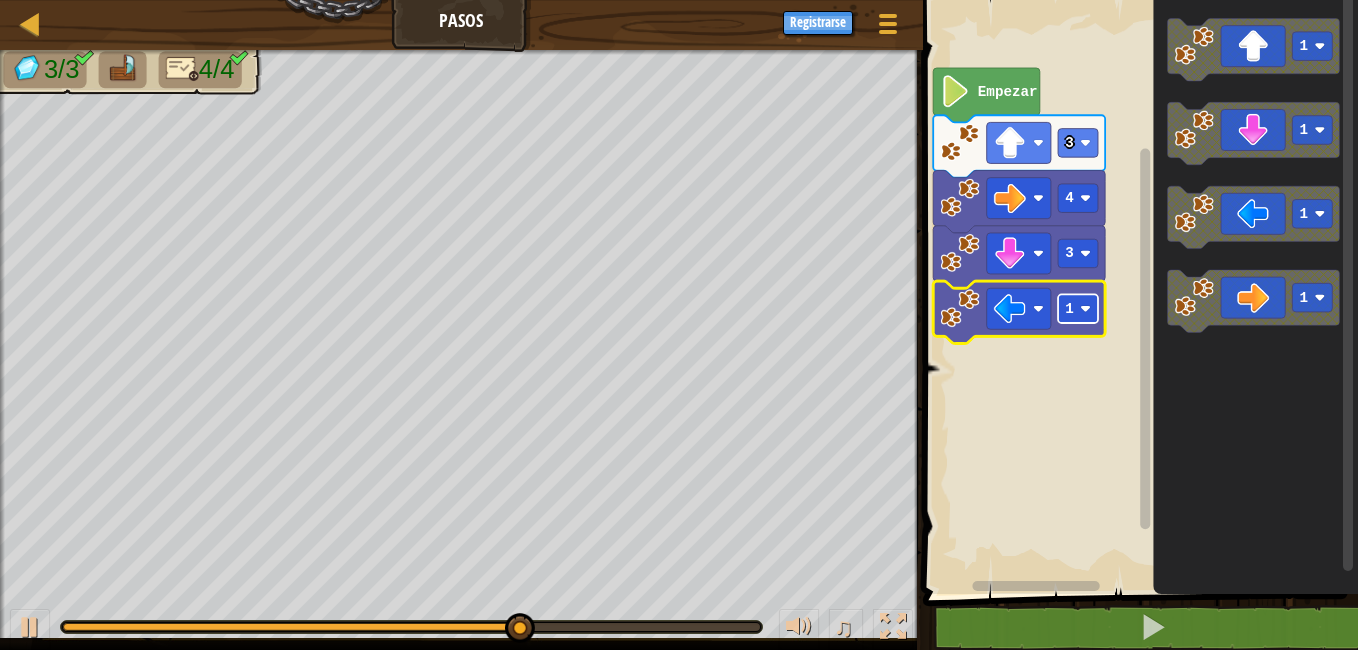 click 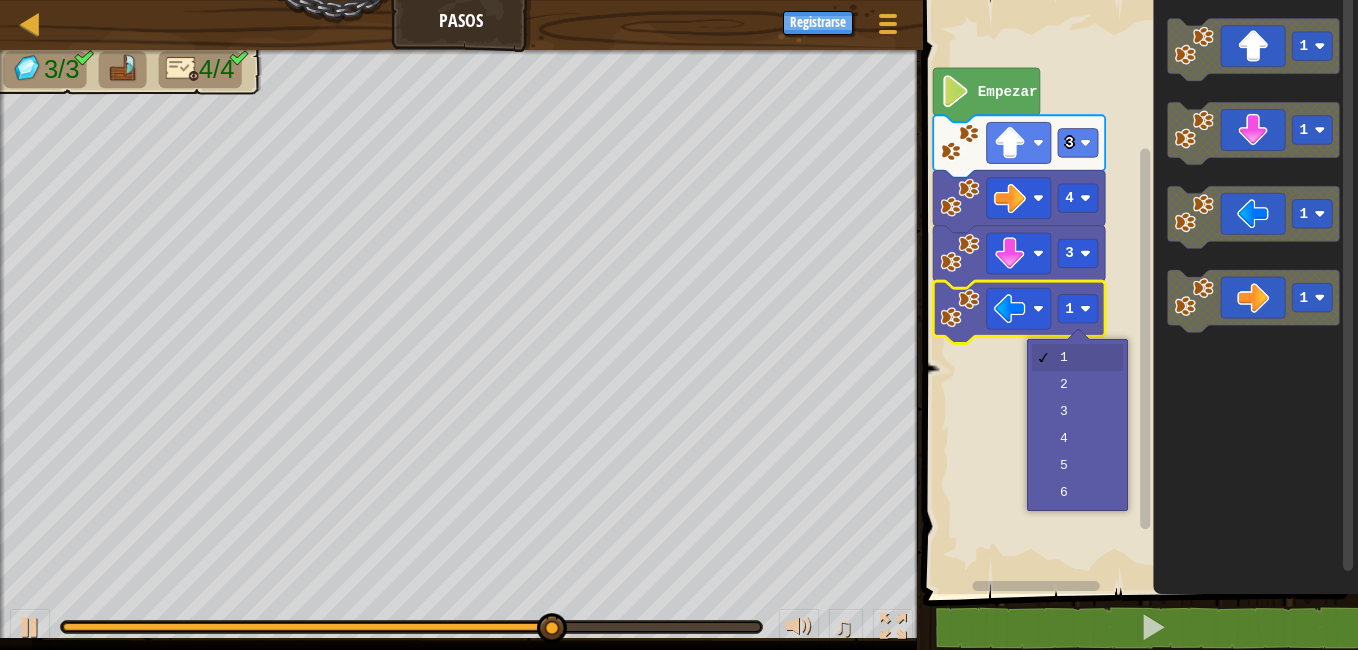 drag, startPoint x: 1079, startPoint y: 354, endPoint x: 1077, endPoint y: 367, distance: 13.152946 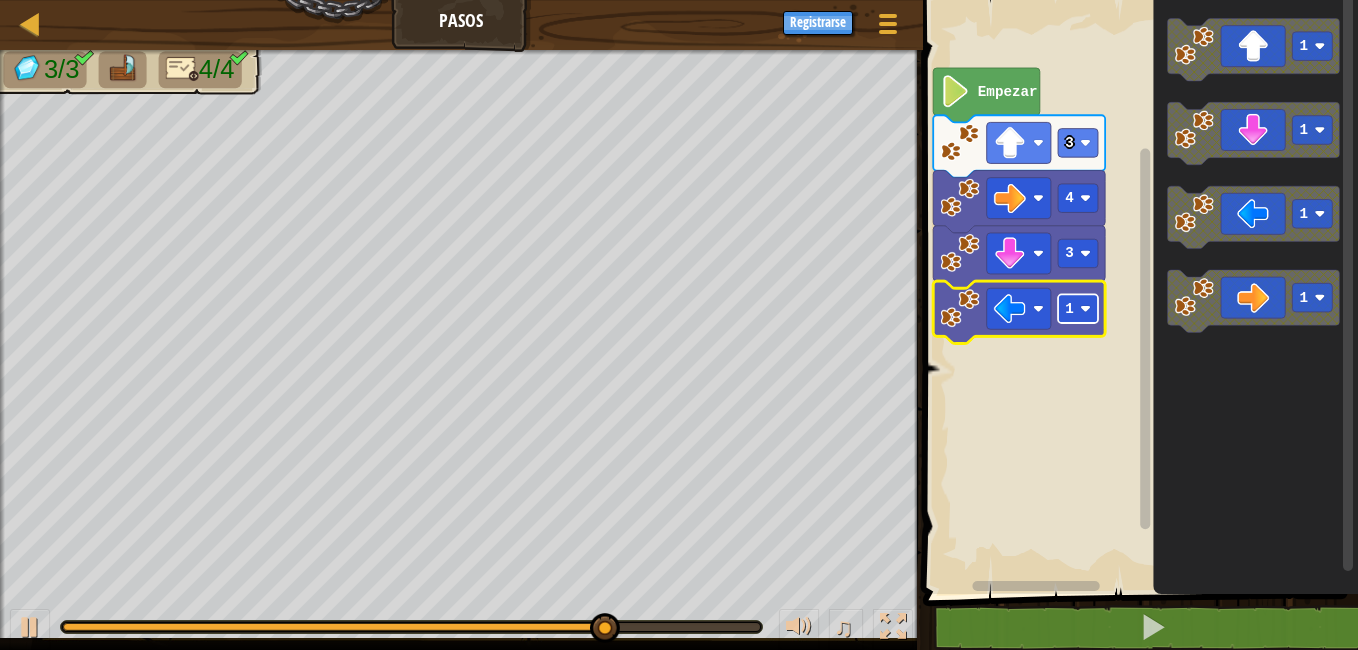 click 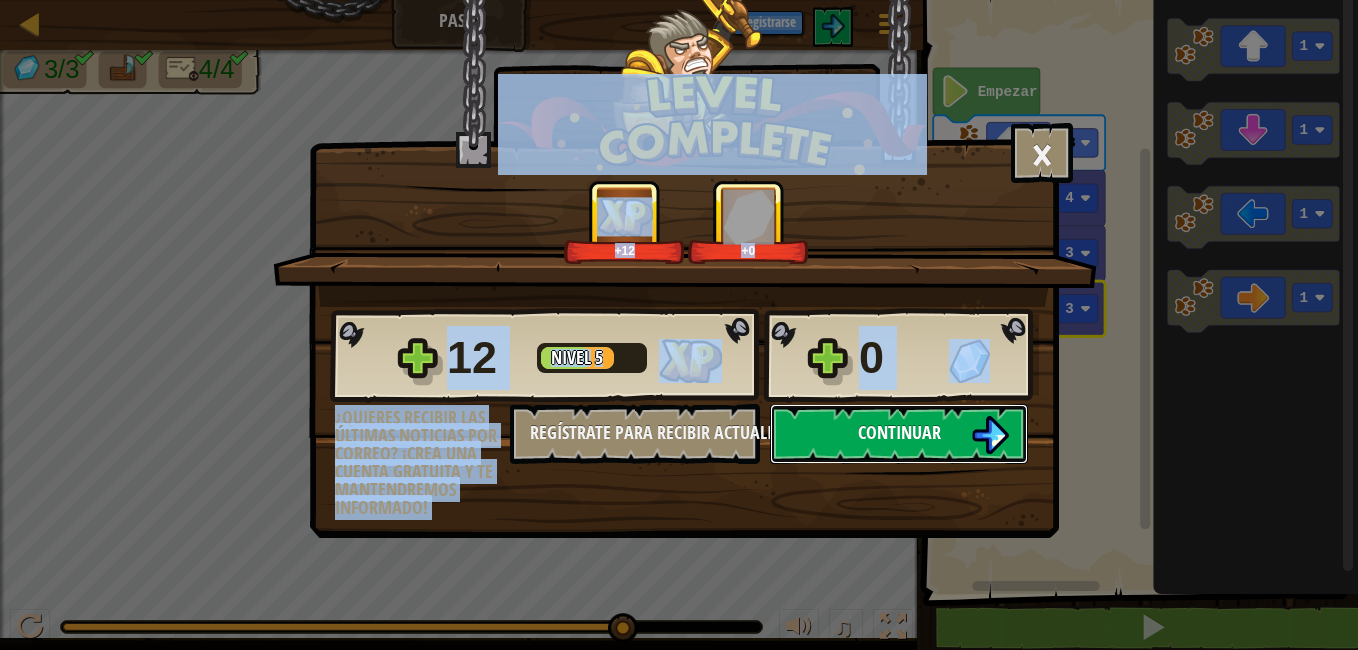 click at bounding box center [990, 435] 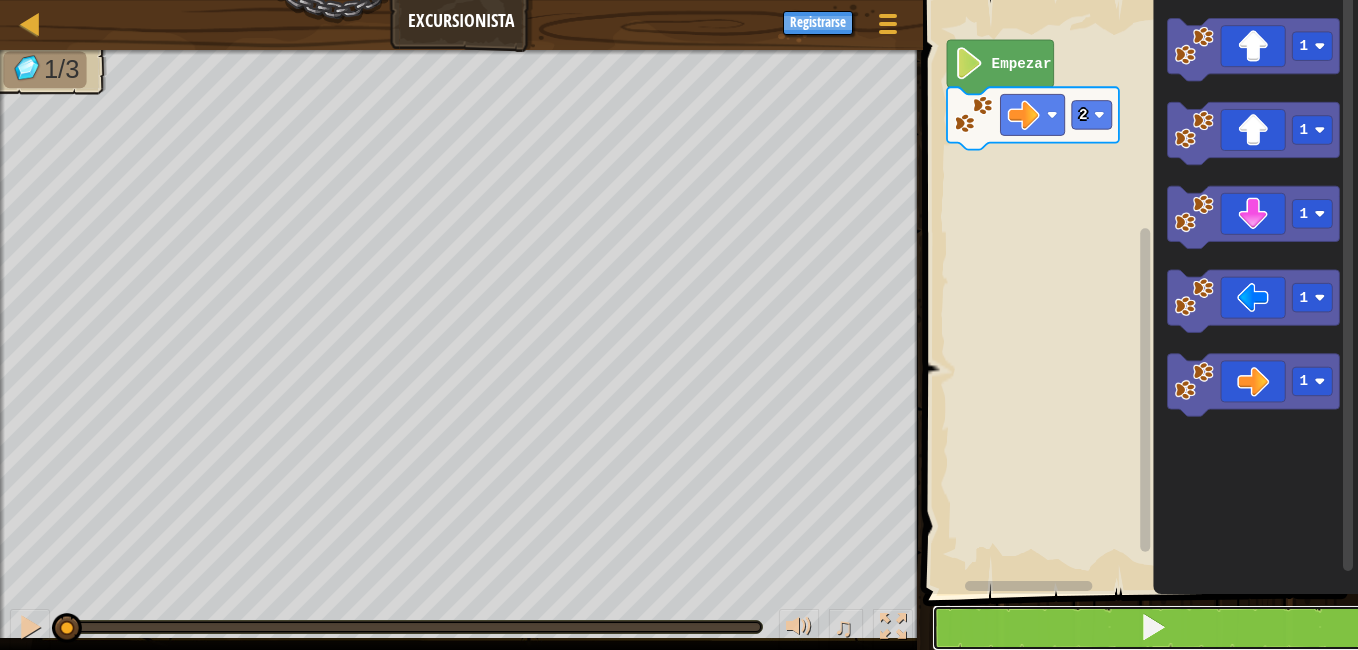 click at bounding box center (1152, 628) 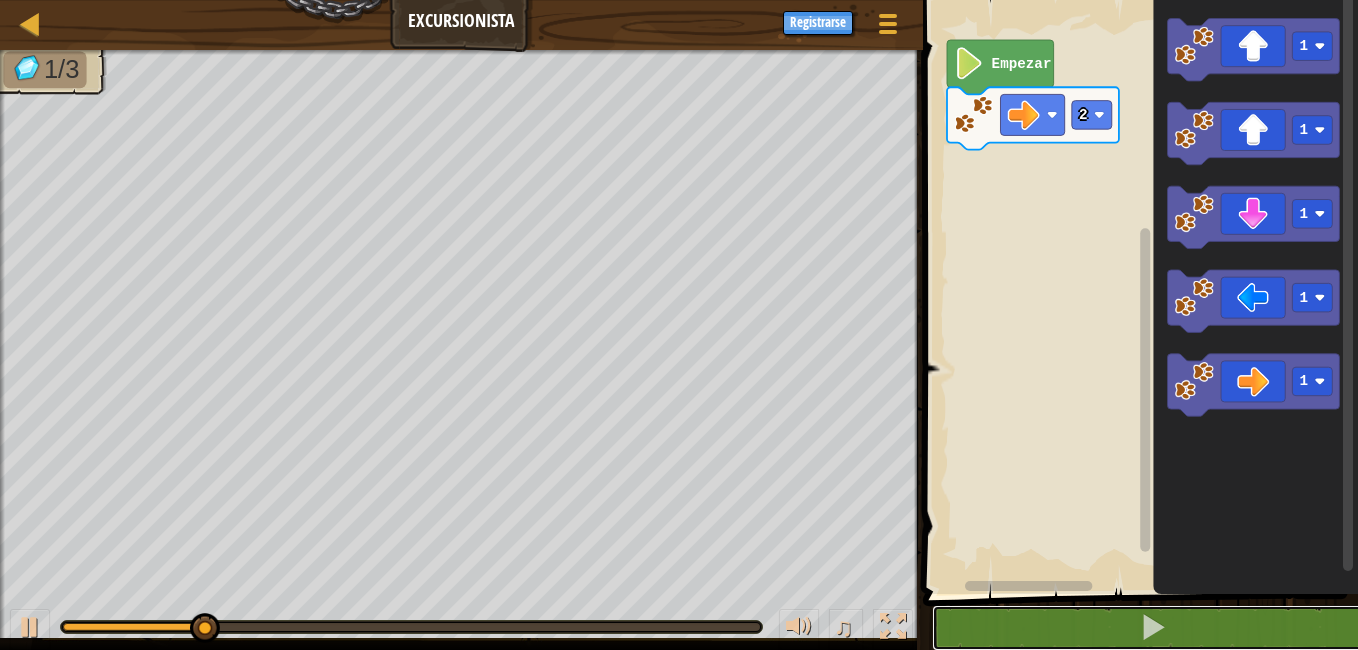 click on "1 2 go ( 'right' ,   2 )     הההההההההההההההההההההההההההההההההההההההההההההההההההההההההההההההההההההההההההההההההההההההההההההההההההההההההההההההההההההההההההההההההההההההההההההההההההההההההההההההההההההההההההההההההההההההההההההההההההההההההההההההההההההההההההההההההההההההההההההההההההההההההההההההה XXXXXXXXXXXXXXXXXXXXXXXXXXXXXXXXXXXXXXXXXXXXXXXXXXXXXXXXXXXXXXXXXXXXXXXXXXXXXXXXXXXXXXXXXXXXXXXXXXXXXXXXXXXXXXXXXXXXXXXXXXXXXXXXXXXXXXXXXXXXXXXXXXXXXXXXXXXXXXXXXXXXXXXXXXXXXXXXXXXXXXXXXXXXXXXXXXXXXXXXXXXXXXXXXXXXXXXXXXXXXXXXXXXXXXXXXXXXXXXXXXXXXXXXXXXXXXXX 2 Empezar 1 1 1 1 1 Código Guardado Lenguajes de programación : Python Statement   /  Call   /" at bounding box center [1137, 340] 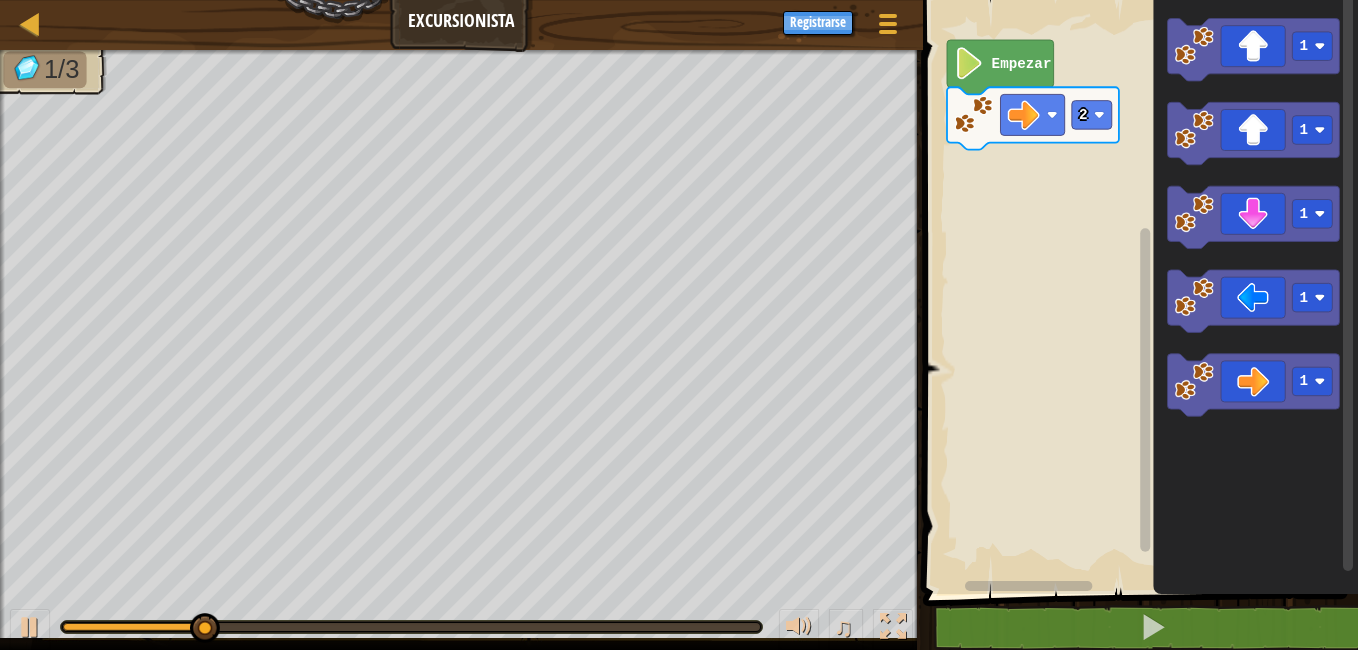 click at bounding box center (1142, 269) 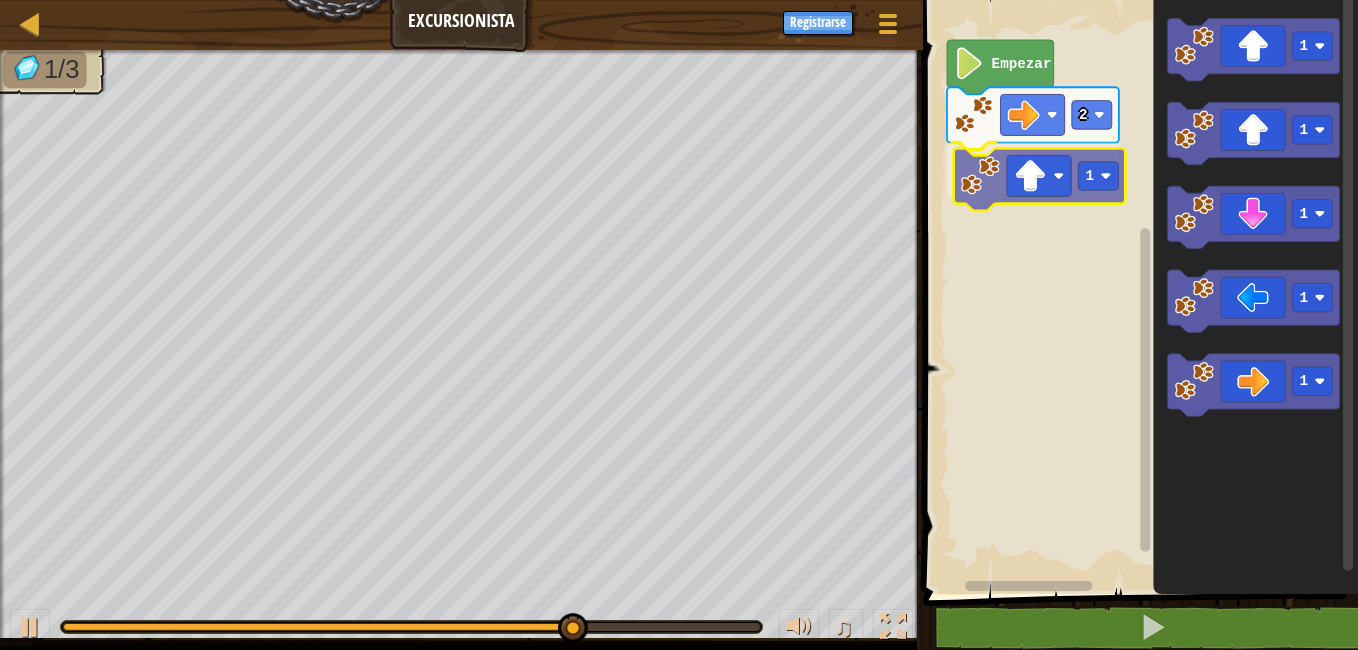 click on "2 1 Empezar 1 1 1 1 1 1" at bounding box center [1137, 292] 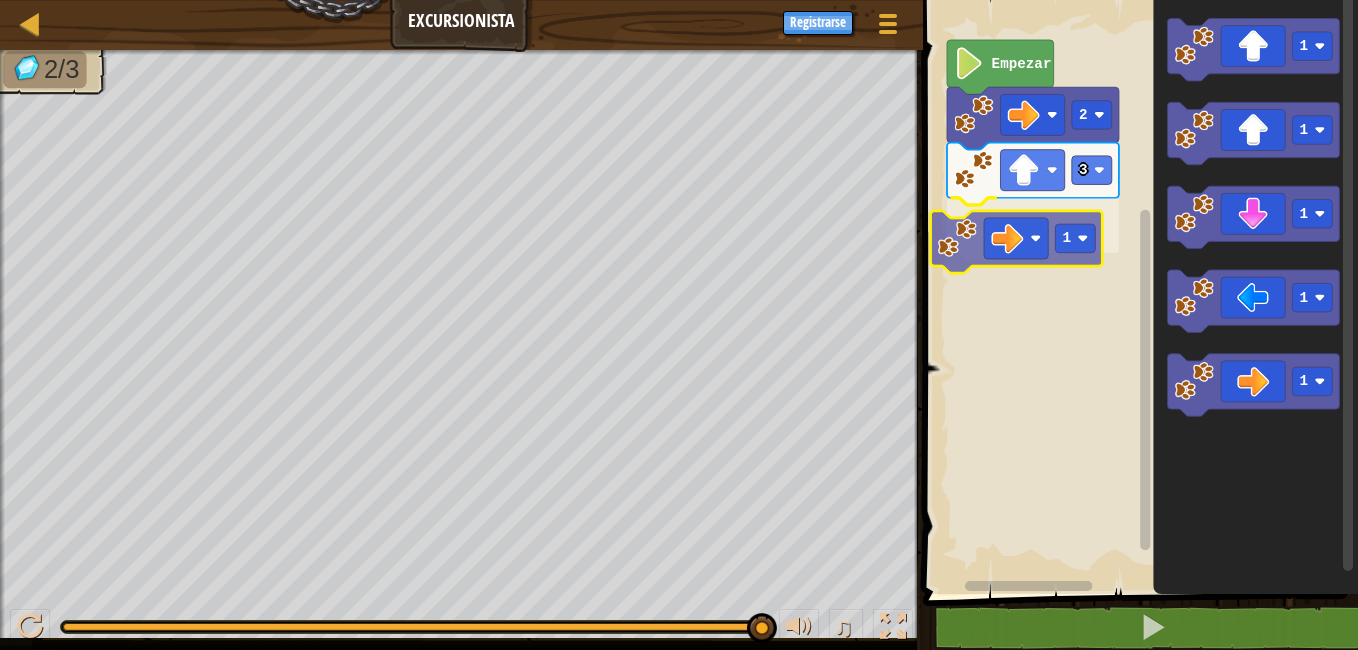 click on "Empezar 2 3 1 1 1 1 1 1 1" at bounding box center (1137, 292) 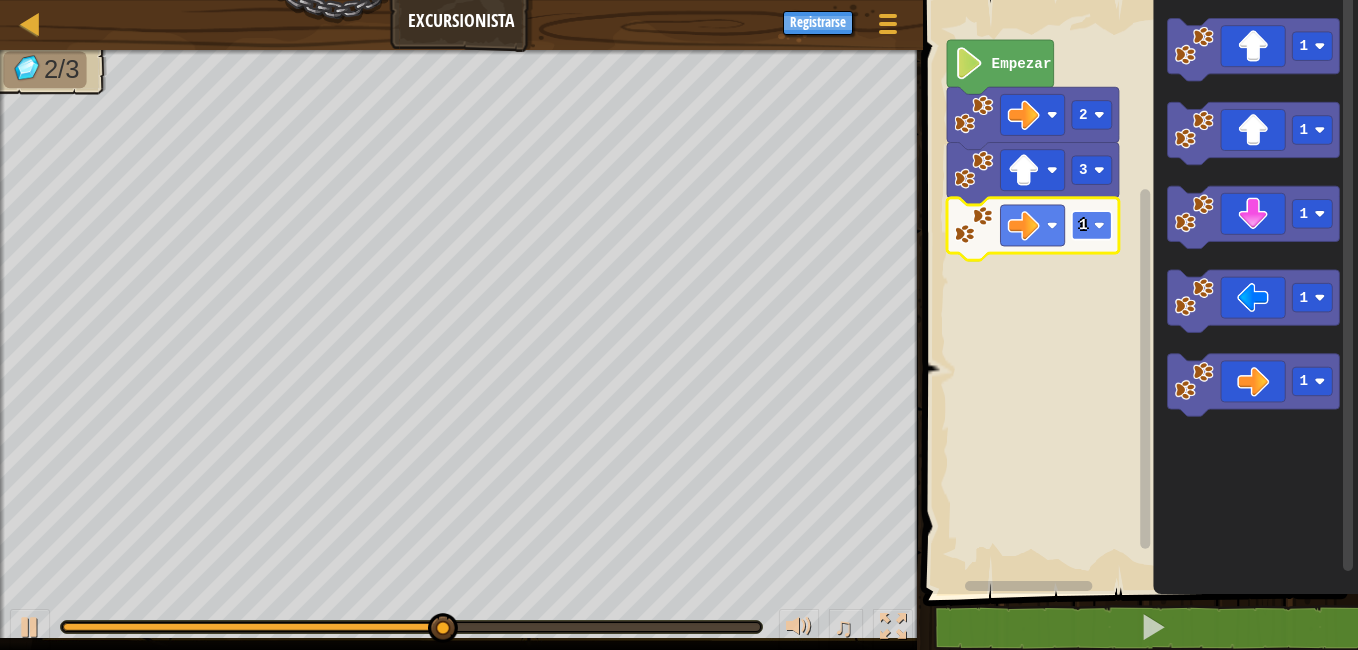 click 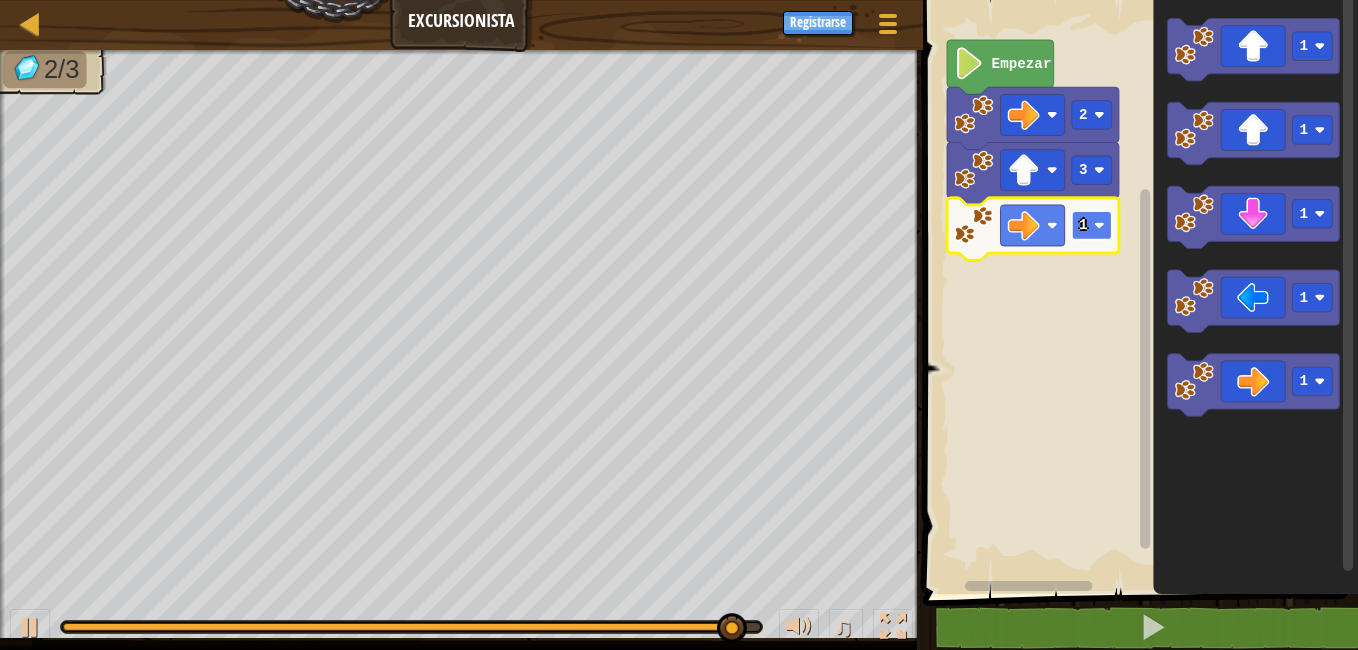 click 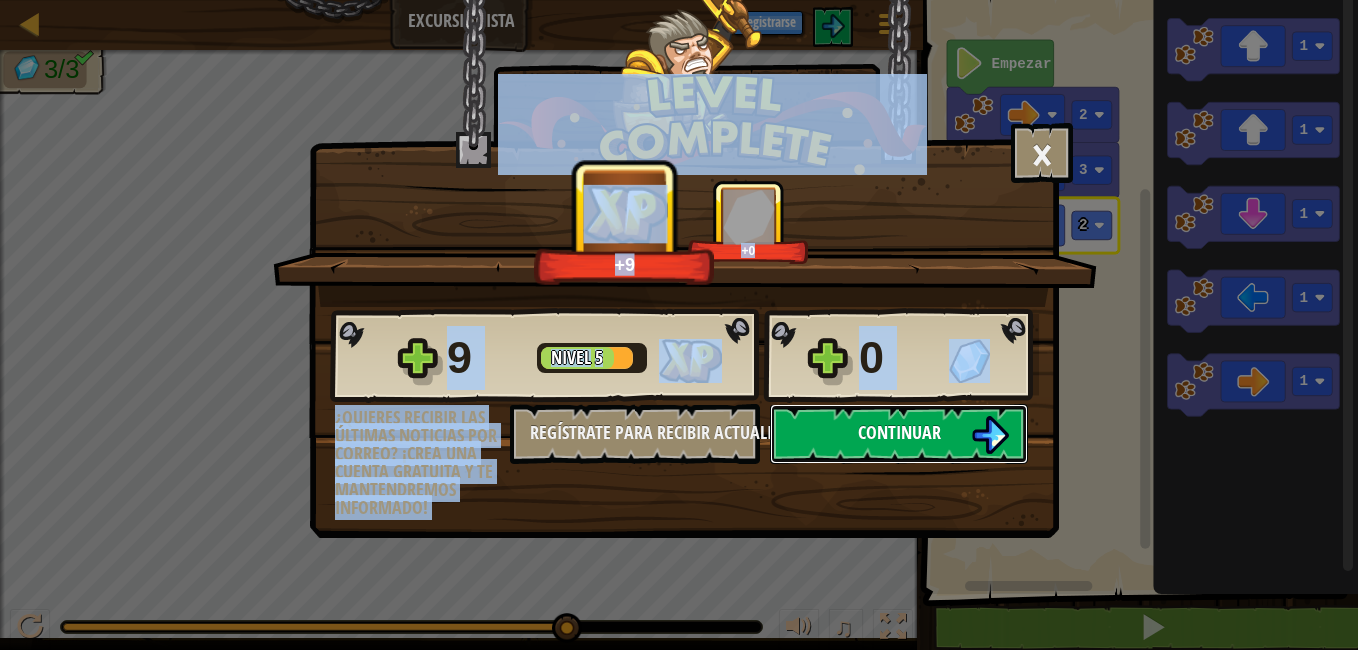 click on "Continuar" at bounding box center (899, 434) 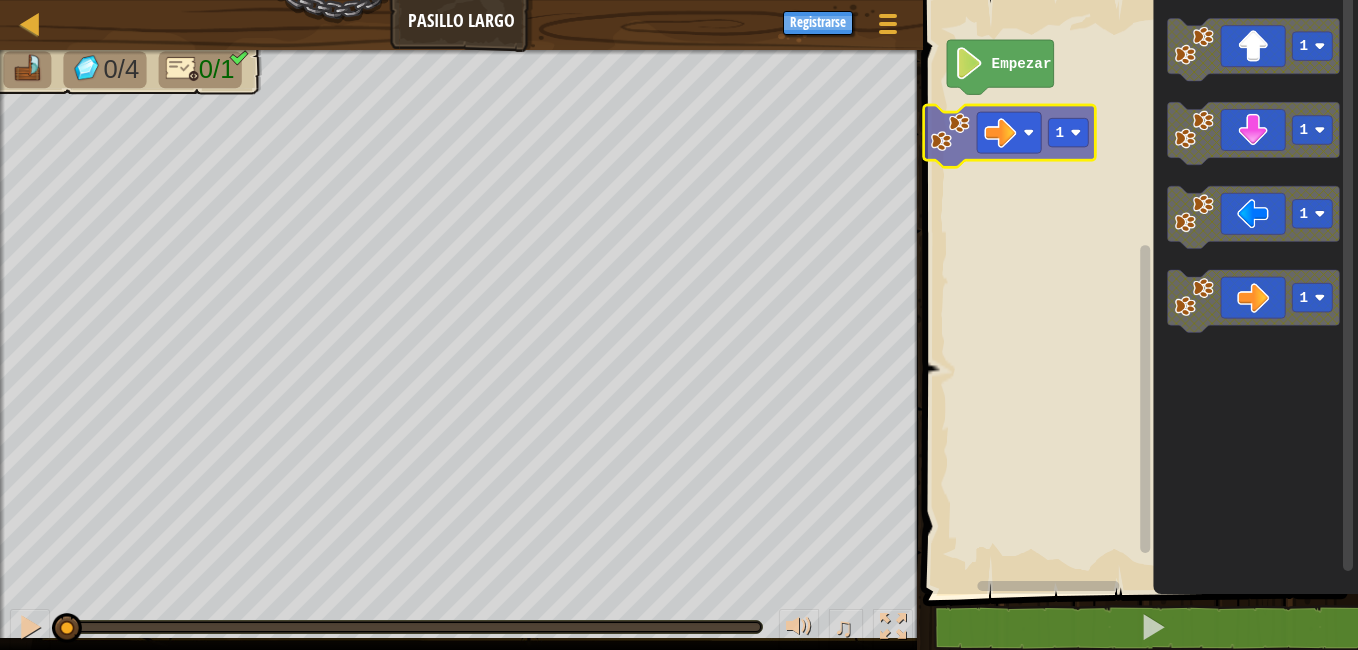 click on "Empezar 1 1 1 1 1" at bounding box center (1137, 292) 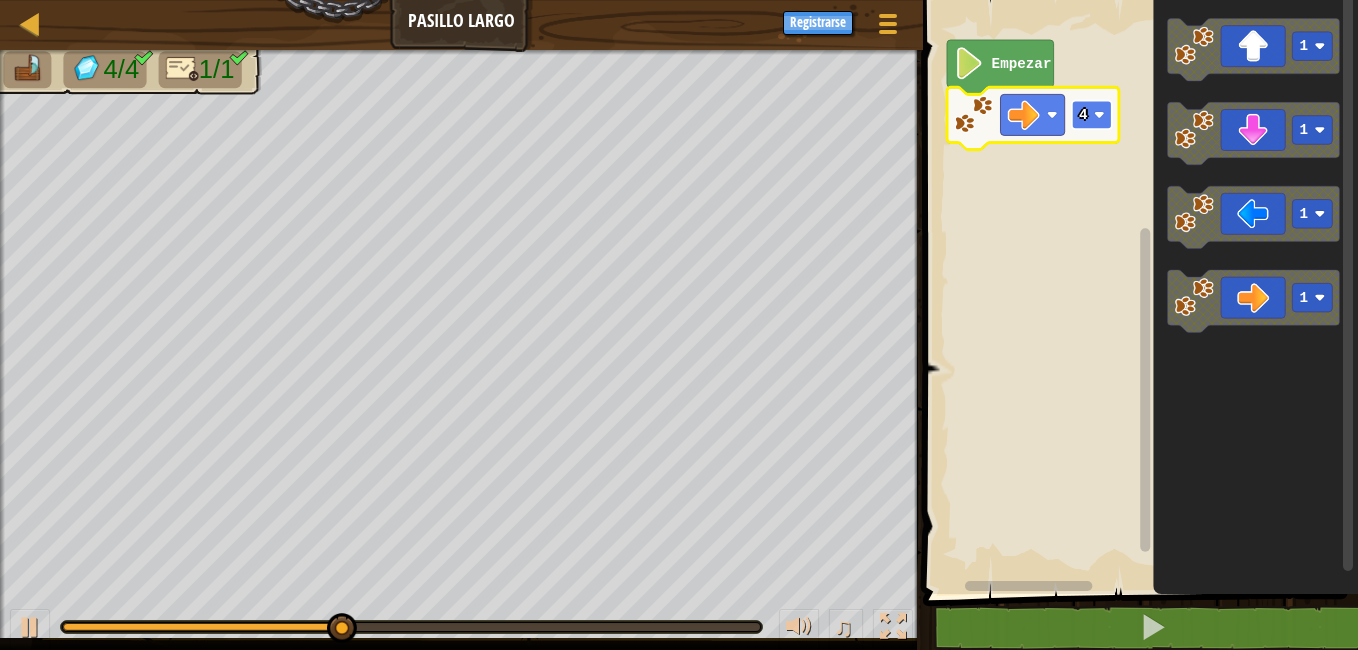 click 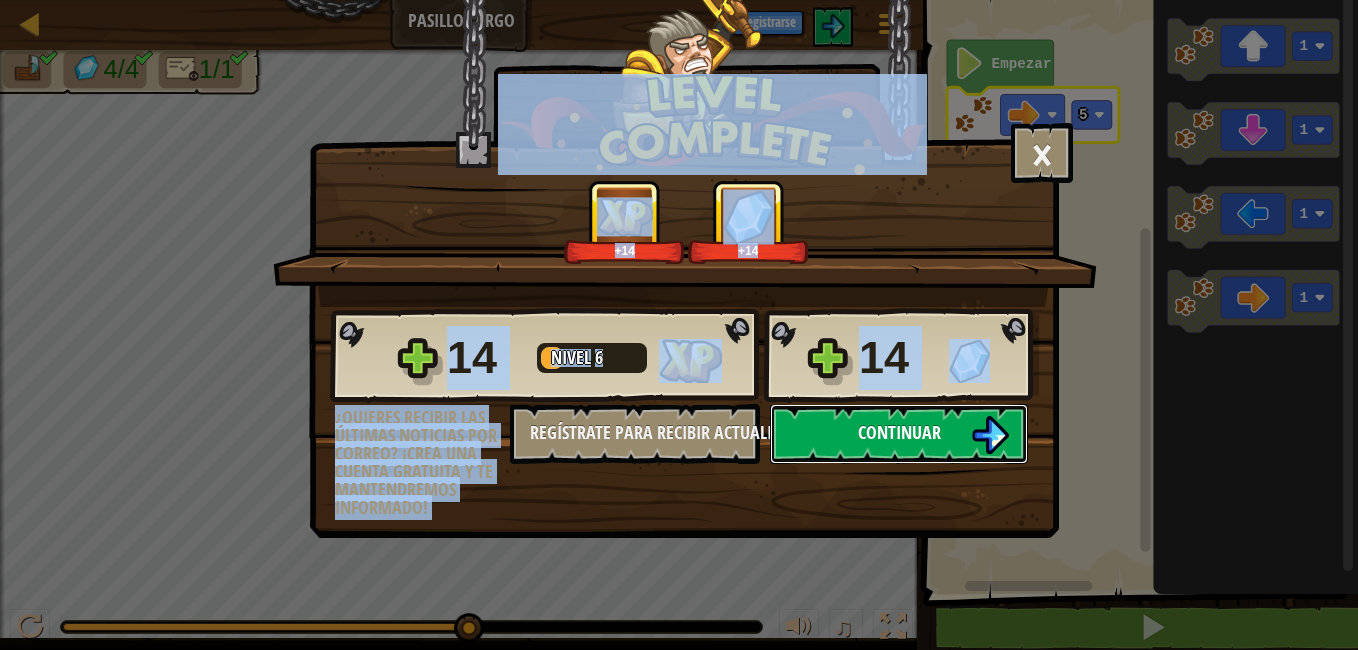 click on "Continuar" at bounding box center (899, 434) 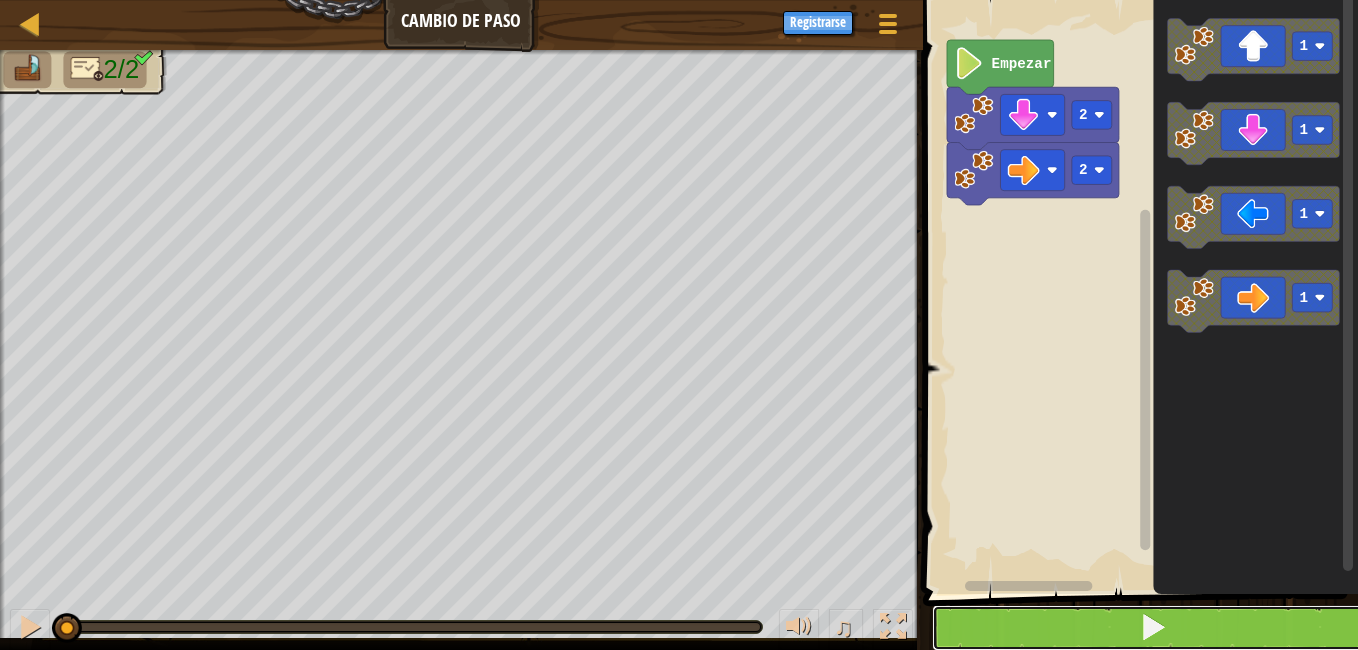 click at bounding box center [1152, 628] 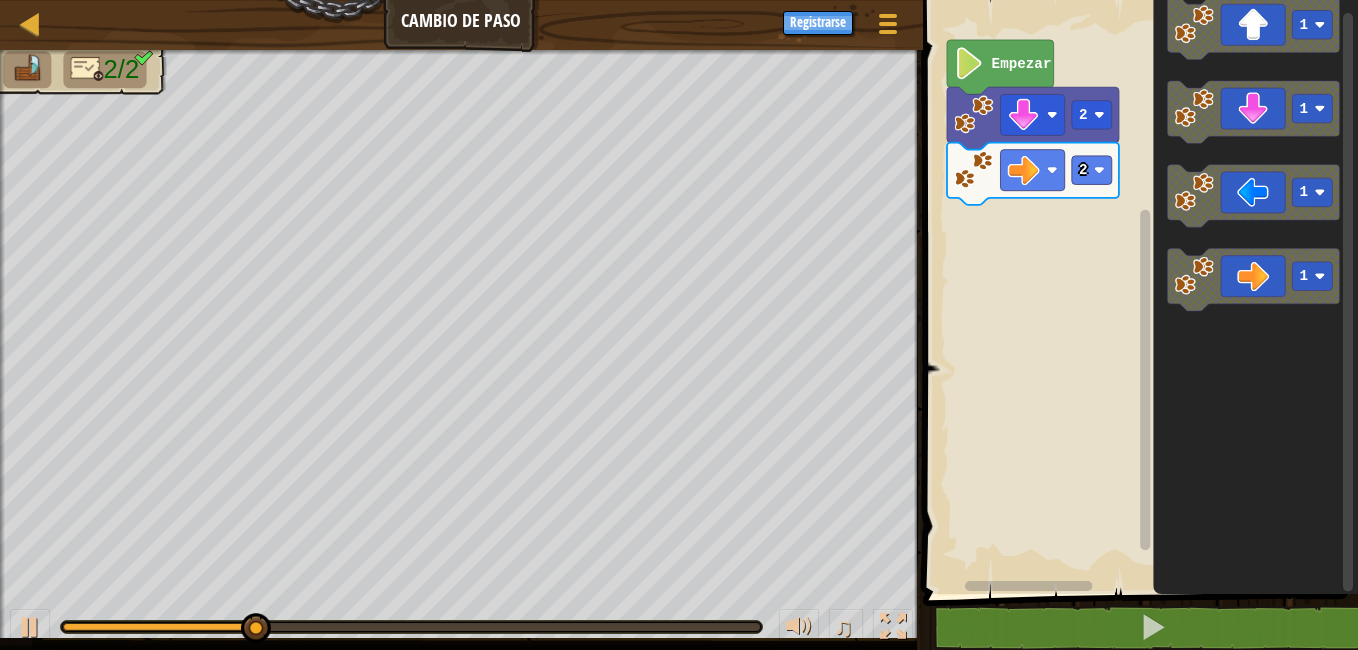 click on "1" 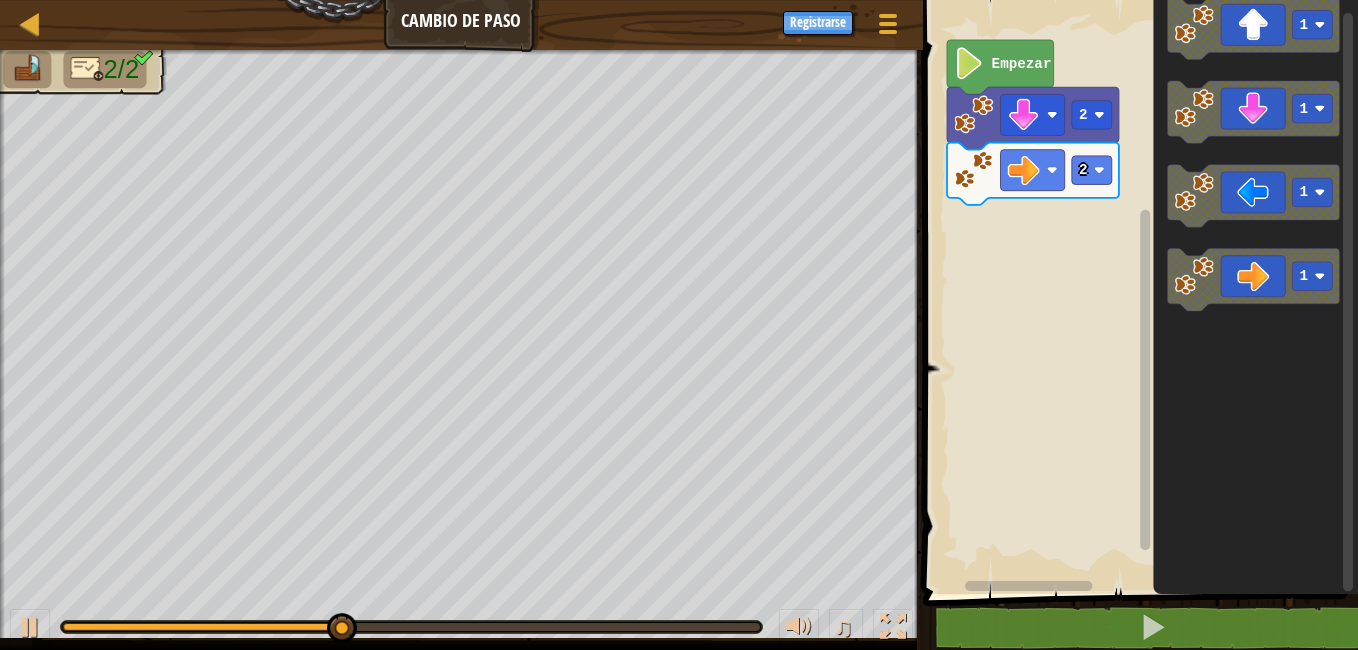 click 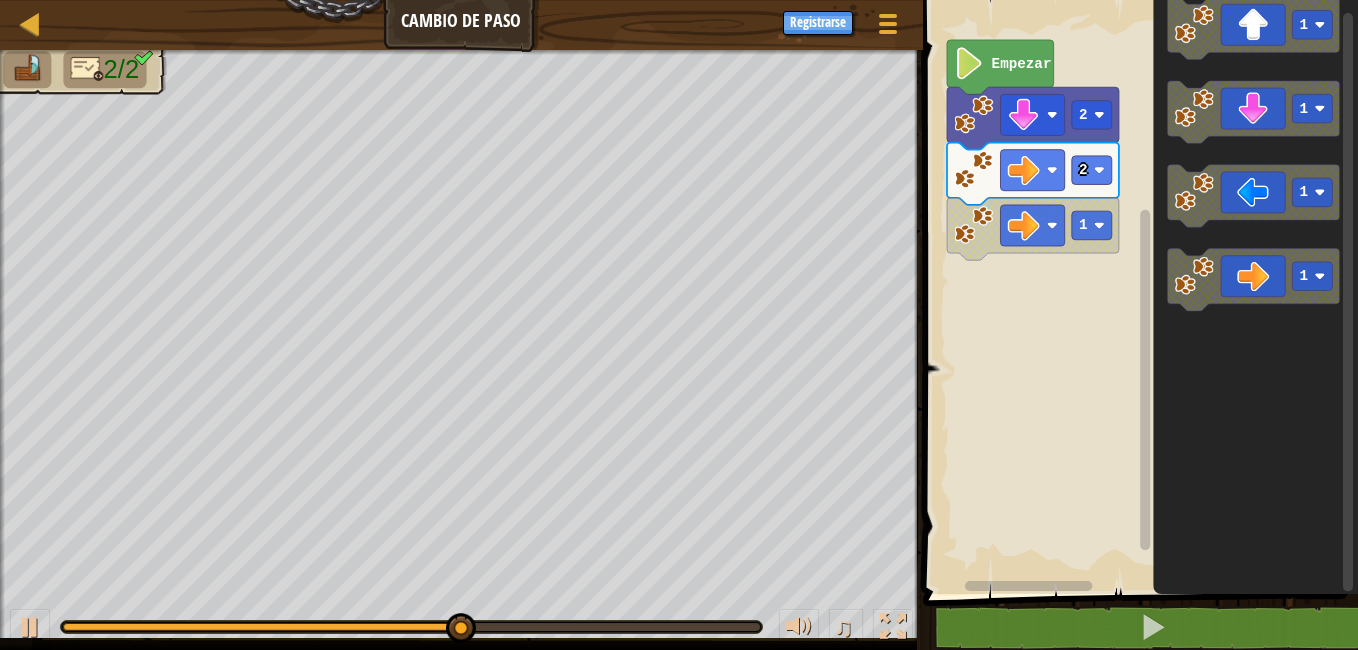 click on "2 1 2 Empezar 1 1 1 1" at bounding box center [1137, 292] 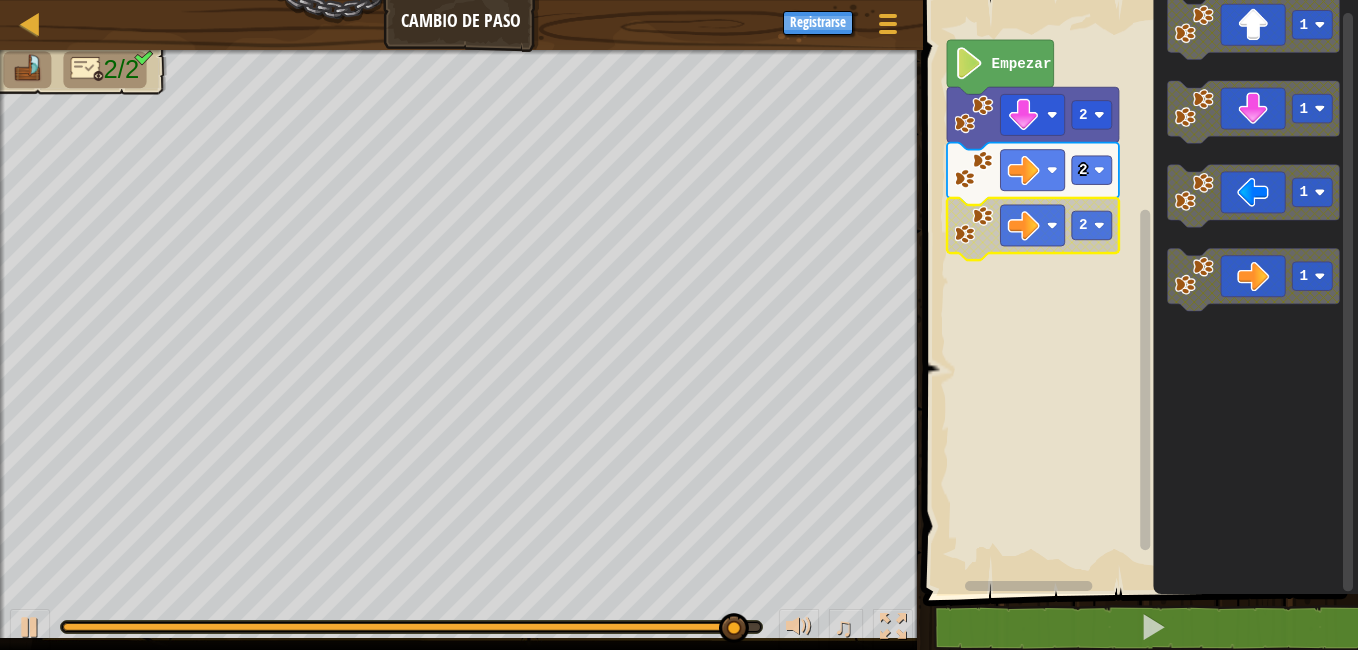 click 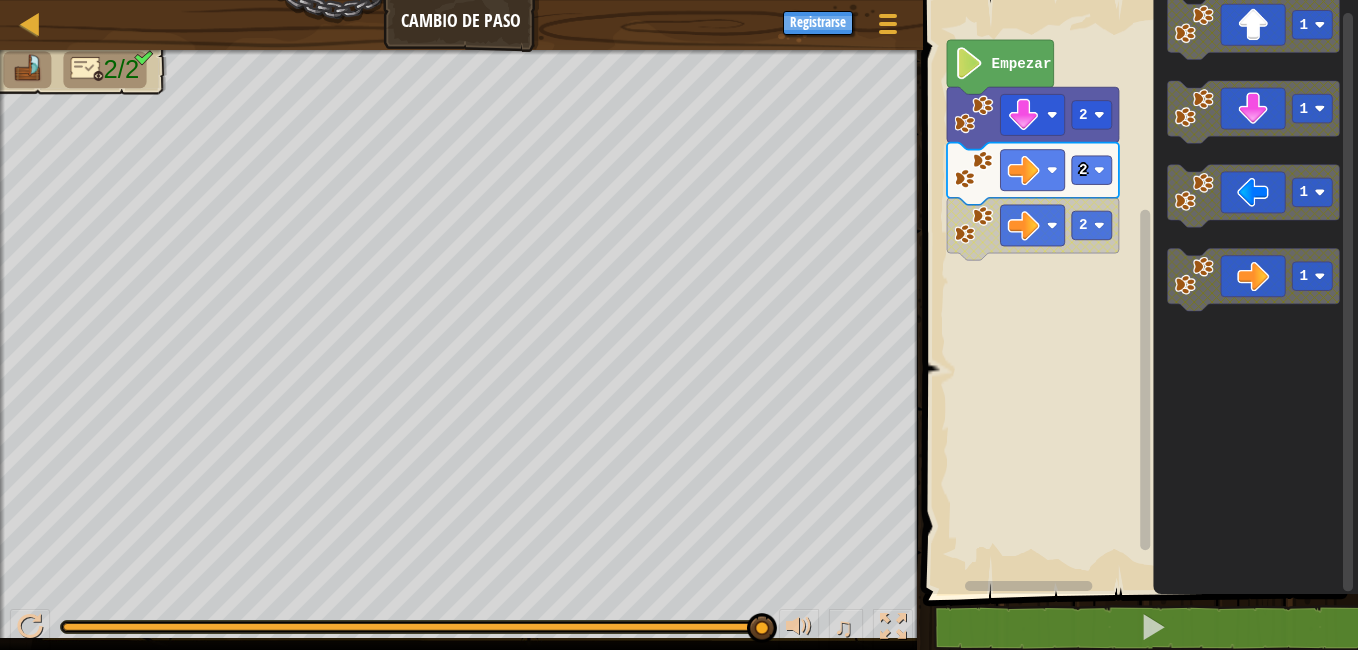 click 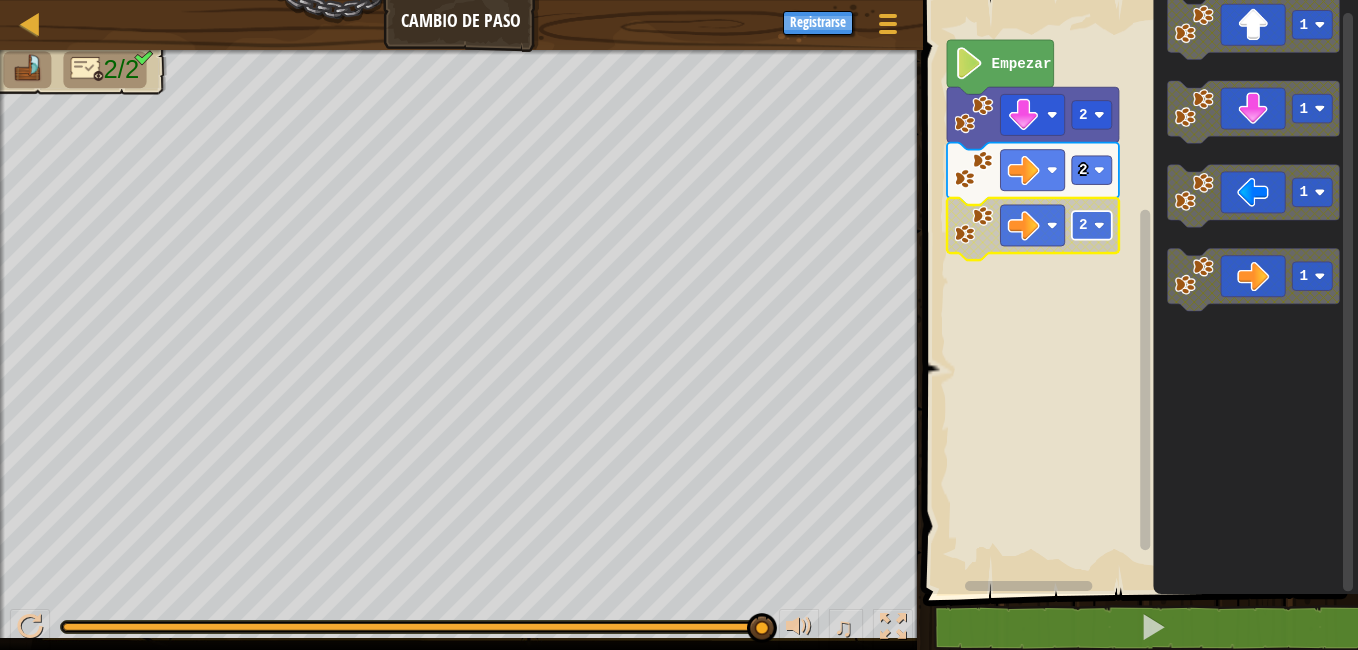 click 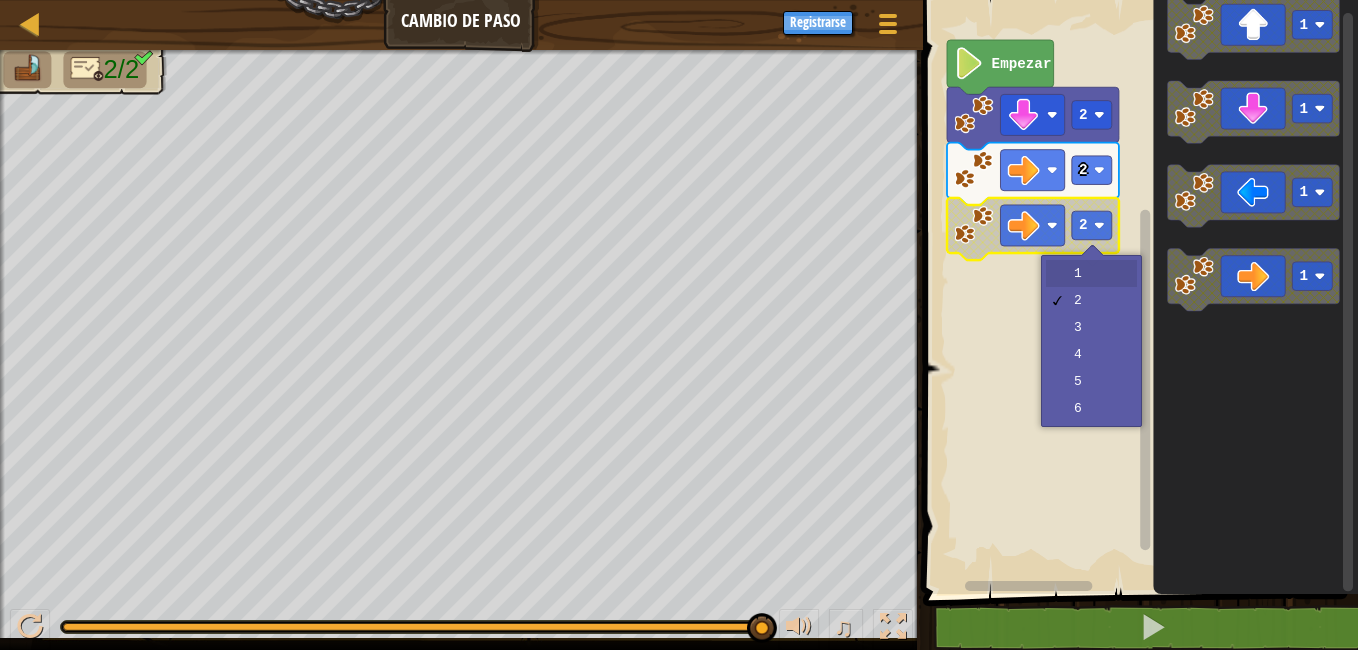 click on "1 2 3 4 5 6" at bounding box center (1091, 341) 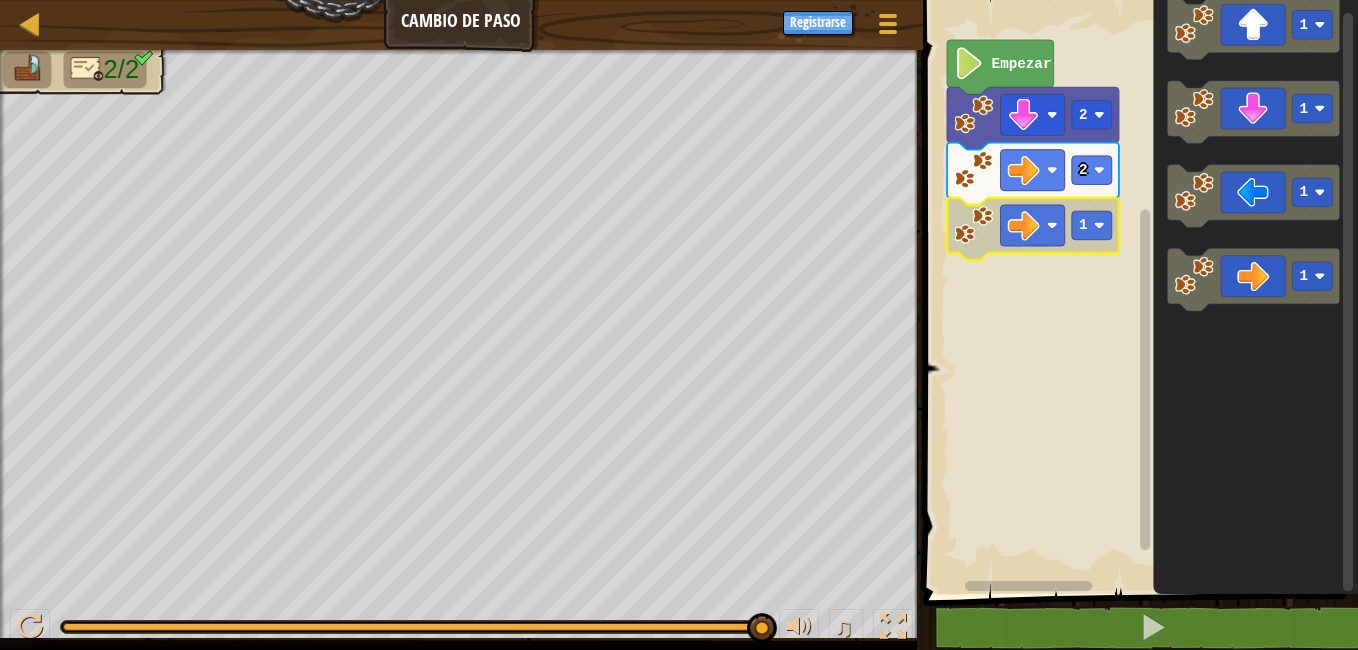click 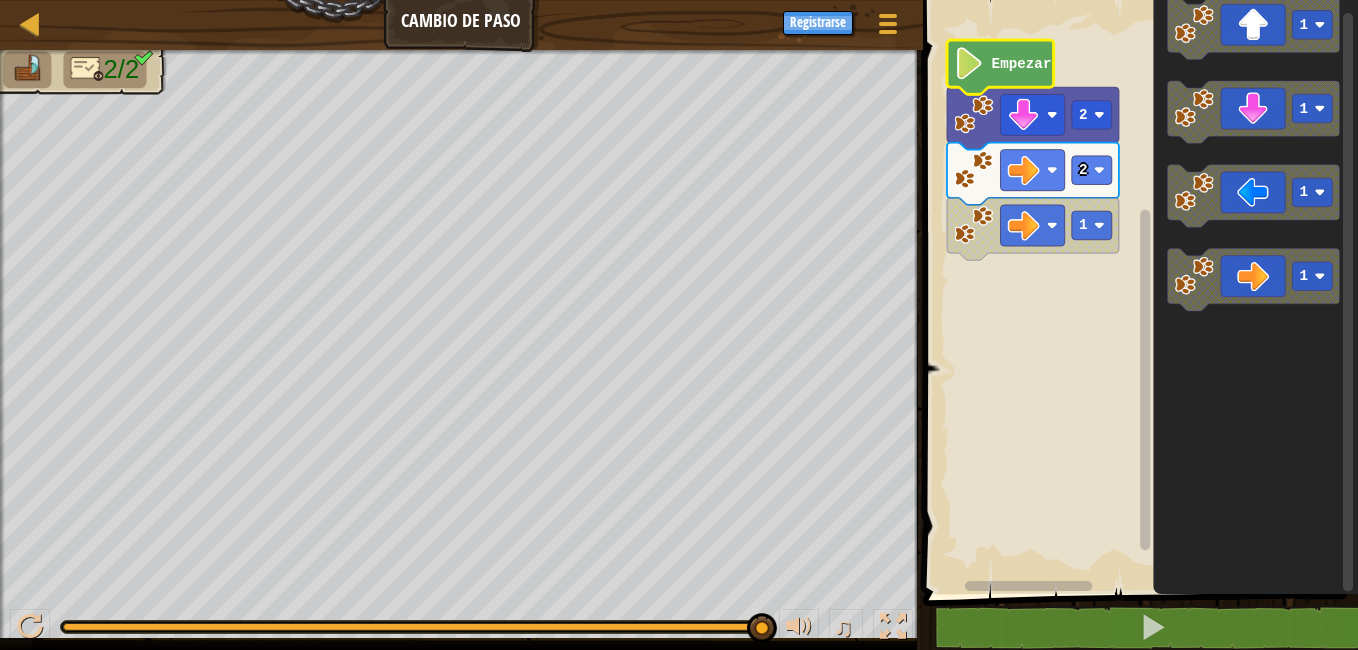 click 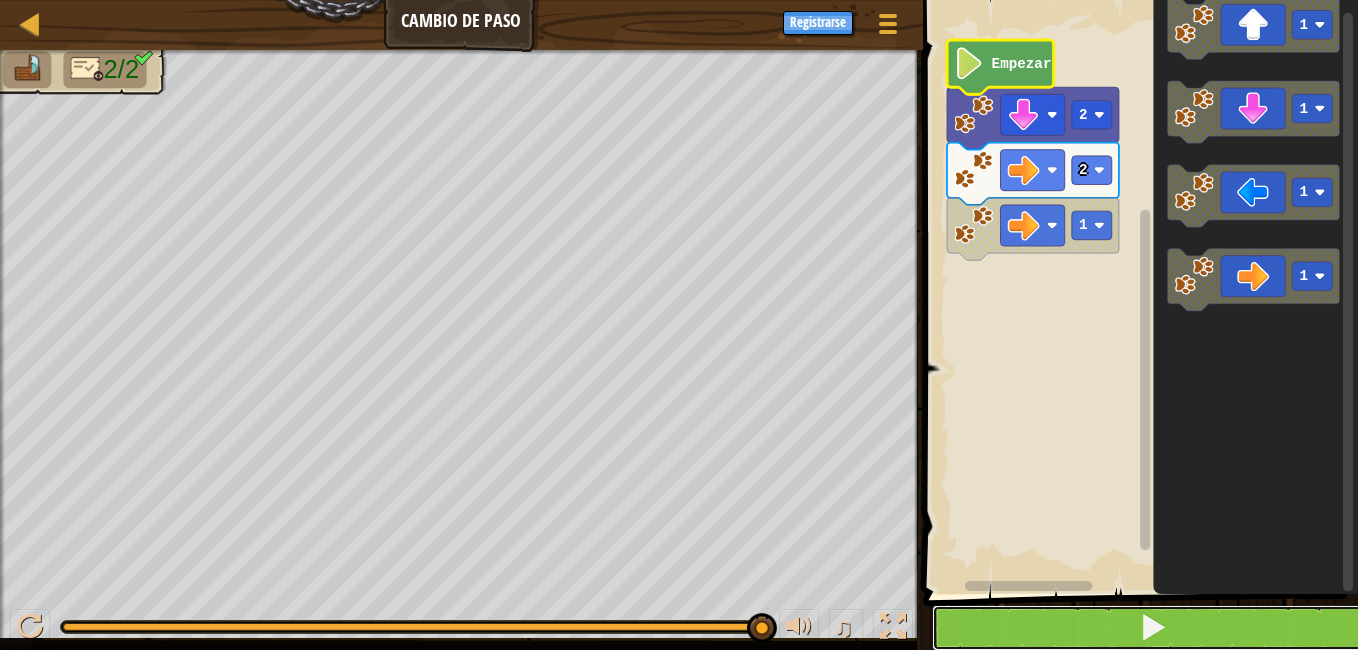click at bounding box center [1152, 628] 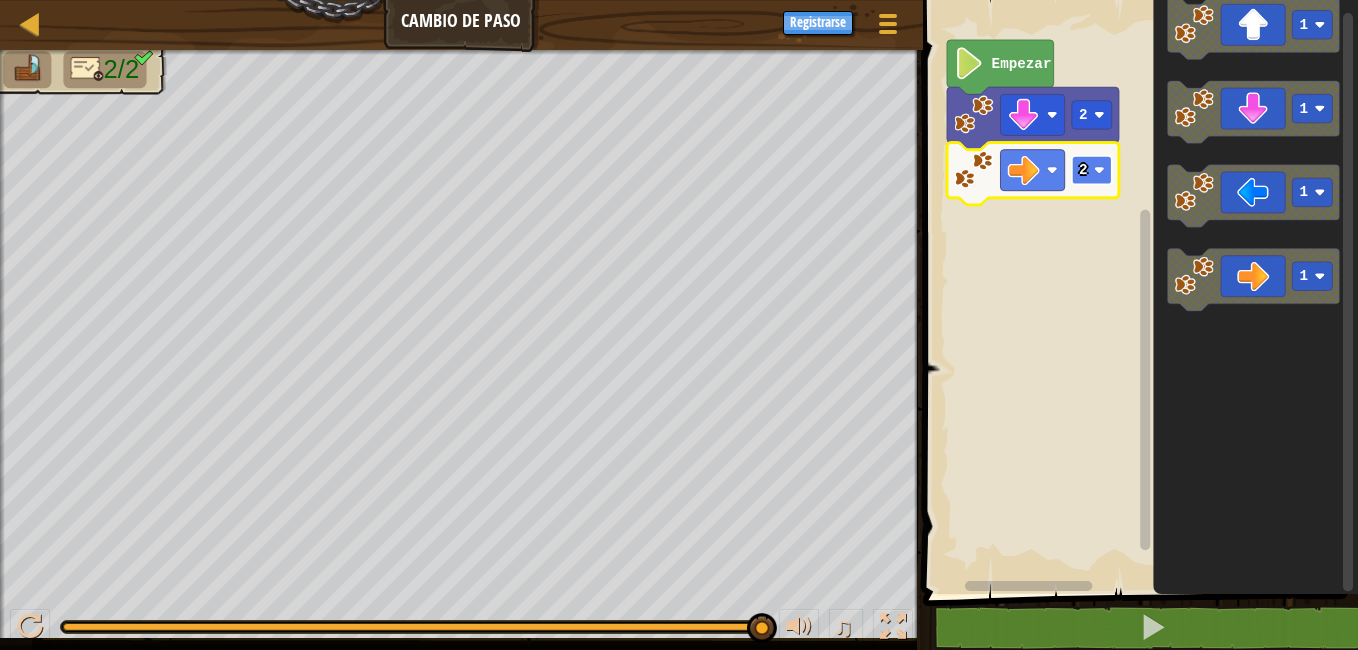 click 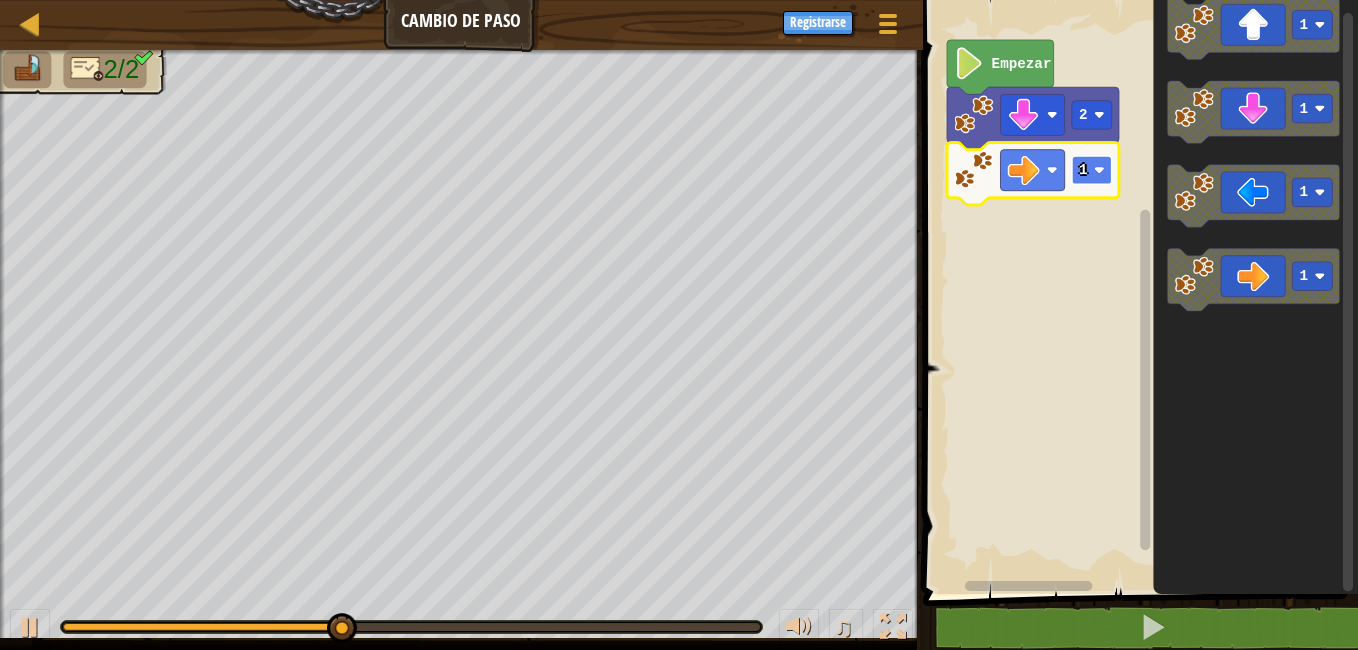 click 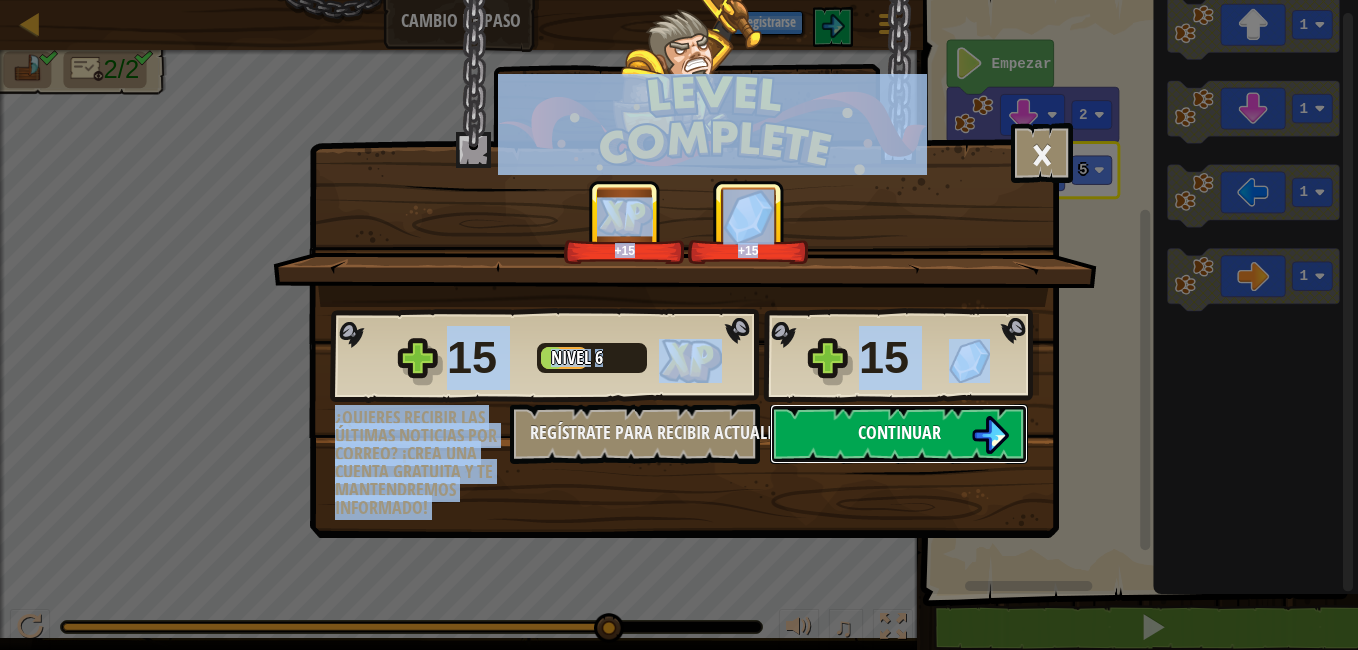 click on "Continuar" at bounding box center [899, 434] 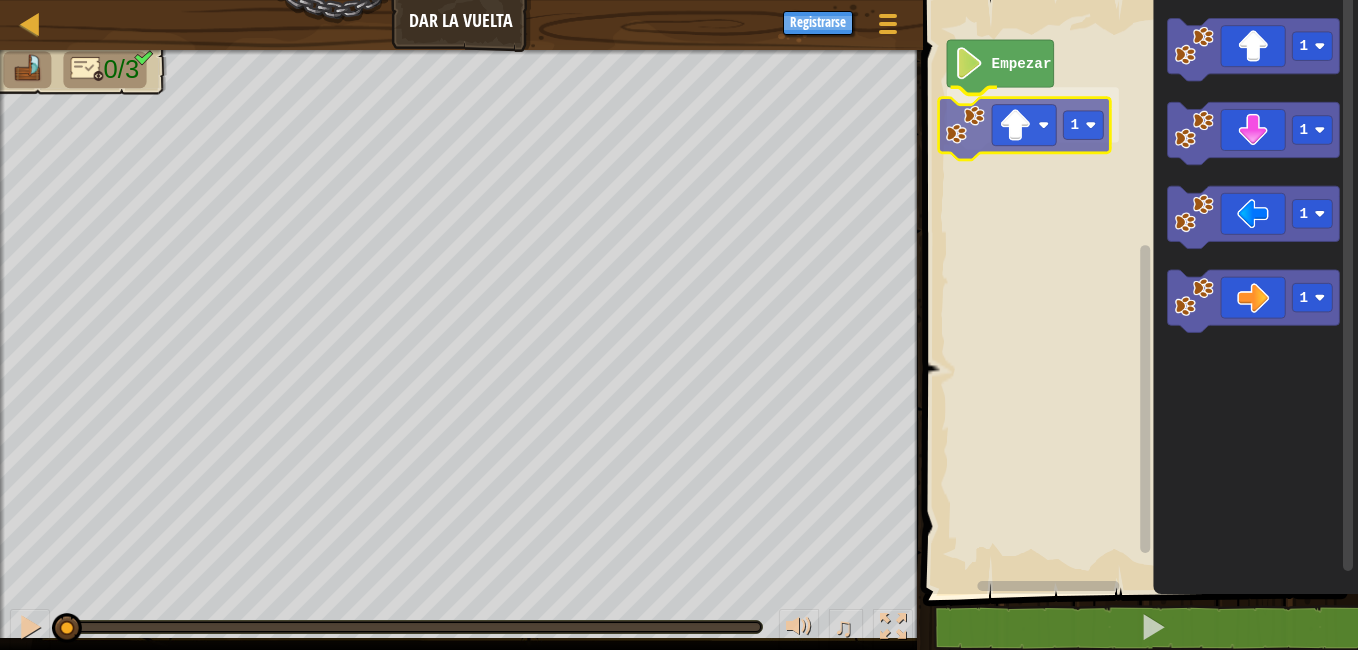 click on "Empezar 1 1 1 1 1 1" at bounding box center [1137, 292] 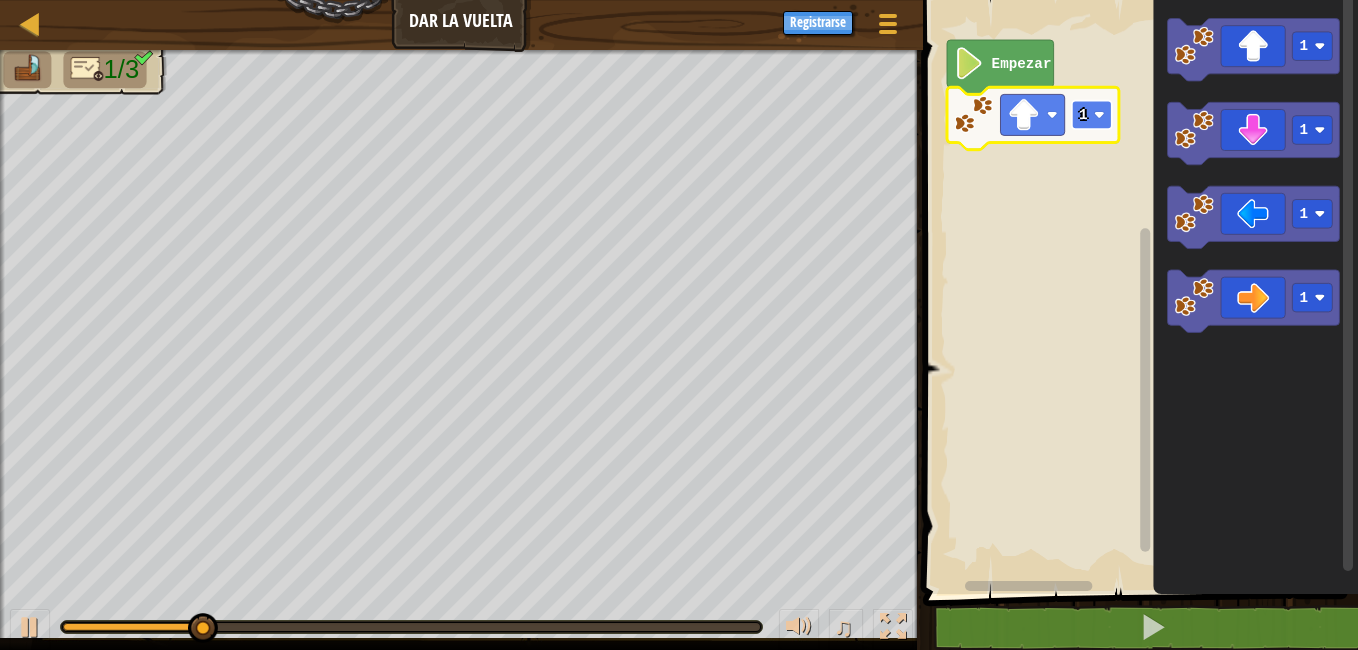 click 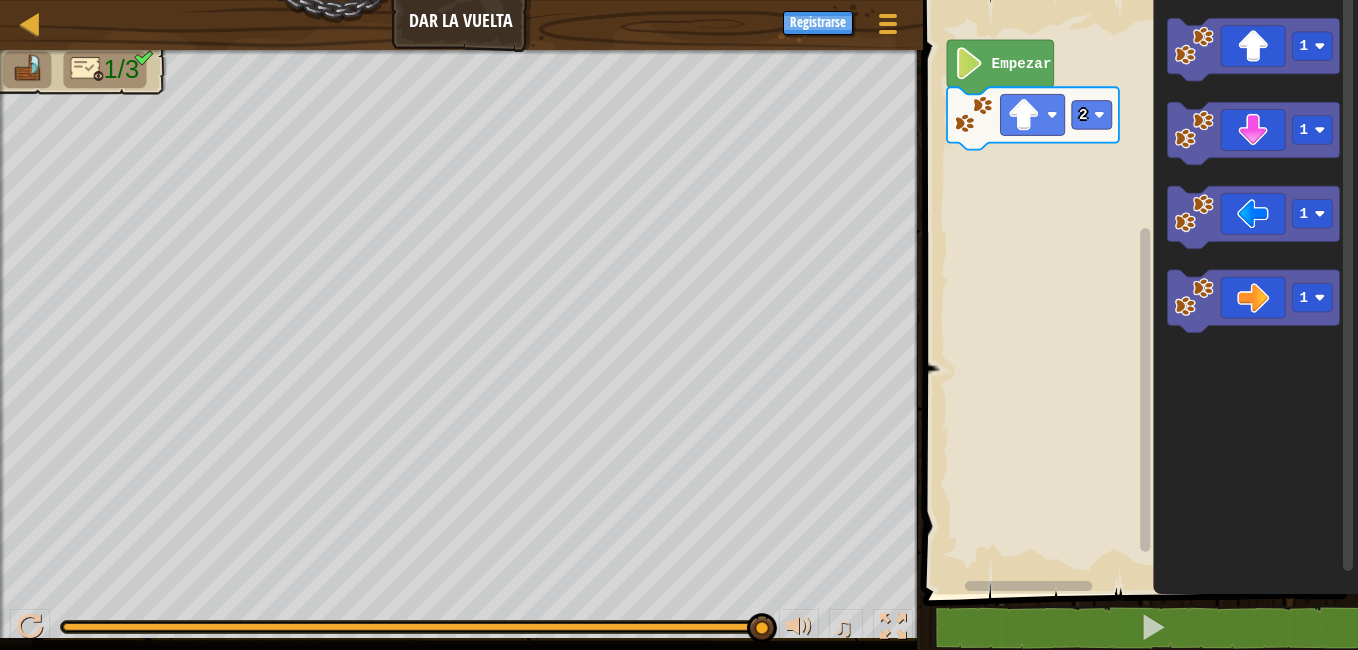 click 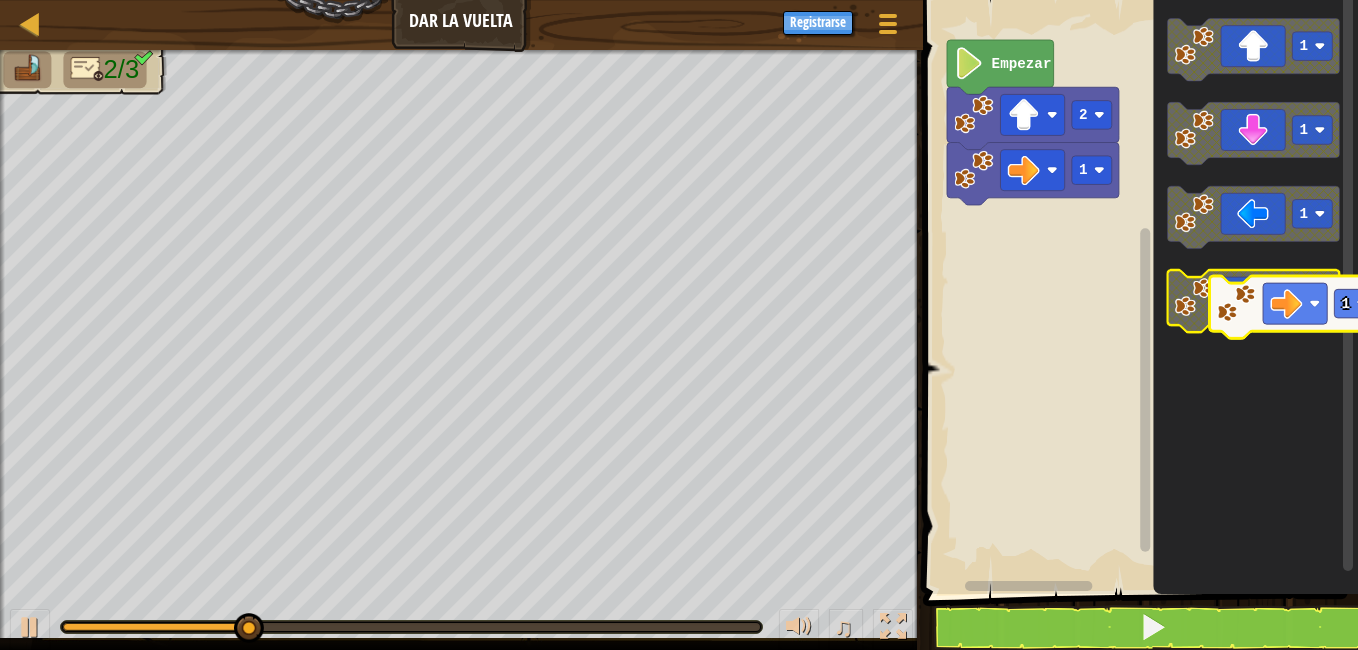 click 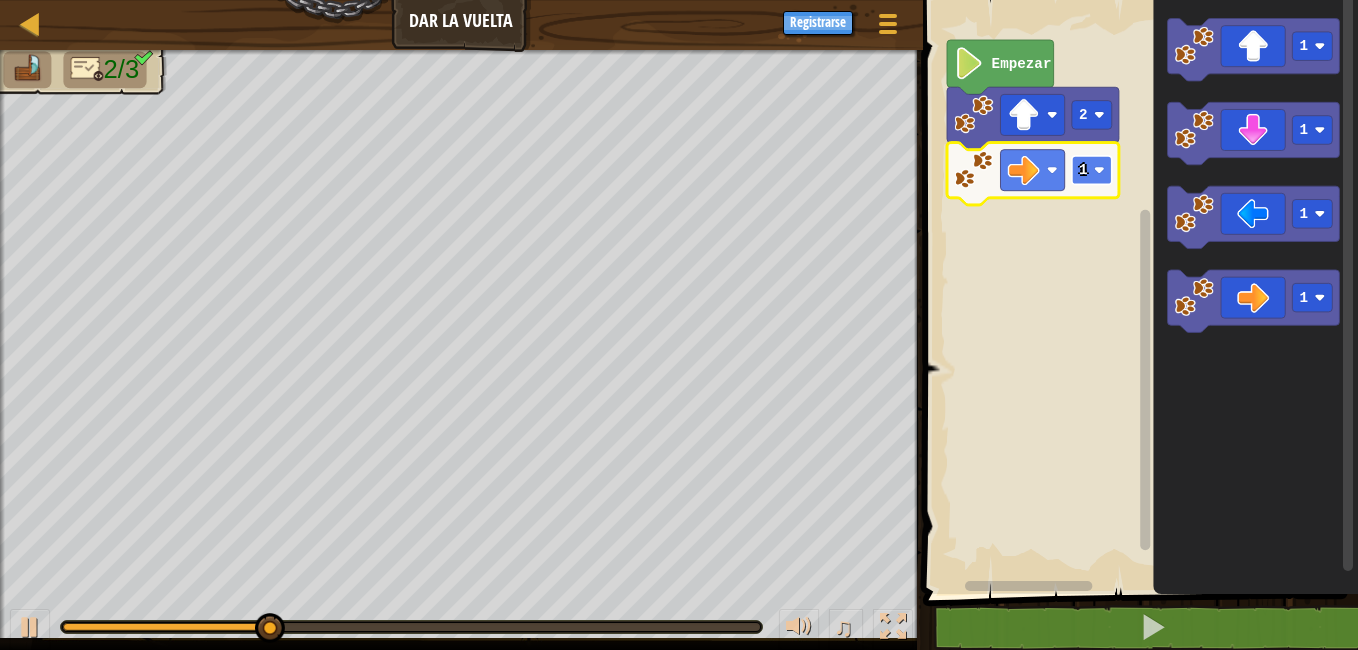 click 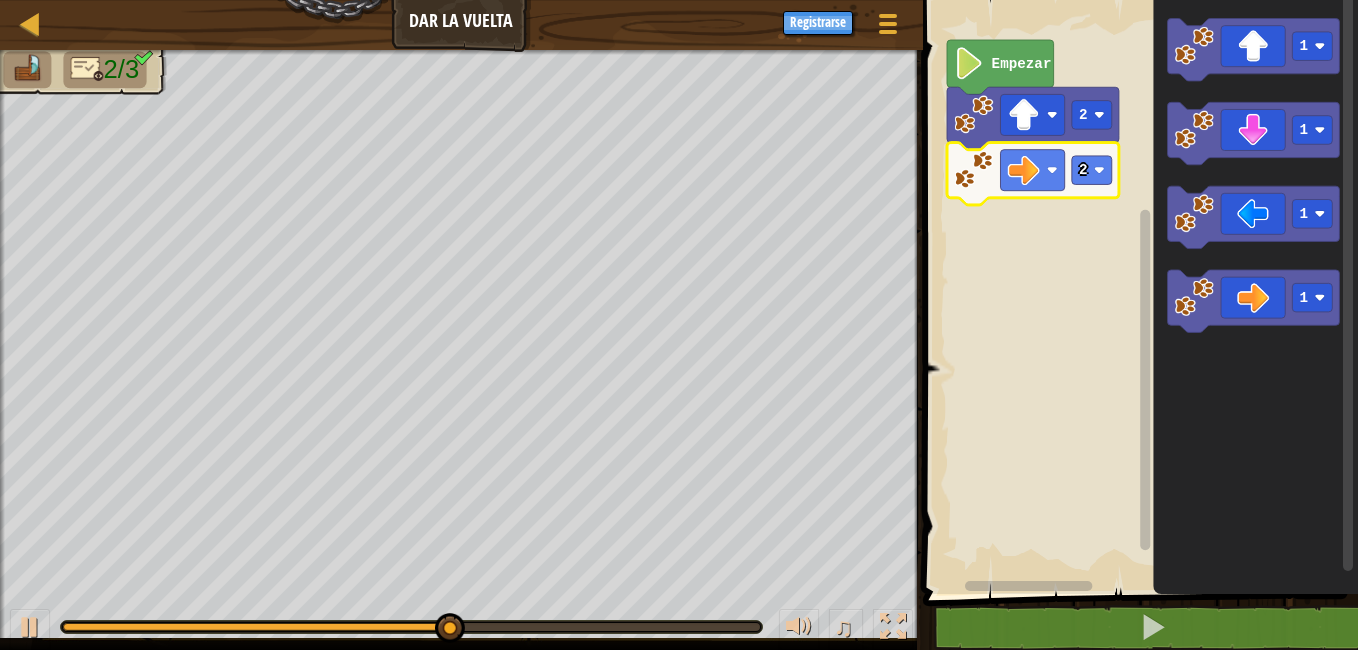 click 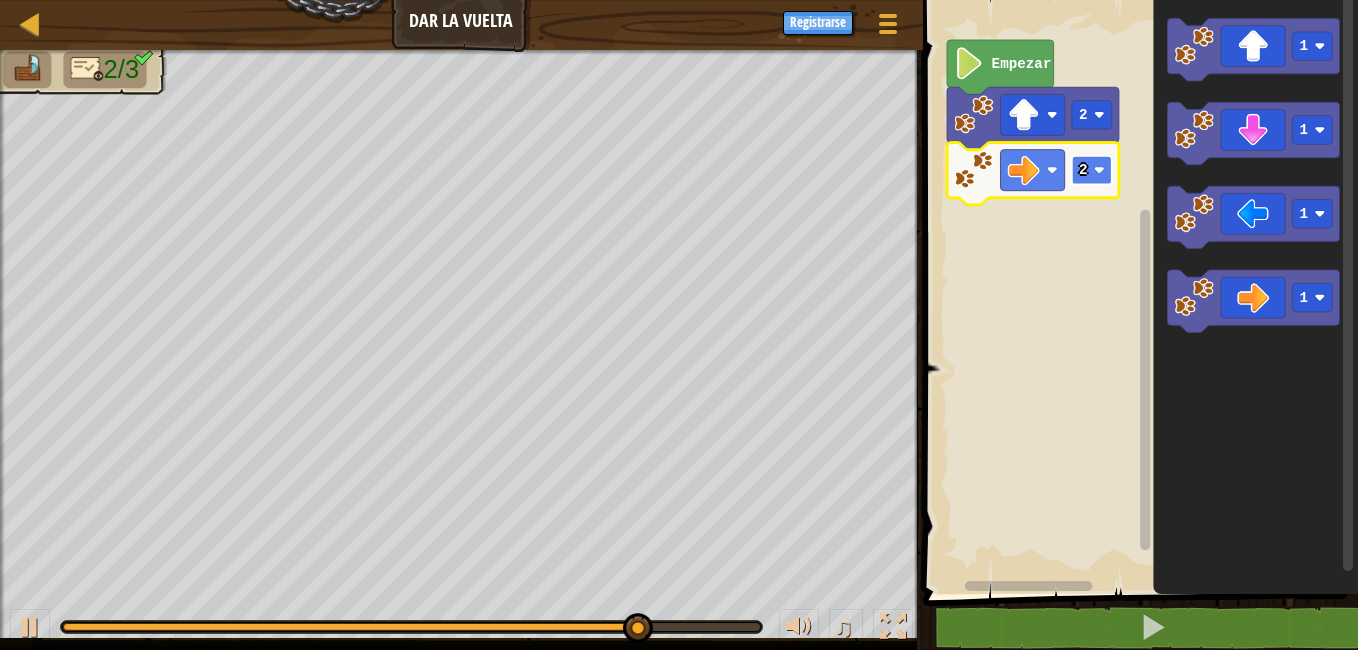 click 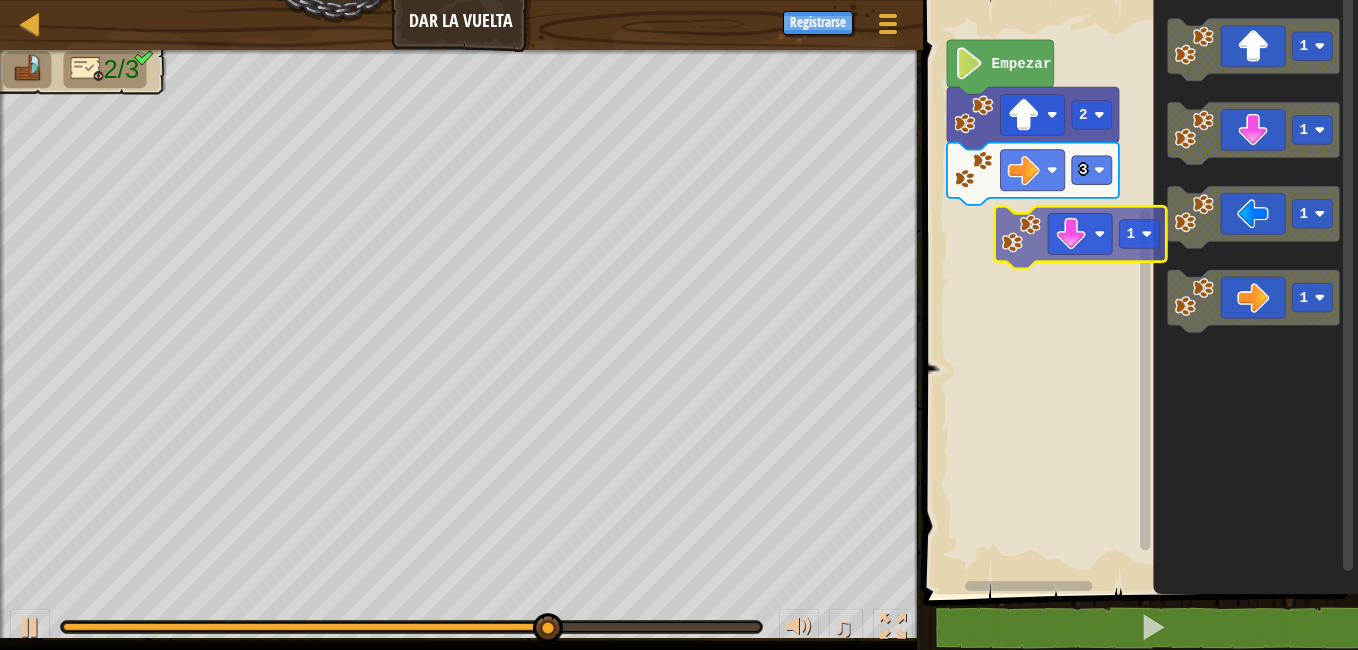 click on "Empezar 2 3 1 1 1 1 1" at bounding box center [1137, 292] 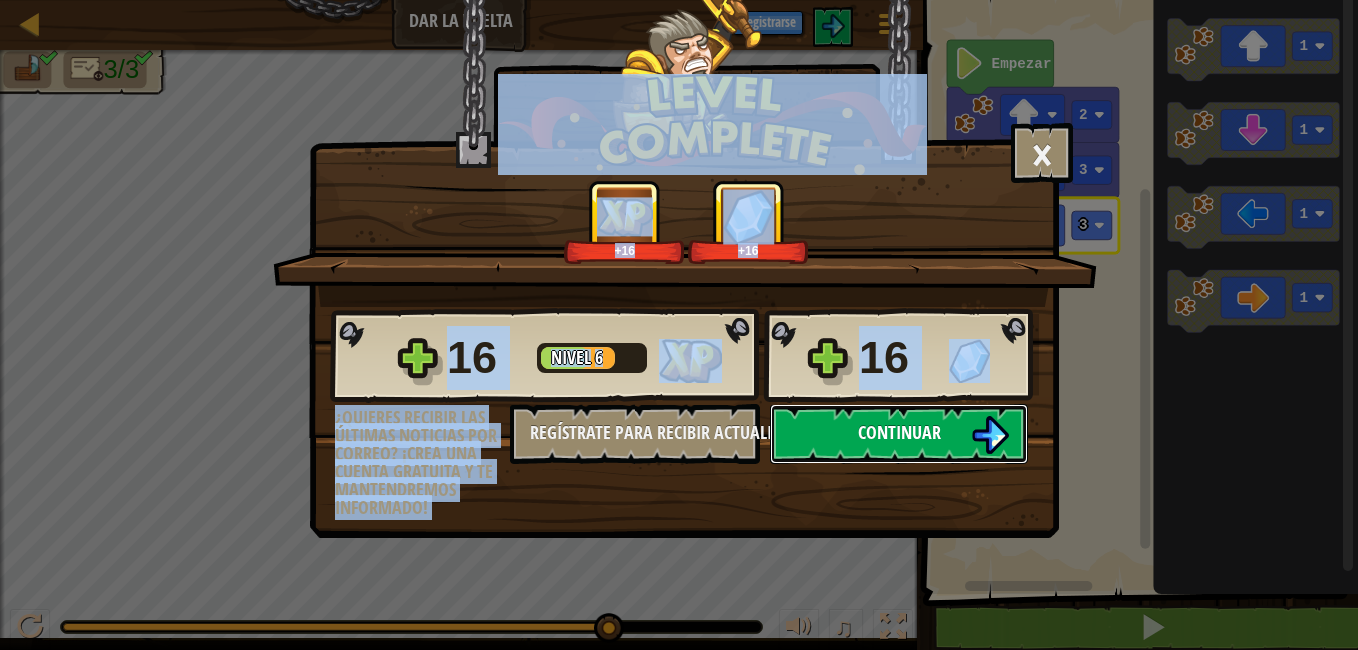 click at bounding box center (990, 435) 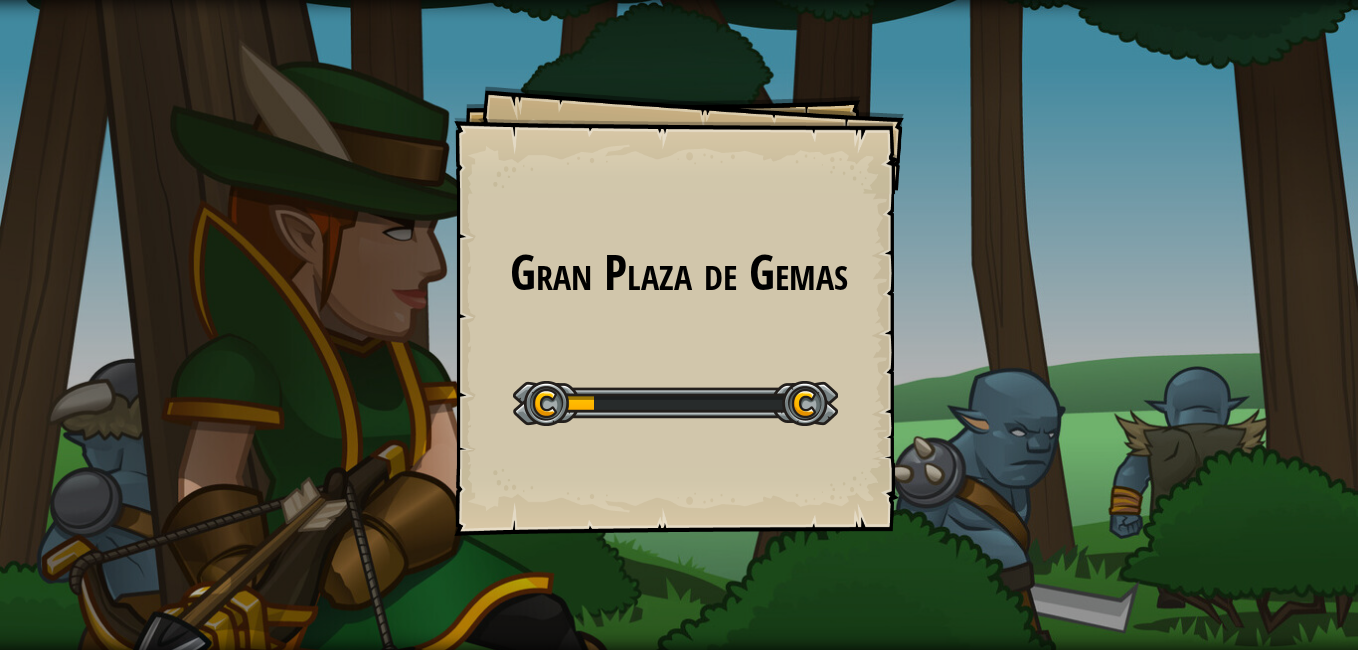 click on "Gran Plaza de Gemas Goals Start Level Error cargando del servidor Necesitas una suscripción para jugar este nivel. Suscribirse Deberás unirte a un curso para jugar a este nivel. Volver a mis cursos ¡Pídele a tu docente que te asigne una licencia para que puedas continuar jugando CodeCombat! Volver a mis cursos Este nivel está bloqueado. Volver a mis cursos Piensa en la solución, no en el problema." at bounding box center [679, 325] 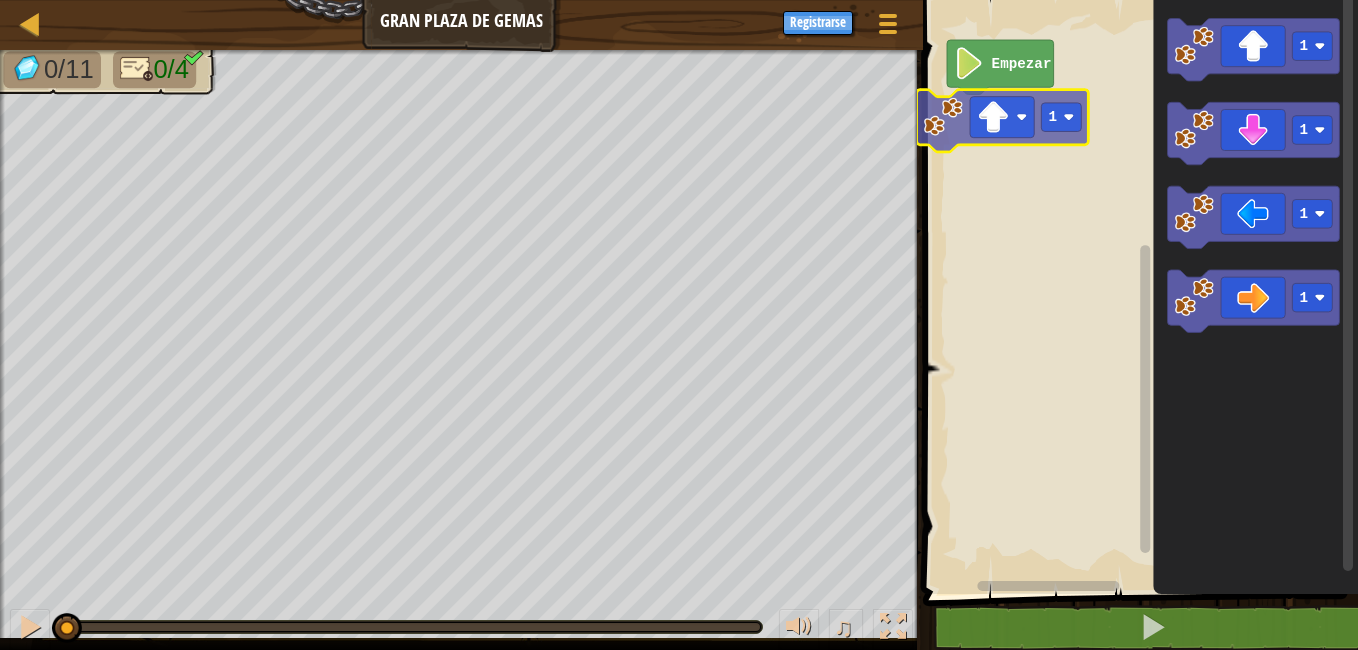 click on "Empezar 1 1 1 1 1" at bounding box center [1137, 292] 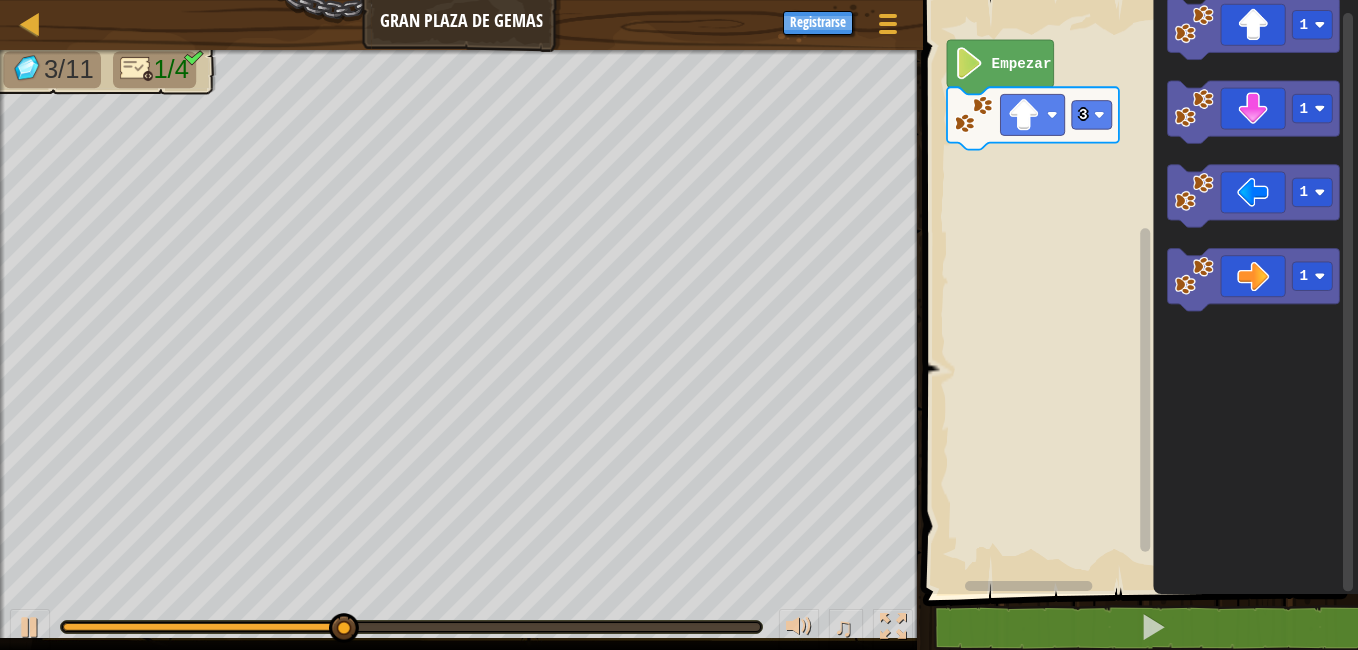 click on "1 1 1 1" 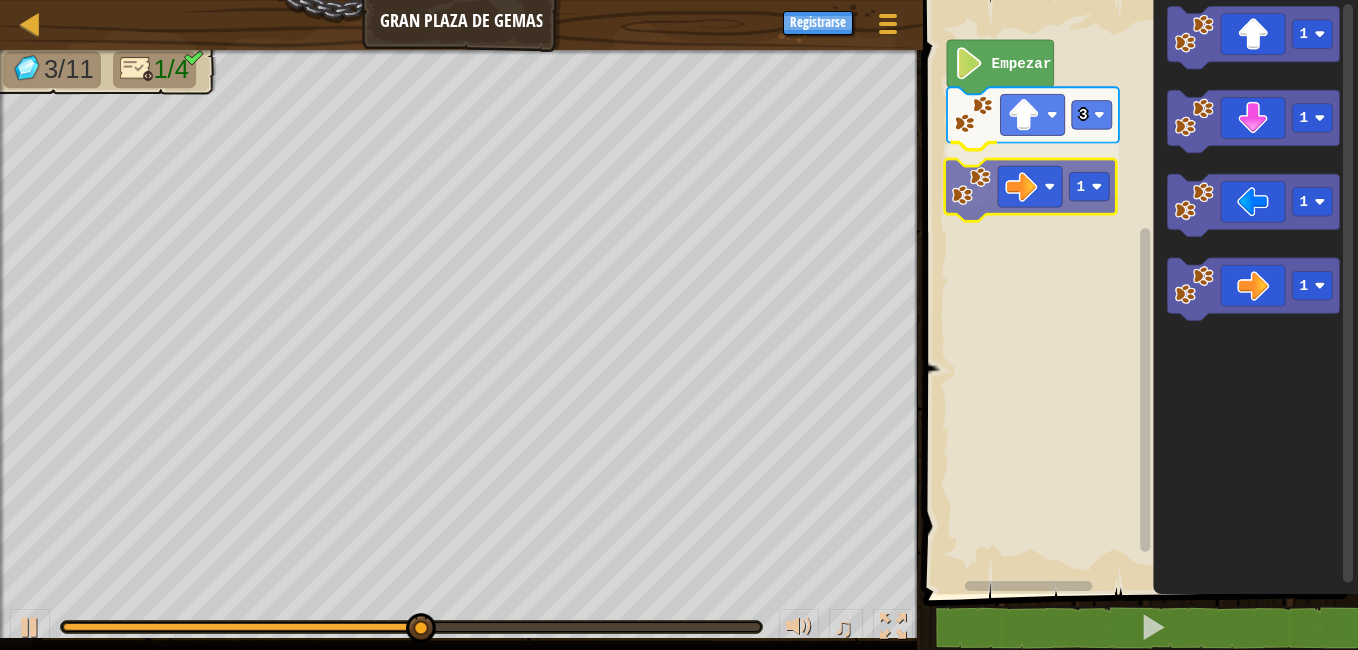 click on "Empezar 3 1 1 1 1 1 1" at bounding box center (1137, 292) 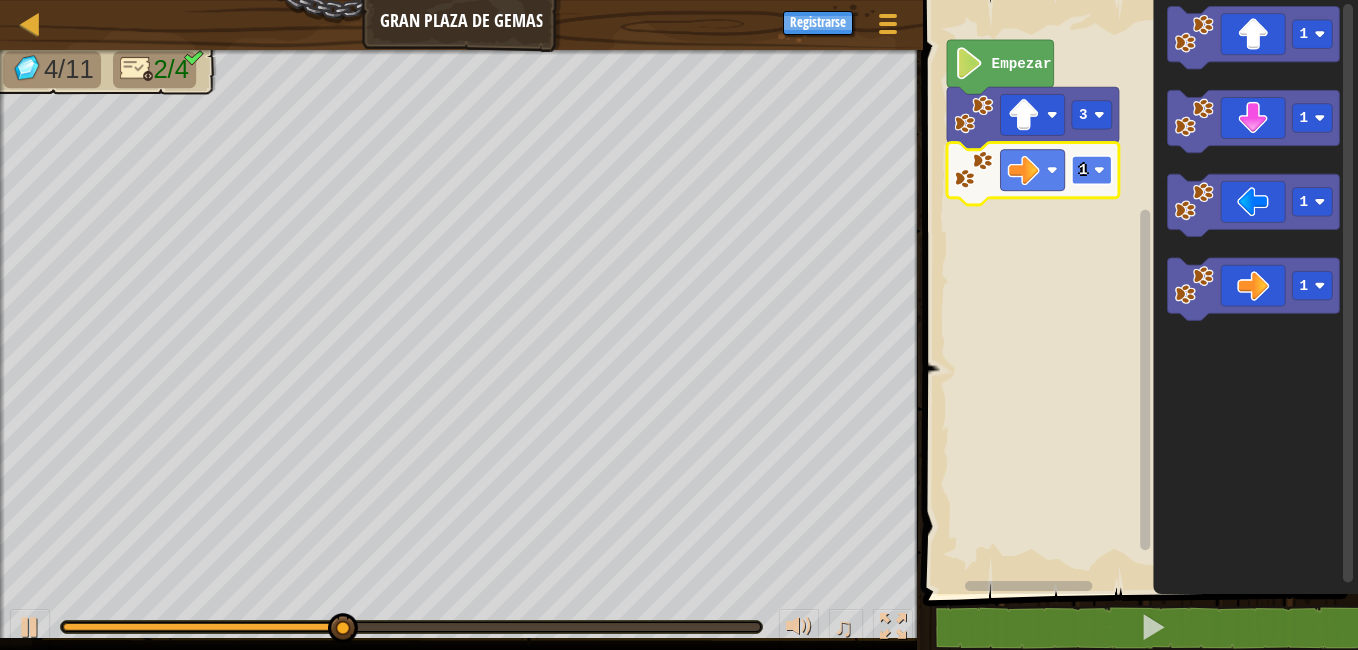 click 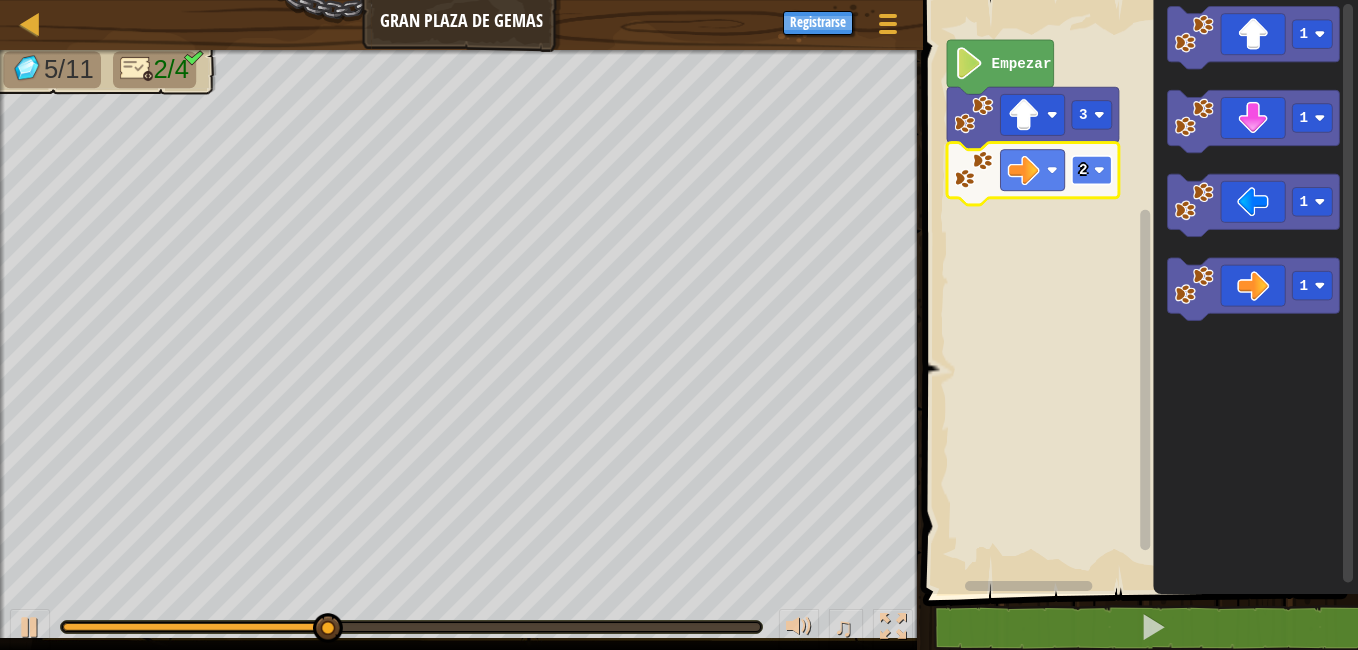 click 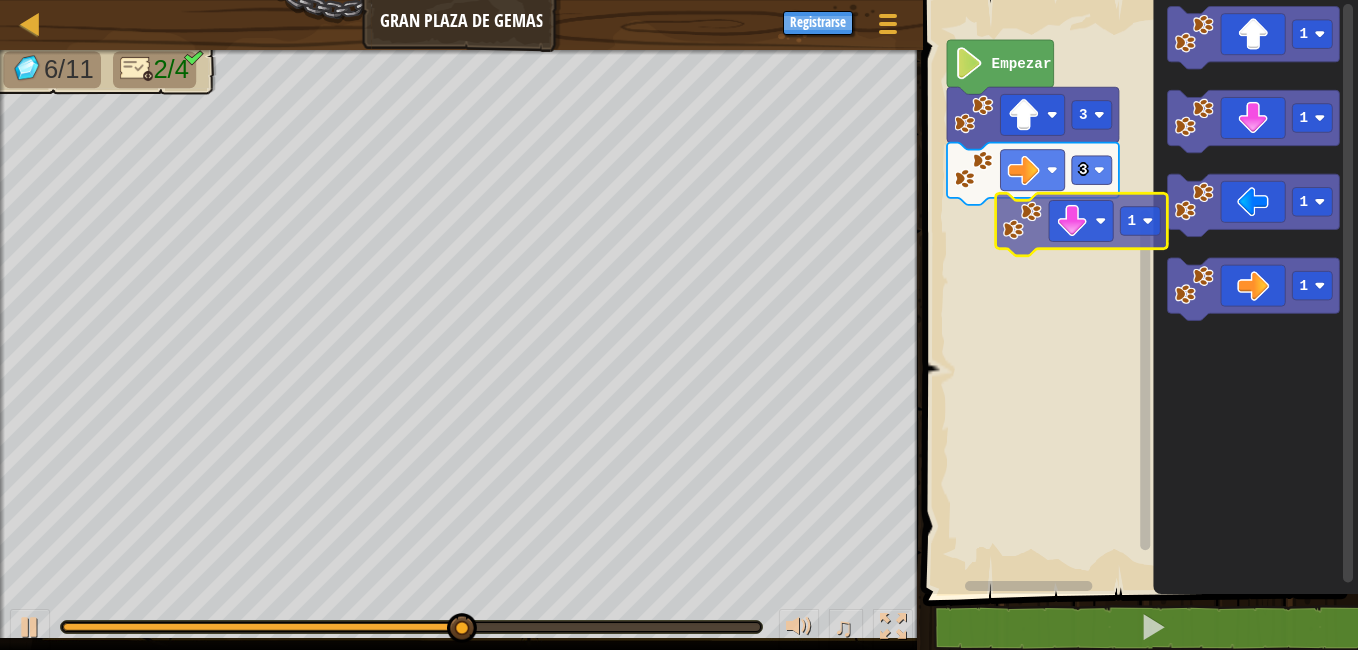 click on "Empezar 3 3 1 1 1 1 1" at bounding box center (1137, 292) 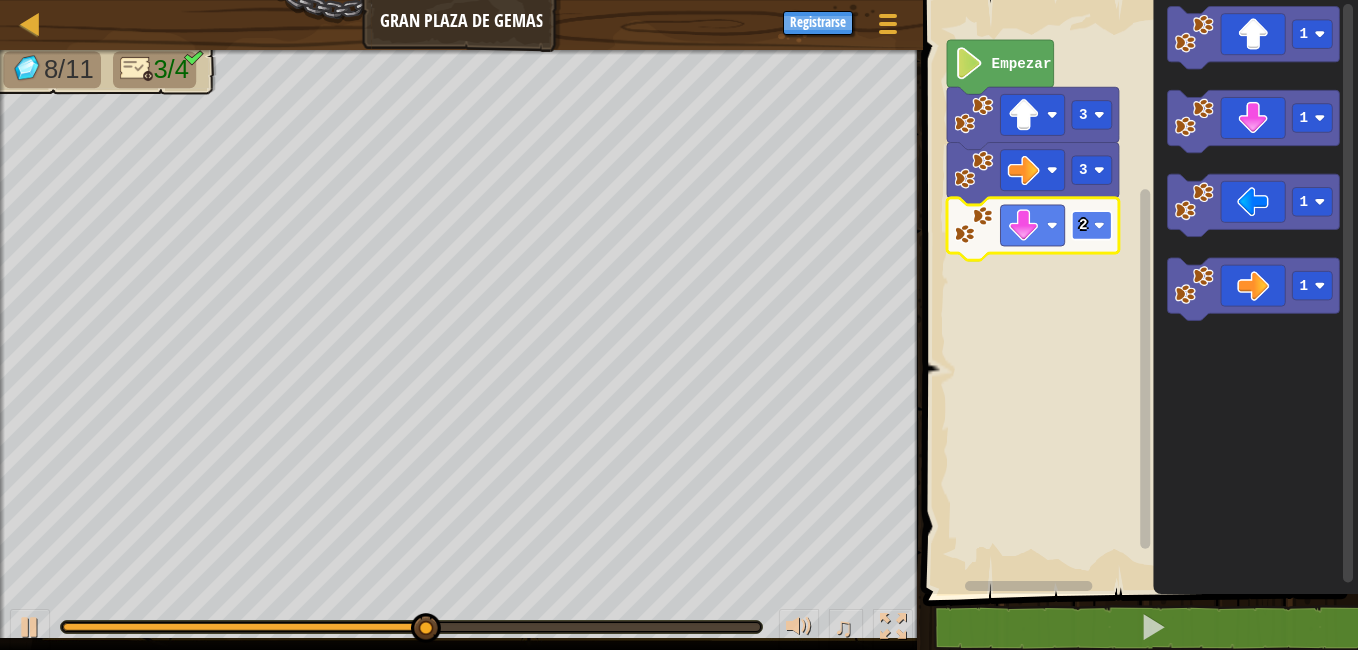 click 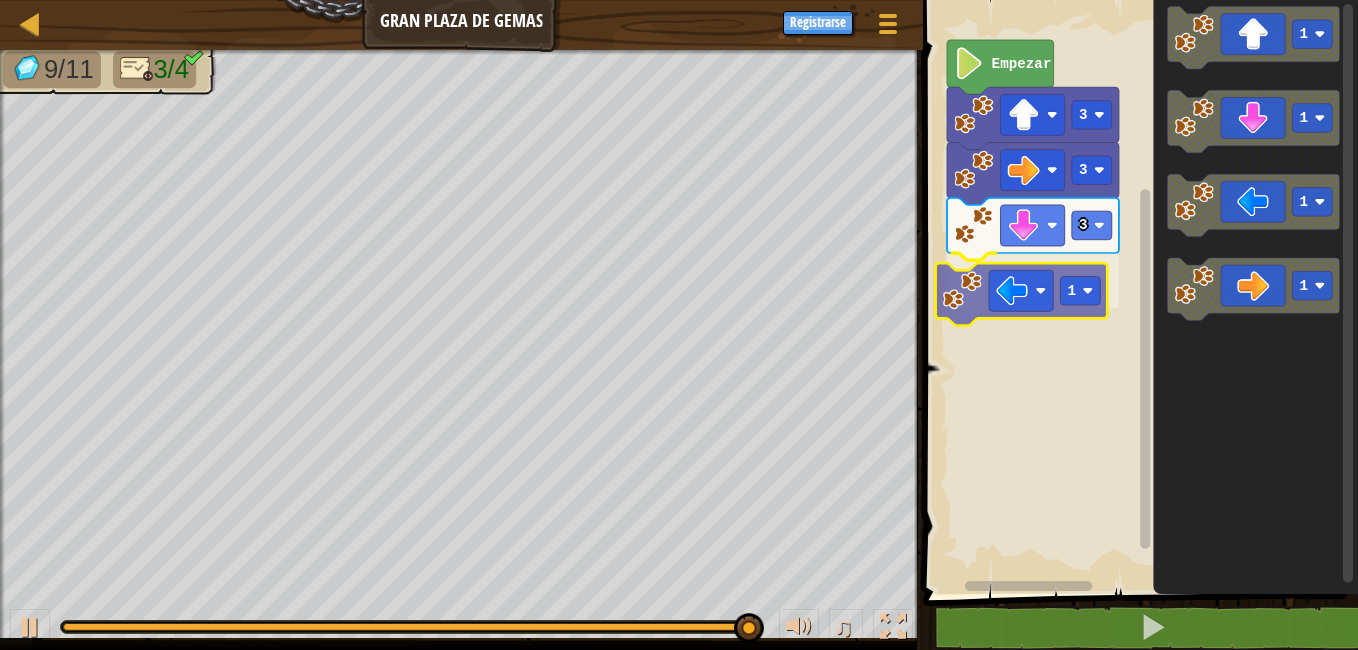 click on "Empezar 3 3 3 1 1 1 1 1 1" at bounding box center (1137, 292) 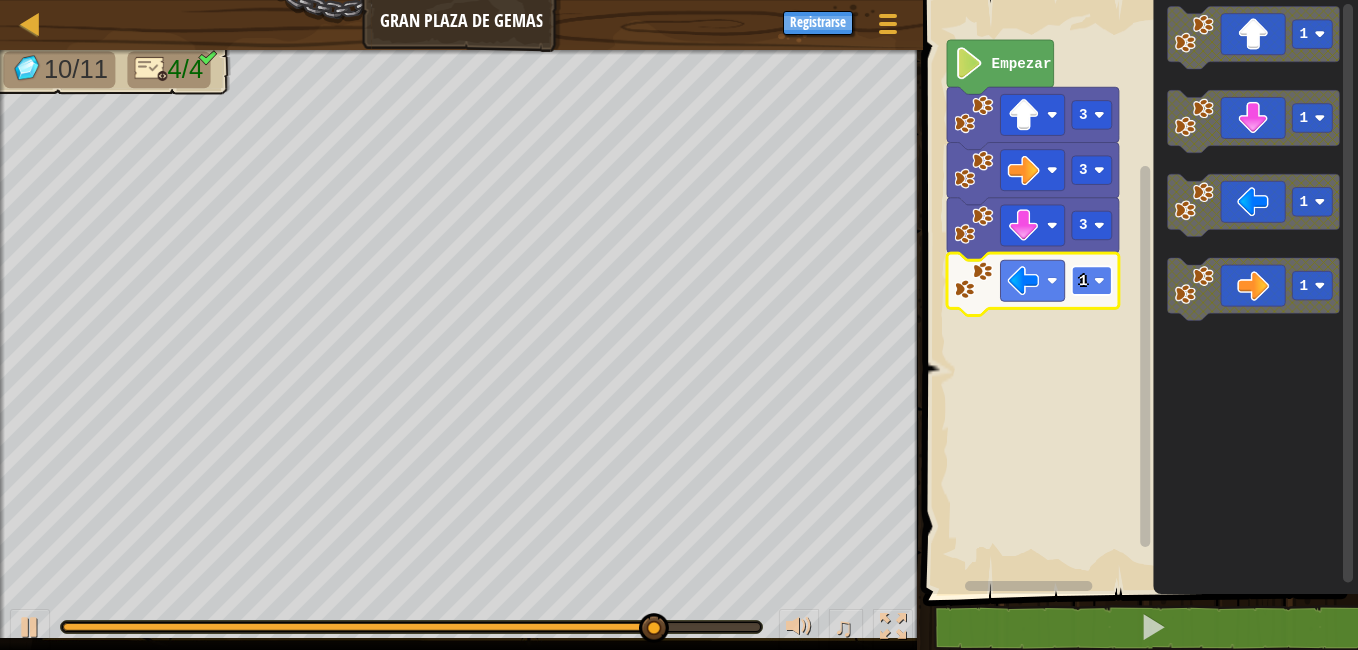 click 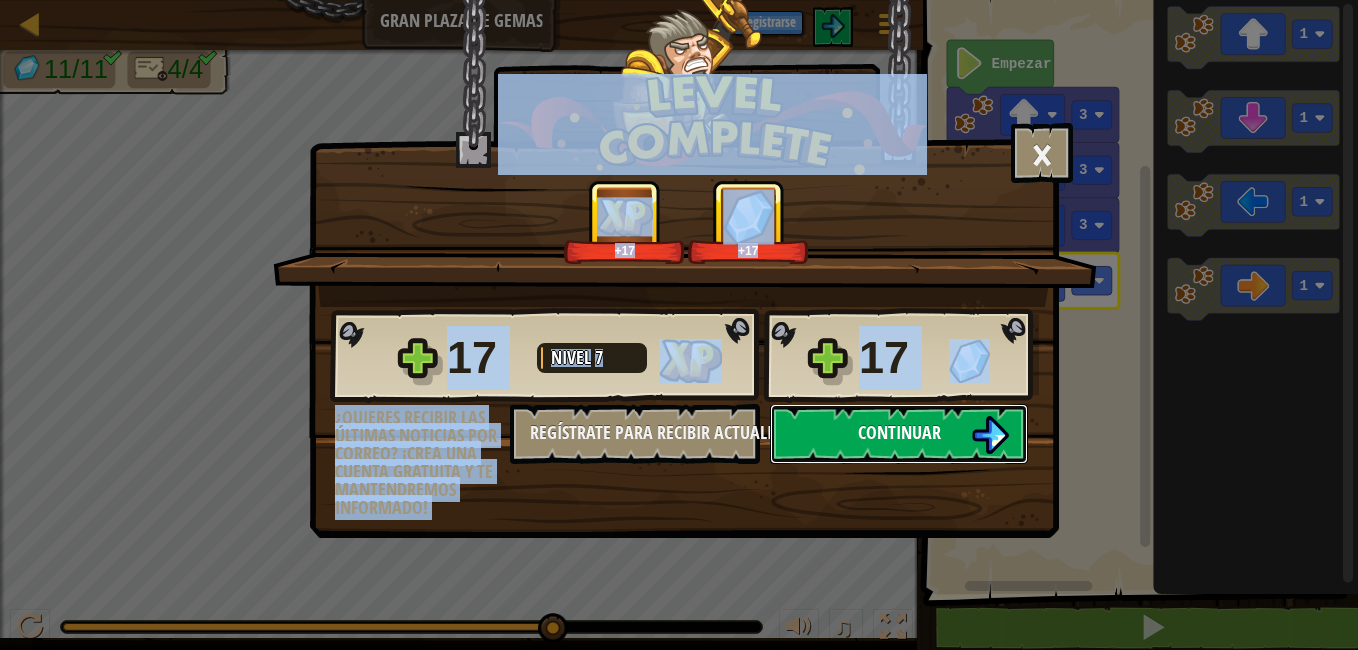 click on "Continuar" at bounding box center (899, 434) 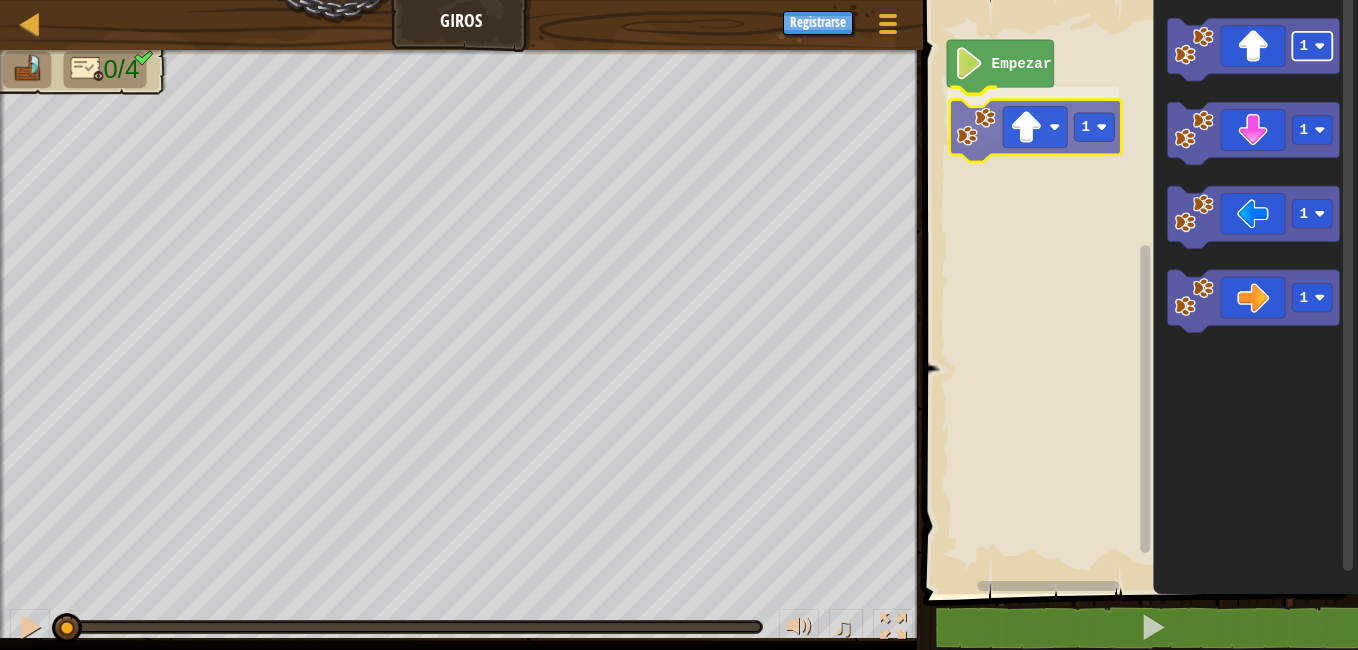 click on "Empezar 1 1 1 1 1 1" at bounding box center [1137, 292] 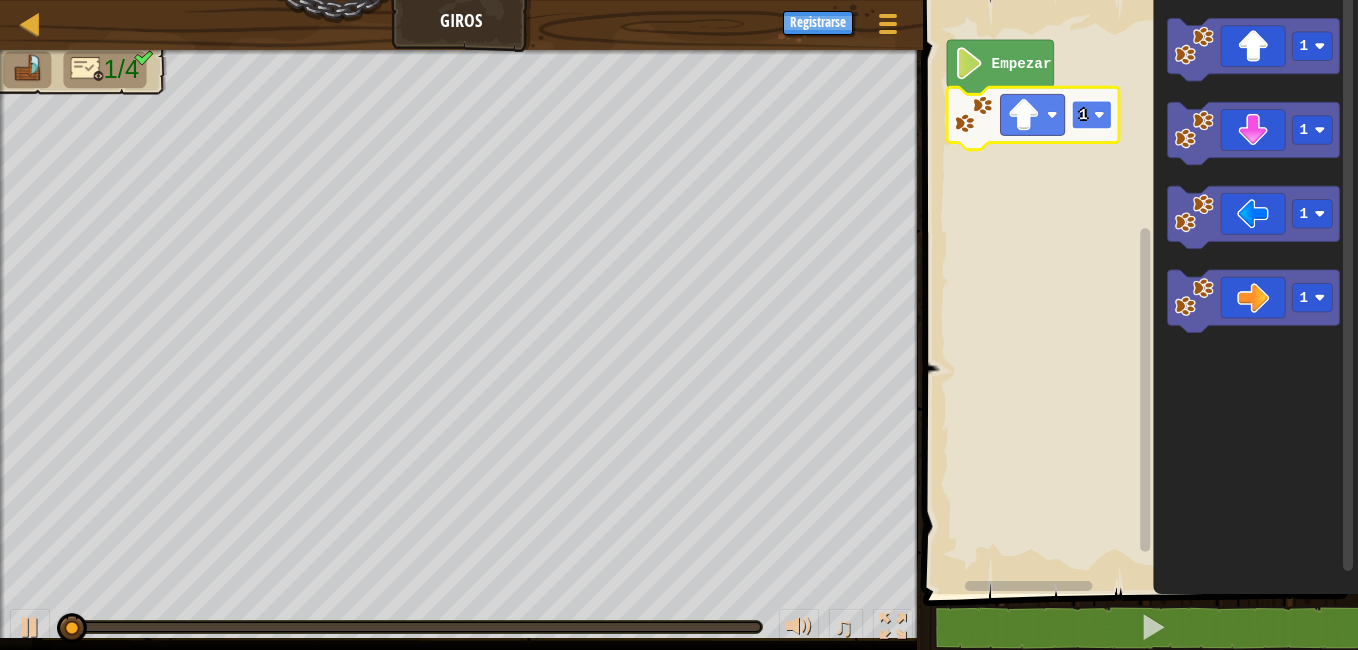 click 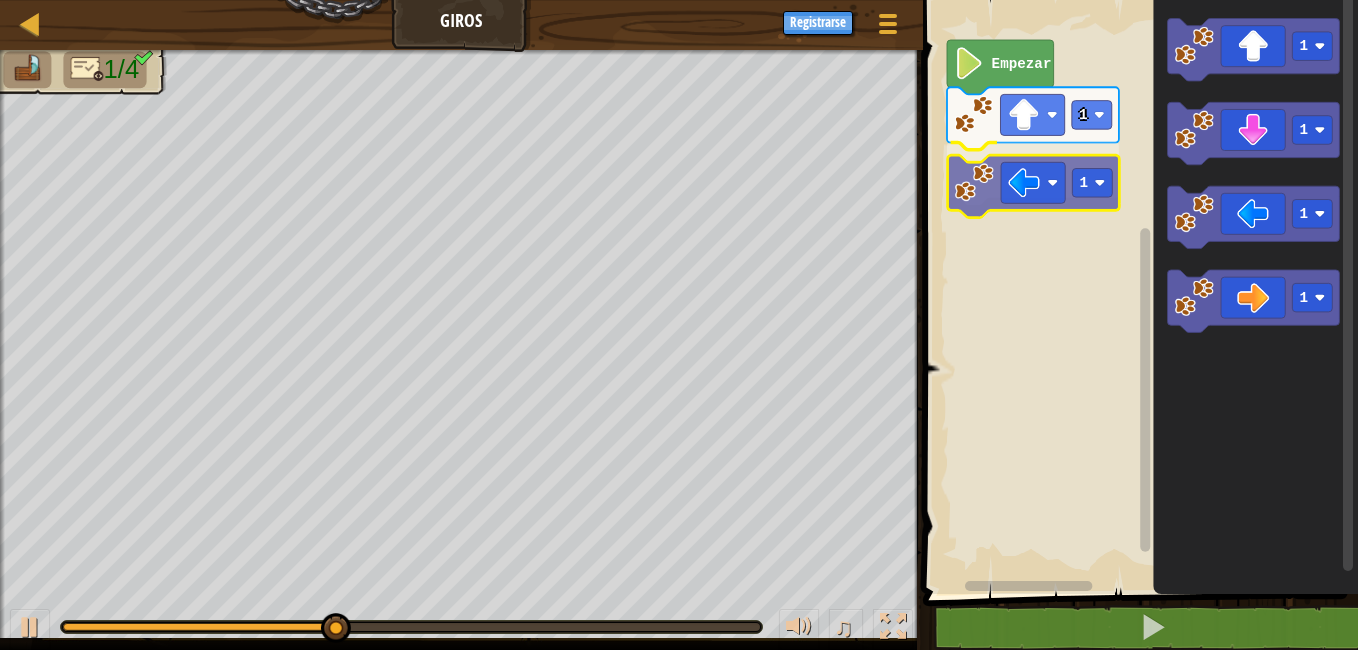 click on "Empezar 1 1 1 1 1 1 1" at bounding box center [1137, 292] 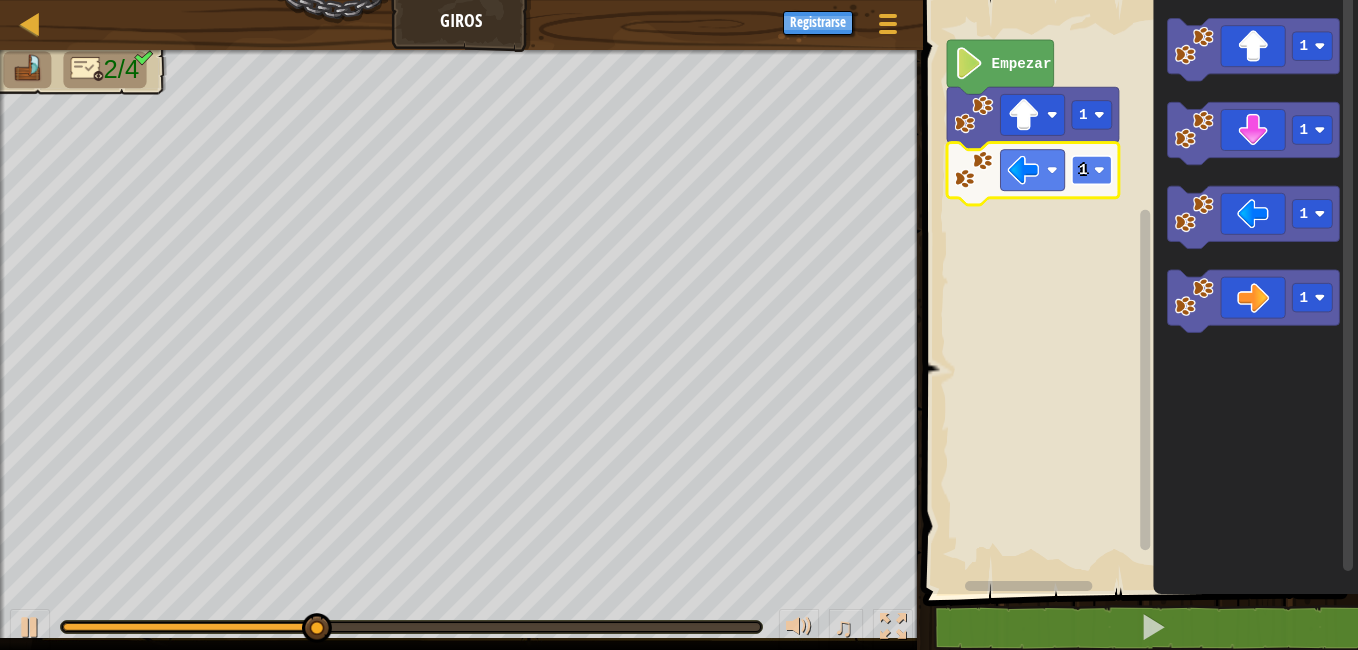 click on "1" 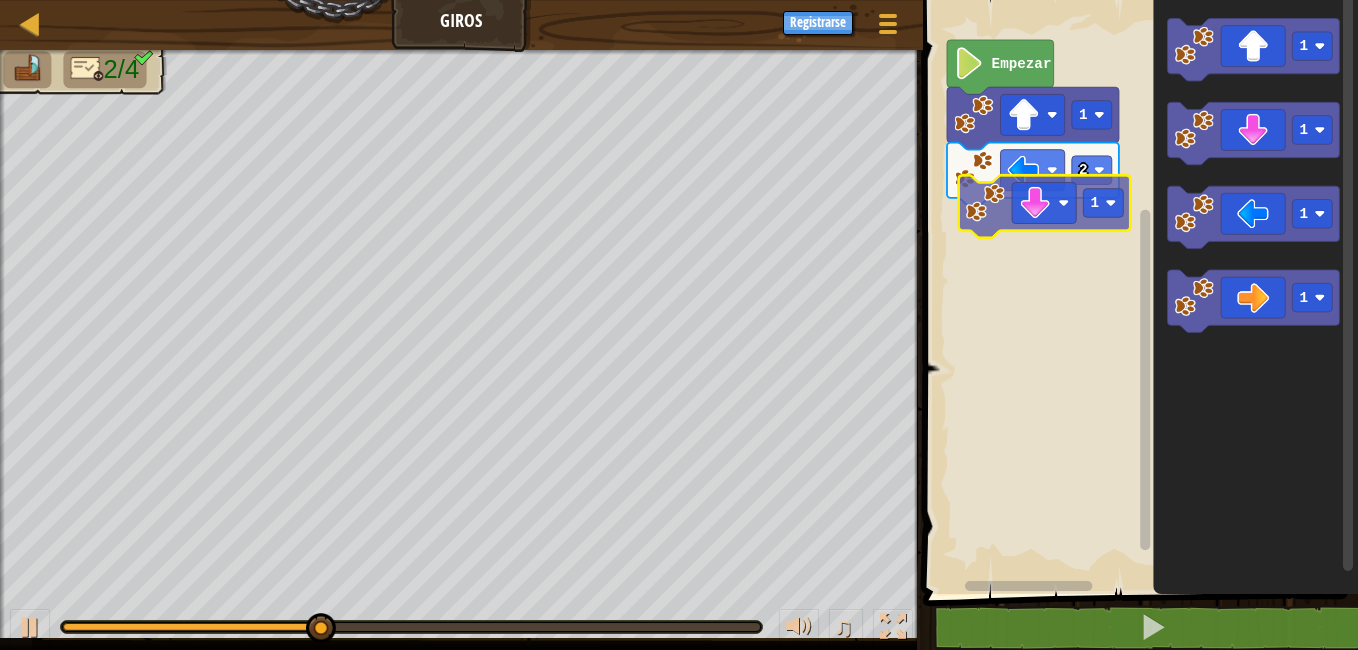click on "Empezar 1 2 1 1 1 1 1 1" at bounding box center (1137, 292) 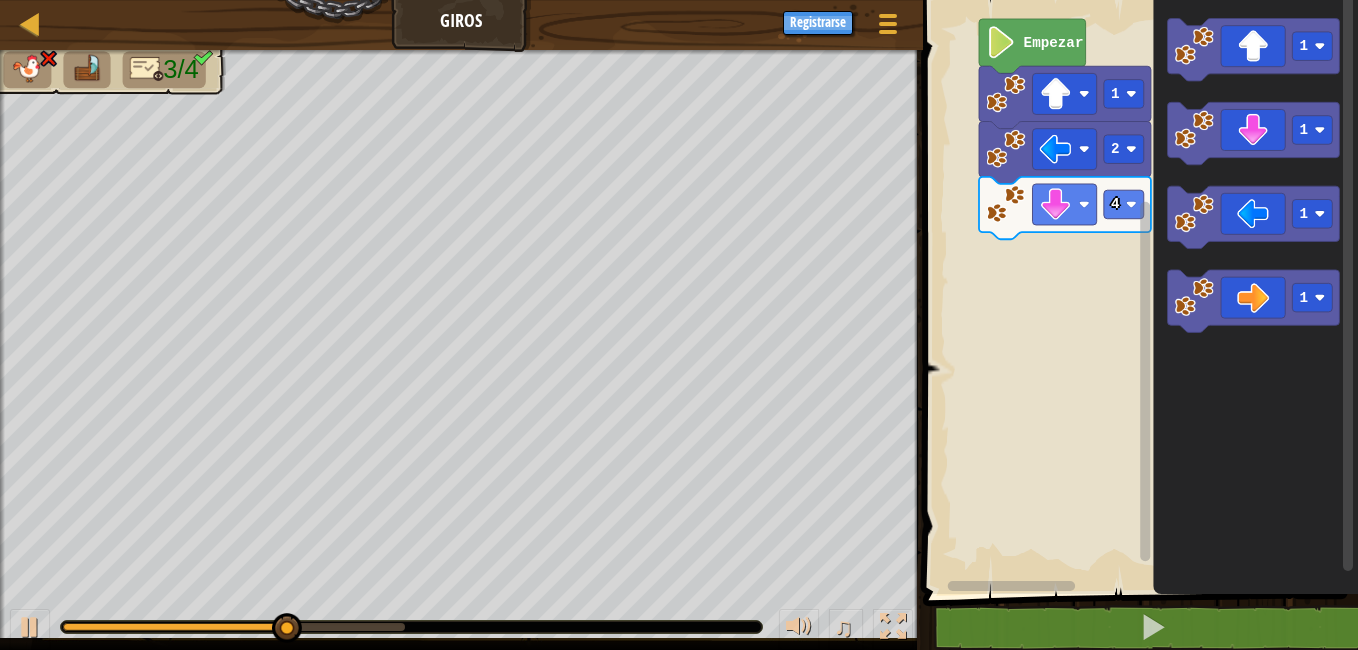 click 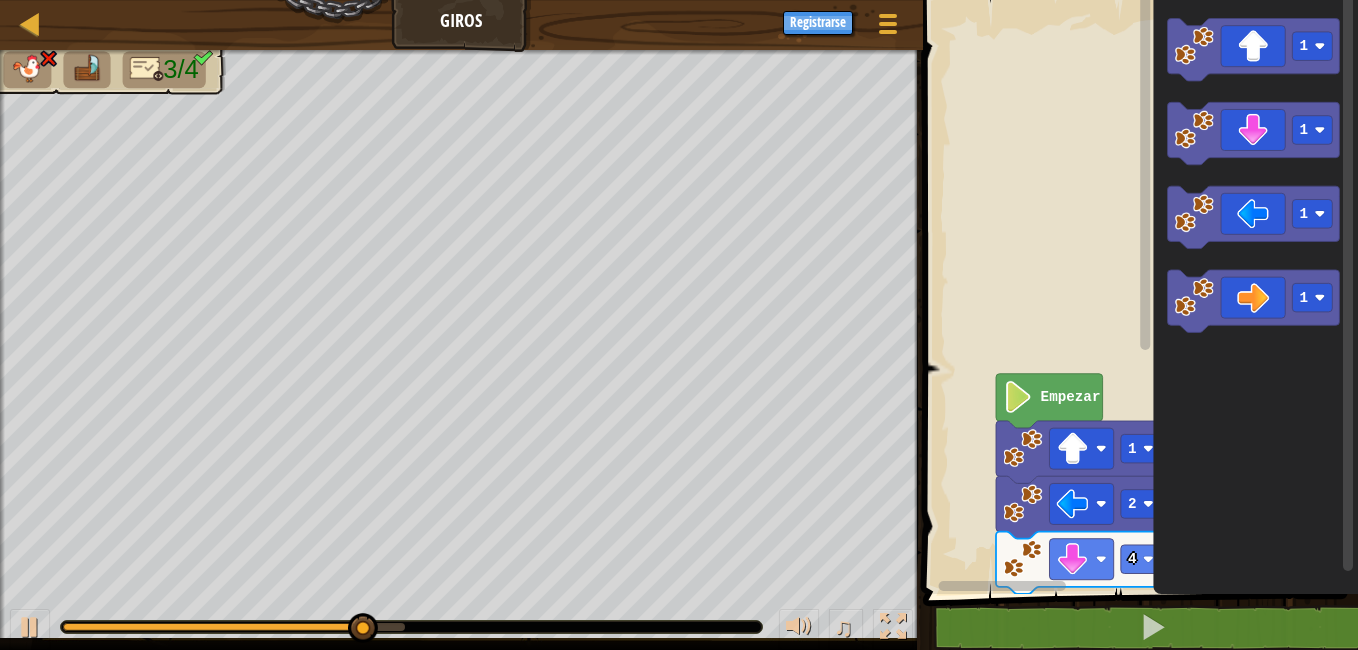 click 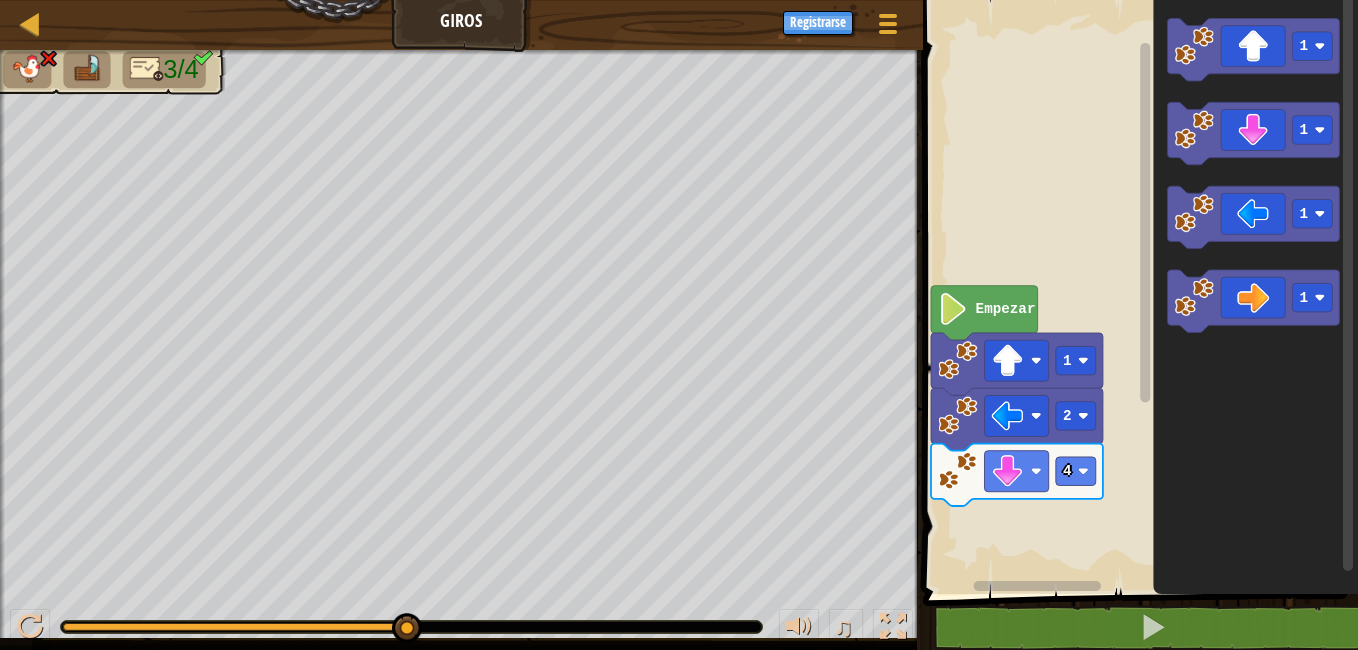 click 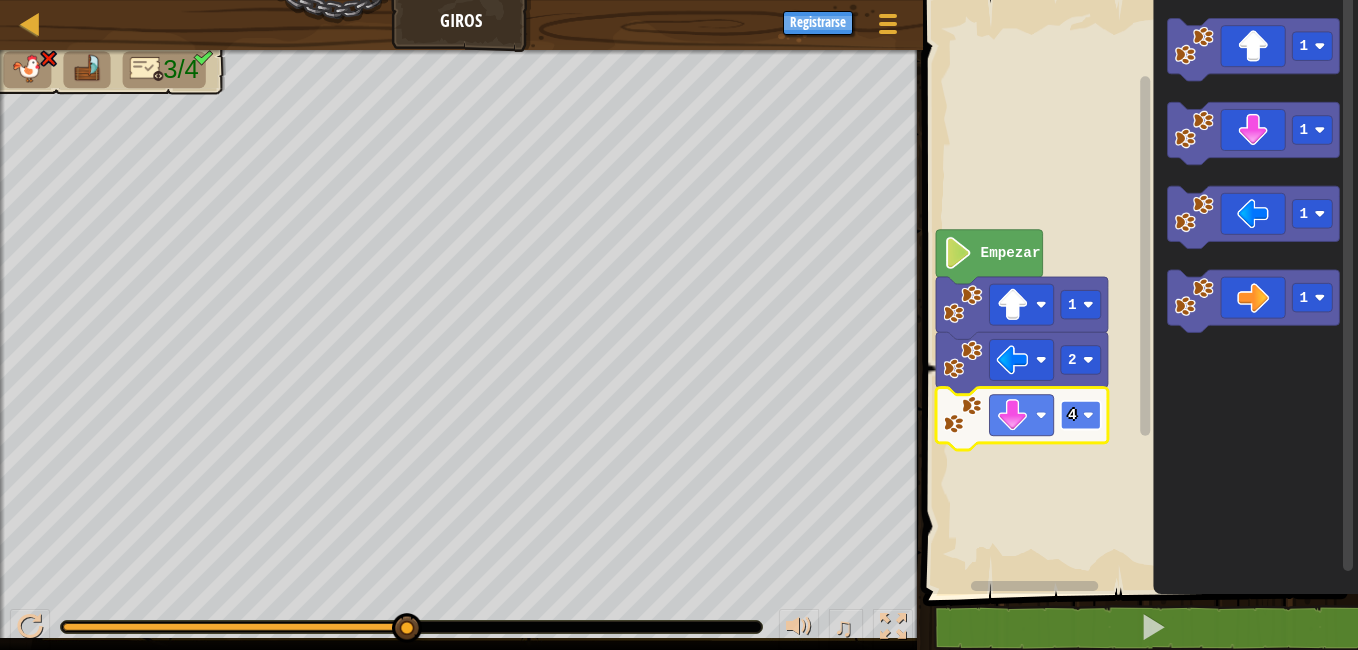 click 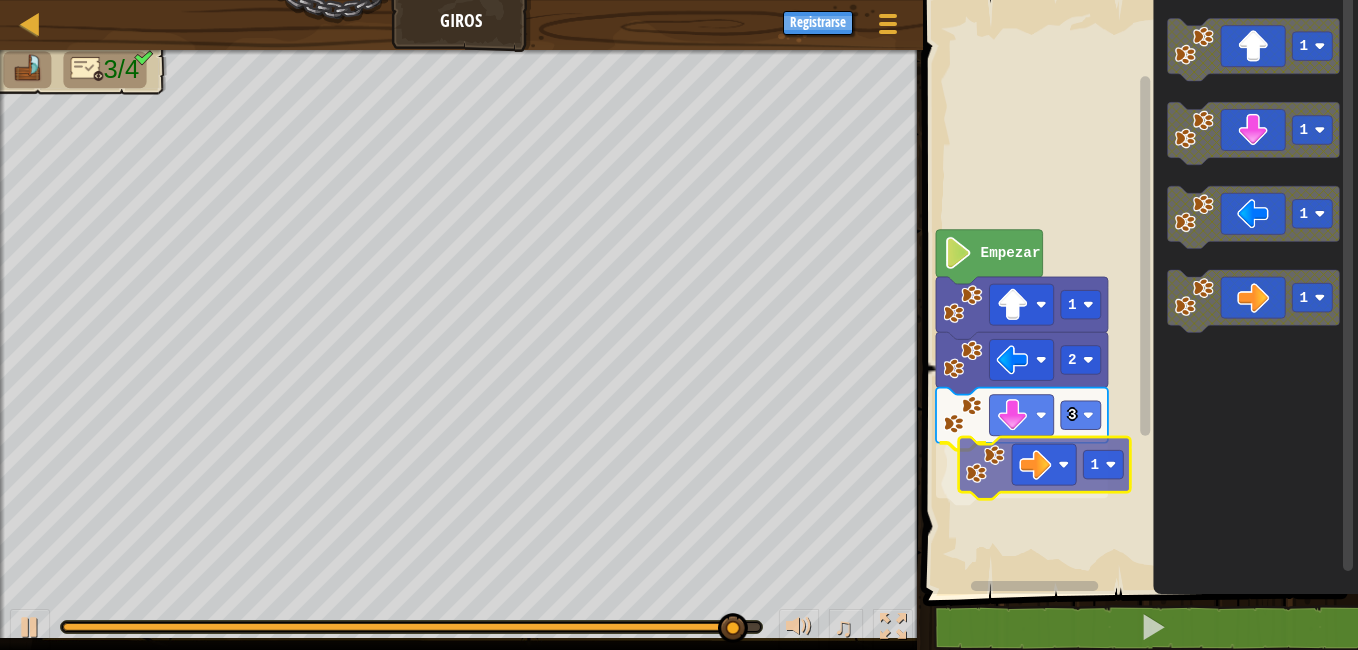 click on "Empezar 1 2 3 1 1 1 1 1 1" at bounding box center (1137, 292) 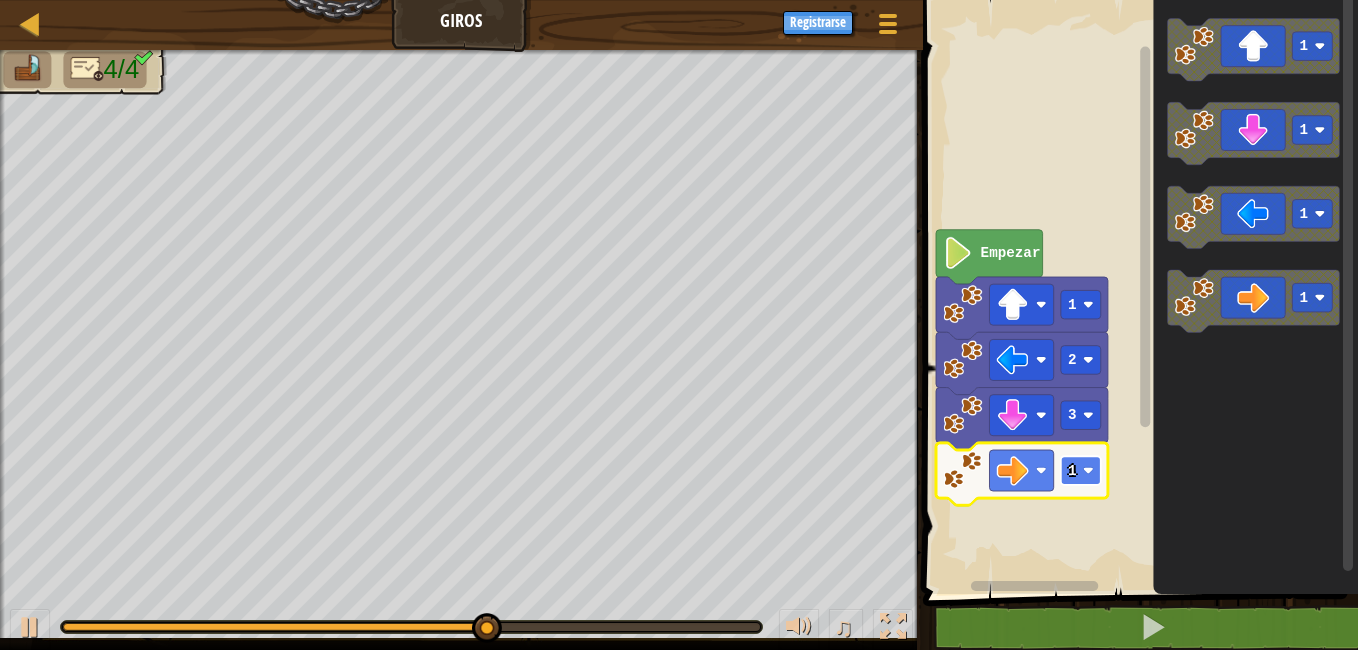 click 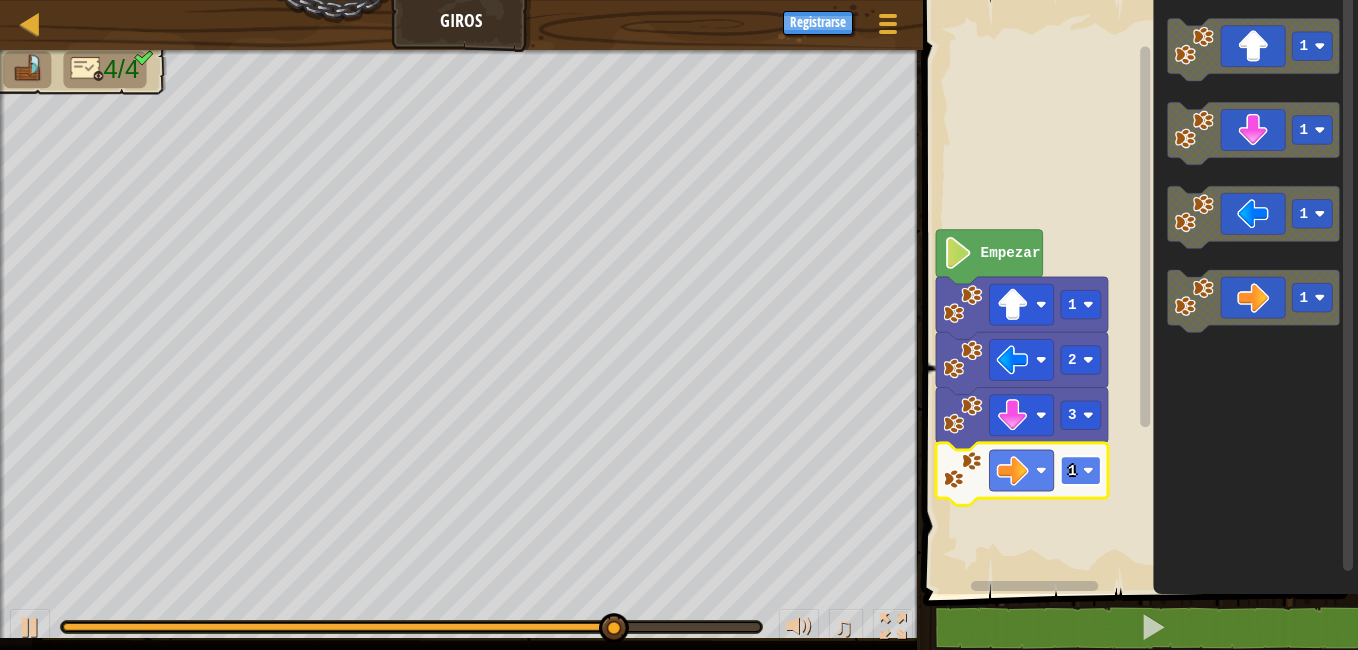 click on "1" 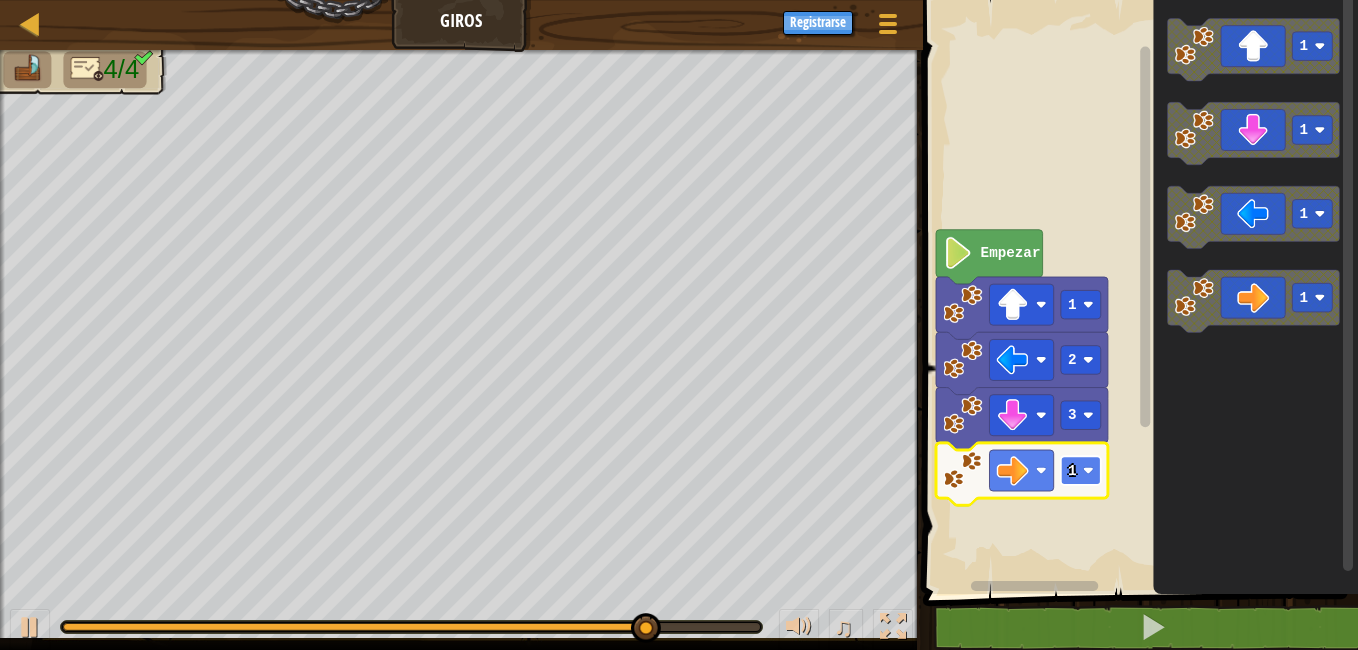 click 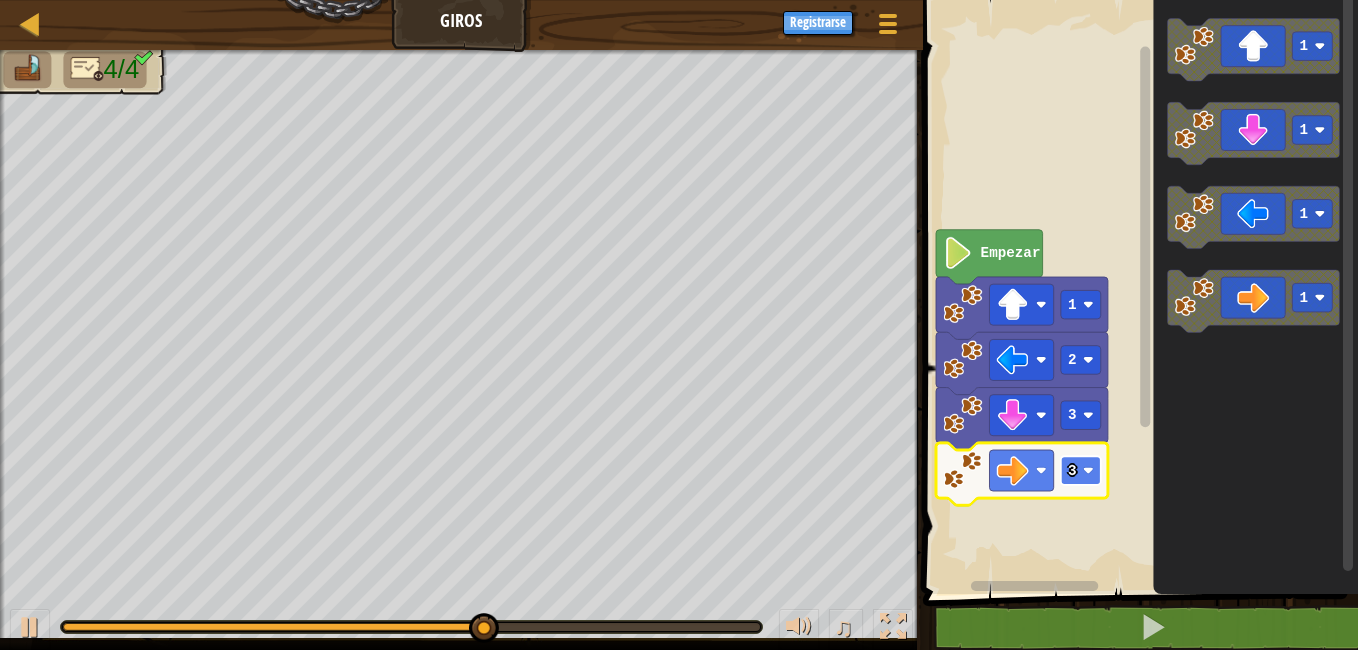 click 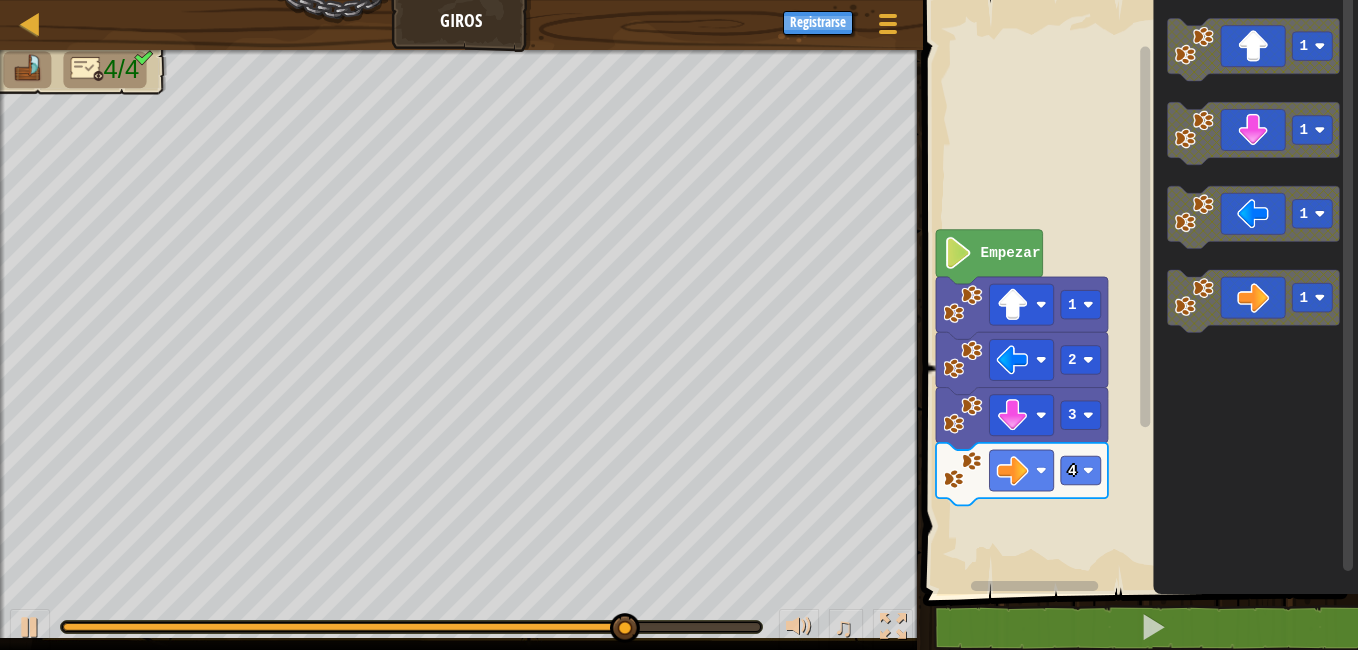 click on "Empezar 1 2 3 4 1 1 1 1" at bounding box center (1137, 292) 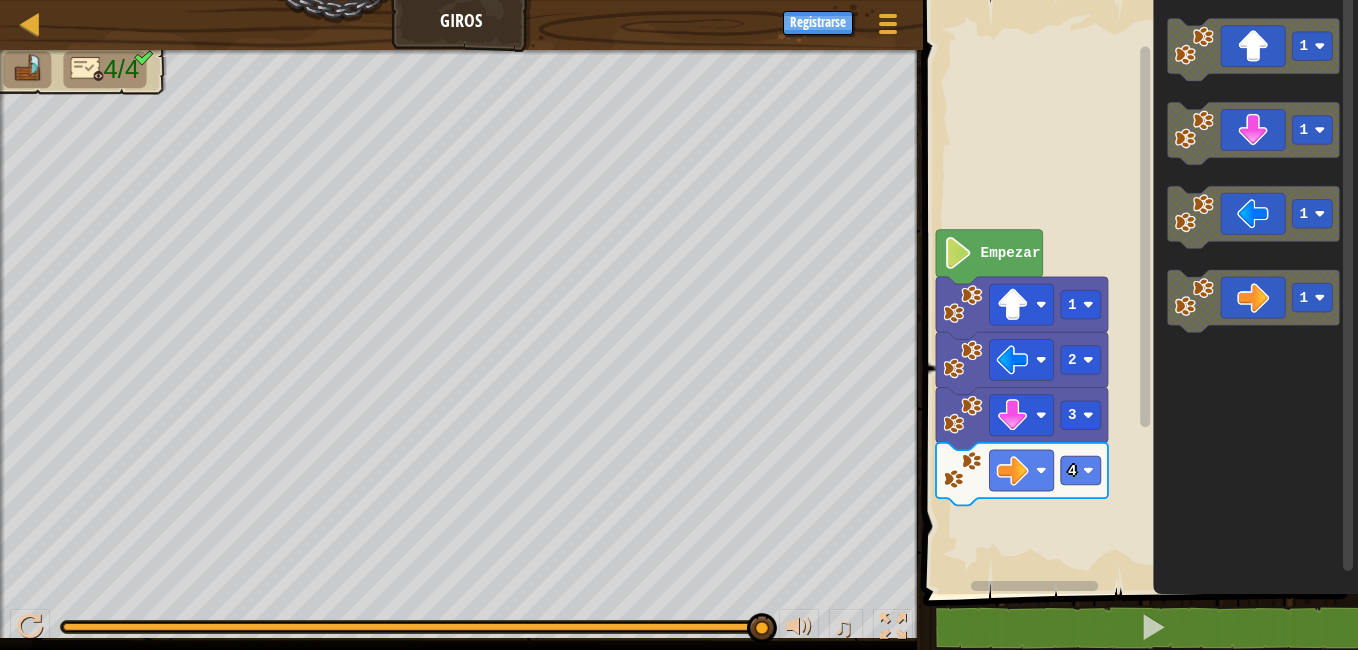 click 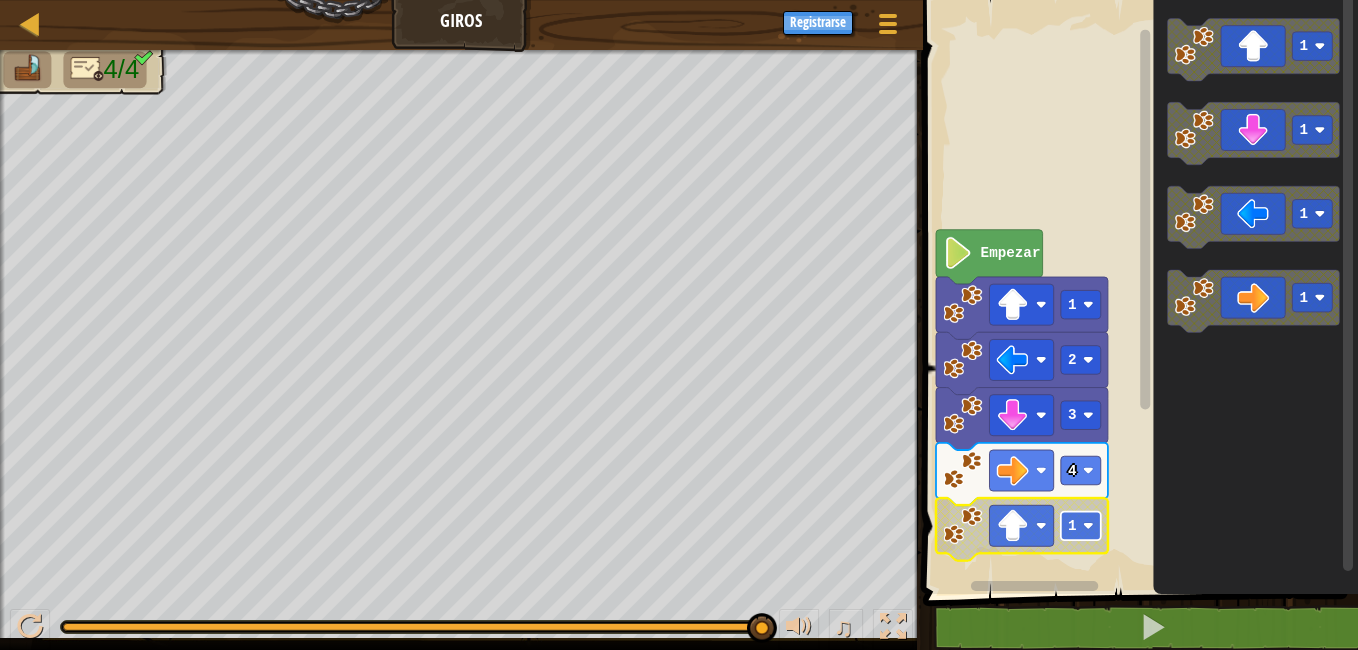 click 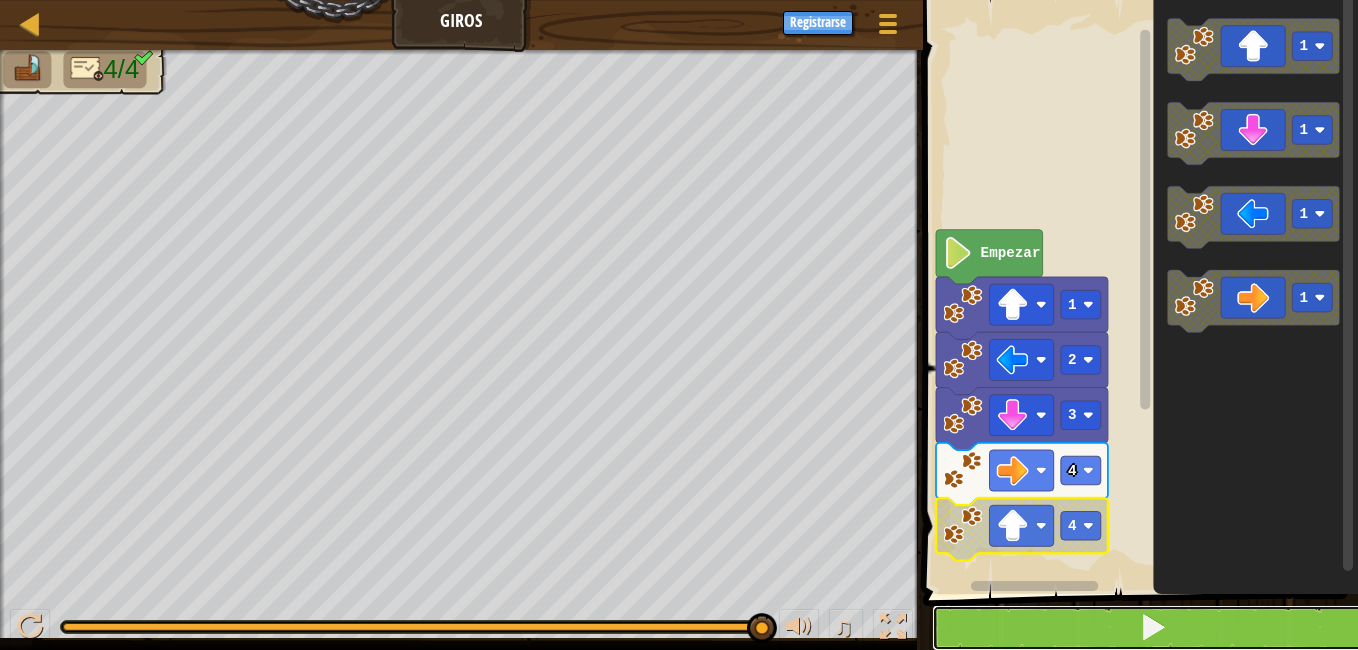 click at bounding box center (1152, 628) 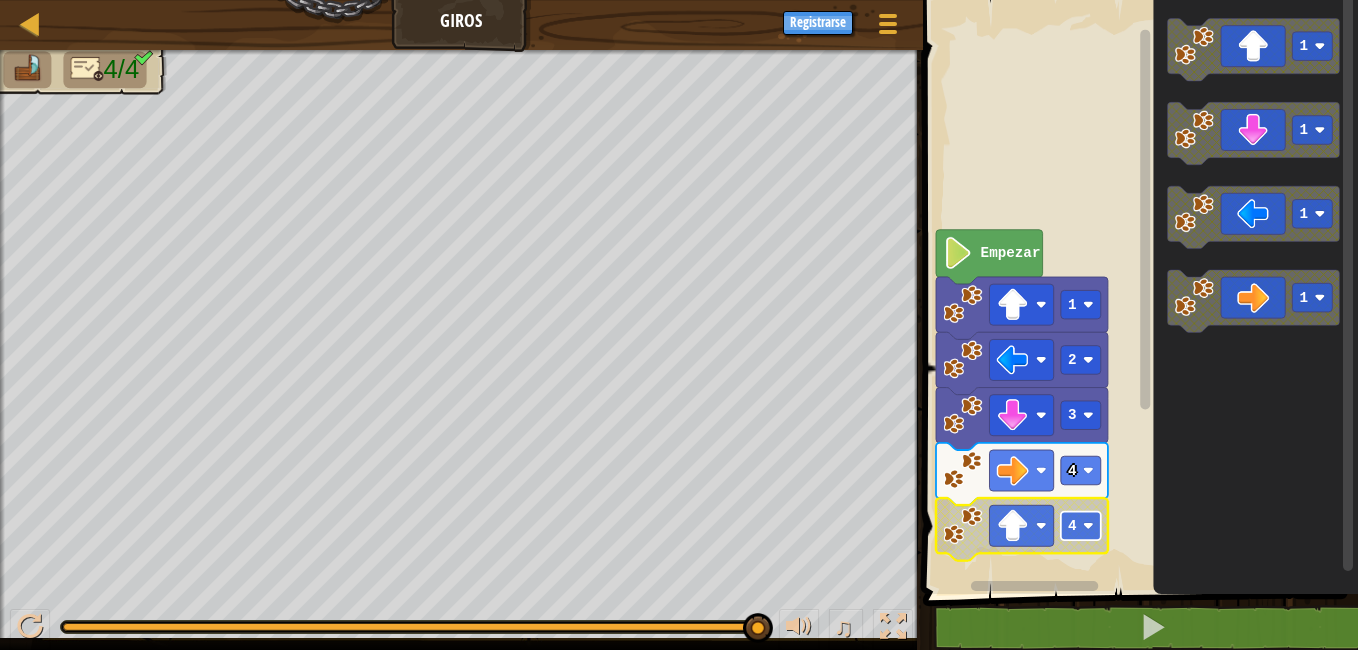 click 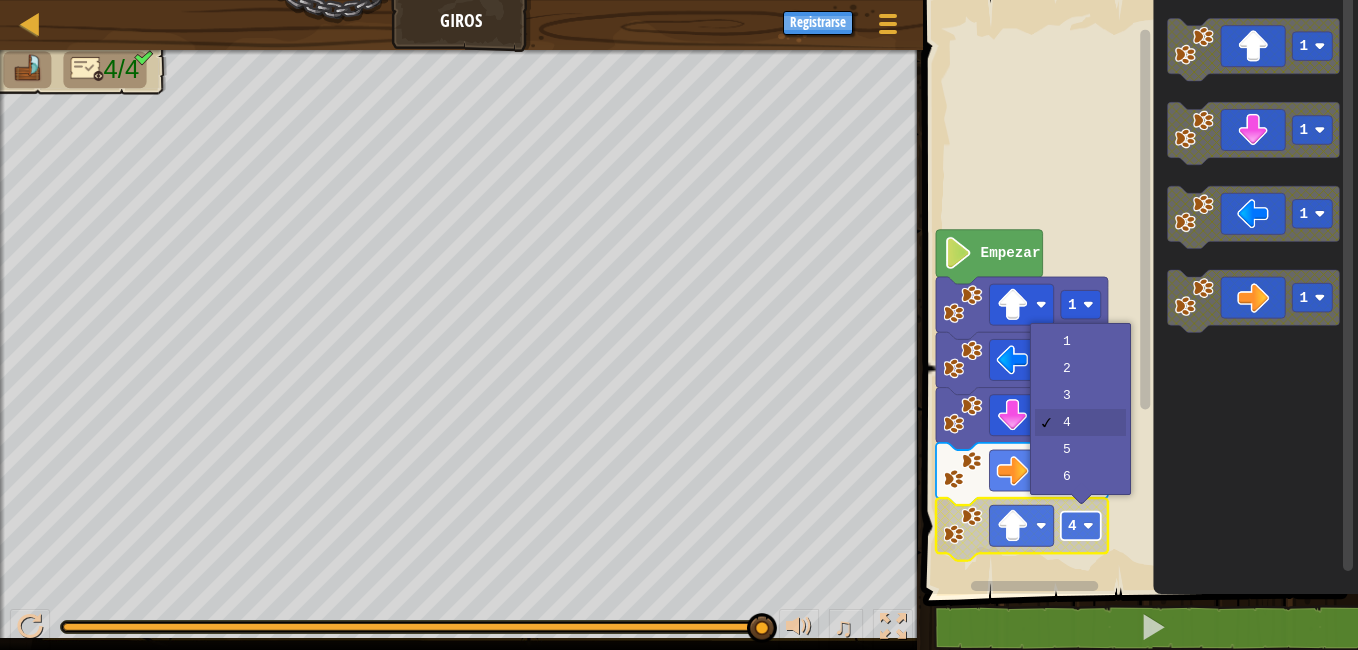 click 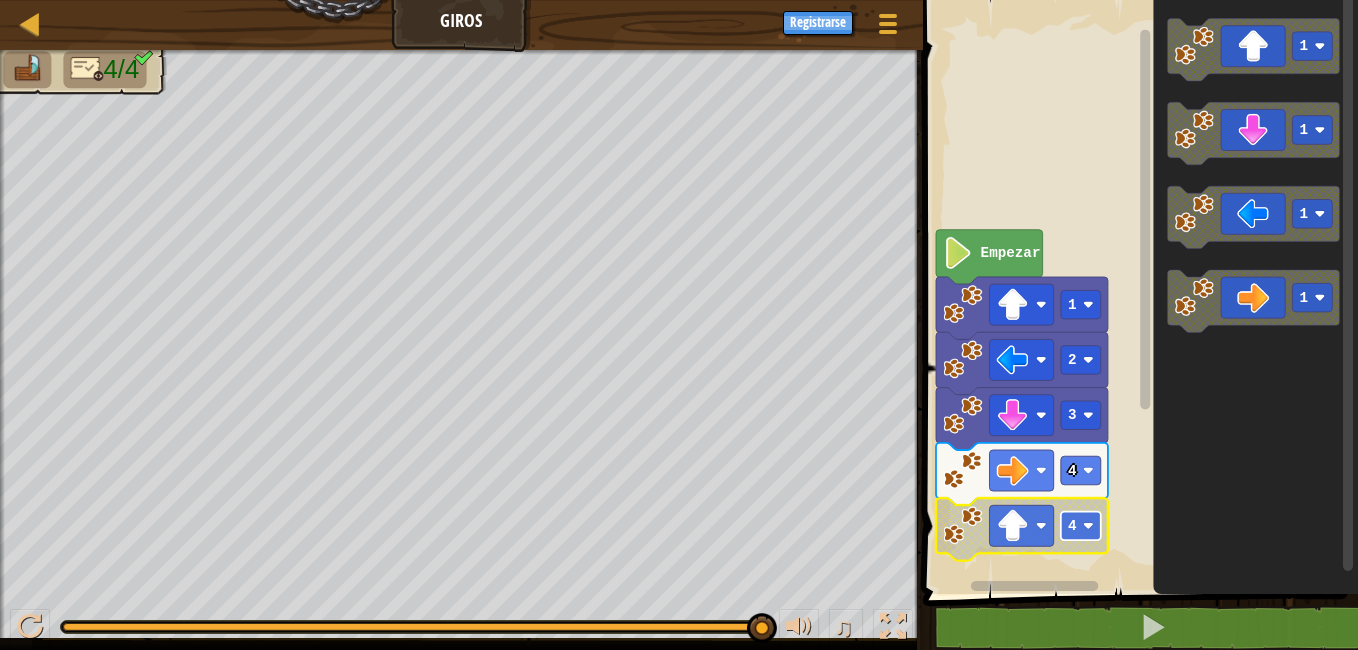 click 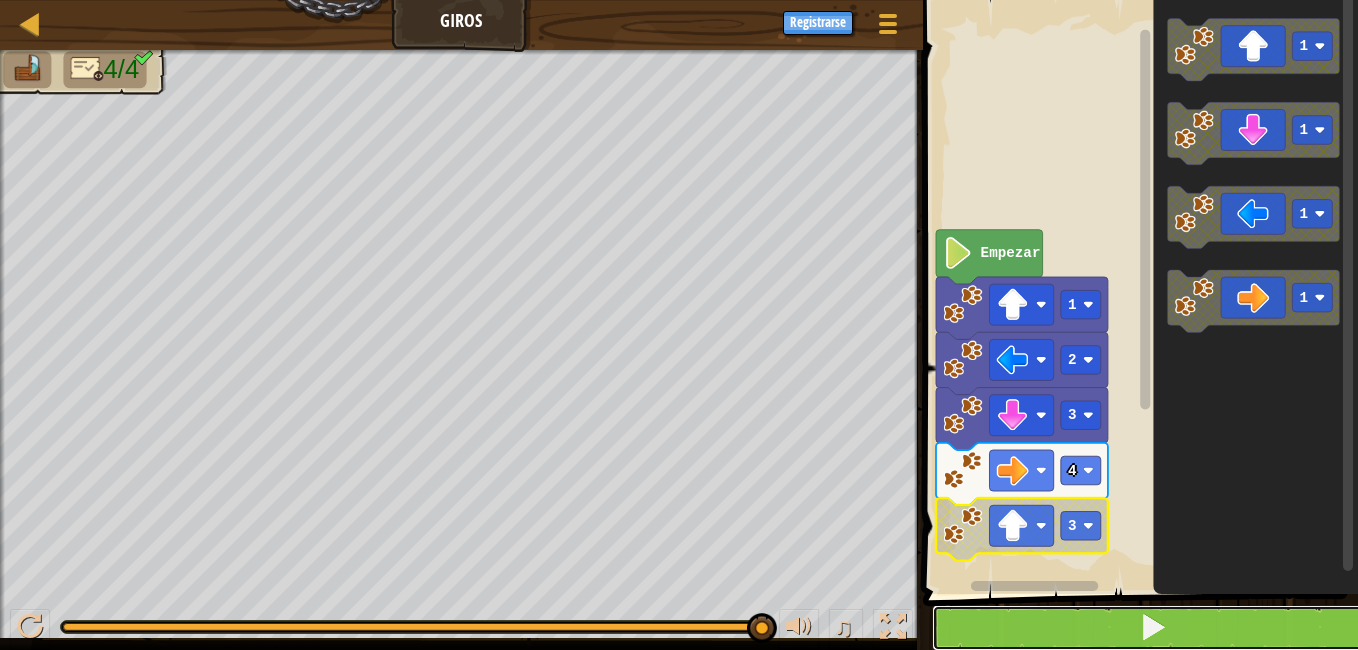 click at bounding box center [1152, 628] 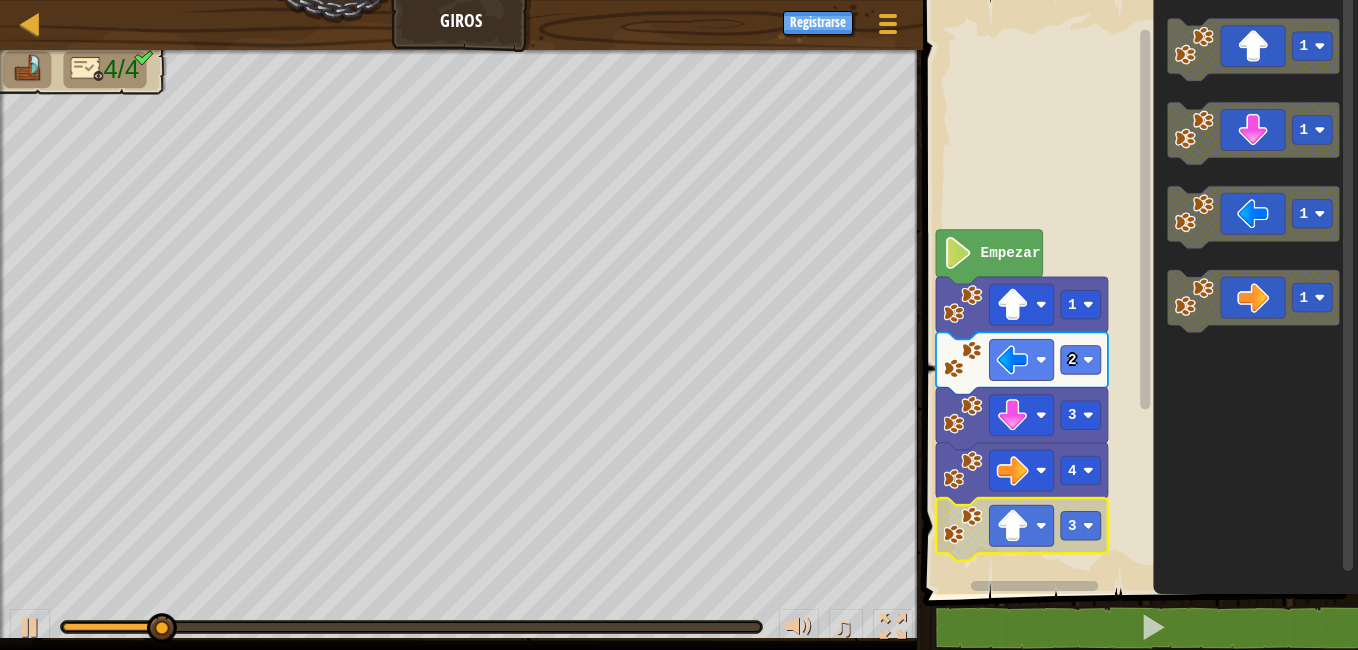 click on "Empezar" 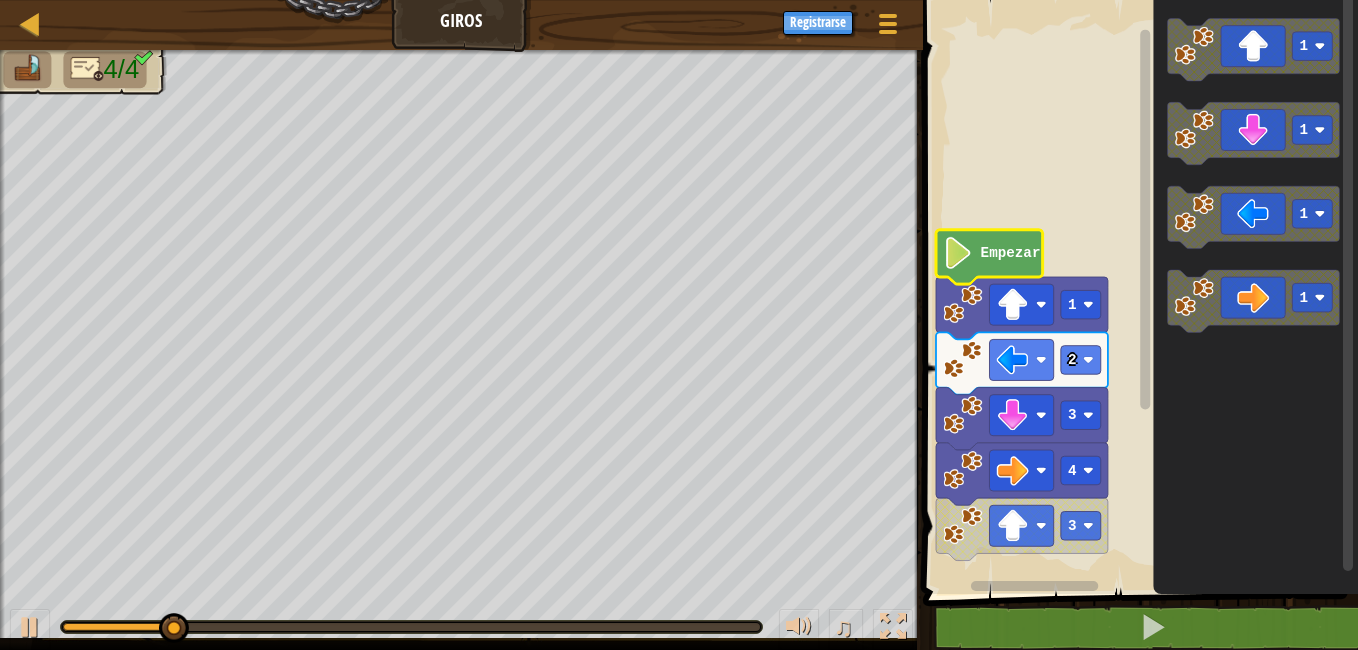 click on "Empezar" 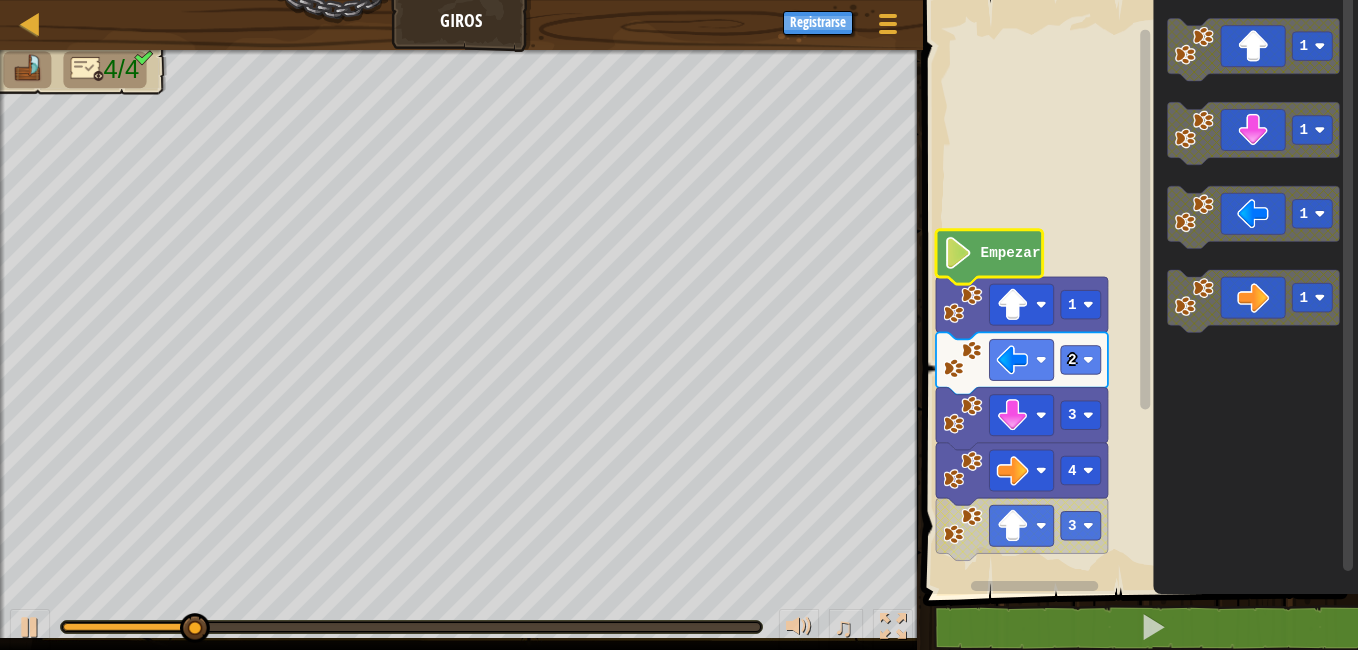 click 